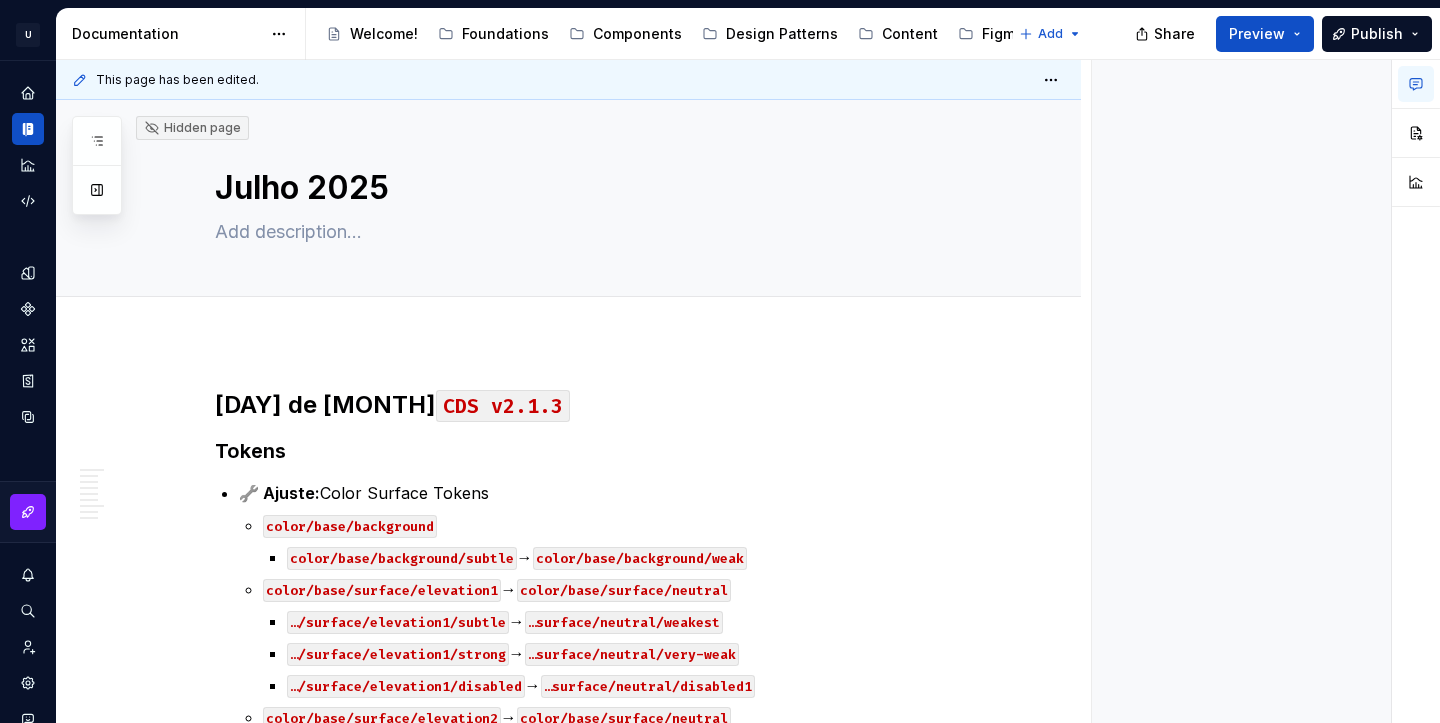 scroll, scrollTop: 0, scrollLeft: 0, axis: both 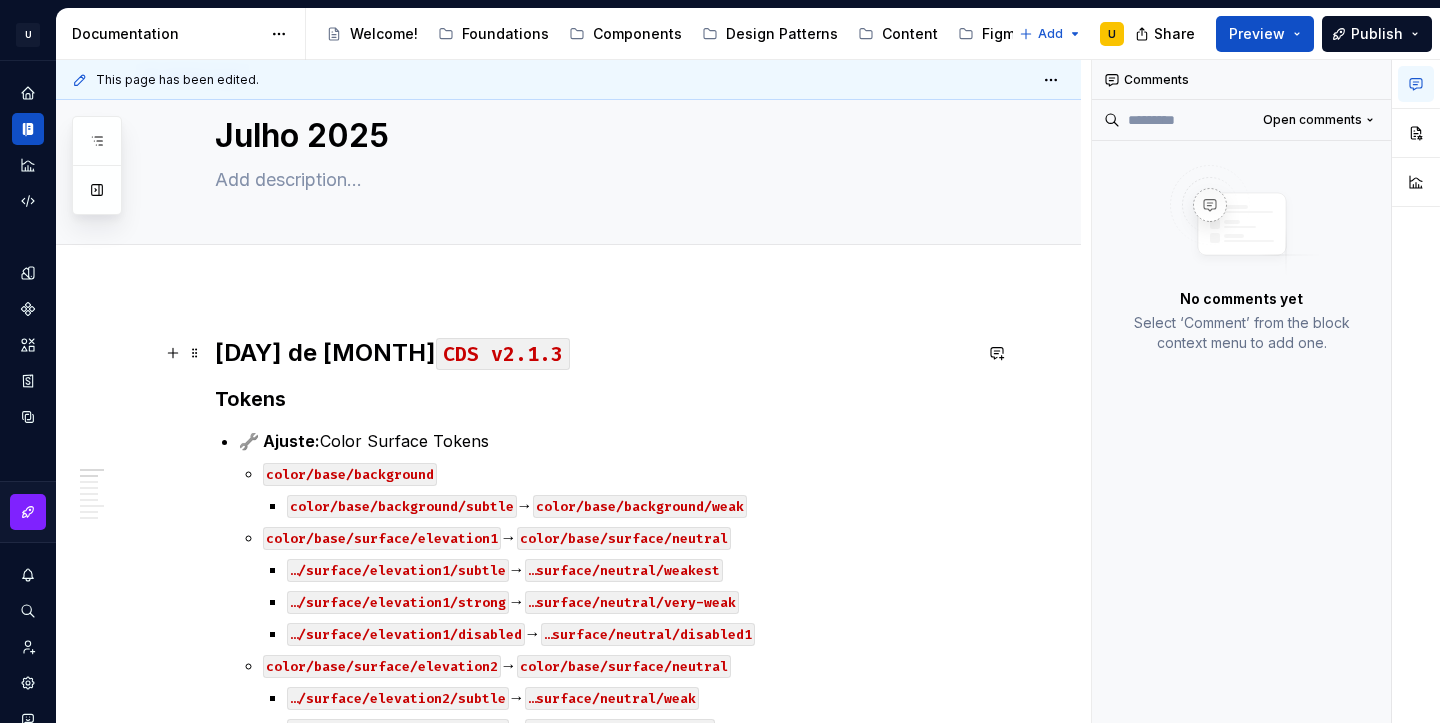 type on "*" 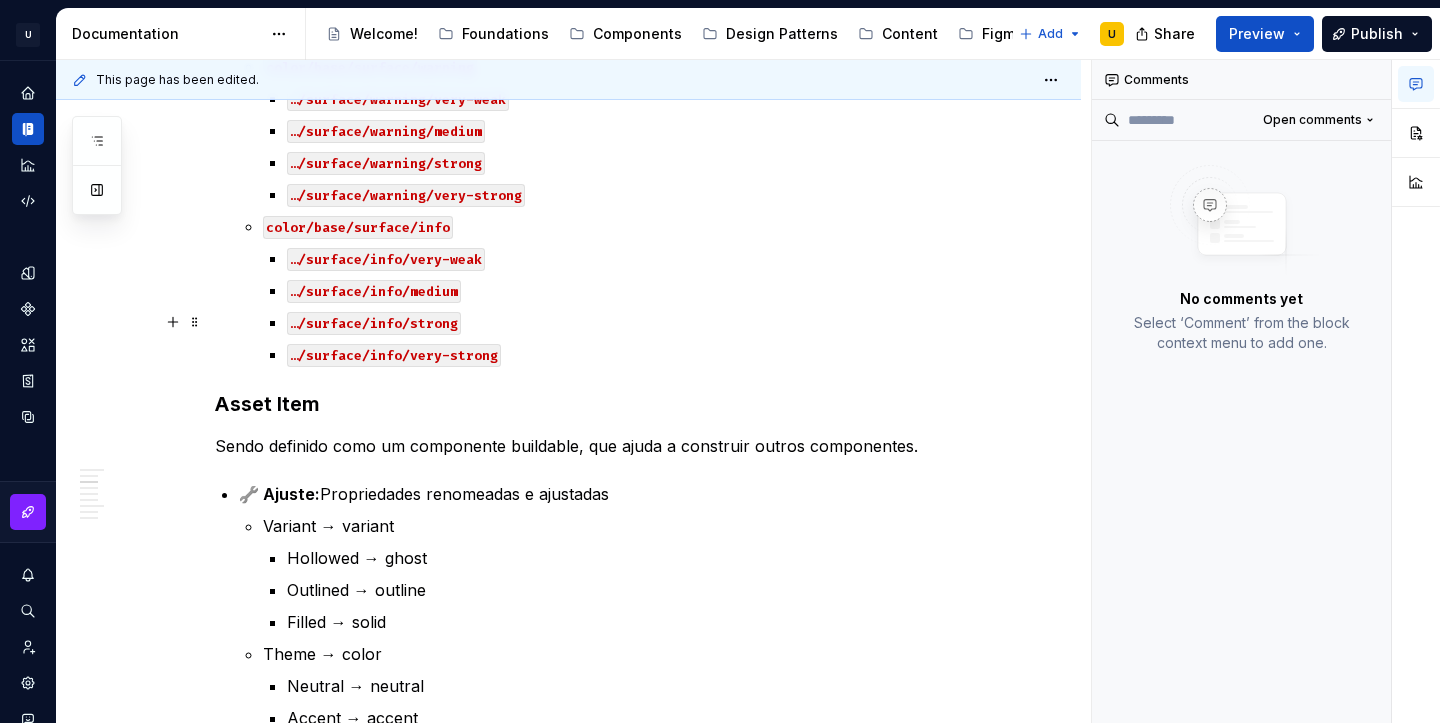 scroll, scrollTop: 1902, scrollLeft: 0, axis: vertical 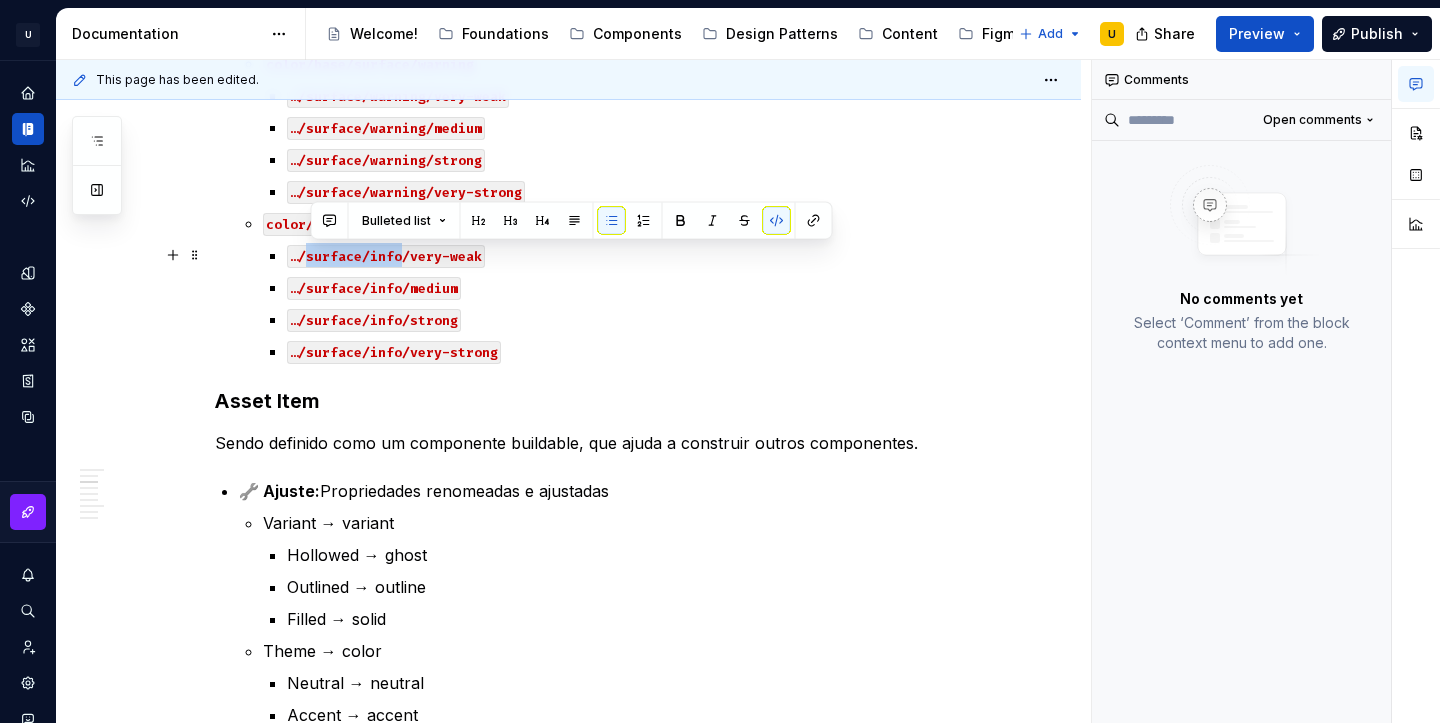 drag, startPoint x: 407, startPoint y: 255, endPoint x: 309, endPoint y: 255, distance: 98 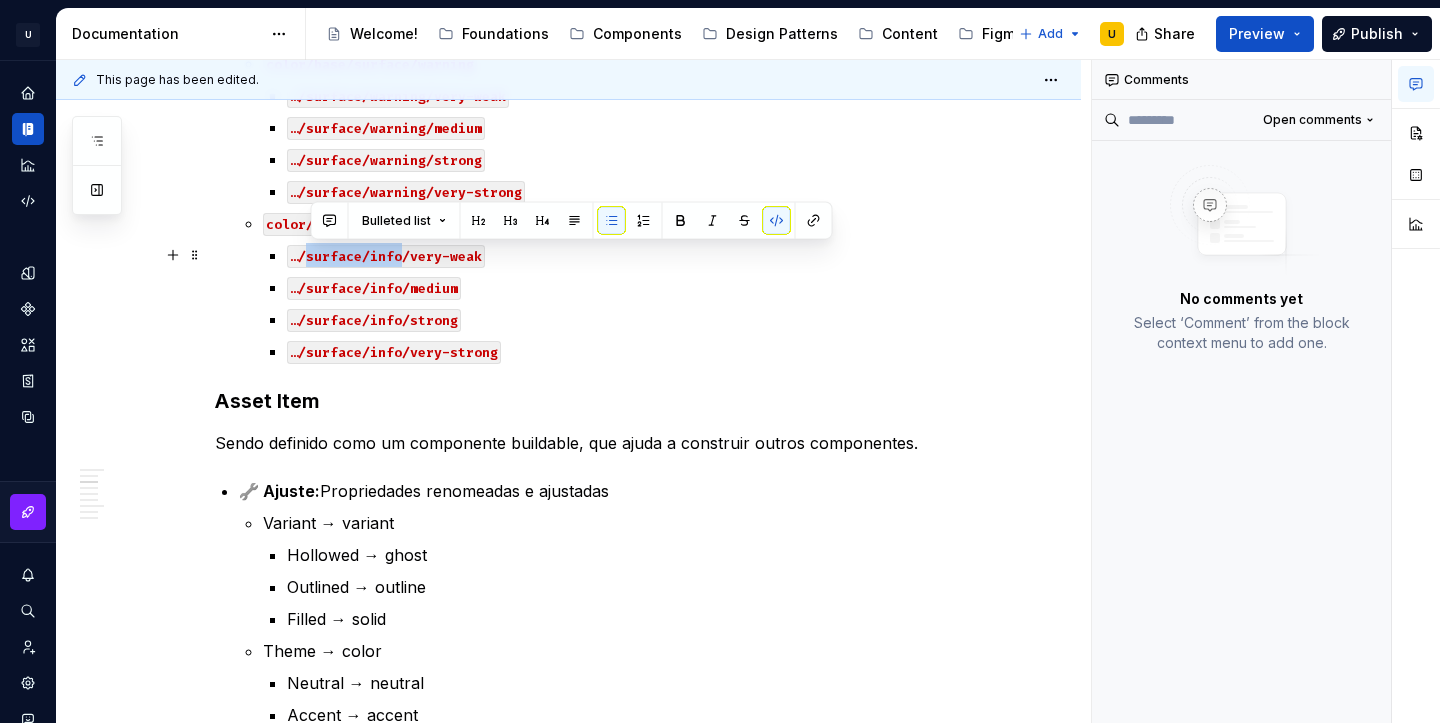 click on "…/surface/info/very-weak" at bounding box center [386, 256] 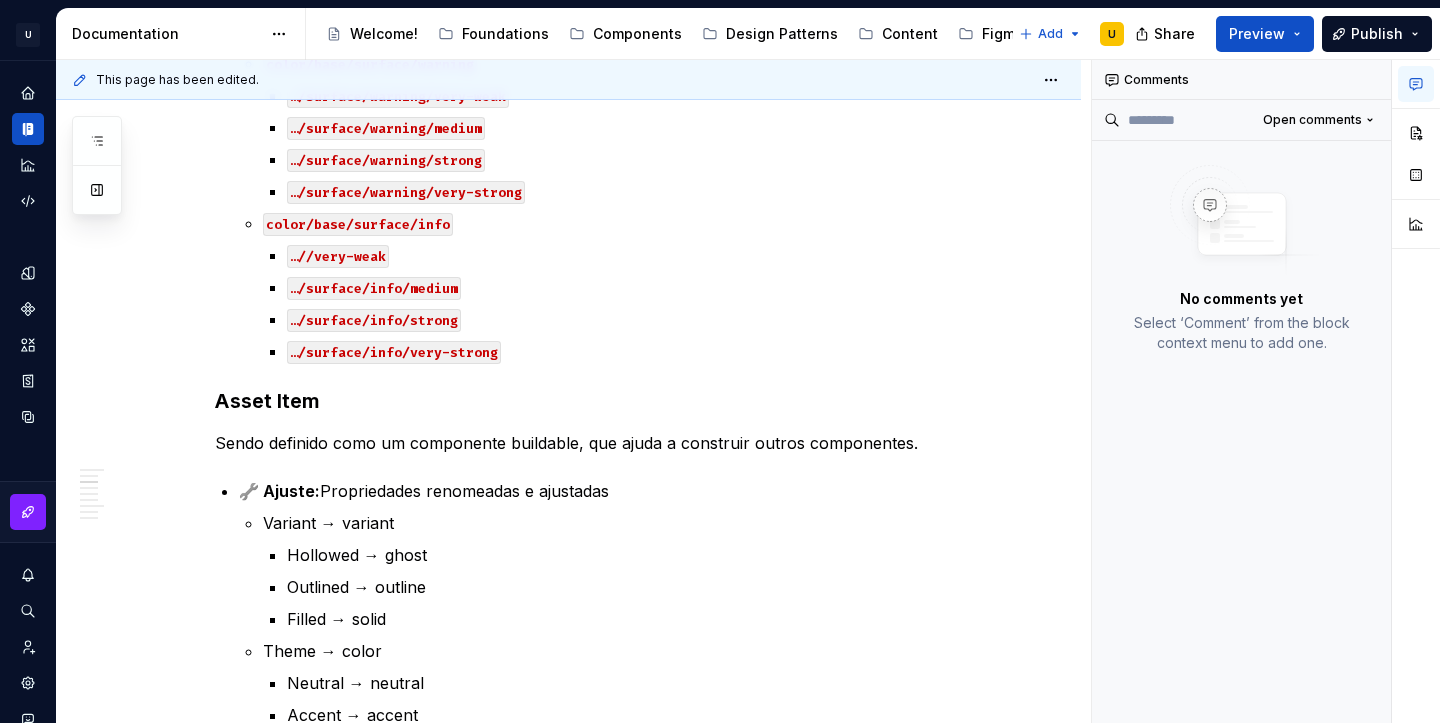 type 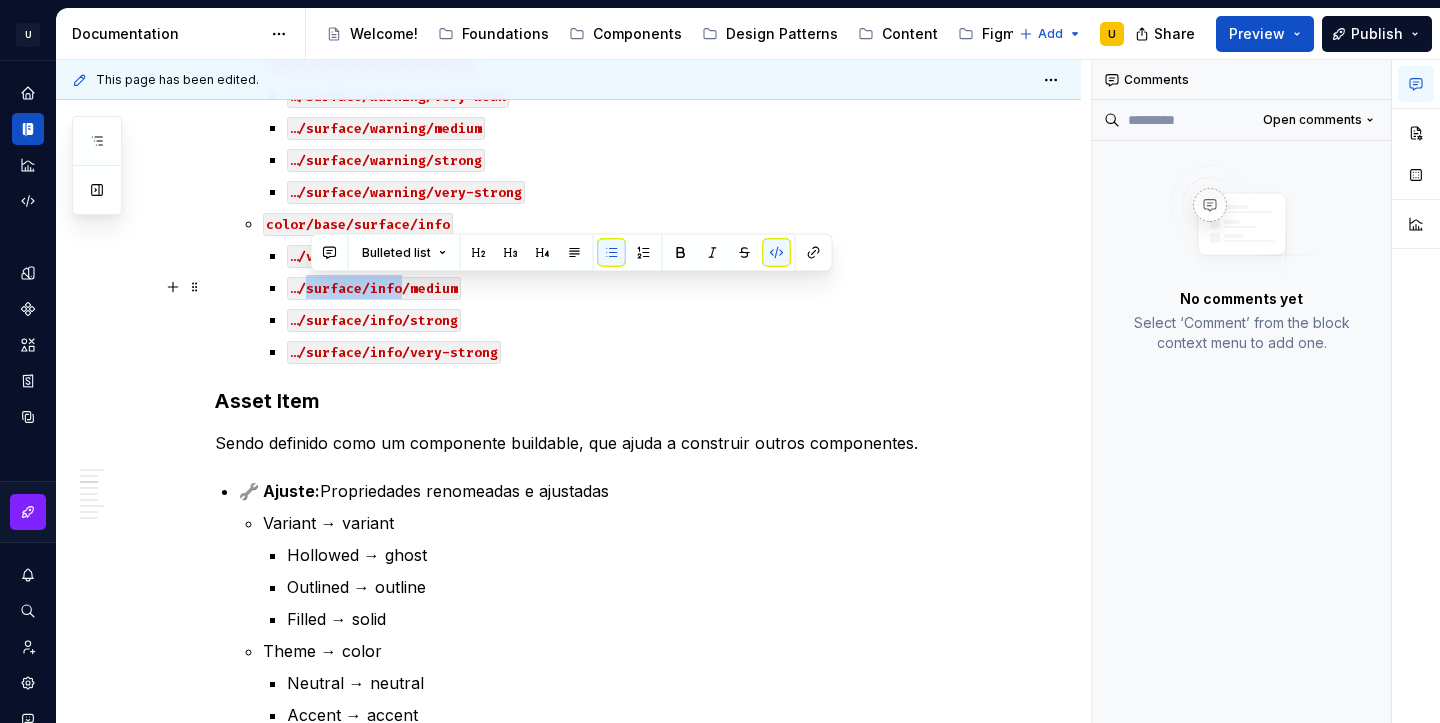 drag, startPoint x: 407, startPoint y: 290, endPoint x: 307, endPoint y: 291, distance: 100.005 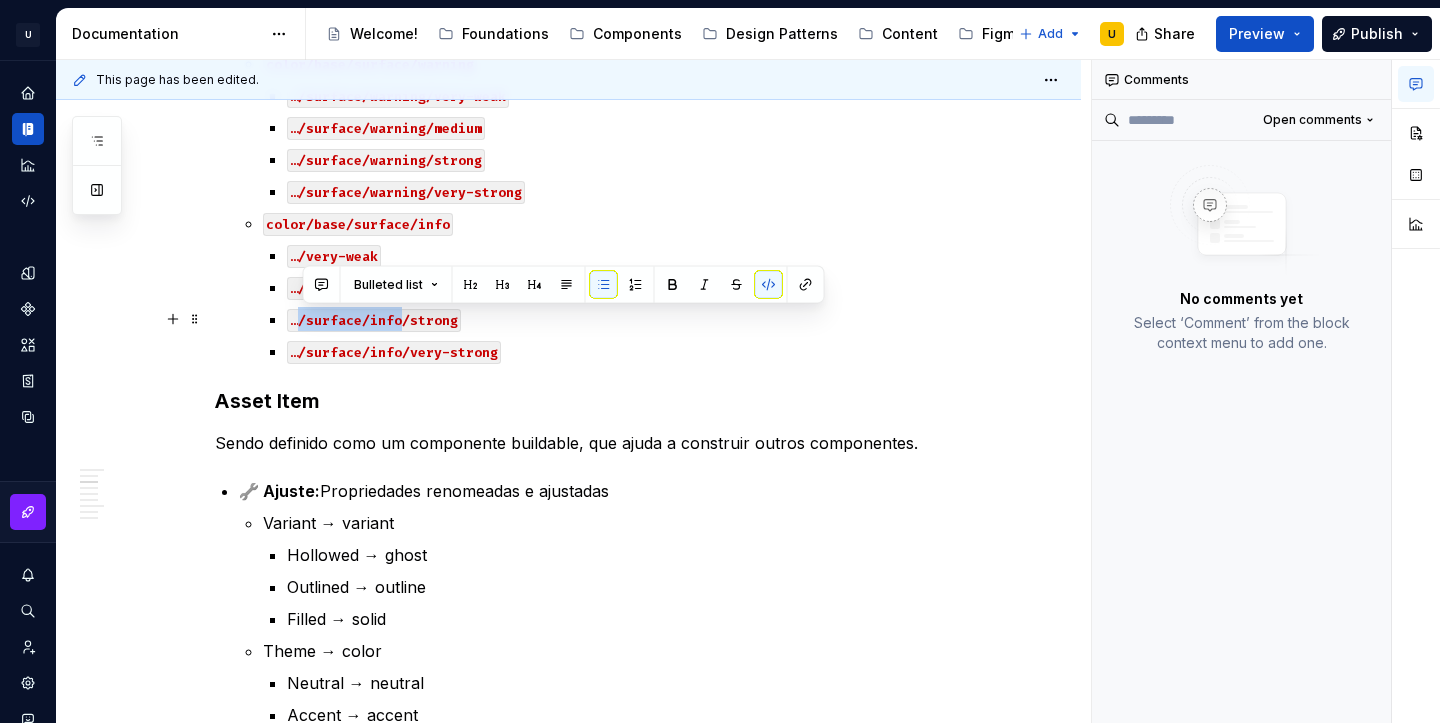 drag, startPoint x: 406, startPoint y: 316, endPoint x: 303, endPoint y: 323, distance: 103.23759 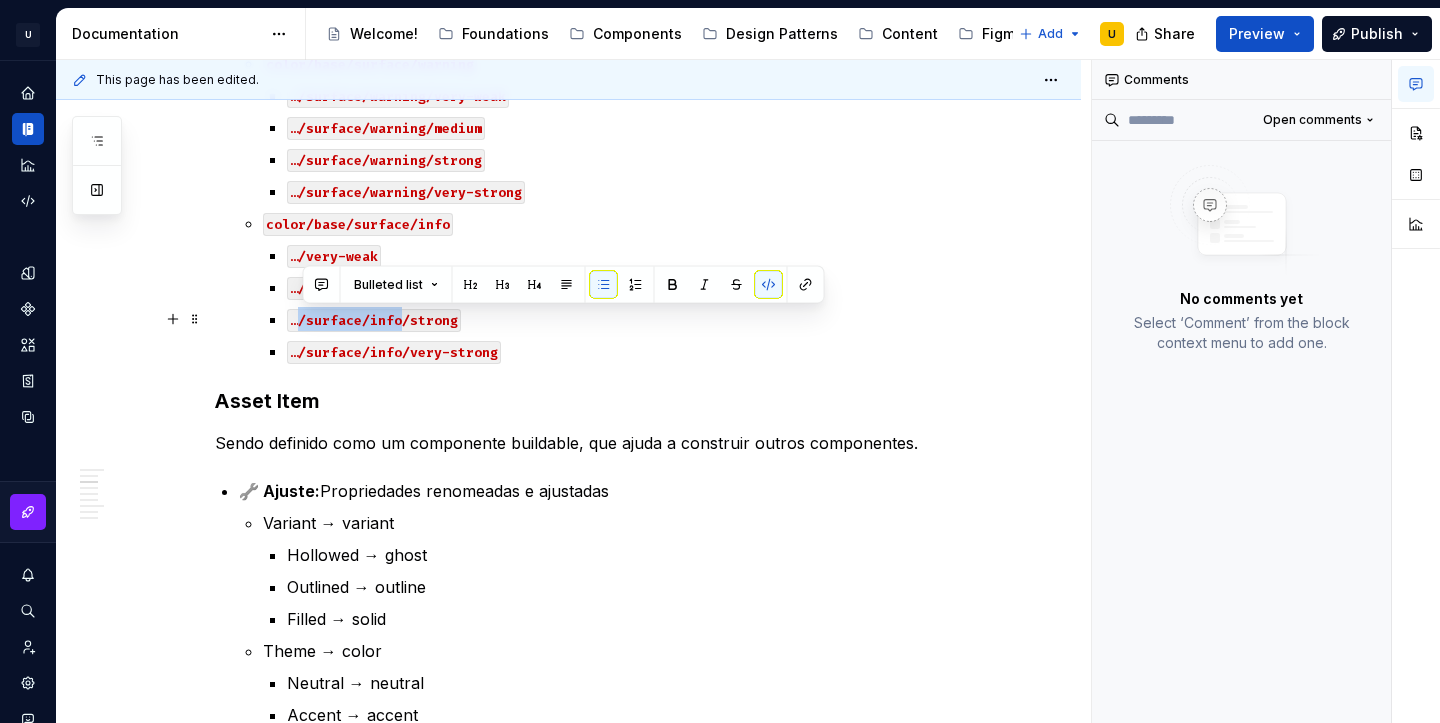click on "…/surface/info/strong" at bounding box center (374, 320) 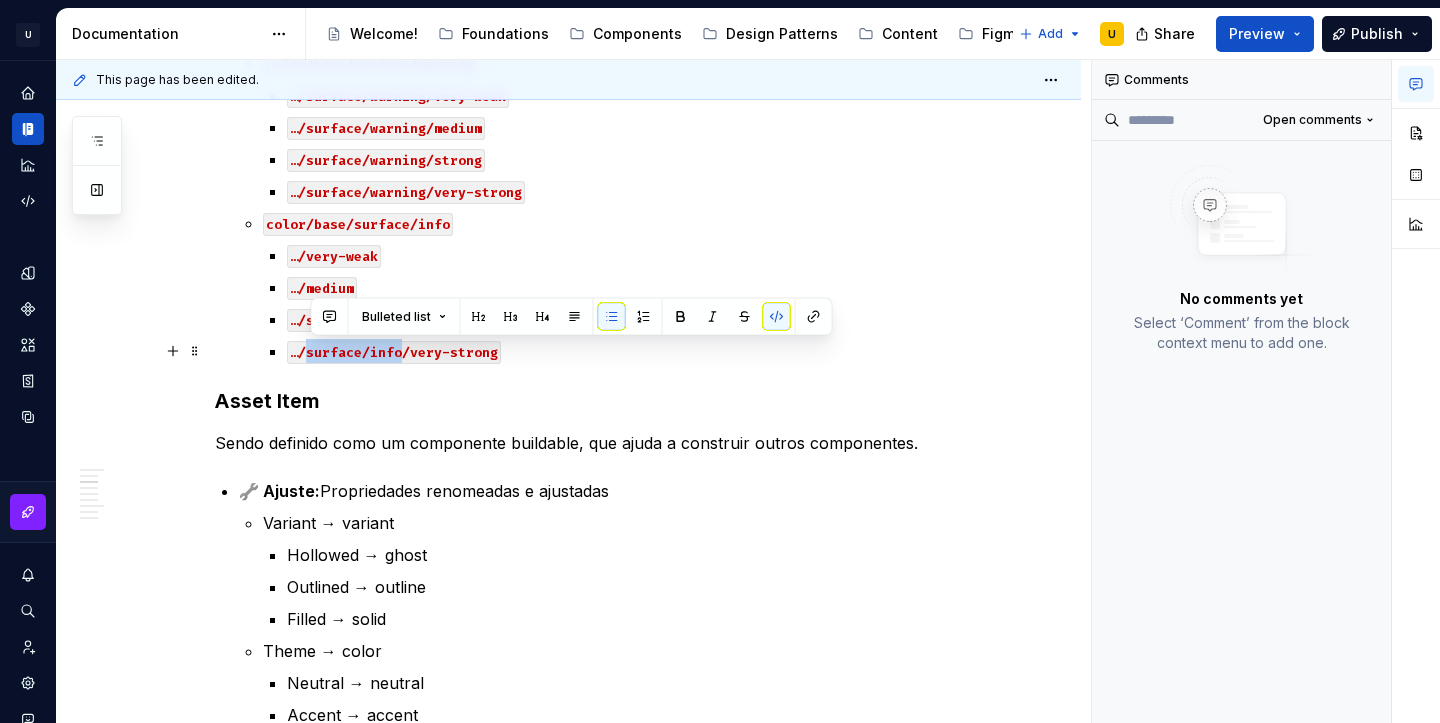 drag, startPoint x: 407, startPoint y: 354, endPoint x: 311, endPoint y: 355, distance: 96.00521 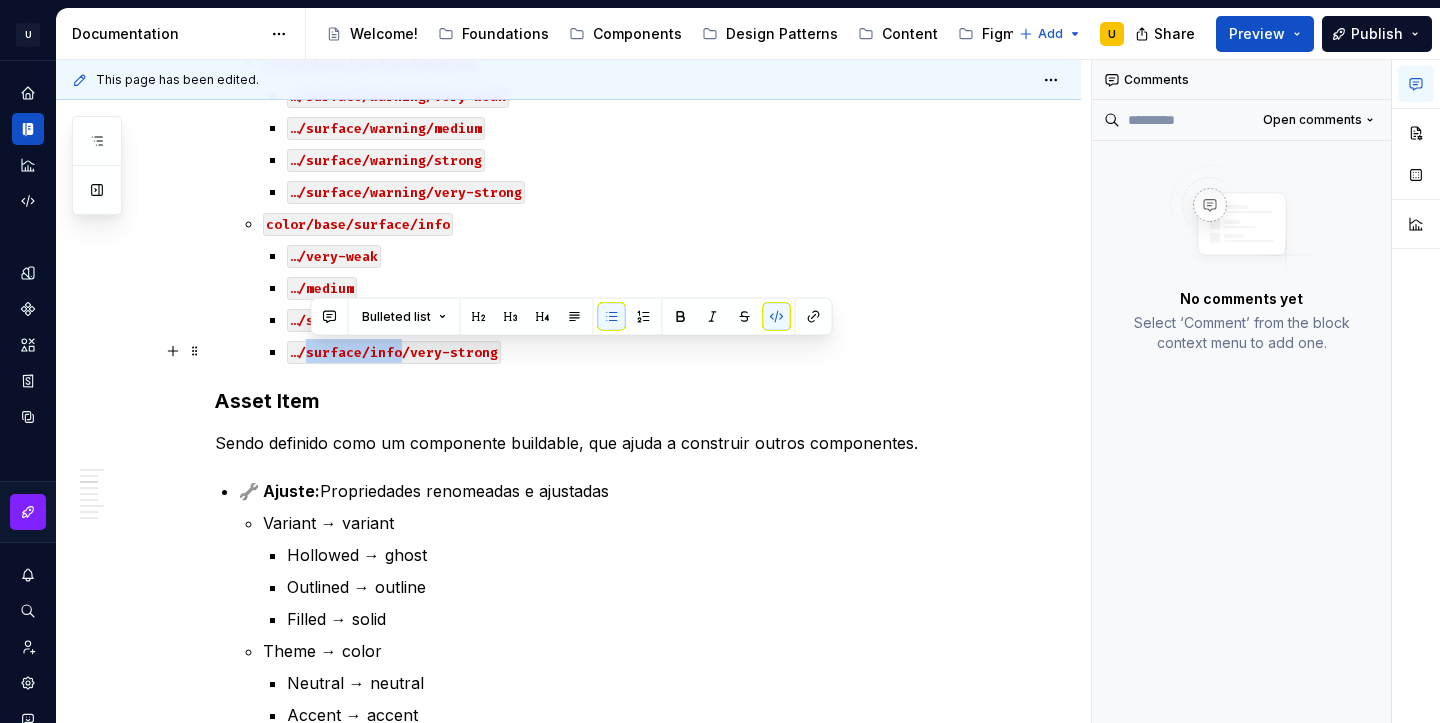 click on "…/surface/info/very-strong" at bounding box center [394, 352] 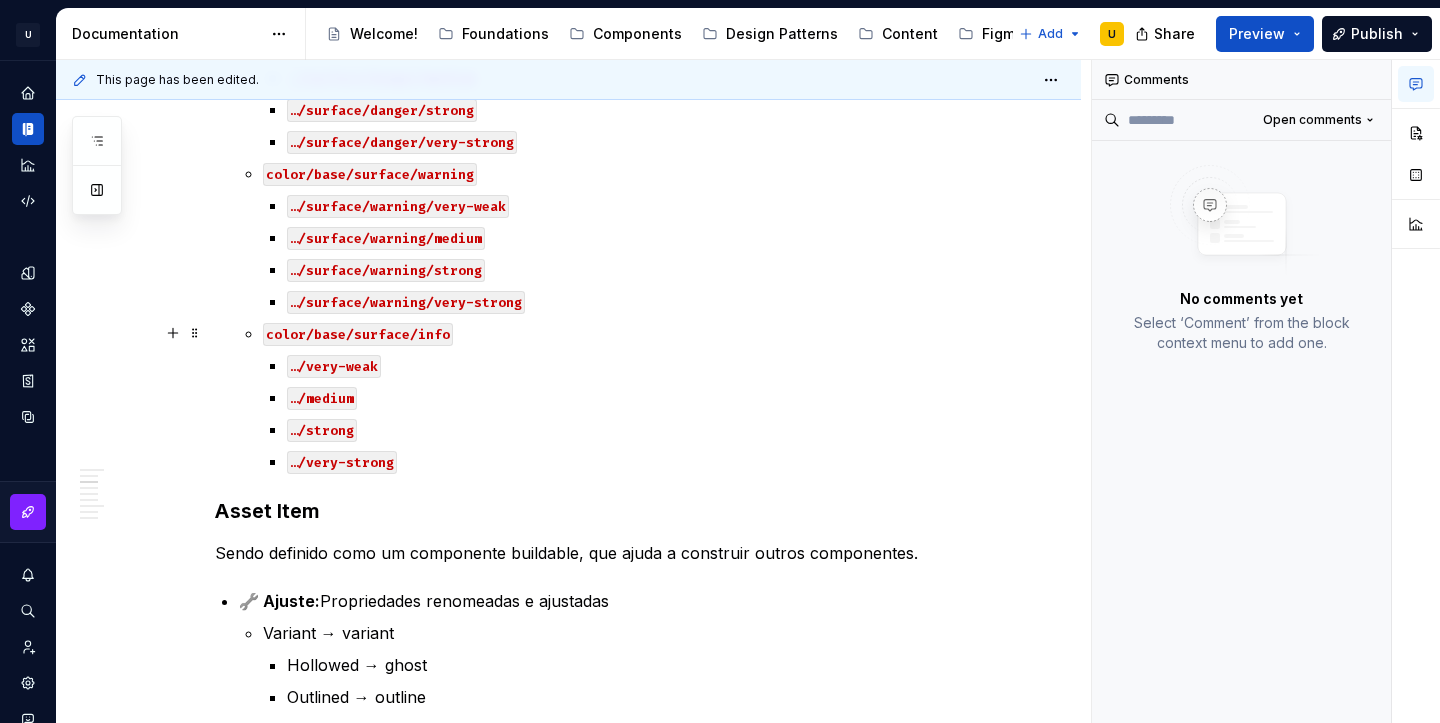 scroll, scrollTop: 1780, scrollLeft: 0, axis: vertical 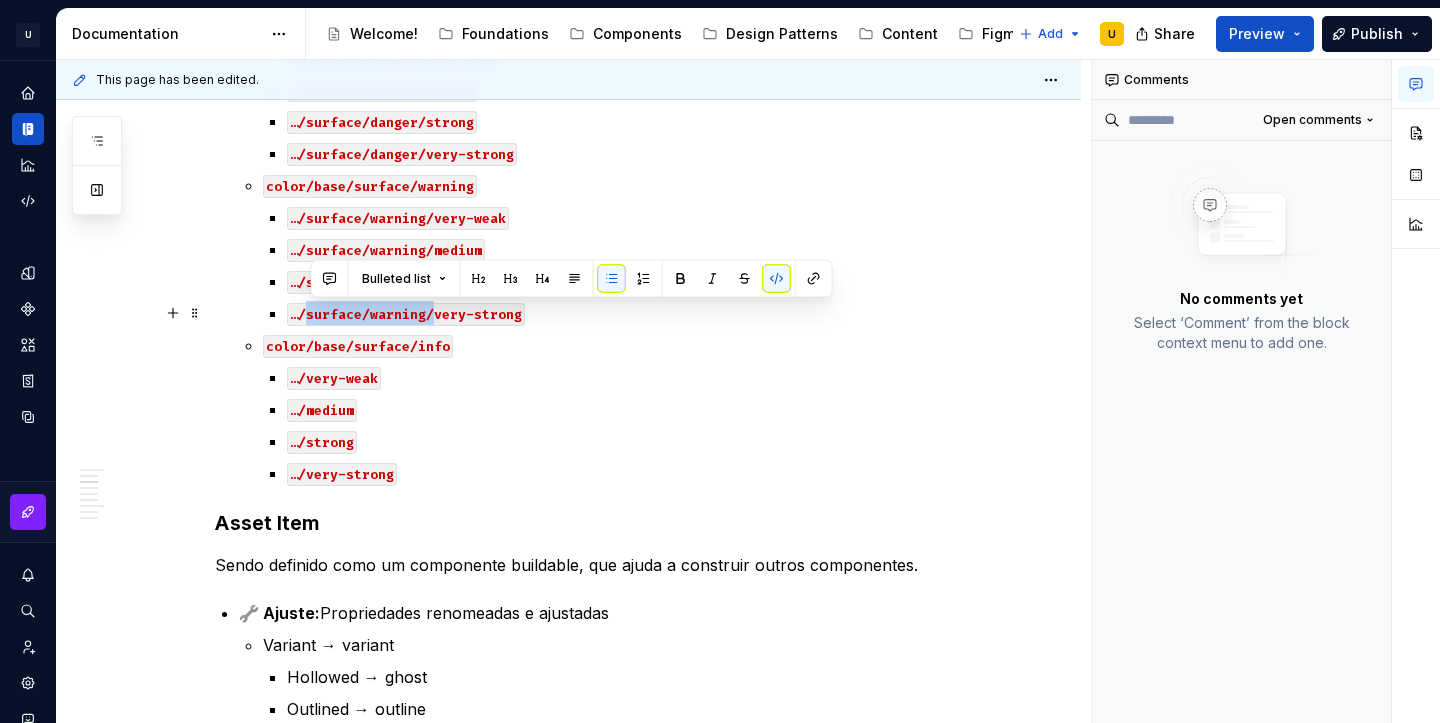 drag, startPoint x: 436, startPoint y: 314, endPoint x: 307, endPoint y: 312, distance: 129.0155 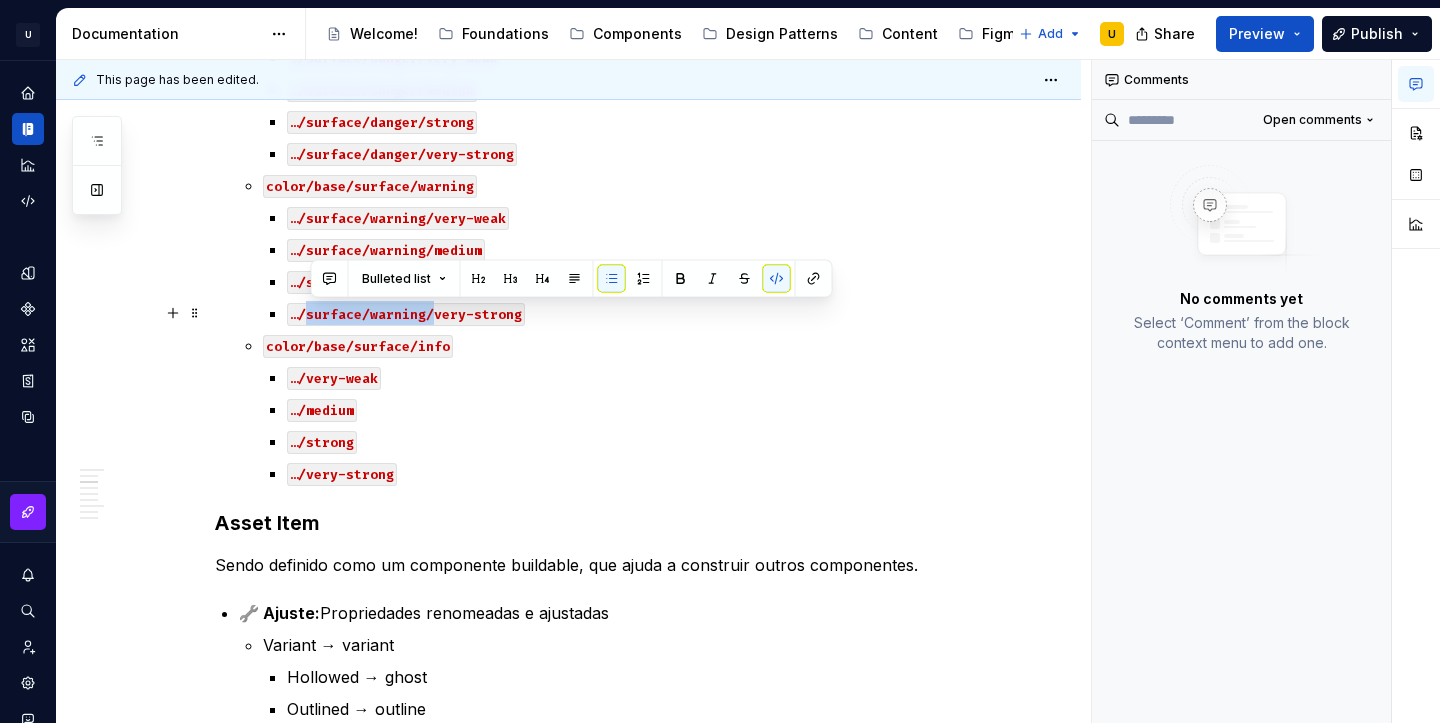 click on "…/surface/warning/very-strong" at bounding box center (406, 314) 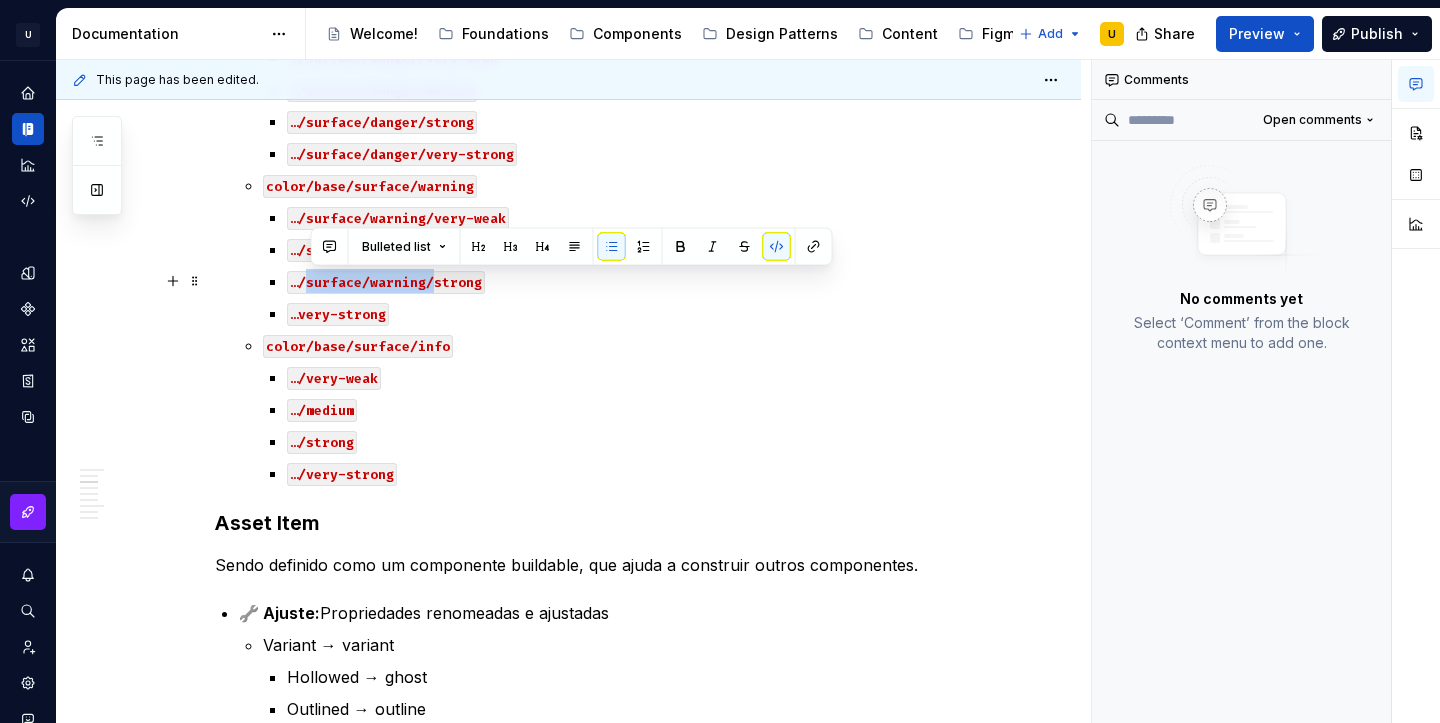 drag, startPoint x: 436, startPoint y: 280, endPoint x: 310, endPoint y: 276, distance: 126.06348 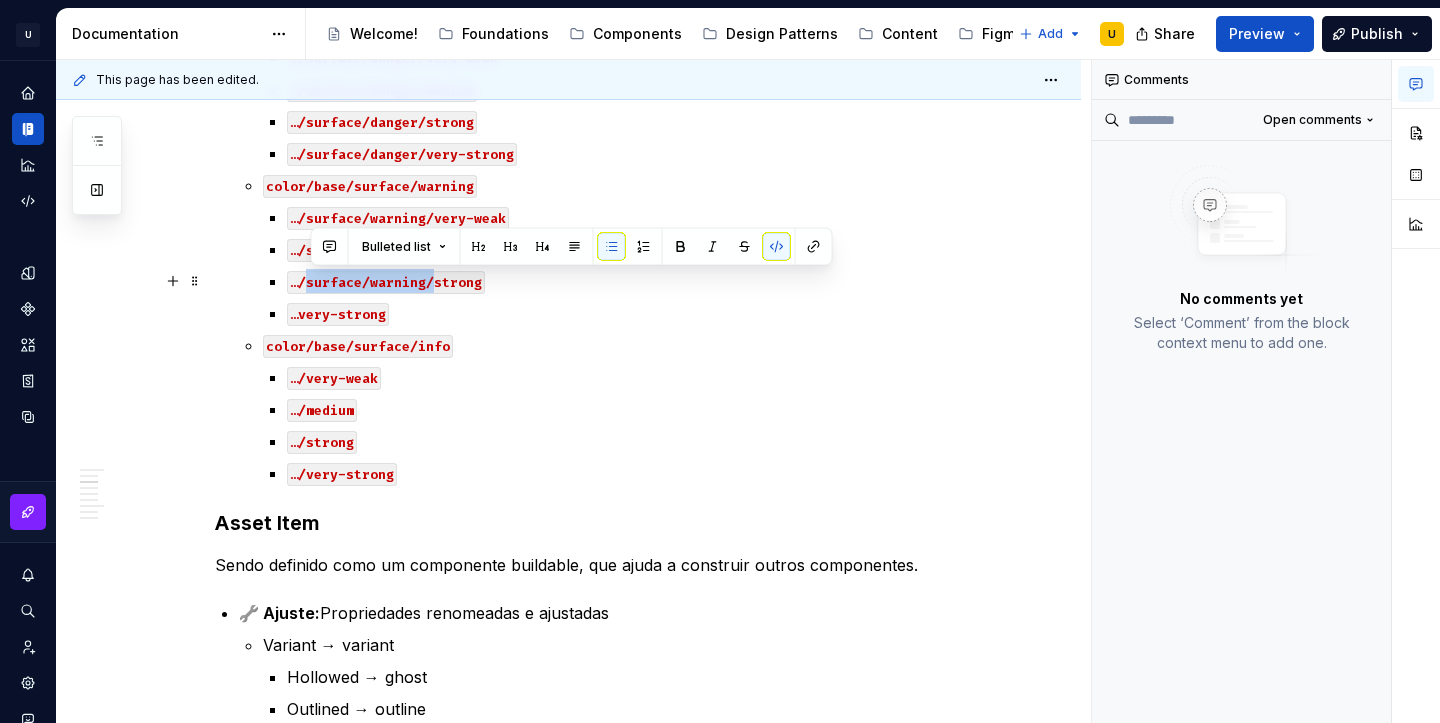 click on "…/surface/warning/strong" at bounding box center [386, 282] 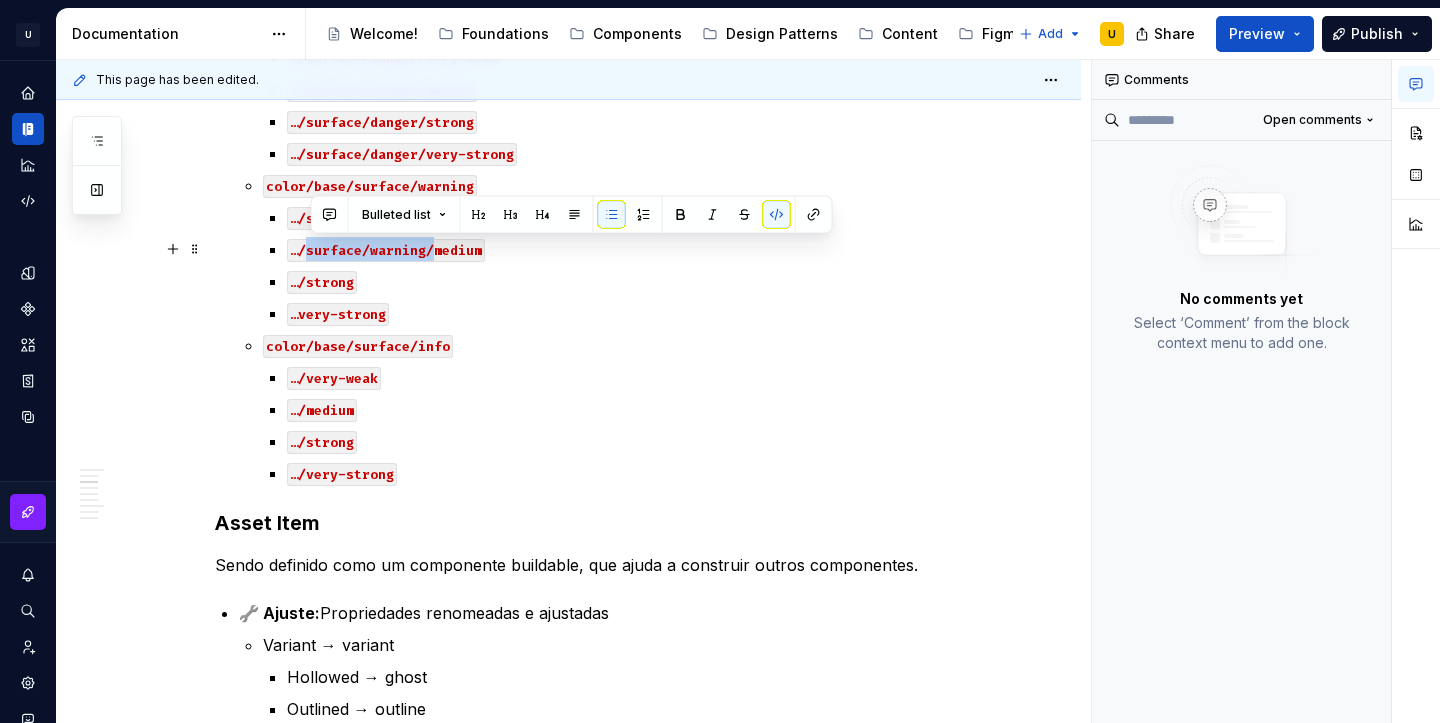 drag, startPoint x: 438, startPoint y: 249, endPoint x: 312, endPoint y: 253, distance: 126.06348 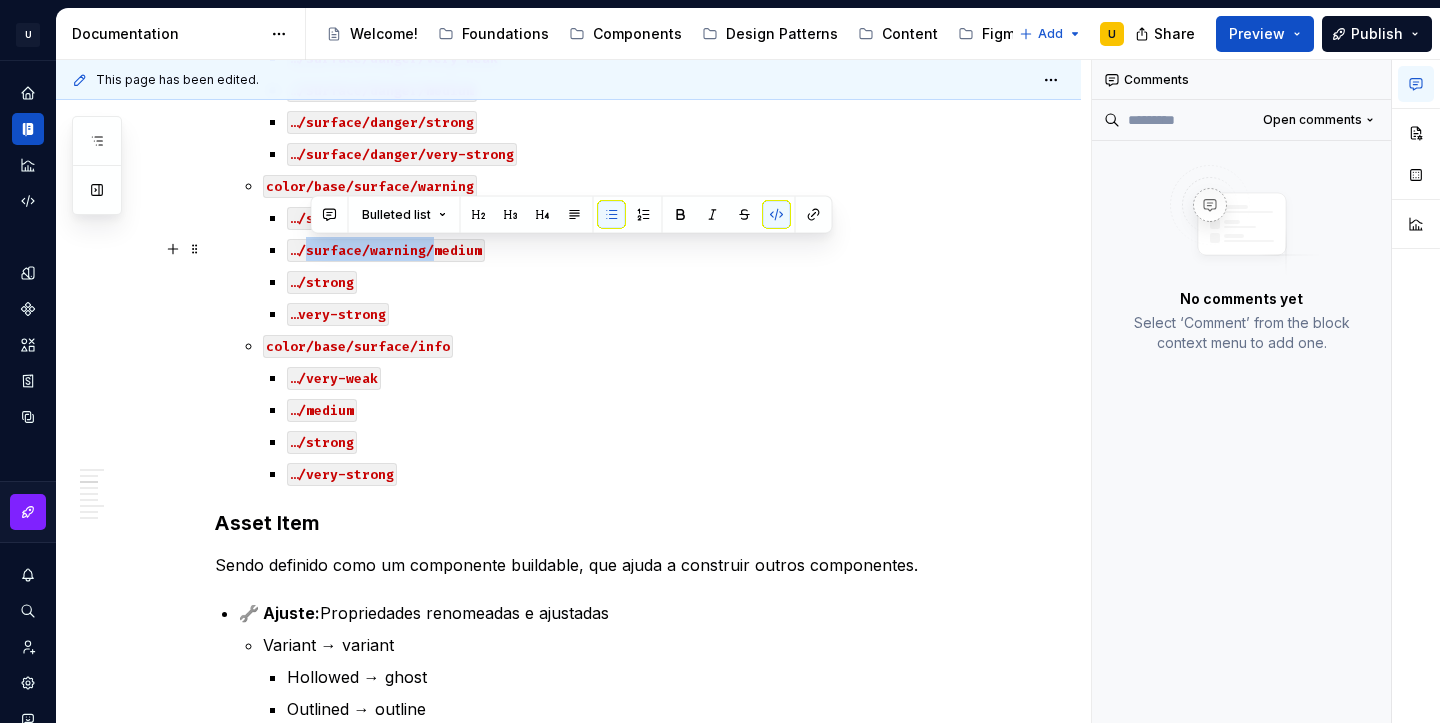 click on "…/surface/warning/medium" at bounding box center [386, 250] 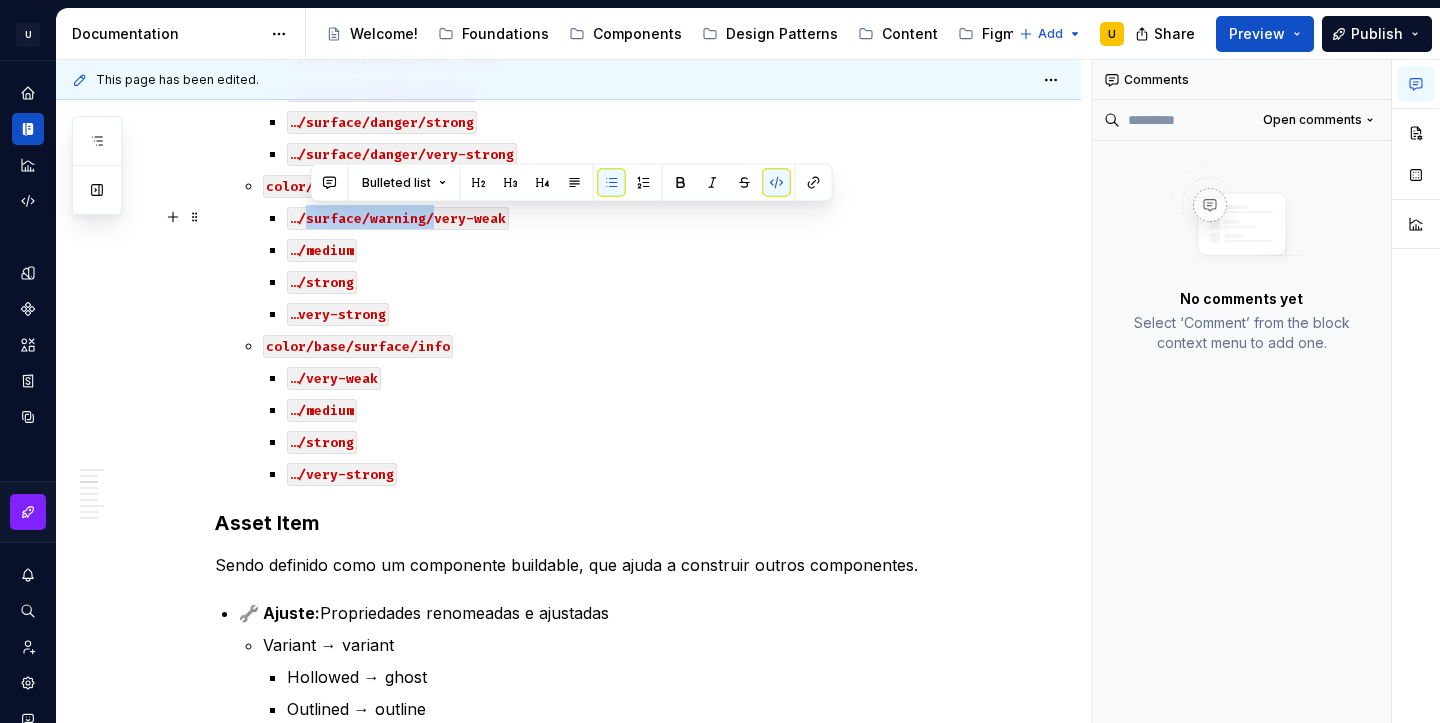 drag, startPoint x: 436, startPoint y: 218, endPoint x: 314, endPoint y: 221, distance: 122.03688 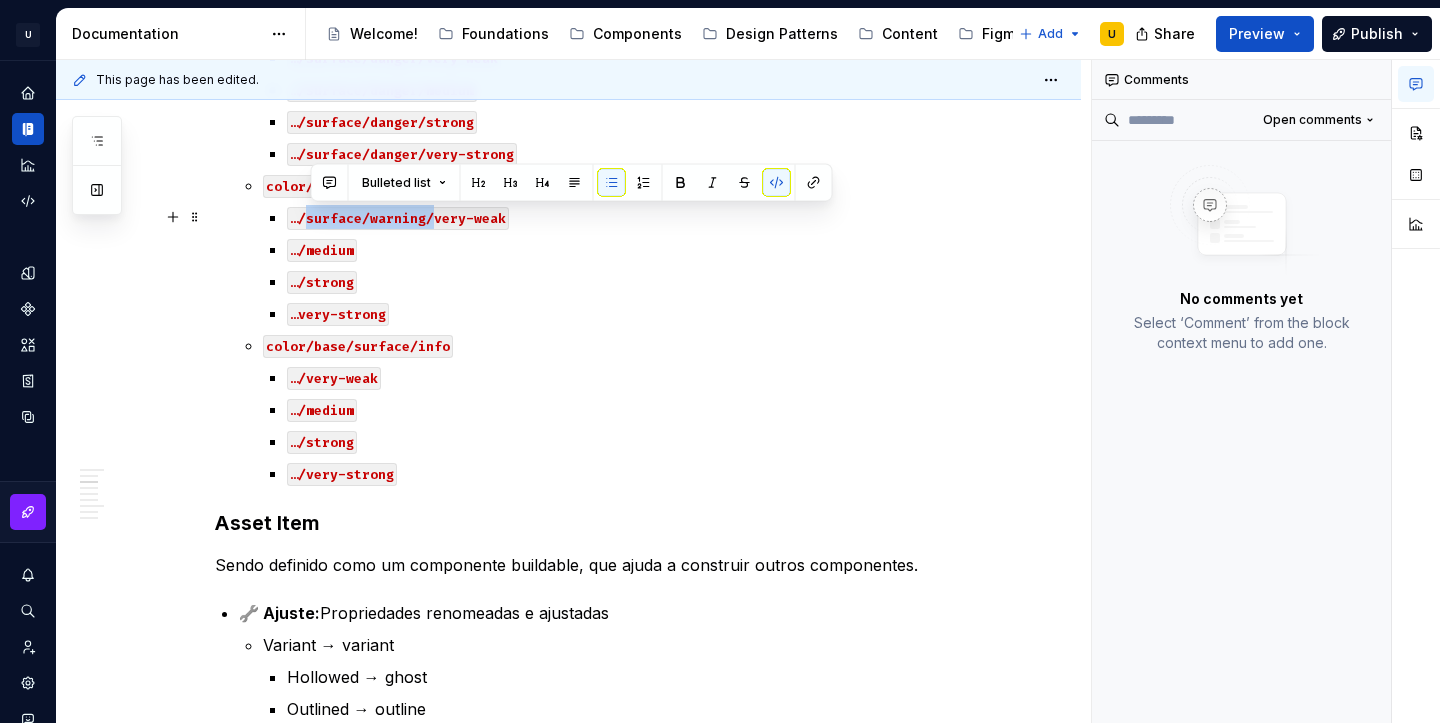 click on "…/surface/warning/very-weak" at bounding box center [398, 218] 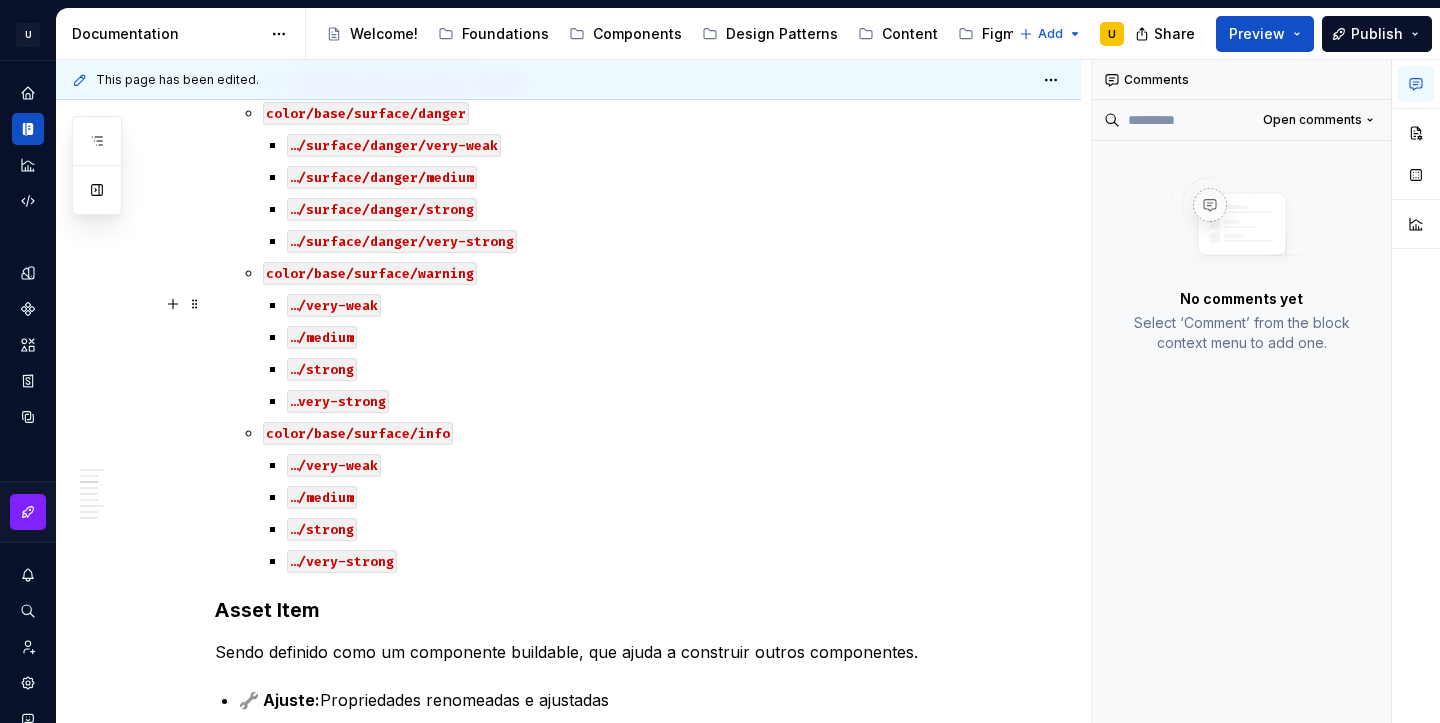 scroll, scrollTop: 1675, scrollLeft: 0, axis: vertical 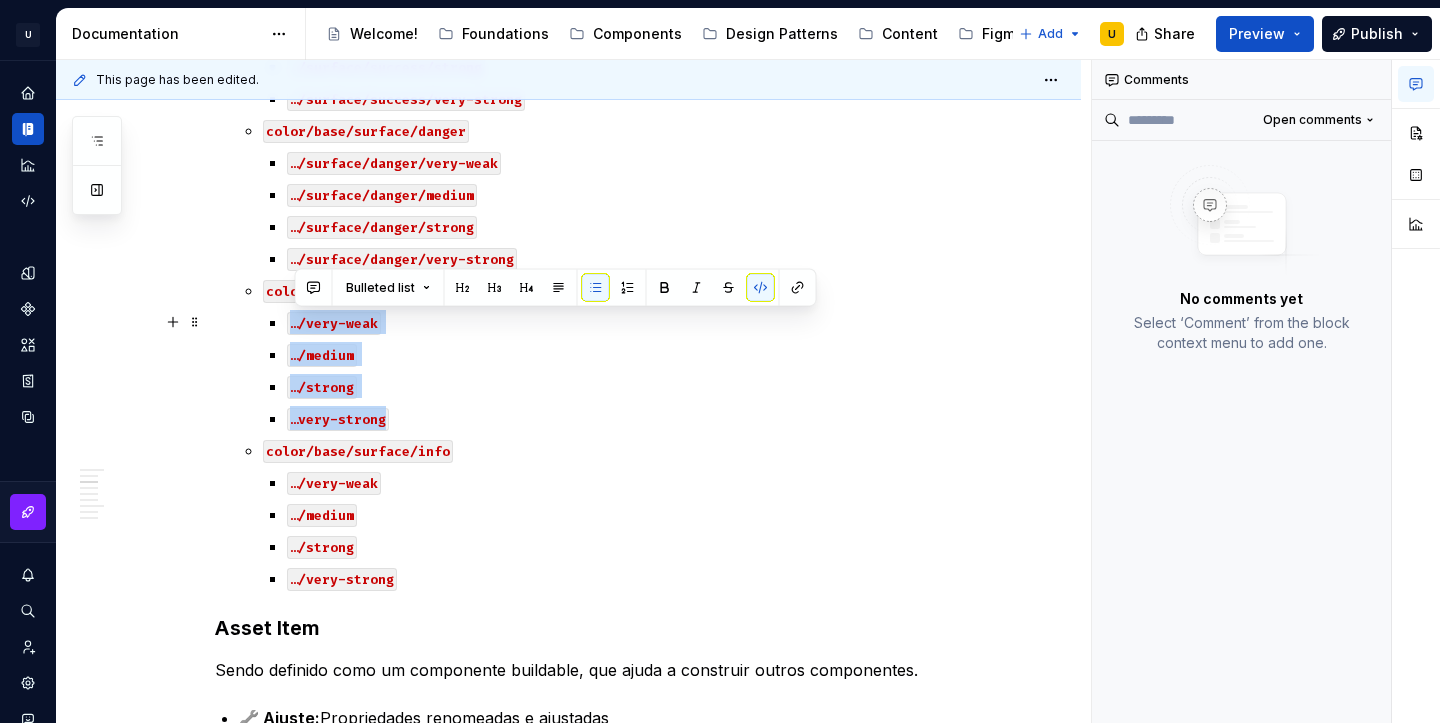 drag, startPoint x: 410, startPoint y: 425, endPoint x: 281, endPoint y: 328, distance: 161.40013 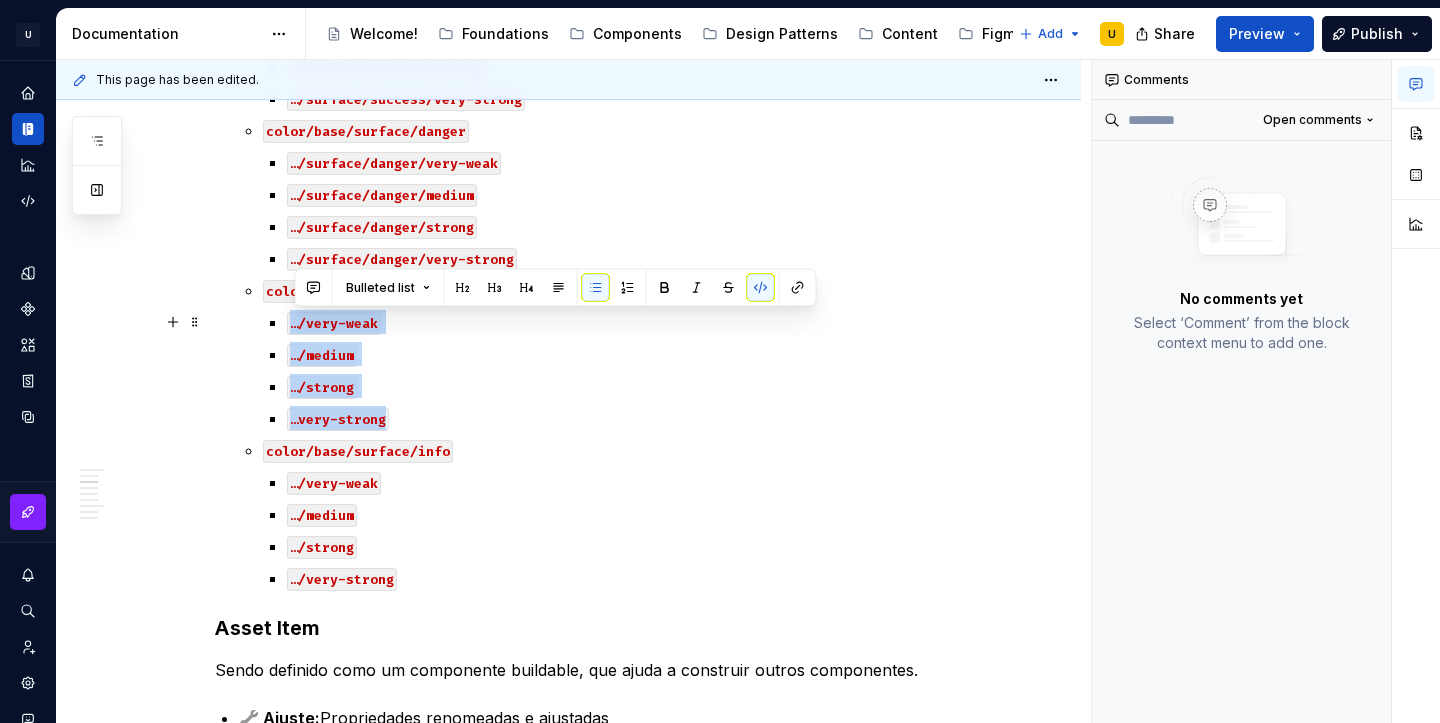click on "…/very-weak …/medium …/strong …very-strong" at bounding box center [629, 370] 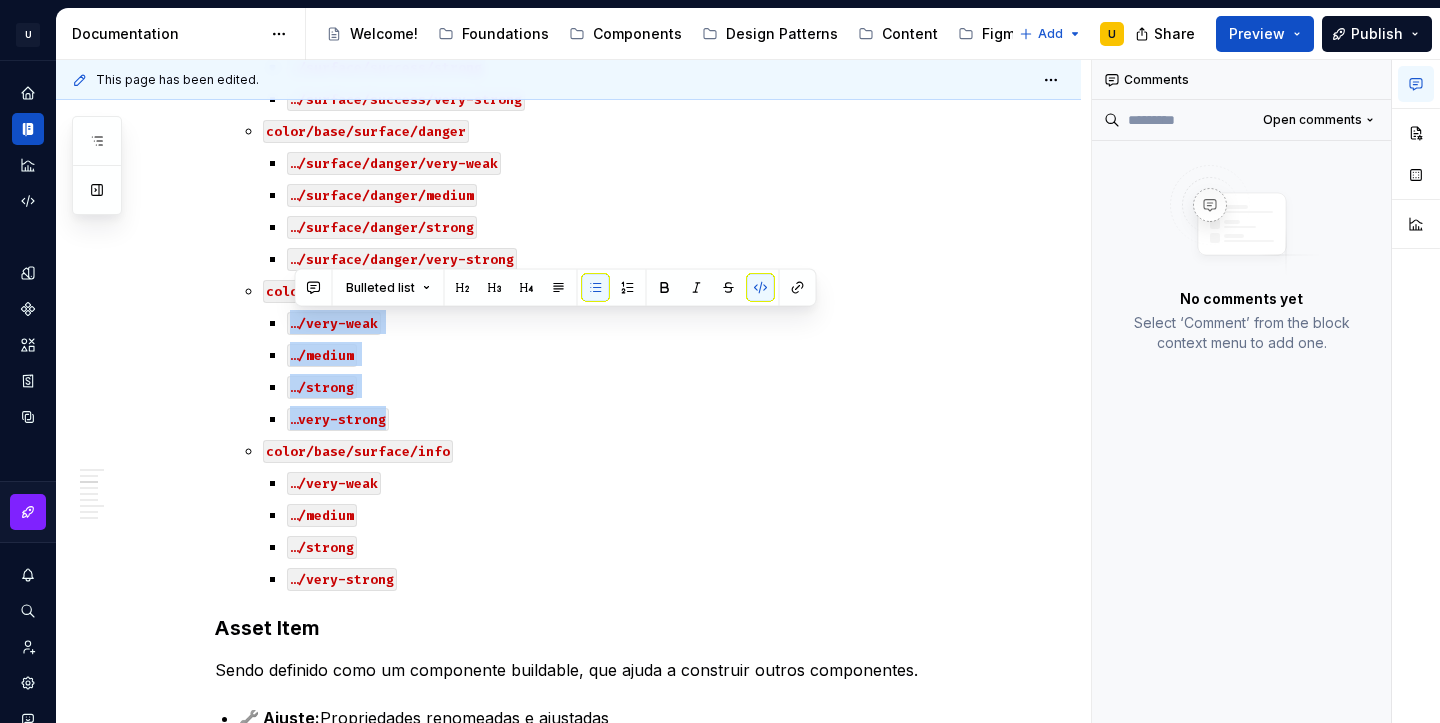 copy on "…/very-weak …/medium …/strong …very-strong" 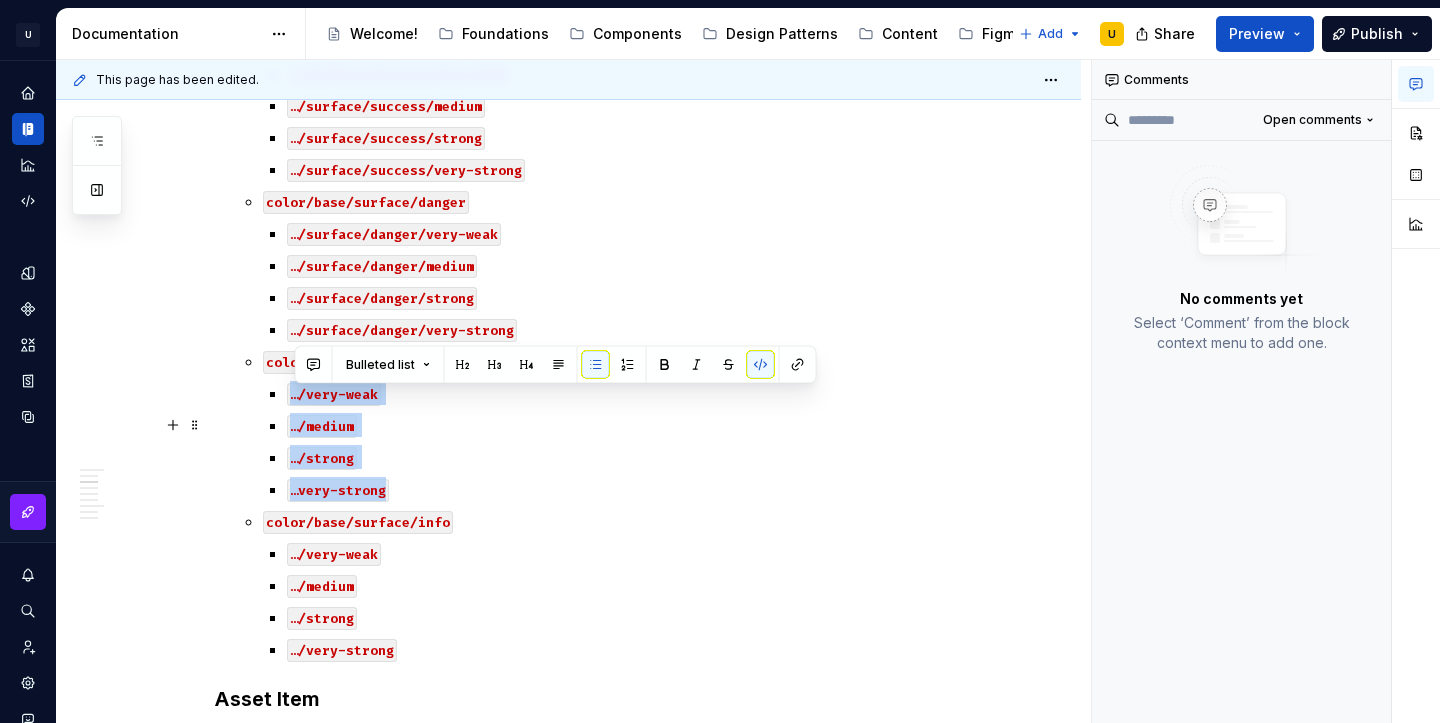 scroll, scrollTop: 1568, scrollLeft: 0, axis: vertical 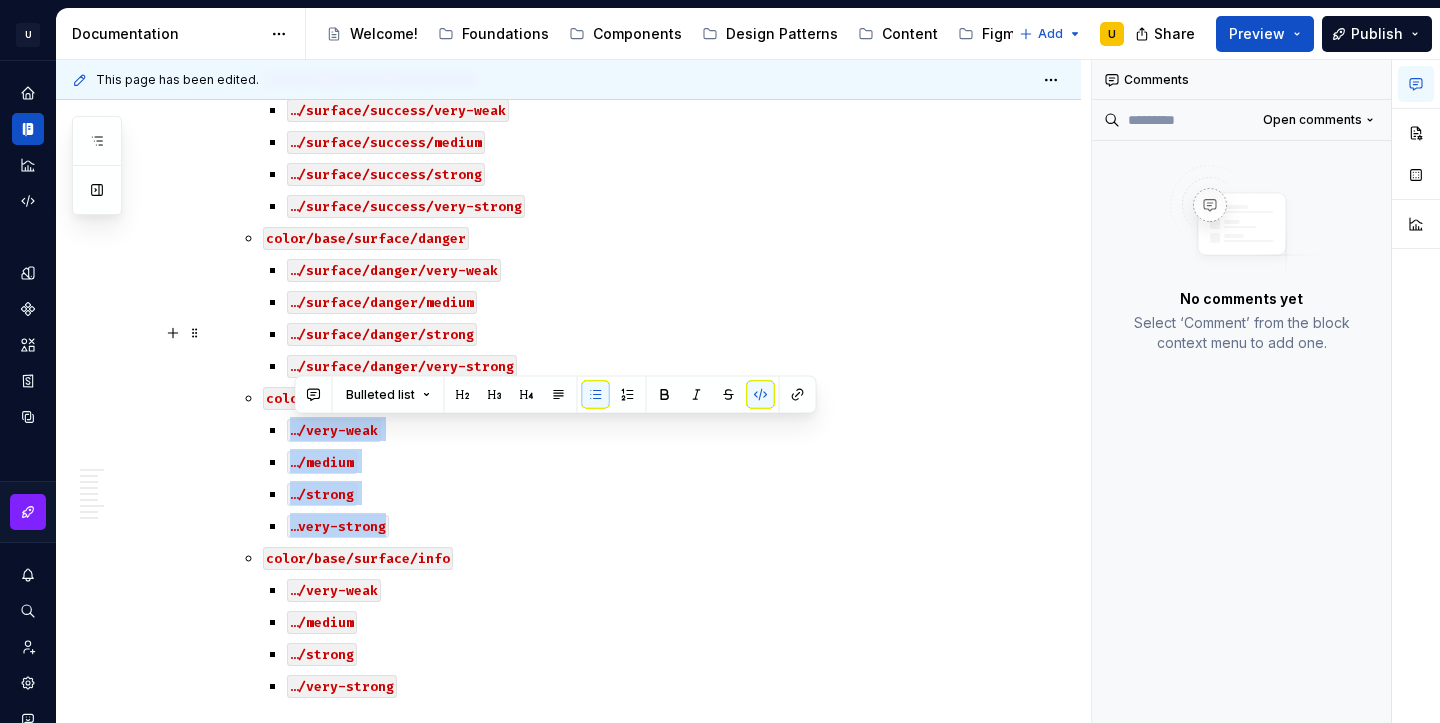 click on "…/surface/danger/strong" at bounding box center [629, 333] 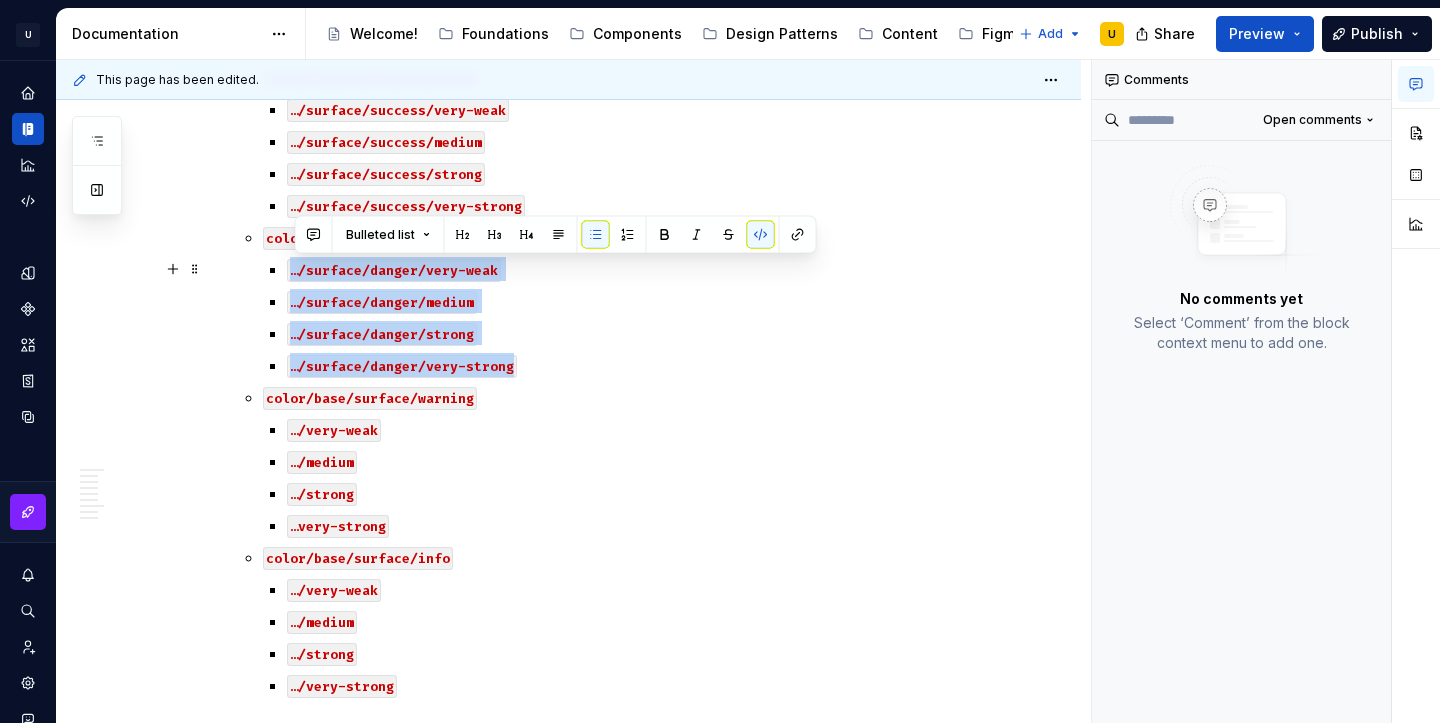 drag, startPoint x: 519, startPoint y: 360, endPoint x: 292, endPoint y: 267, distance: 245.31204 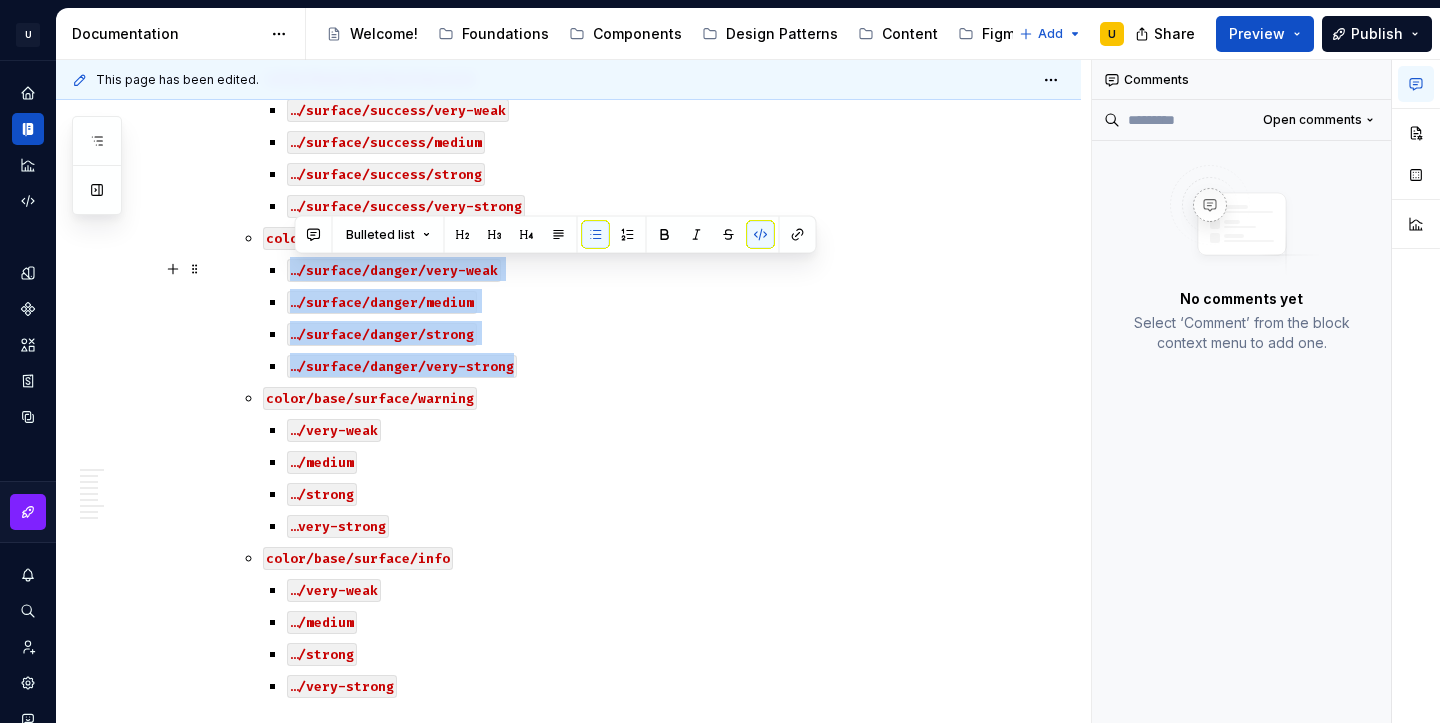 click on "…/surface/danger/very-weak …/surface/danger/medium …/surface/danger/strong …/surface/danger/very-strong" at bounding box center [629, 317] 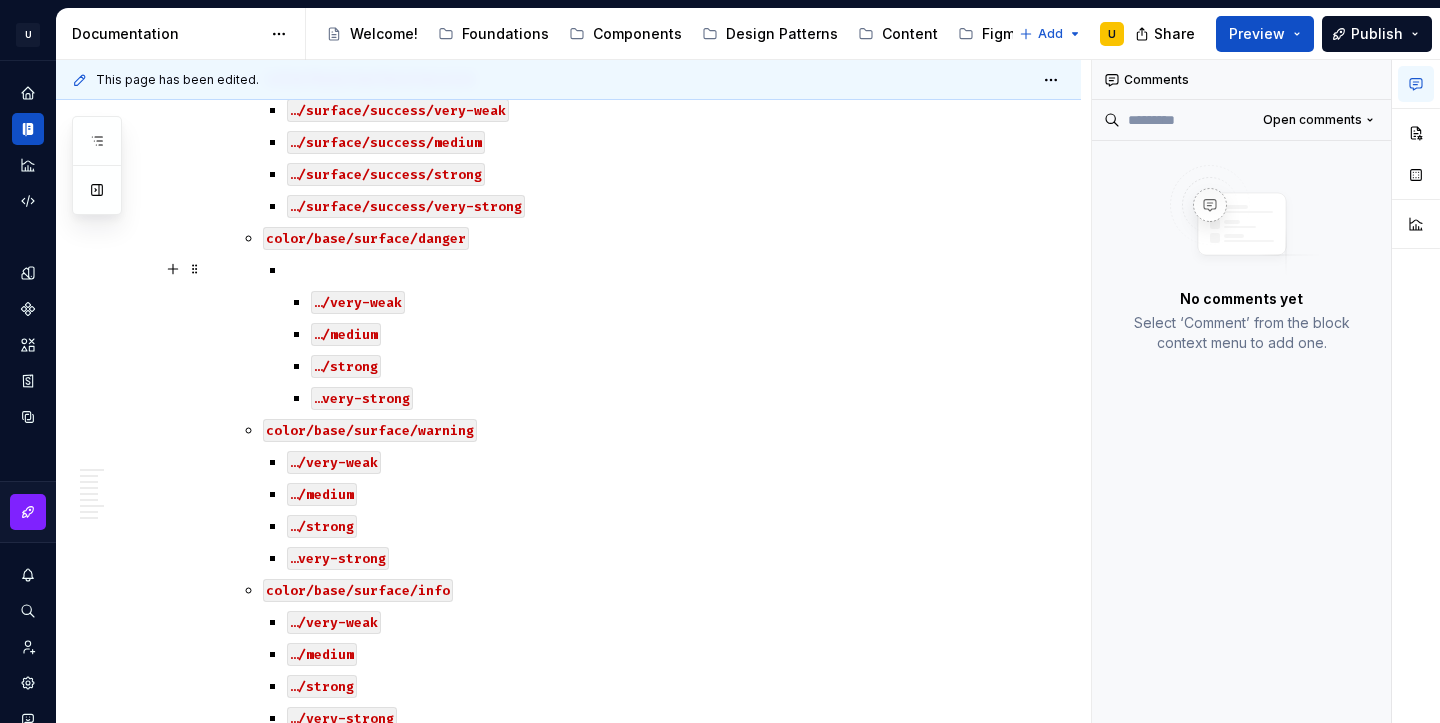 click at bounding box center (629, 269) 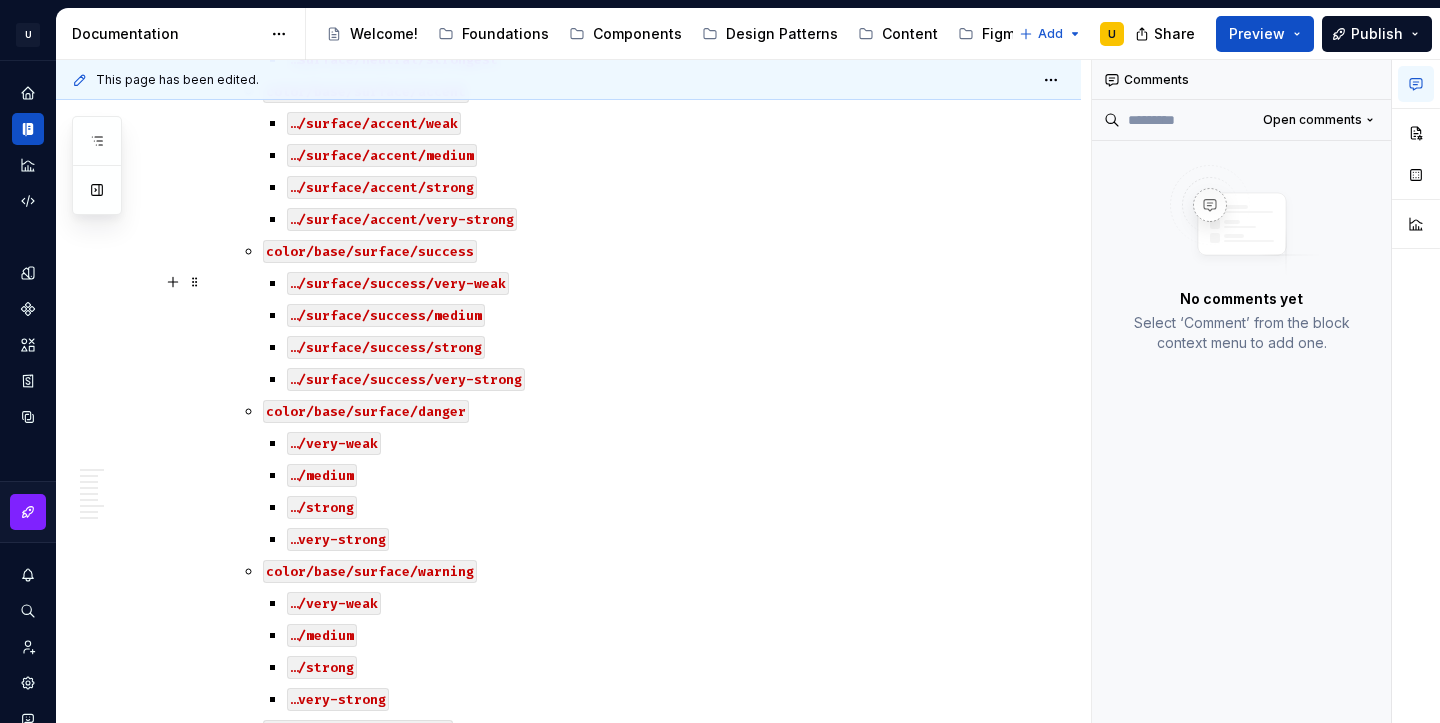 scroll, scrollTop: 1394, scrollLeft: 0, axis: vertical 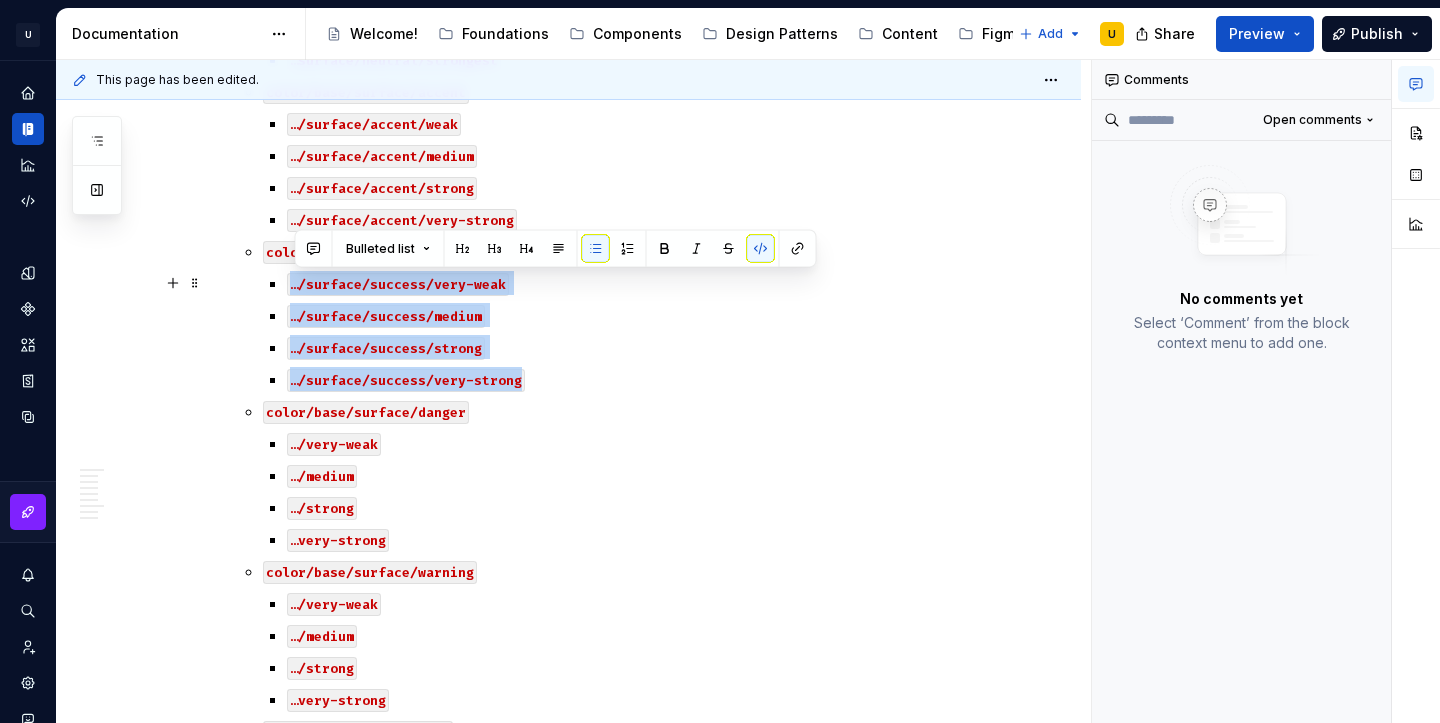 drag, startPoint x: 540, startPoint y: 386, endPoint x: 285, endPoint y: 294, distance: 271.08853 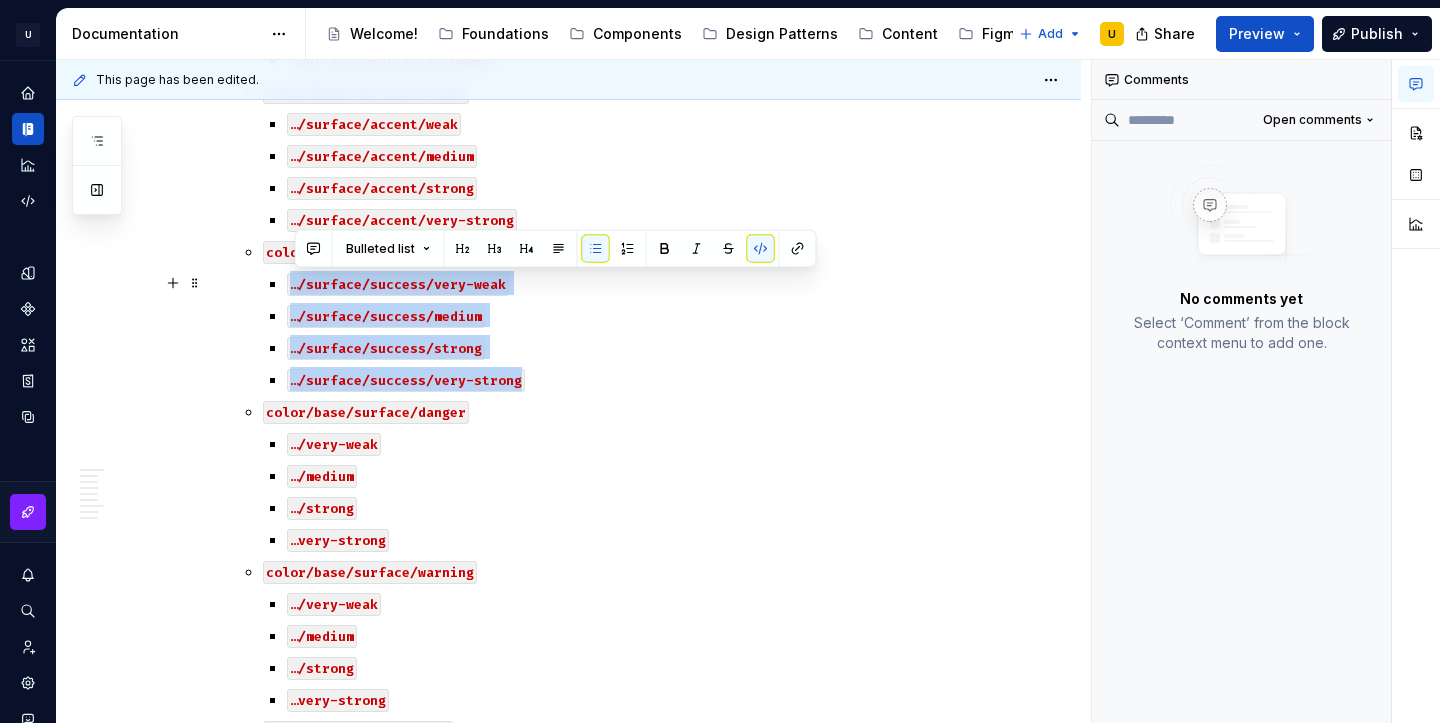 click on "color/base/surface/success …/surface/success/very-weak …/surface/success/medium …/surface/success/strong …/surface/success/very-strong" at bounding box center [617, 315] 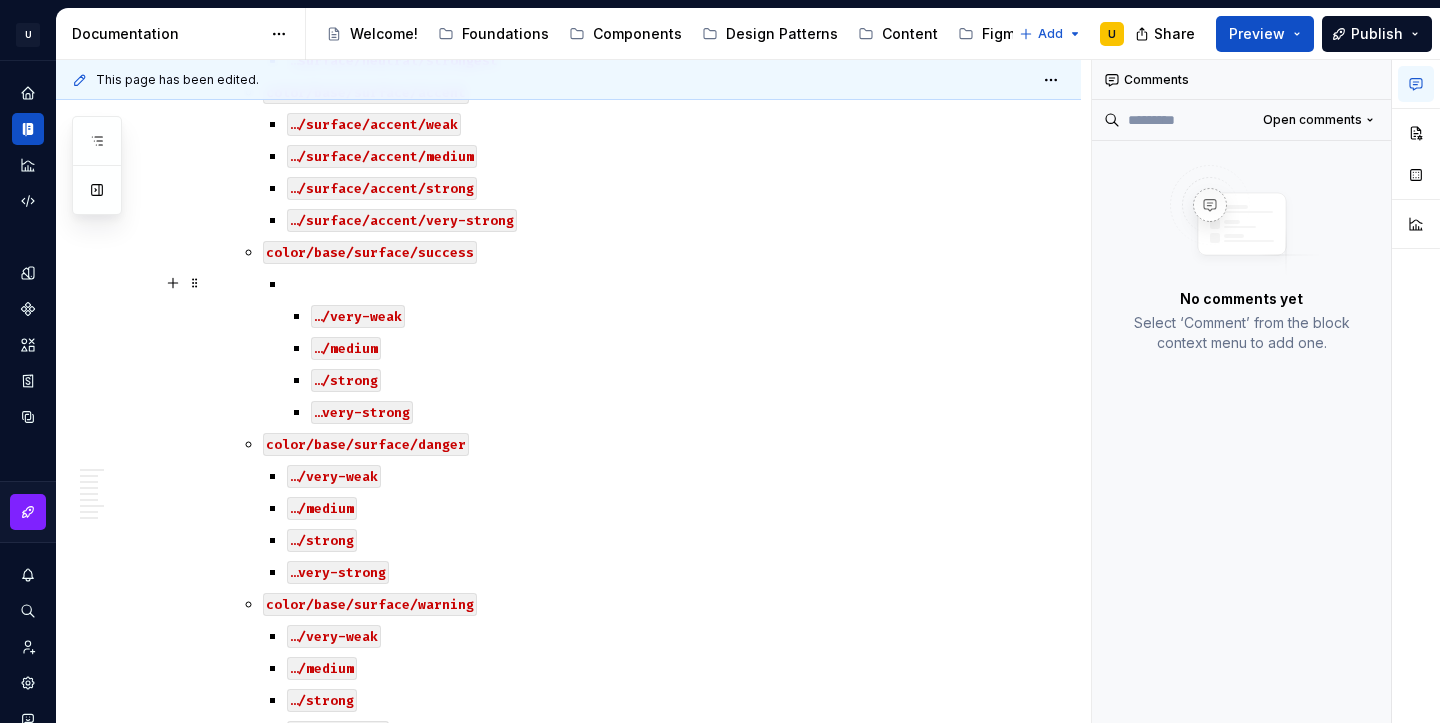click at bounding box center [629, 283] 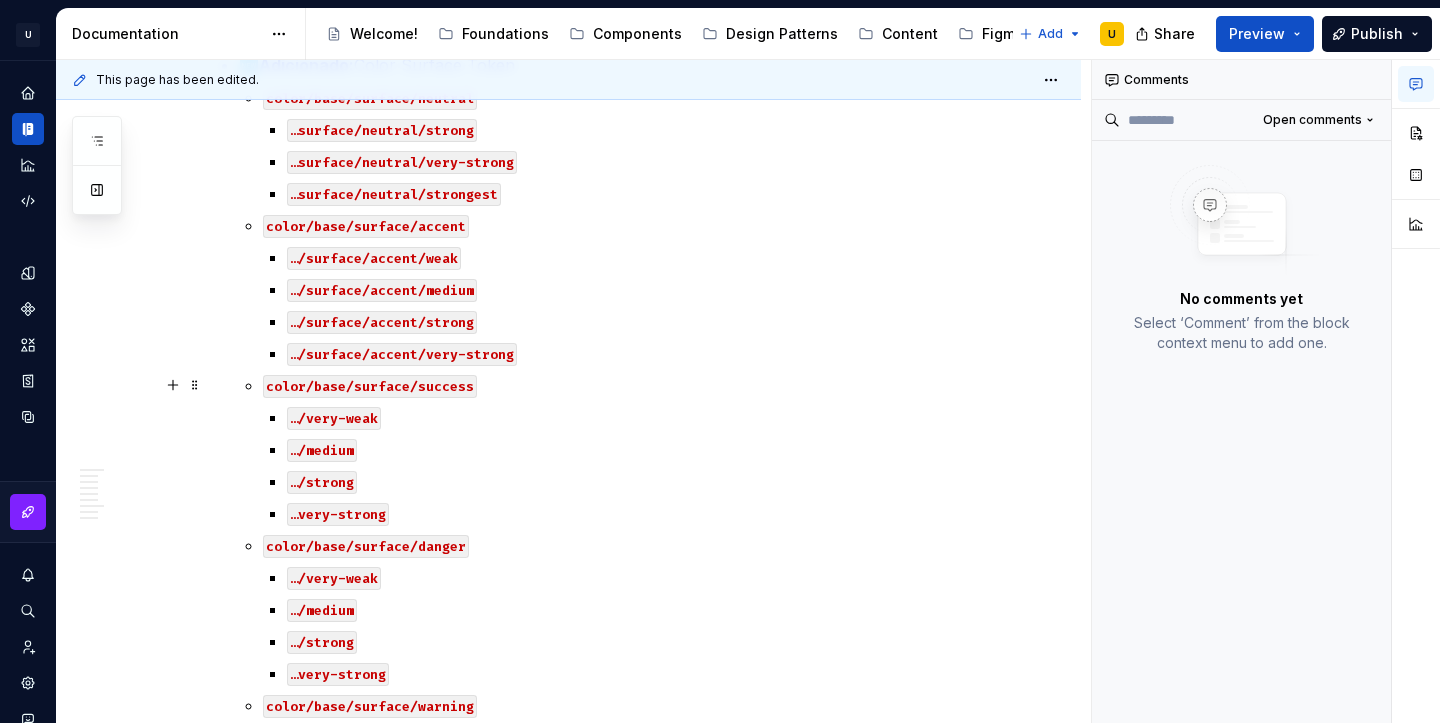 scroll, scrollTop: 1252, scrollLeft: 0, axis: vertical 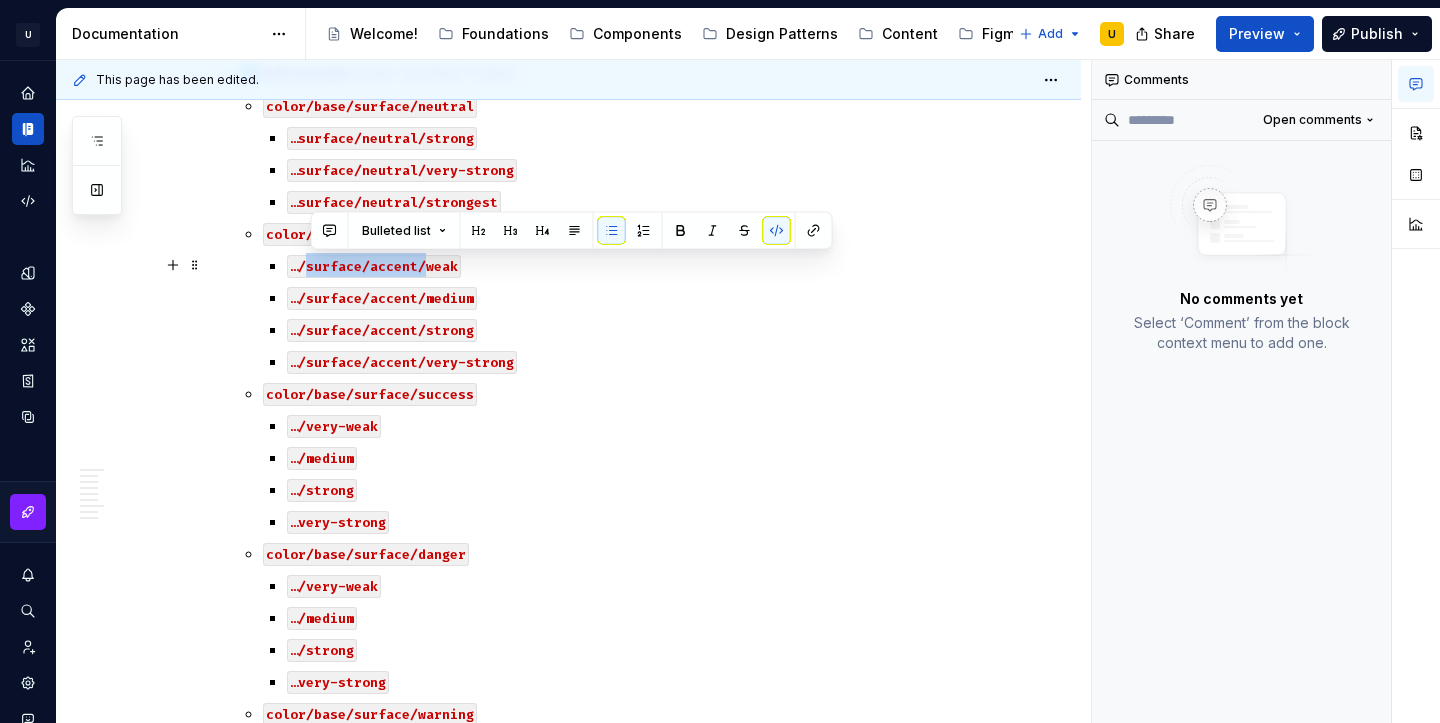 drag, startPoint x: 428, startPoint y: 269, endPoint x: 312, endPoint y: 272, distance: 116.03879 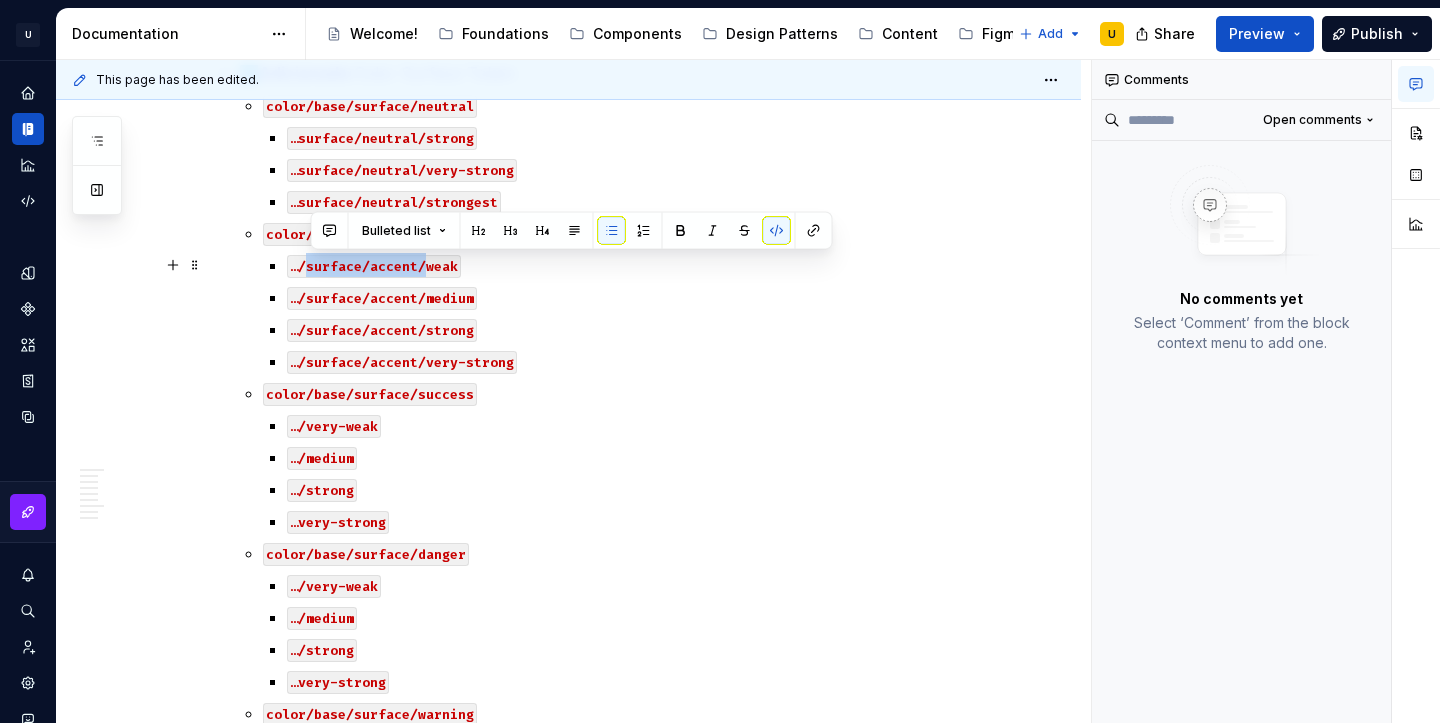 click on "…/surface/accent/weak" at bounding box center [374, 266] 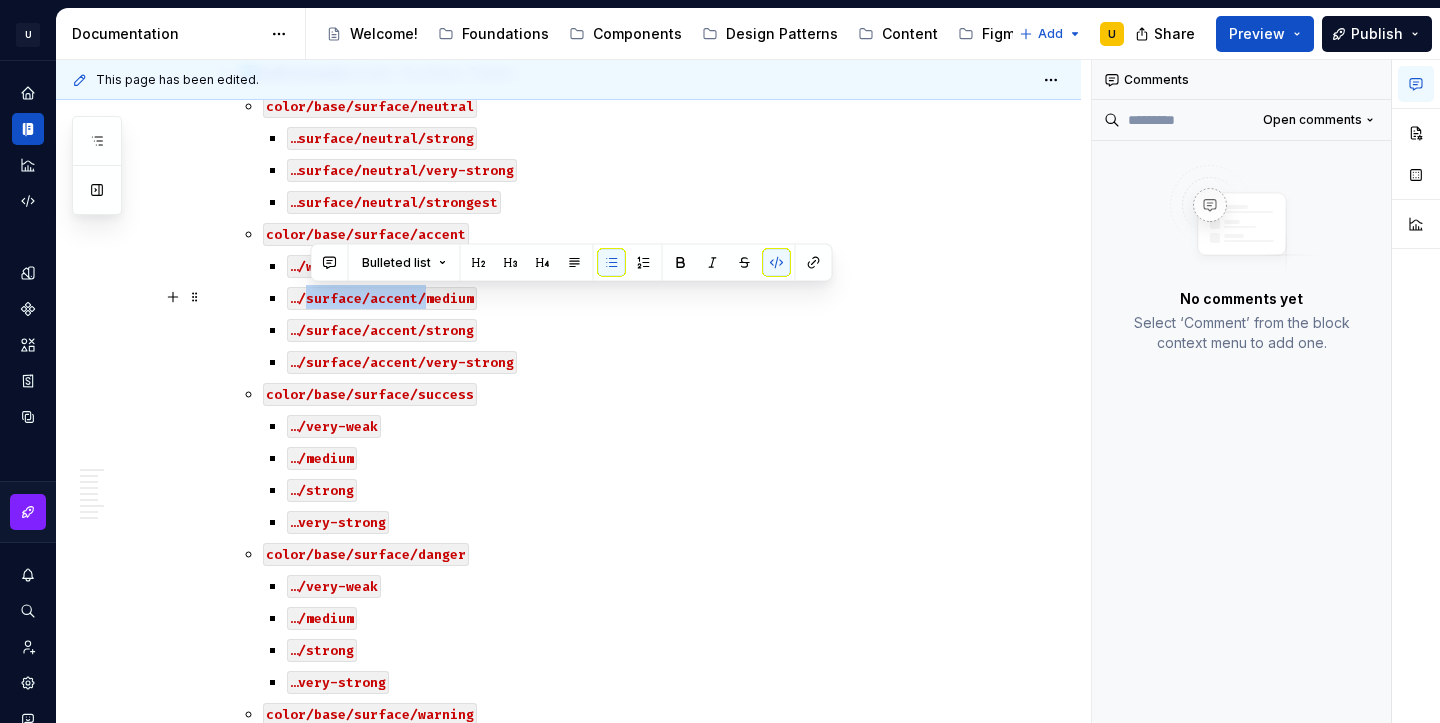 drag, startPoint x: 428, startPoint y: 292, endPoint x: 312, endPoint y: 300, distance: 116.275536 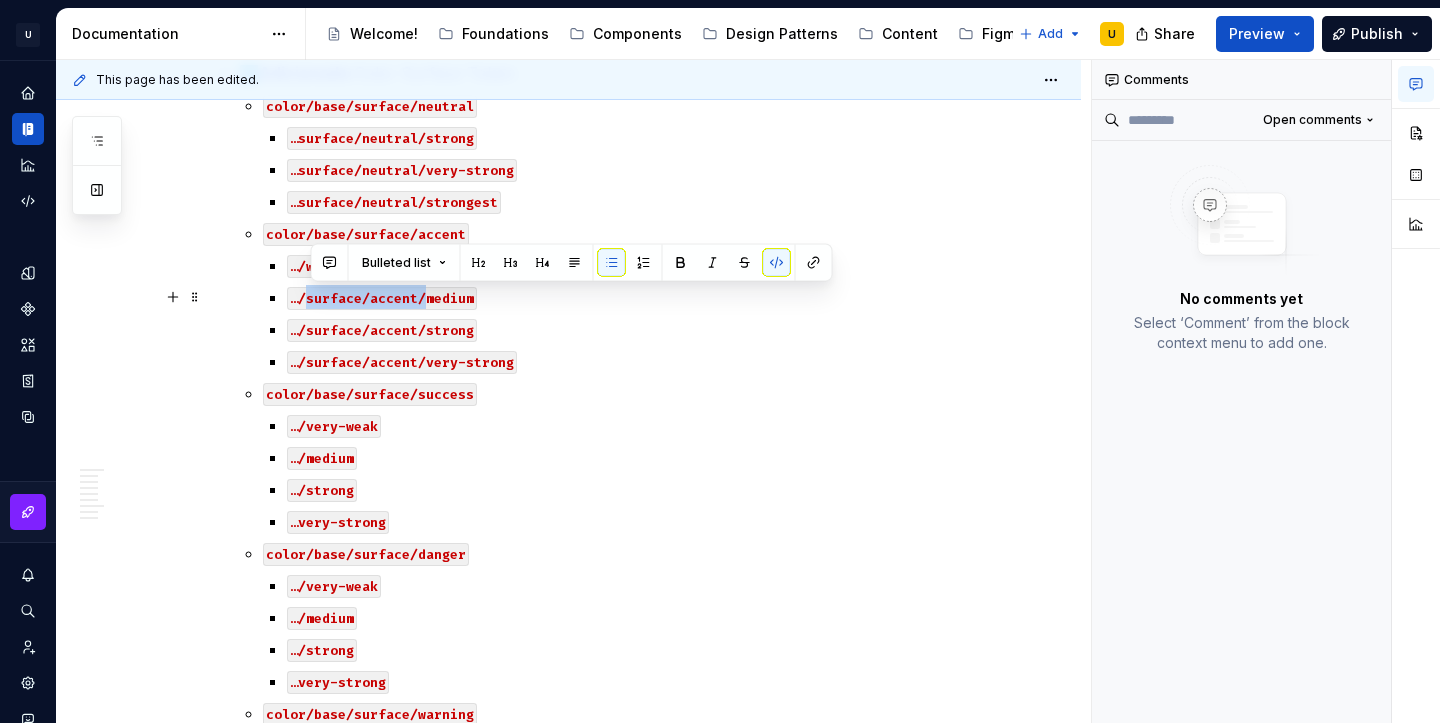 click on "…/surface/accent/medium" at bounding box center [382, 298] 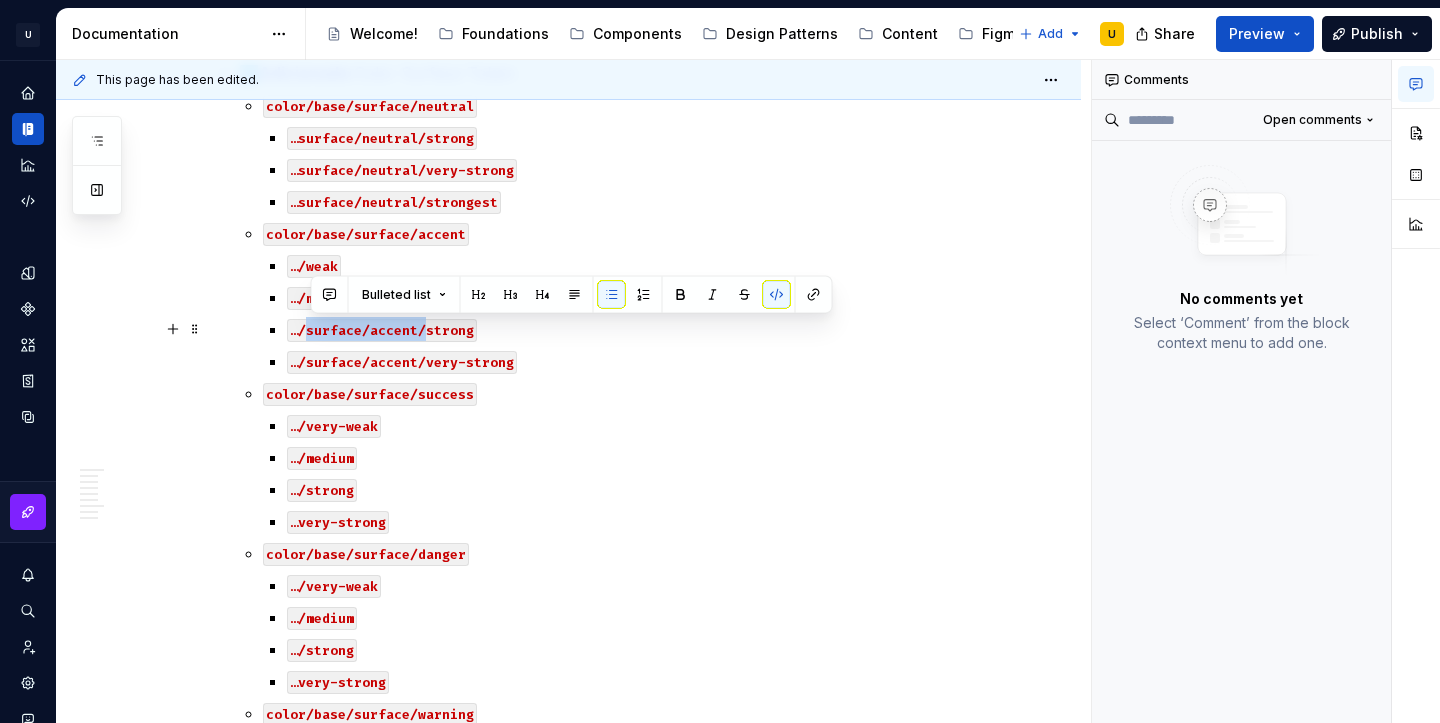 drag, startPoint x: 429, startPoint y: 331, endPoint x: 309, endPoint y: 333, distance: 120.01666 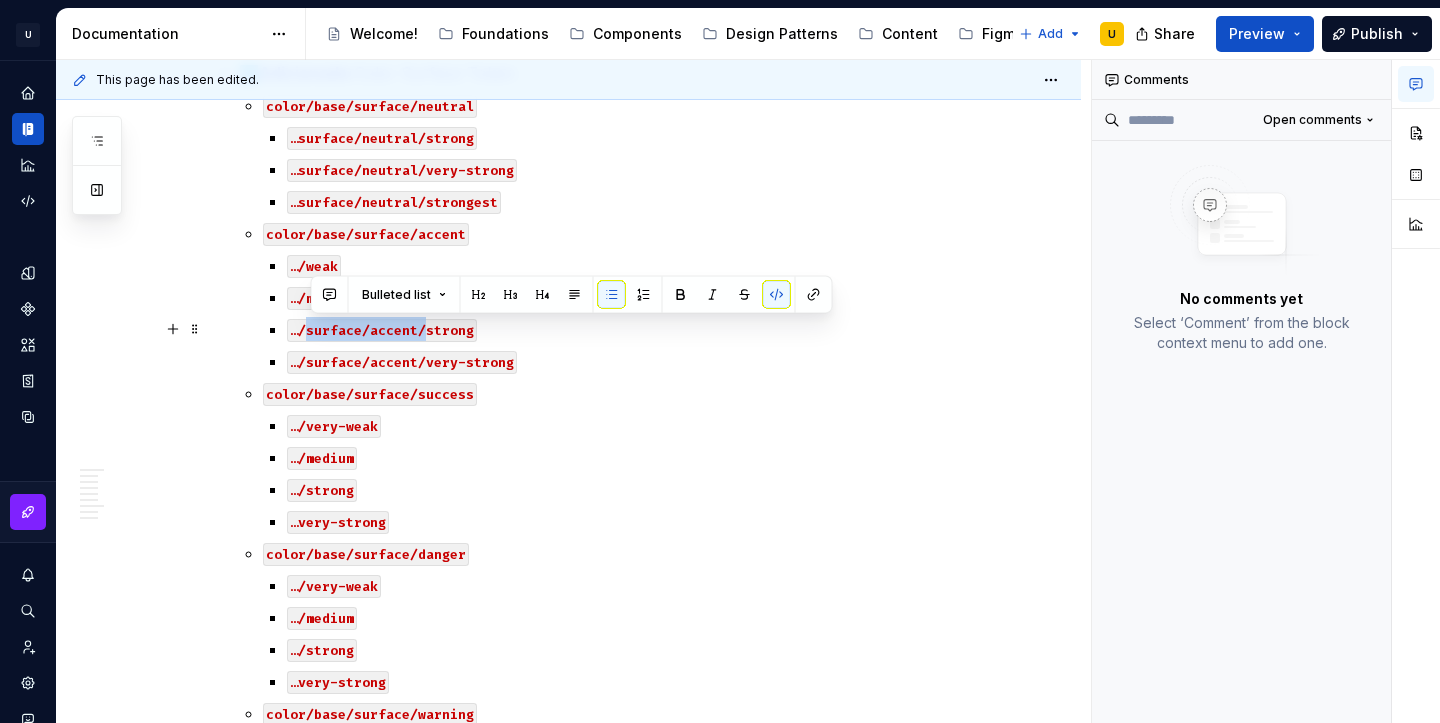 click on "…/surface/accent/strong" at bounding box center [382, 330] 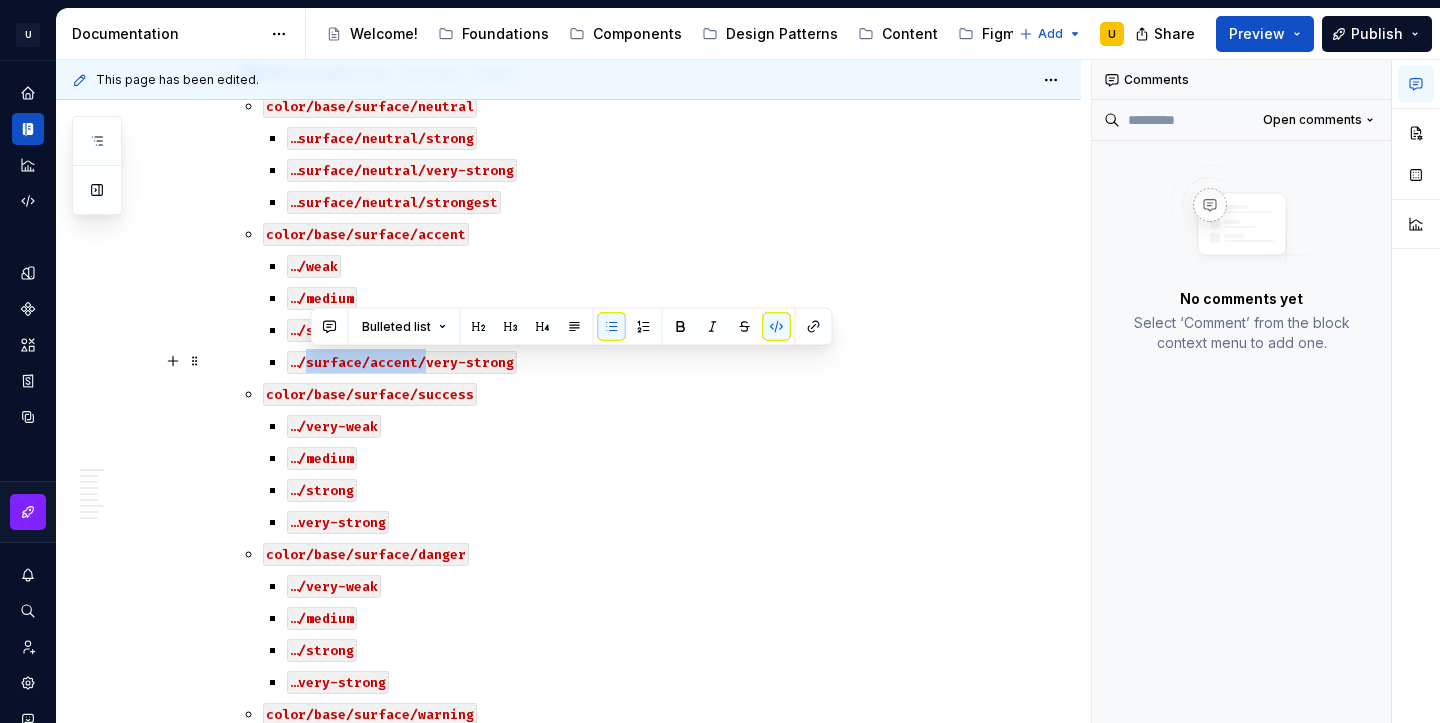 drag, startPoint x: 431, startPoint y: 361, endPoint x: 310, endPoint y: 367, distance: 121.14867 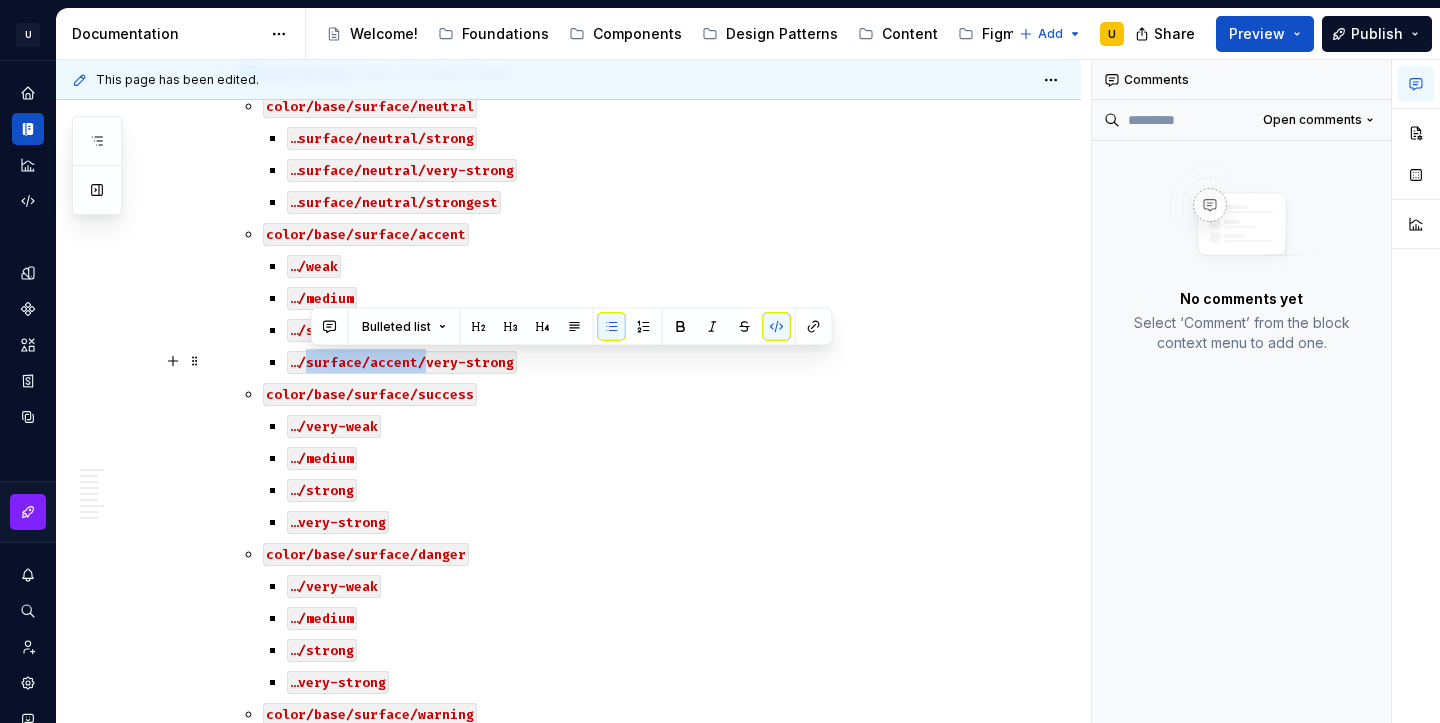 click on "…/surface/accent/very-strong" at bounding box center (402, 362) 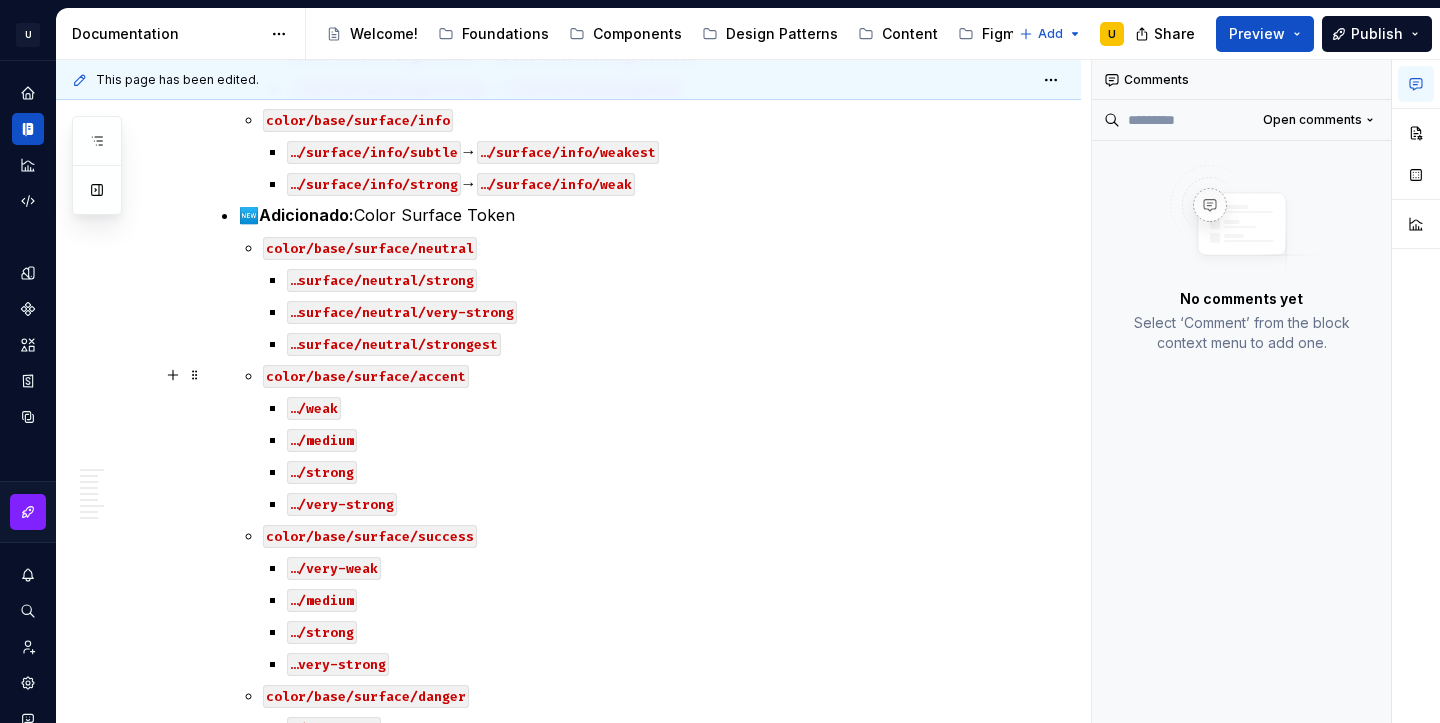 scroll, scrollTop: 1108, scrollLeft: 0, axis: vertical 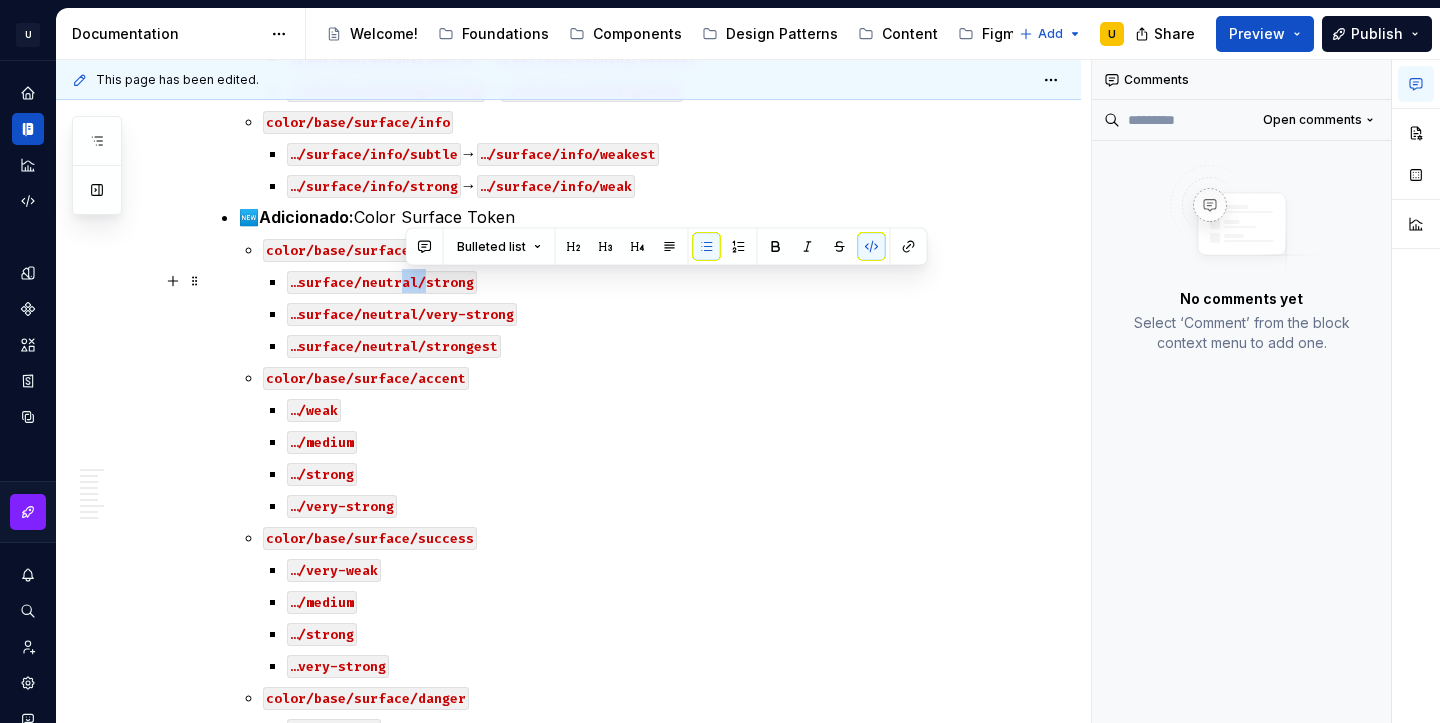 drag, startPoint x: 429, startPoint y: 280, endPoint x: 404, endPoint y: 283, distance: 25.179358 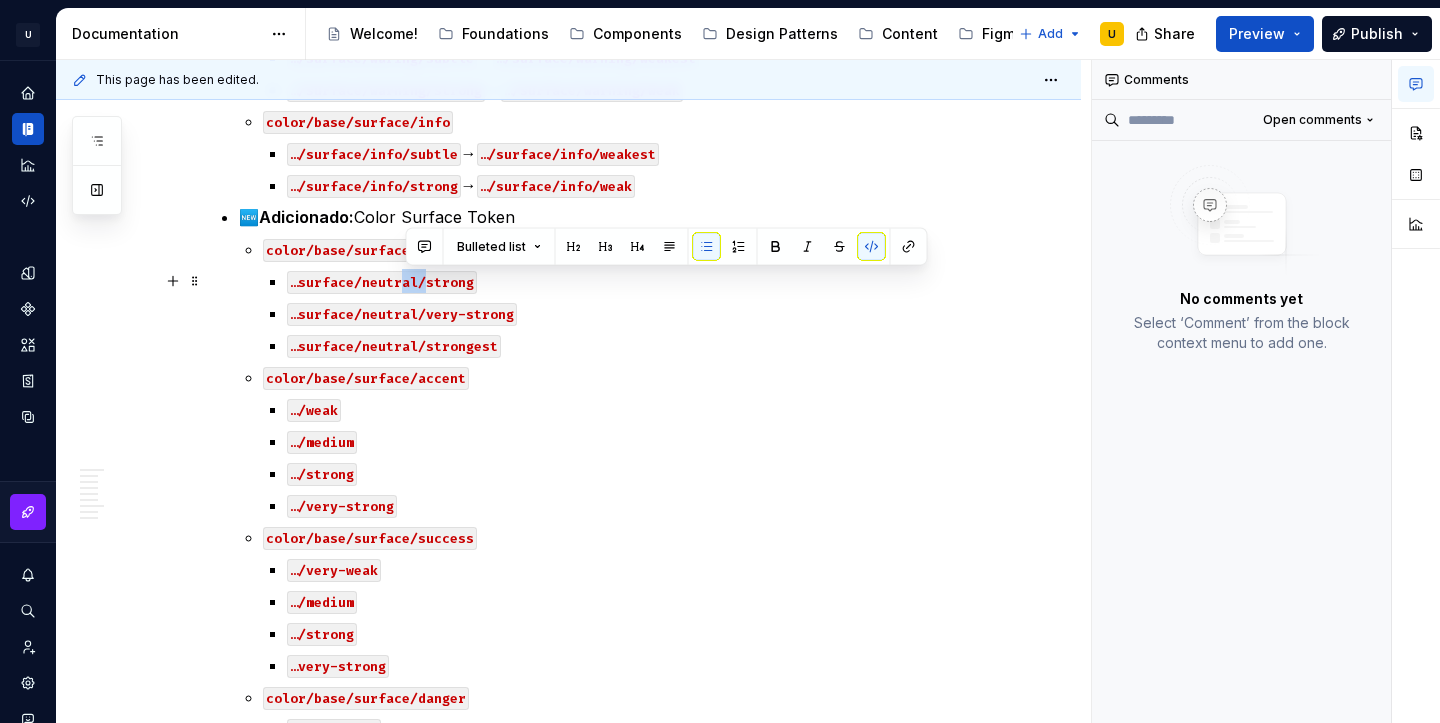 click on "…surface/neutral/strong" at bounding box center [382, 282] 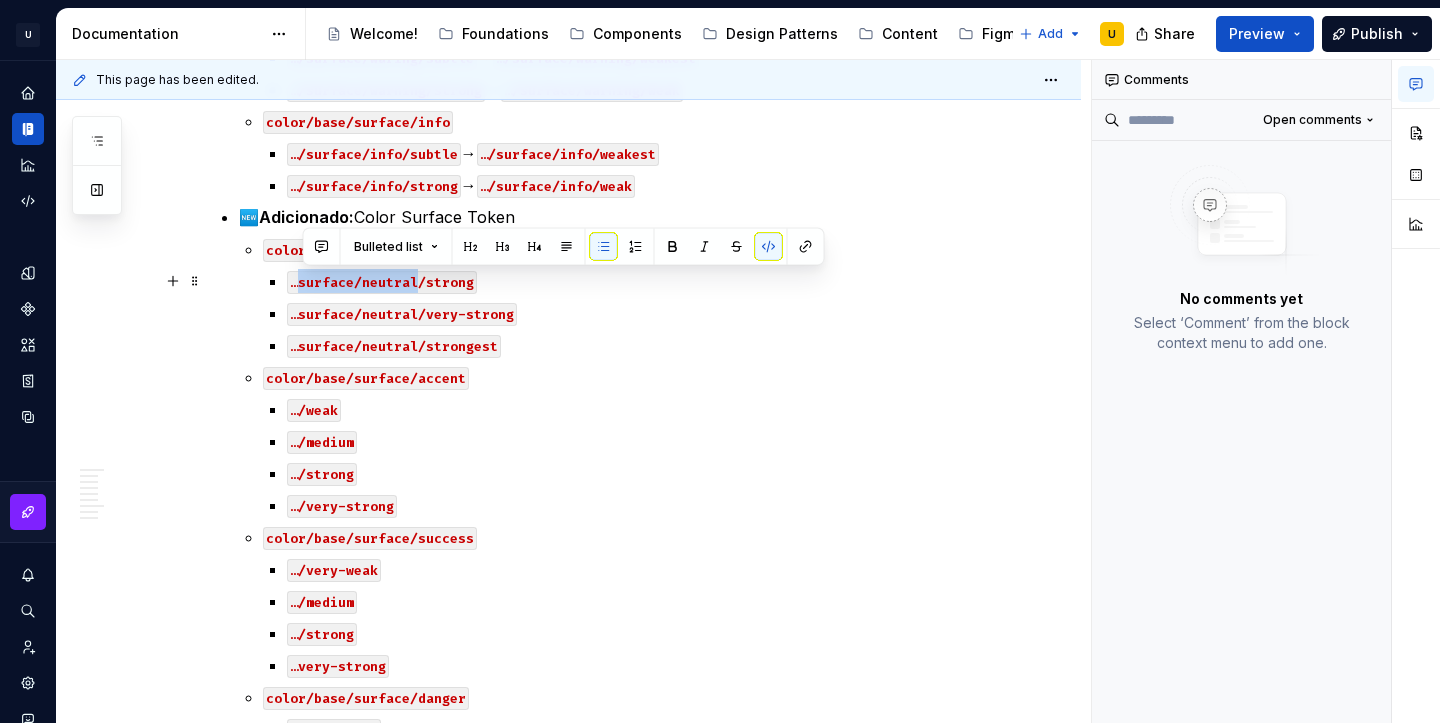 drag, startPoint x: 421, startPoint y: 283, endPoint x: 305, endPoint y: 285, distance: 116.01724 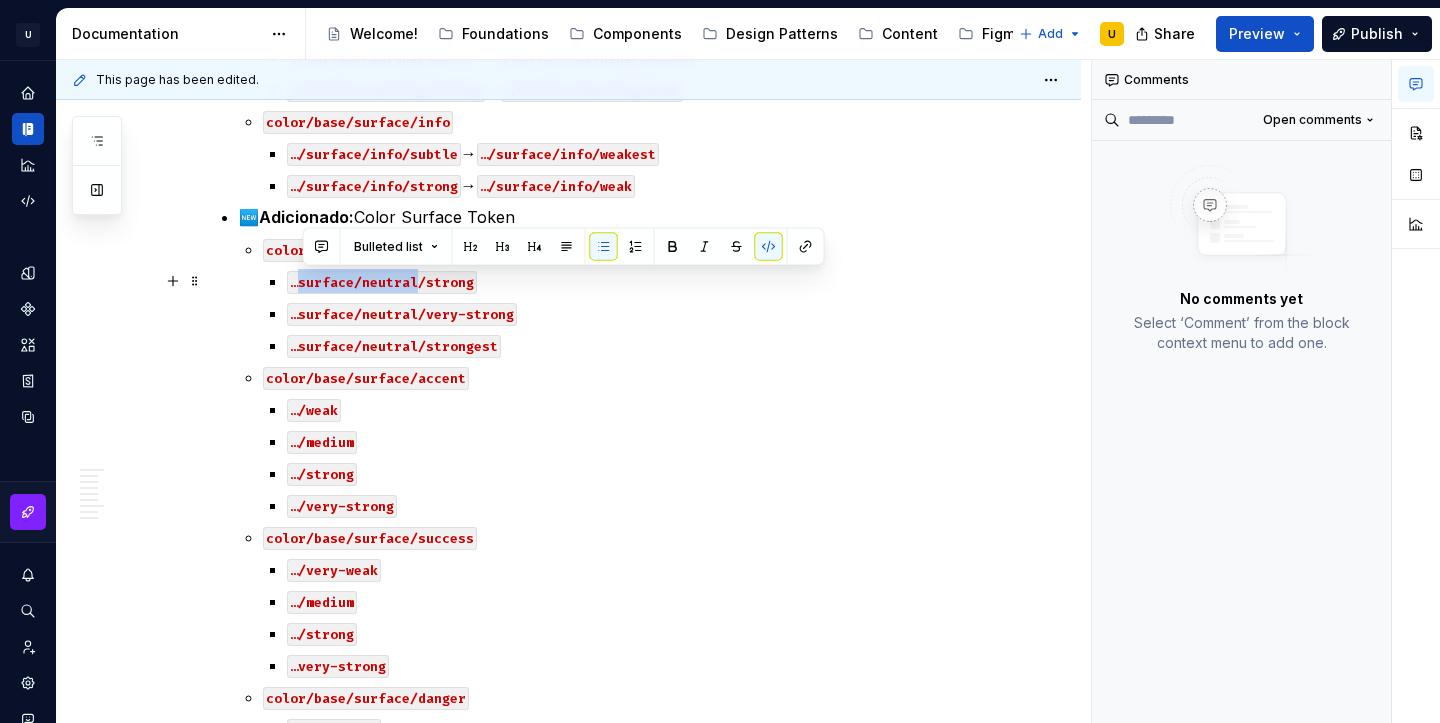 click on "…surface/neutral/strong" at bounding box center [382, 282] 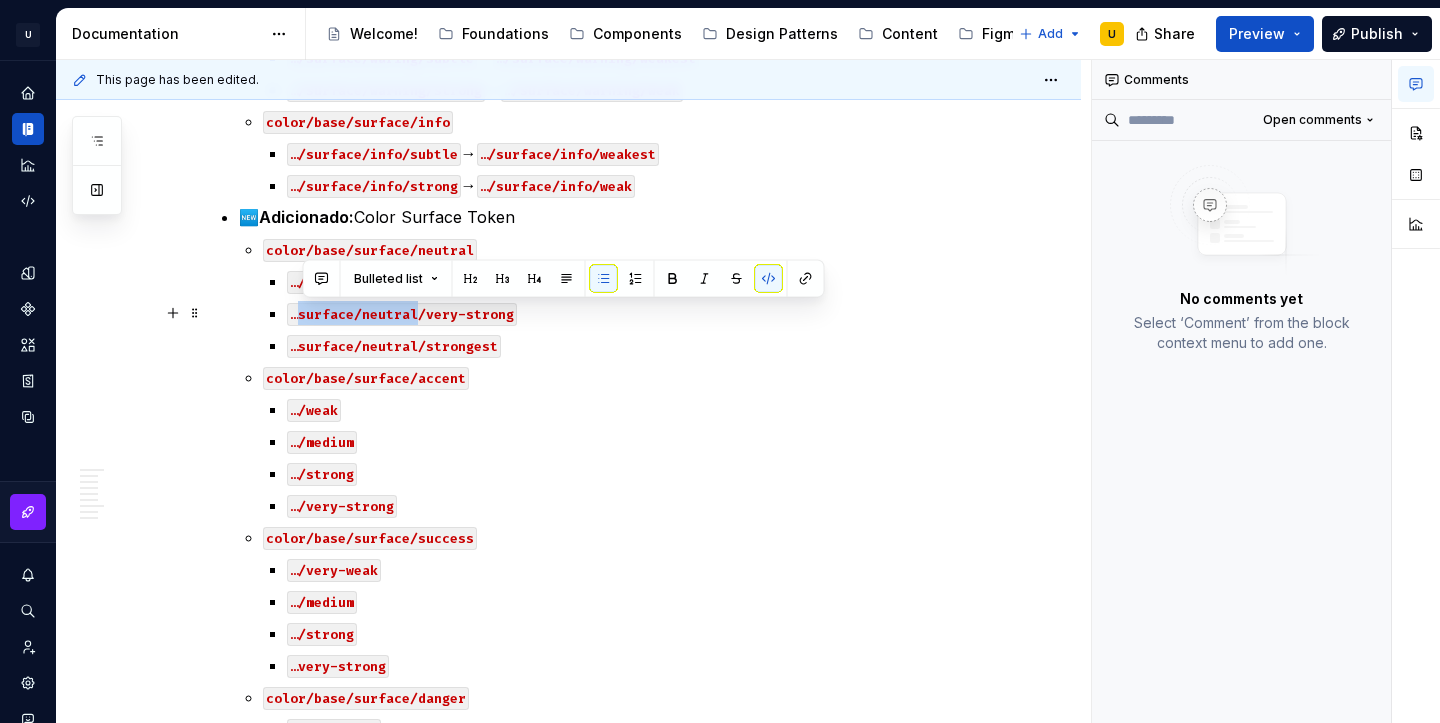 drag, startPoint x: 424, startPoint y: 312, endPoint x: 305, endPoint y: 319, distance: 119.2057 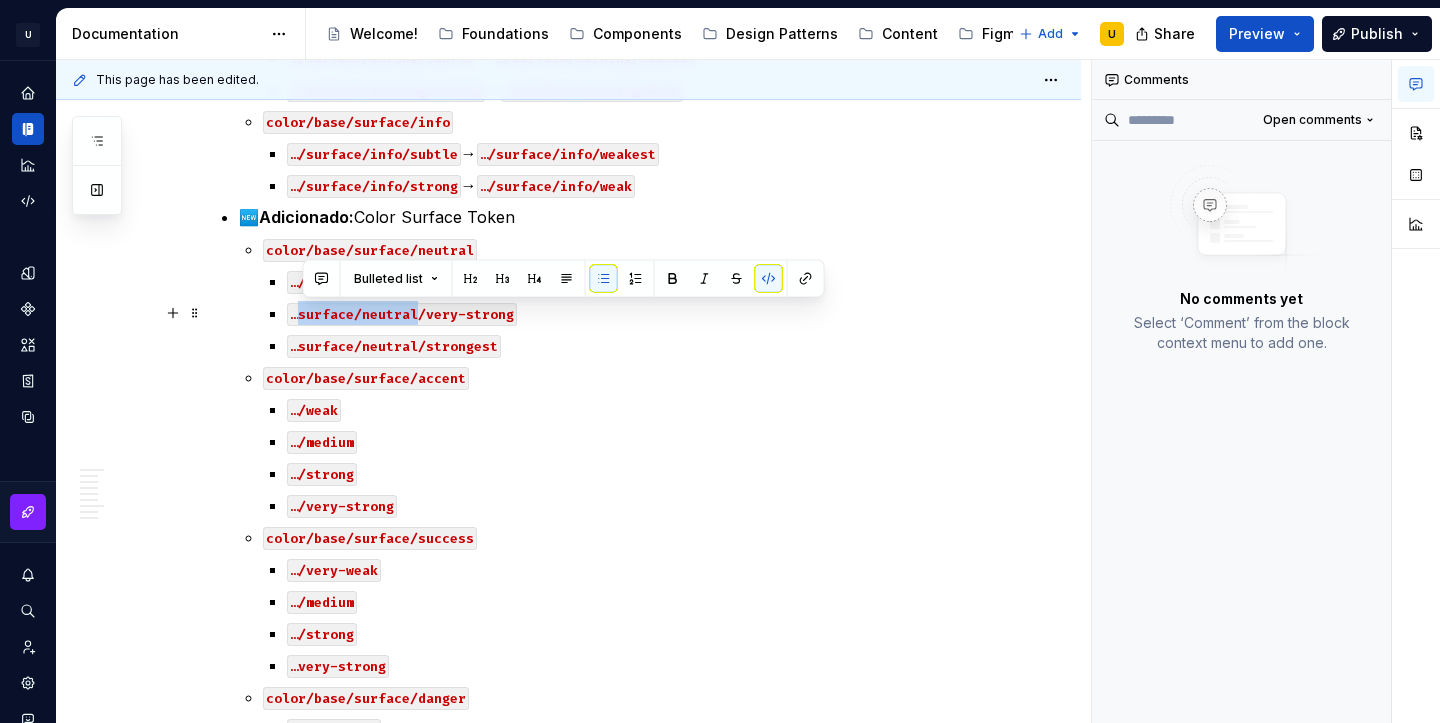 click on "…surface/neutral/very-strong" at bounding box center (402, 314) 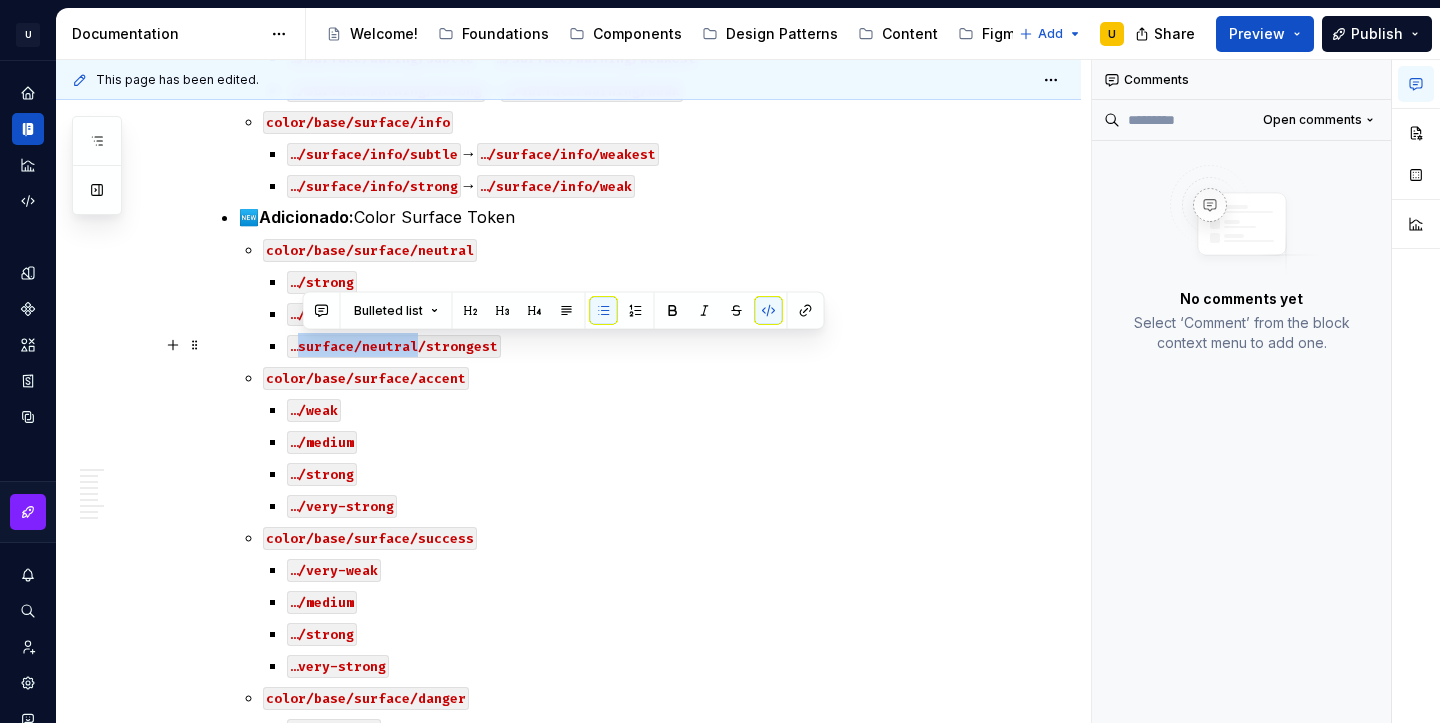drag, startPoint x: 422, startPoint y: 342, endPoint x: 303, endPoint y: 348, distance: 119.15116 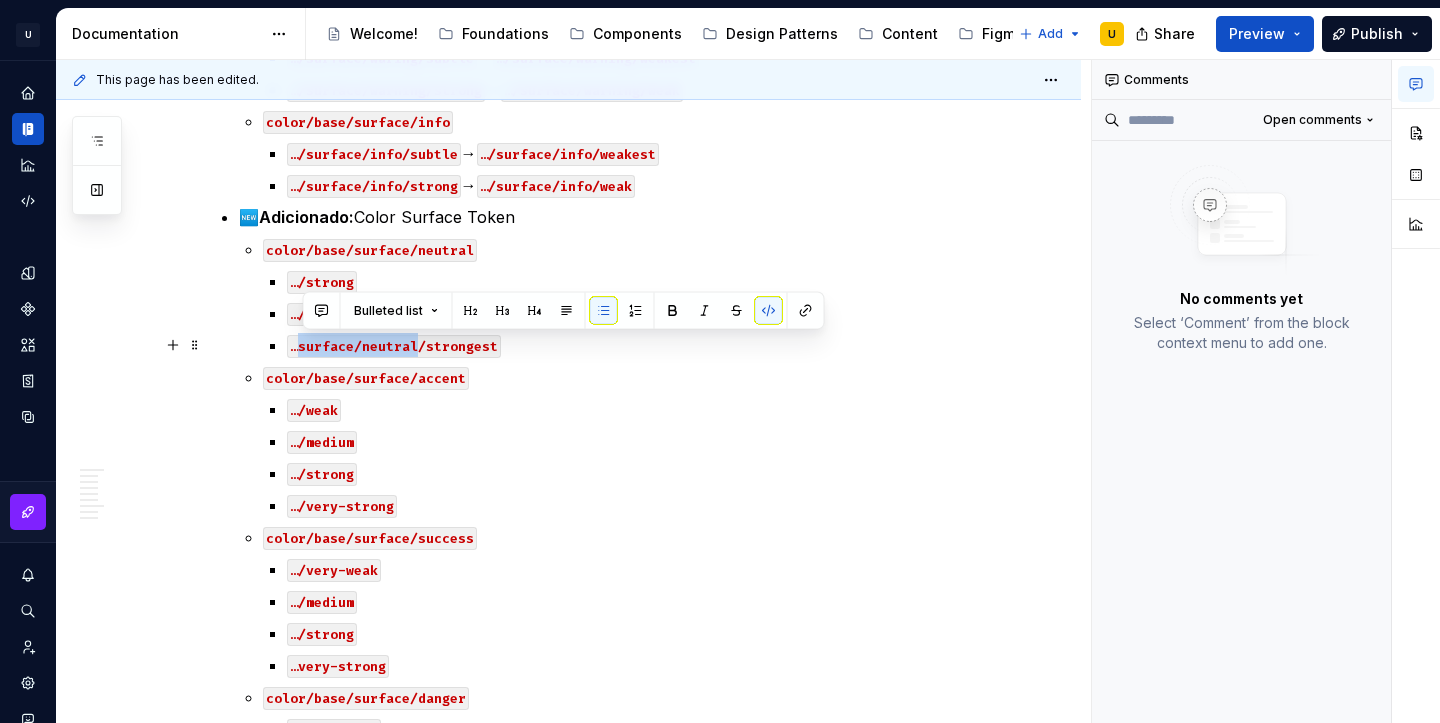 click on "…surface/neutral/strongest" at bounding box center [394, 346] 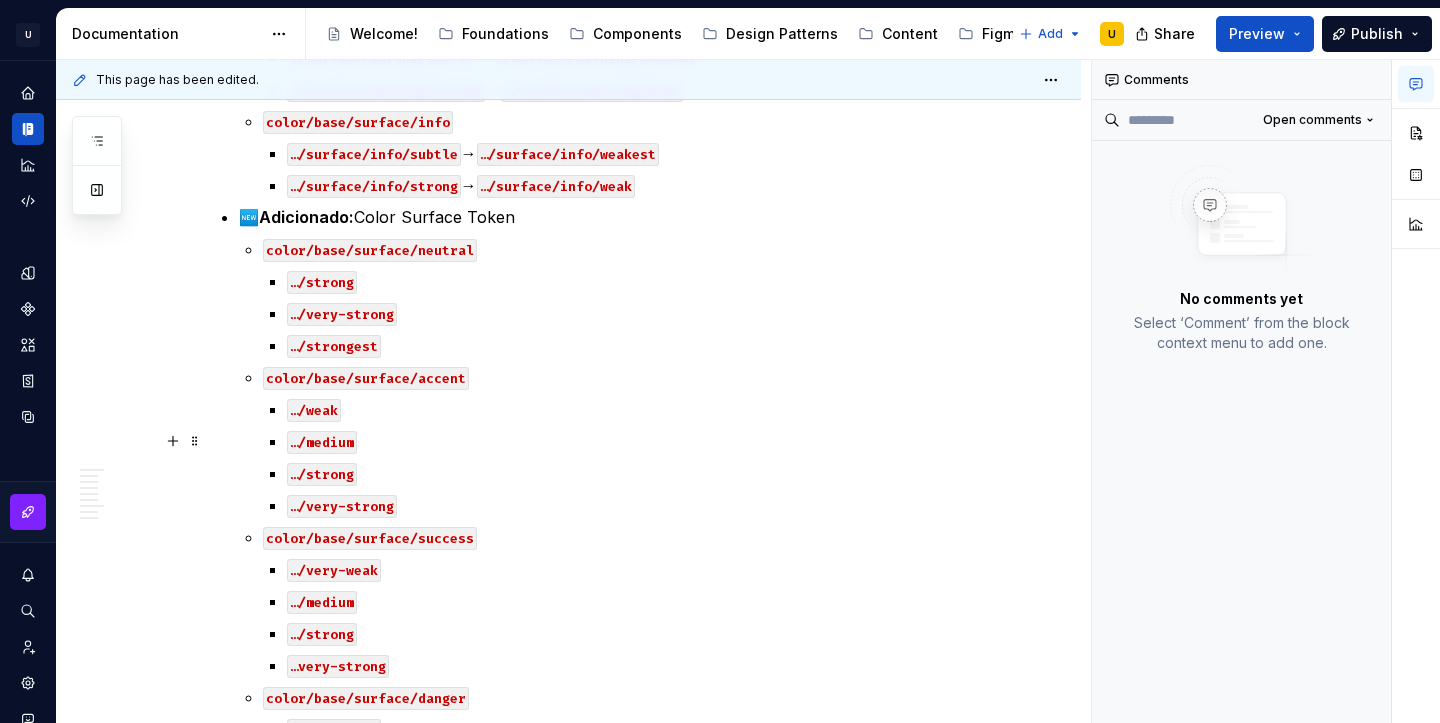 click on "…/weak …/medium …/strong …/very-strong" at bounding box center (629, 457) 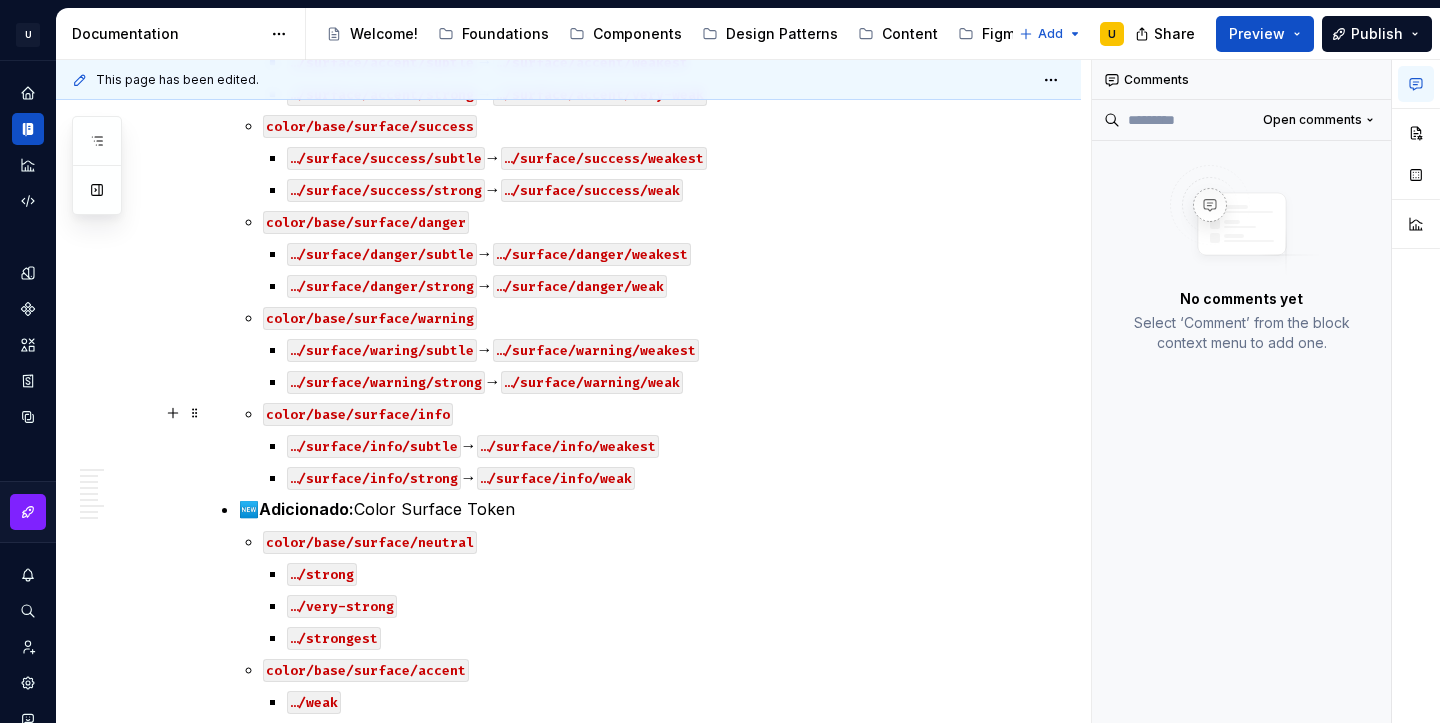 scroll, scrollTop: 811, scrollLeft: 0, axis: vertical 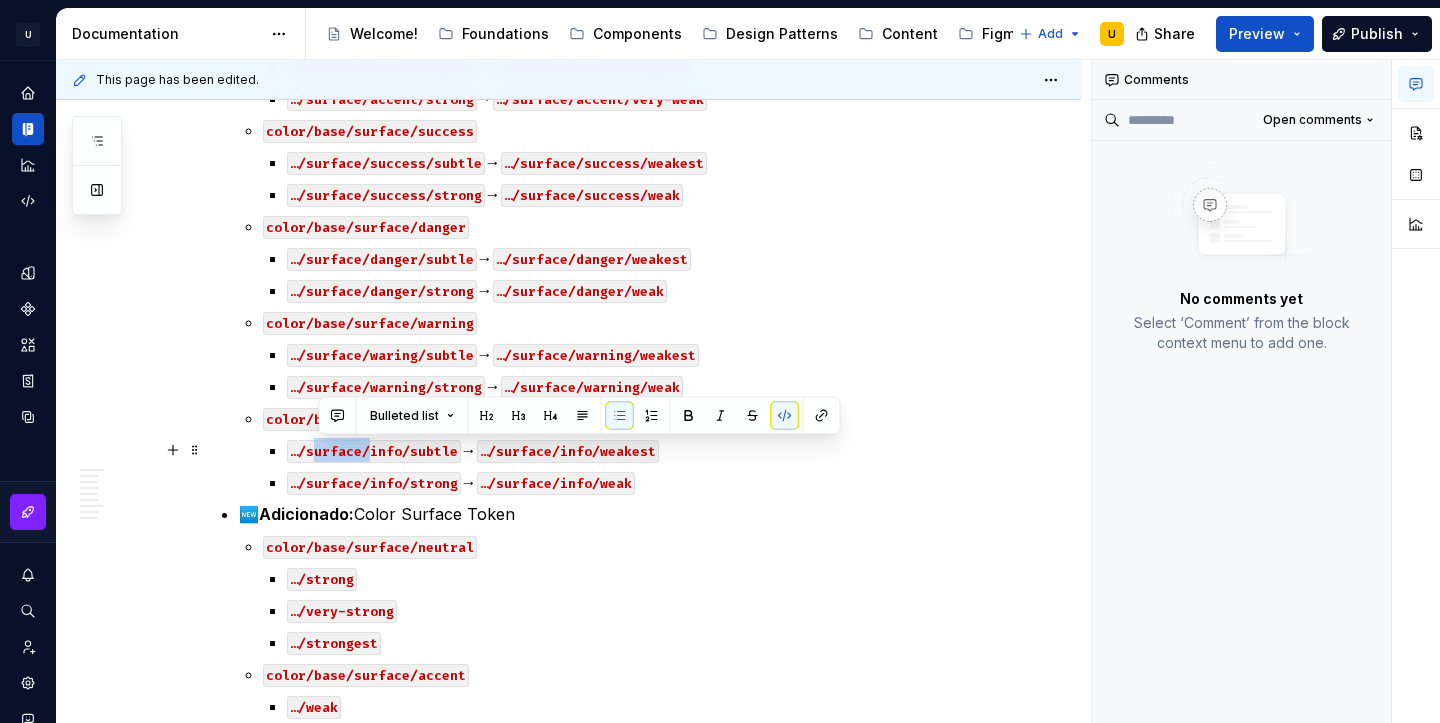 drag, startPoint x: 373, startPoint y: 451, endPoint x: 318, endPoint y: 457, distance: 55.326305 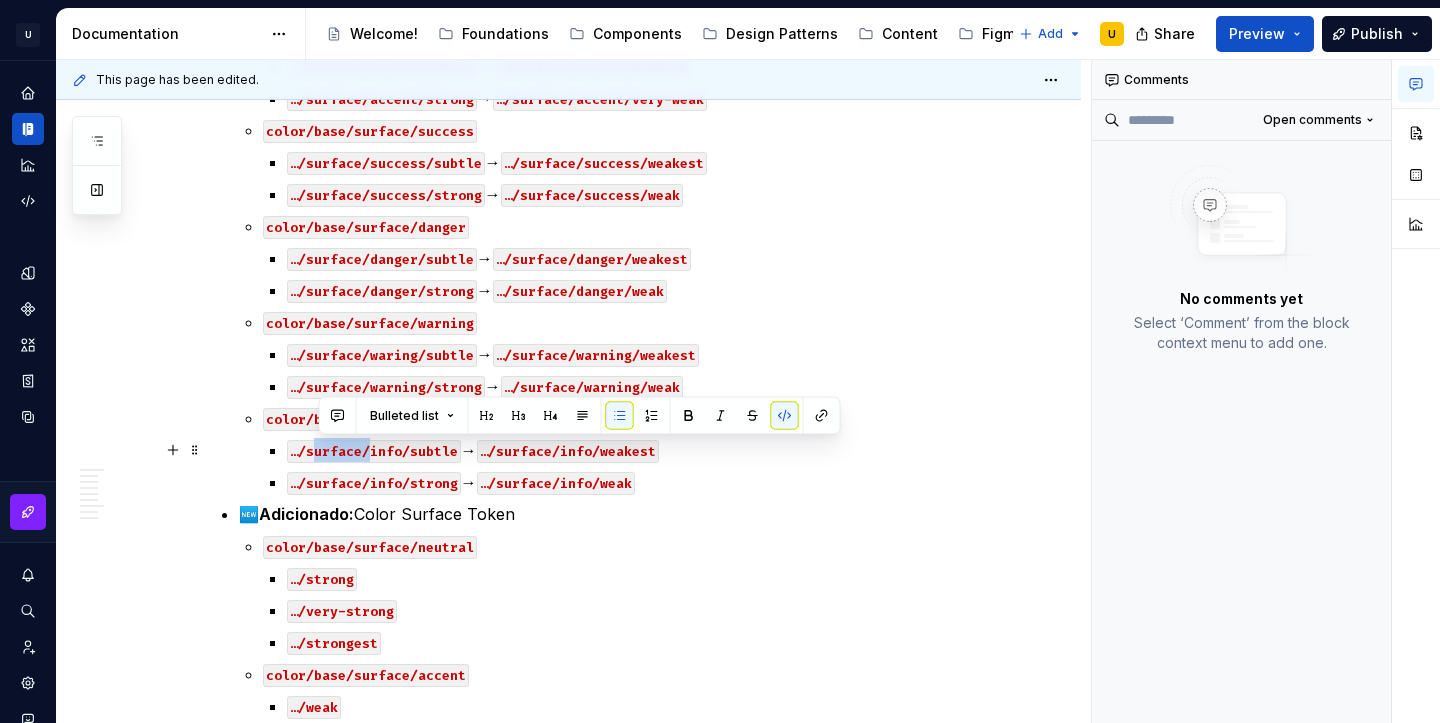 click on "…/surface/info/subtle" at bounding box center [374, 451] 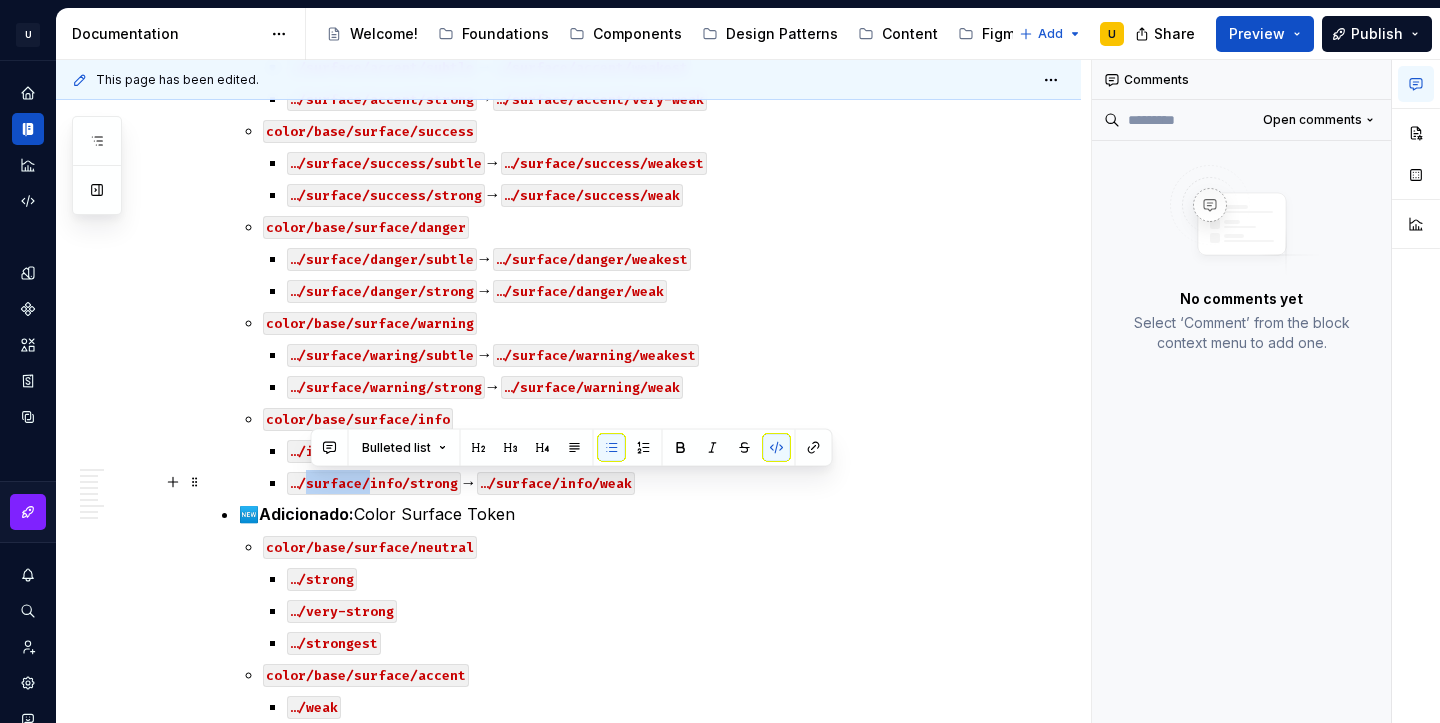 drag, startPoint x: 373, startPoint y: 485, endPoint x: 309, endPoint y: 483, distance: 64.03124 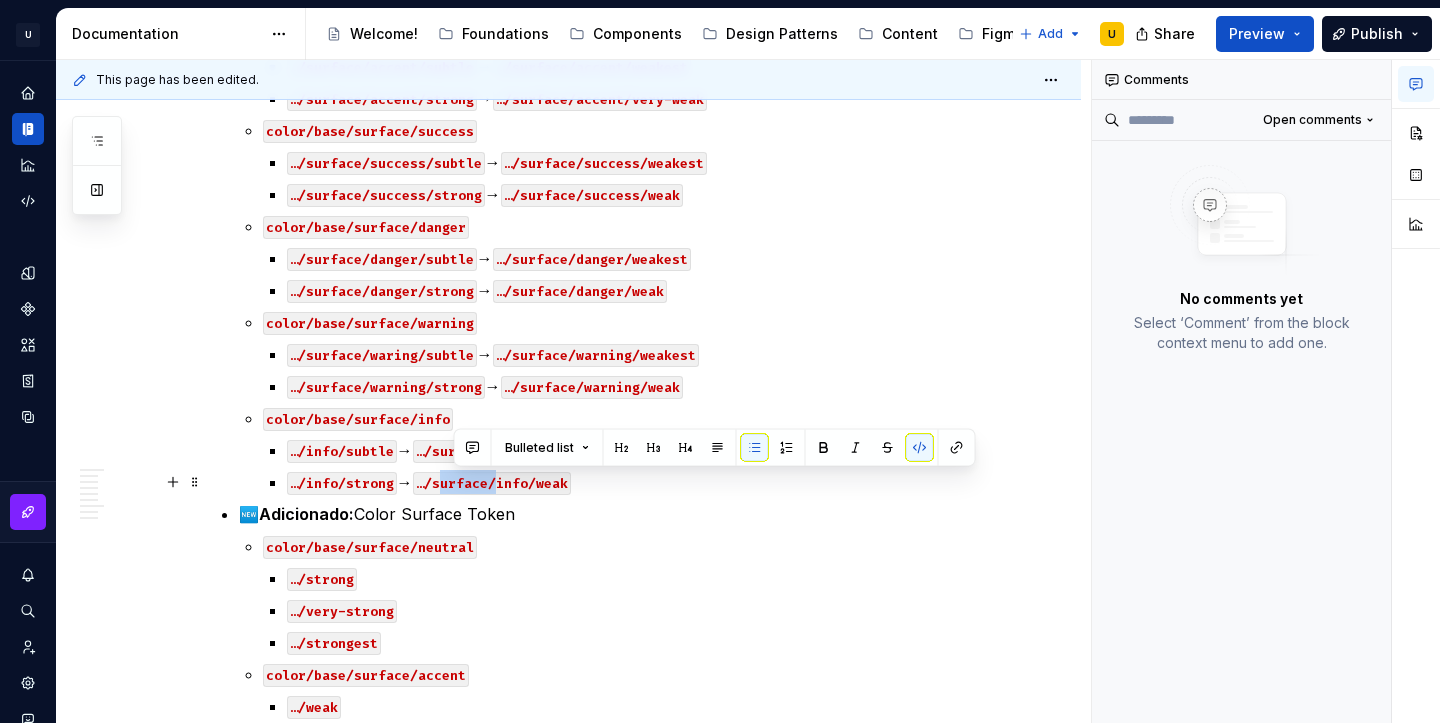 drag, startPoint x: 505, startPoint y: 484, endPoint x: 456, endPoint y: 490, distance: 49.365982 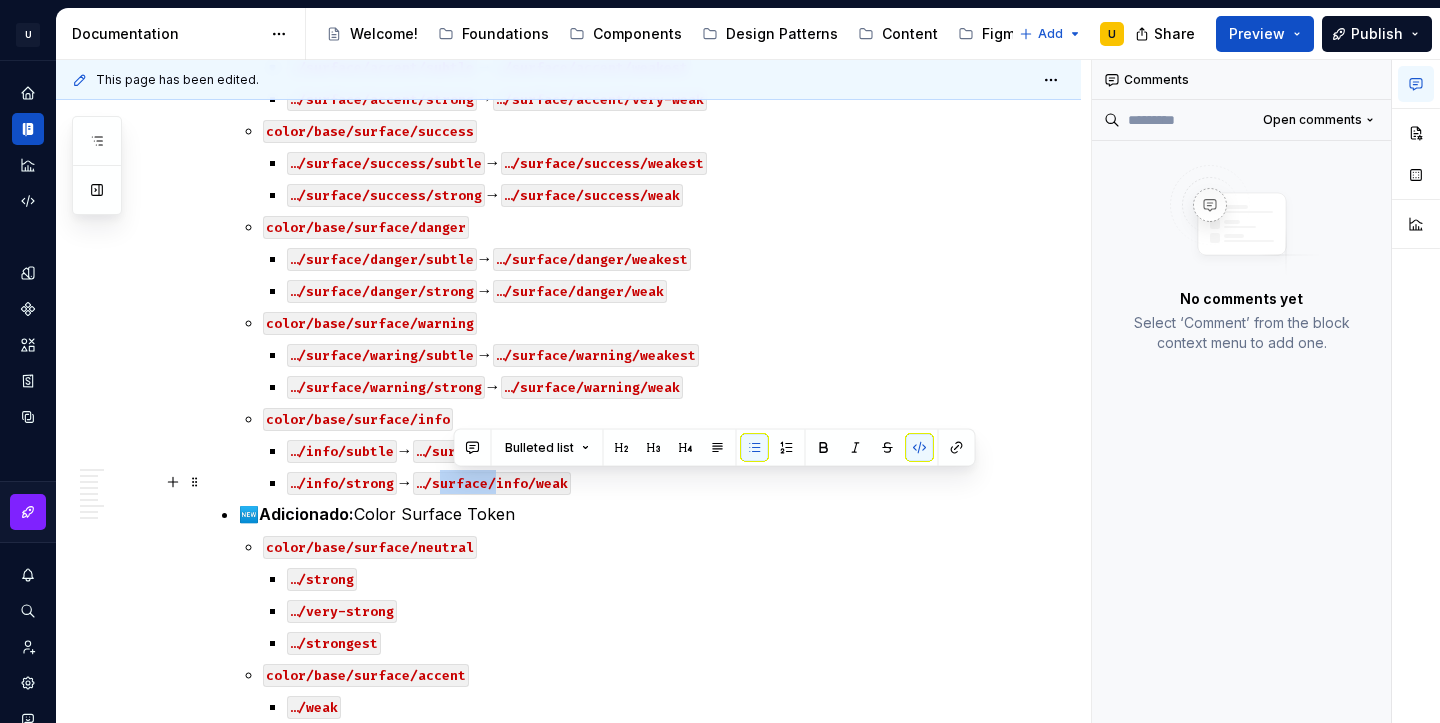 click on "…/surface/info/weak" at bounding box center (492, 483) 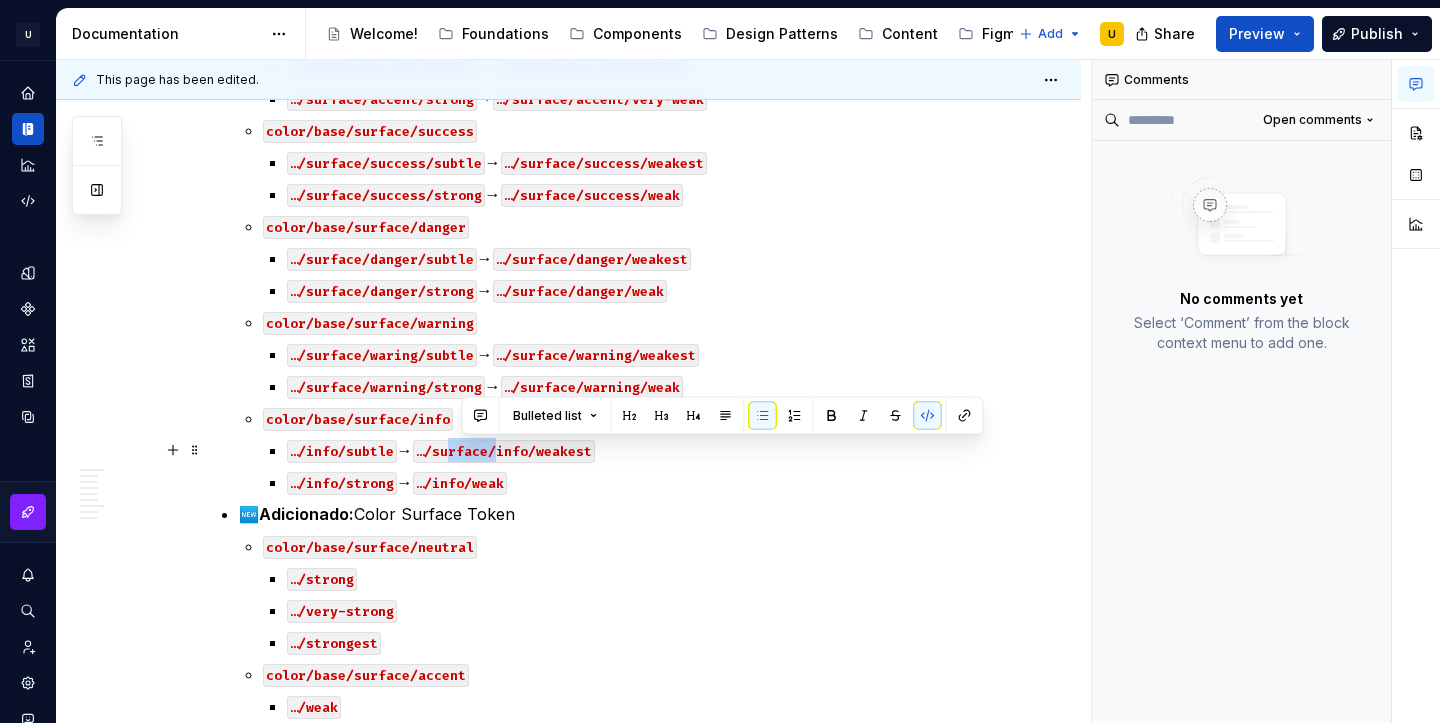 drag, startPoint x: 509, startPoint y: 451, endPoint x: 457, endPoint y: 456, distance: 52.23983 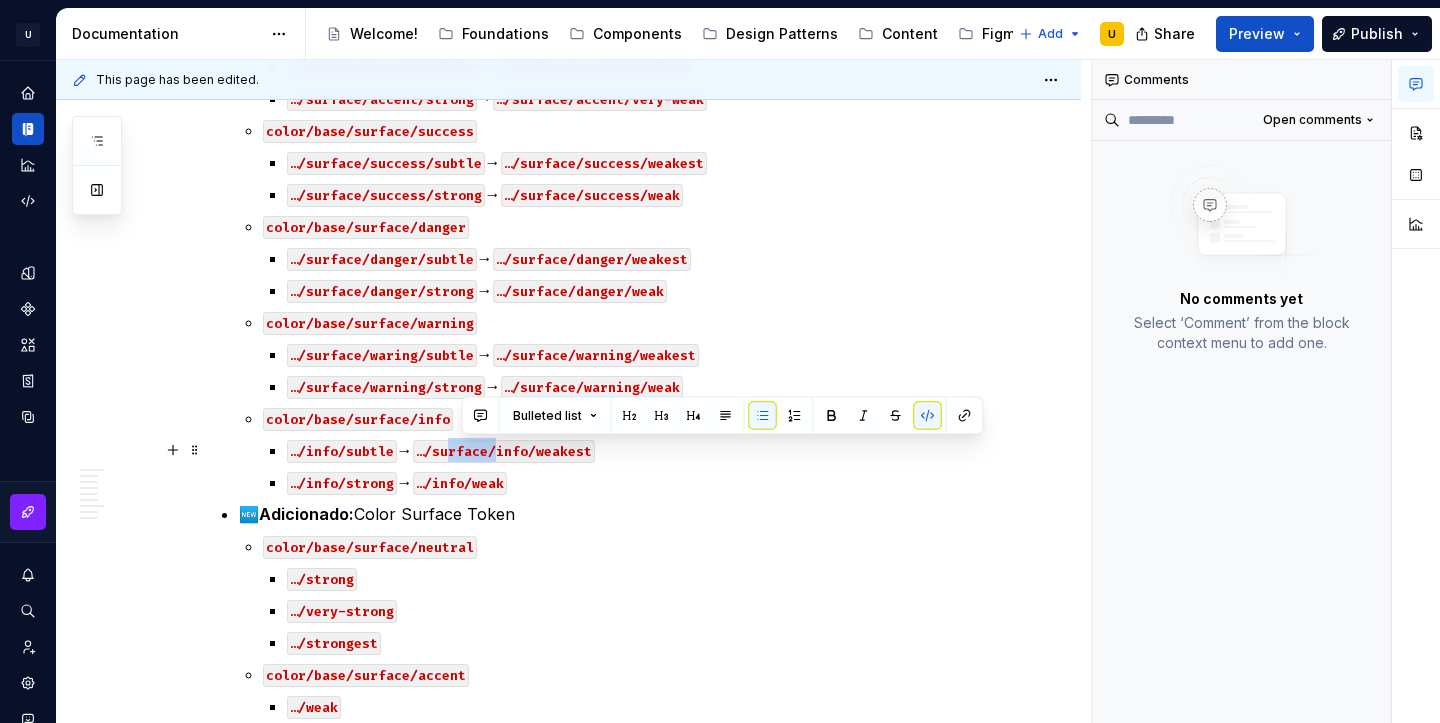 click on "…/surface/info/weakest" at bounding box center [504, 451] 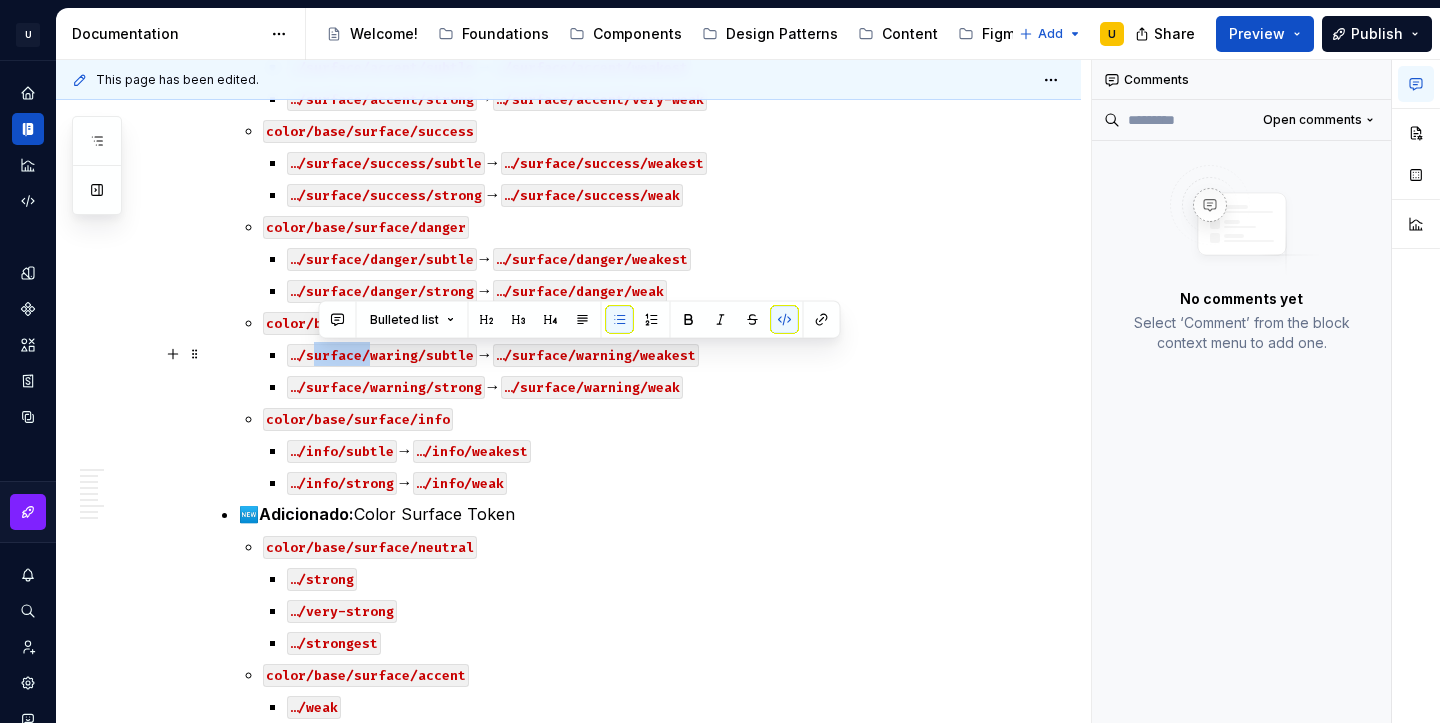 drag, startPoint x: 373, startPoint y: 354, endPoint x: 317, endPoint y: 358, distance: 56.142673 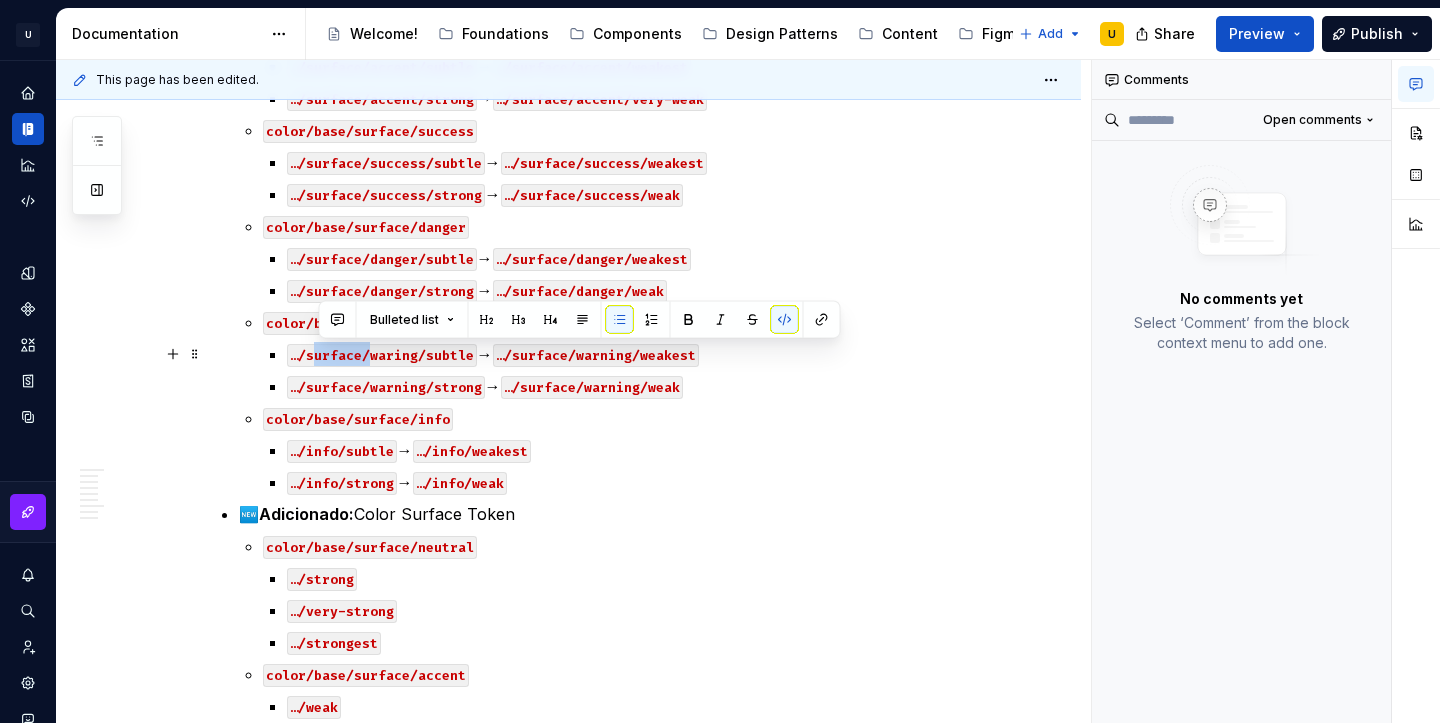 click on "…/surface/waring/subtle" at bounding box center (382, 355) 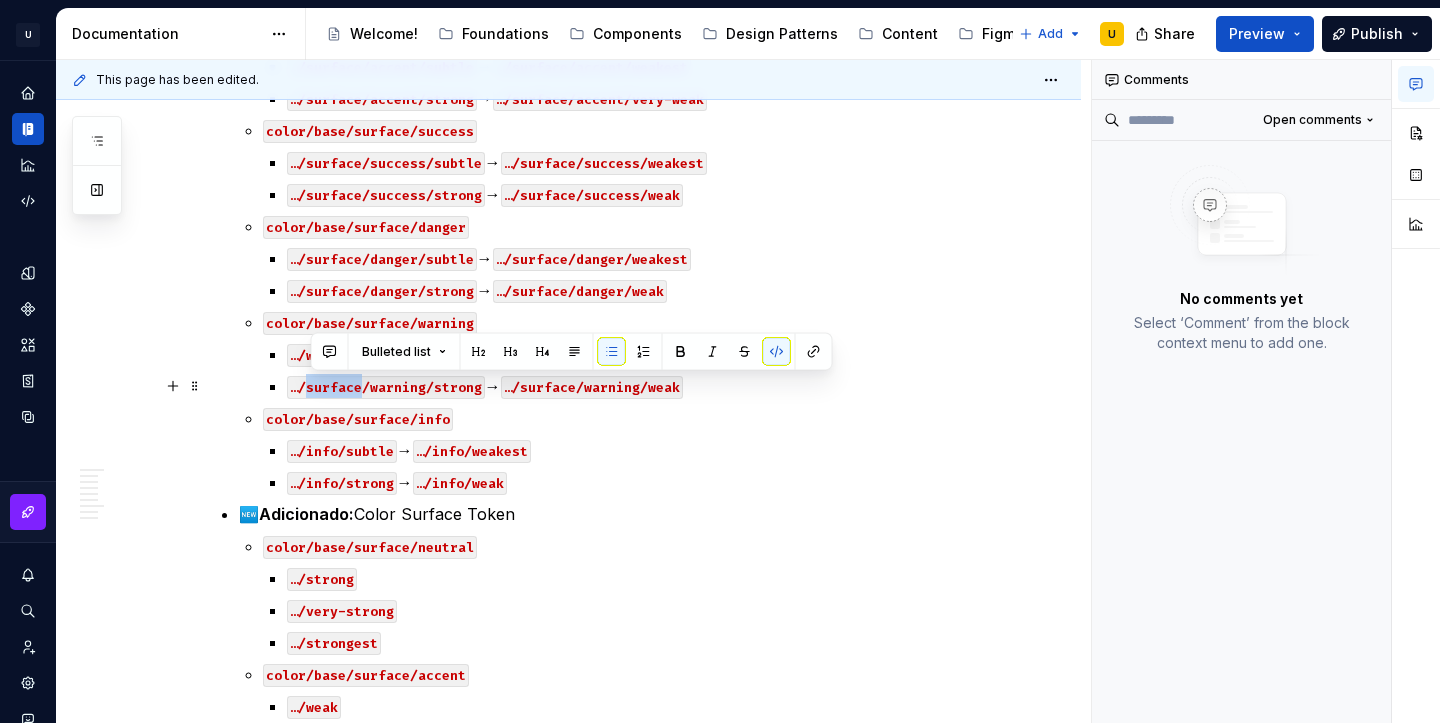 drag, startPoint x: 366, startPoint y: 385, endPoint x: 311, endPoint y: 393, distance: 55.578773 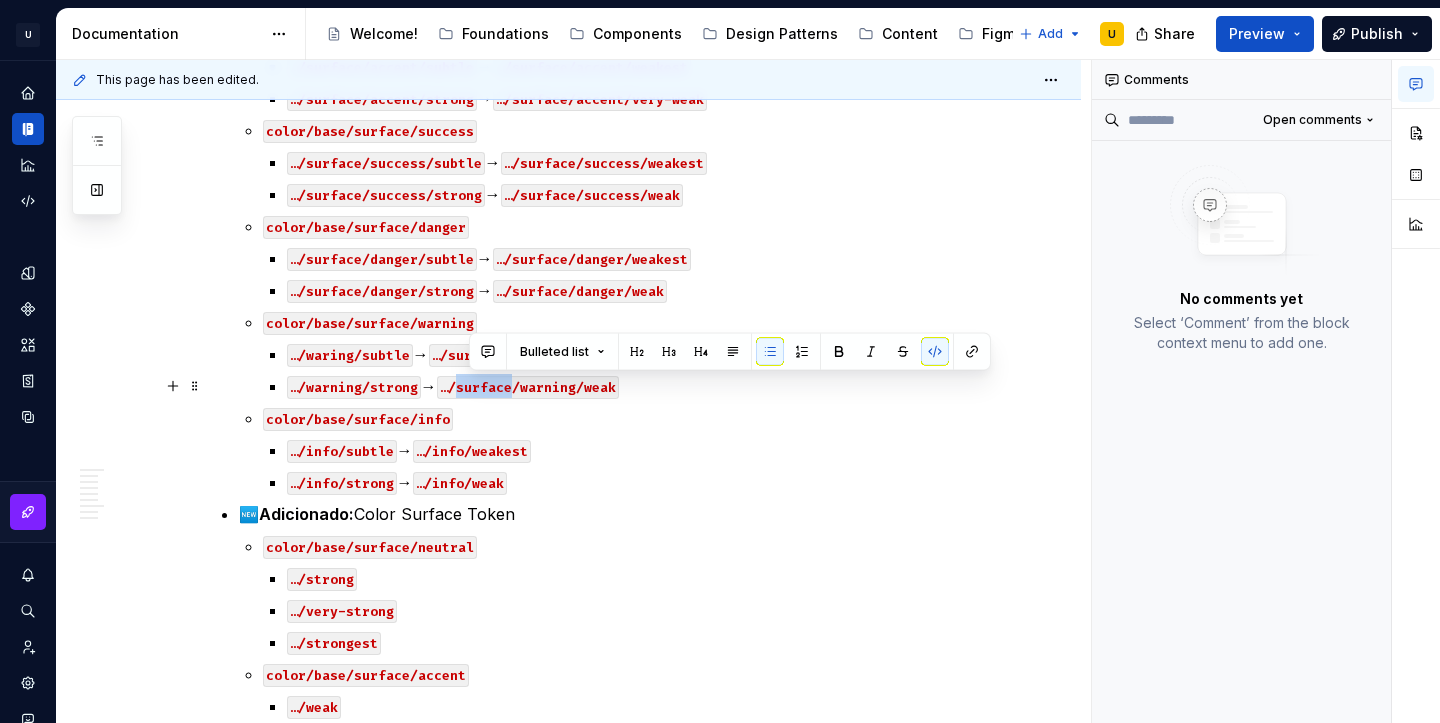 drag, startPoint x: 528, startPoint y: 383, endPoint x: 467, endPoint y: 393, distance: 61.81424 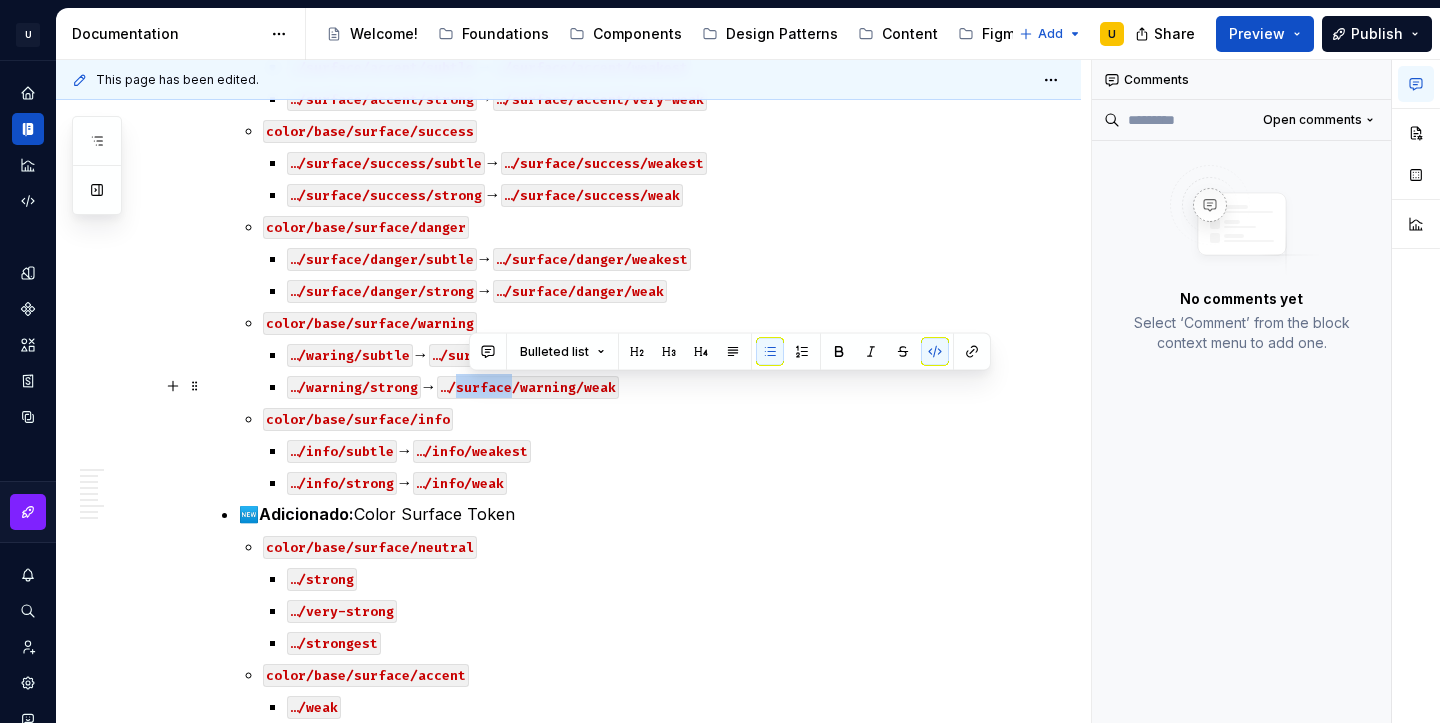 click on "…/surface/warning/weak" at bounding box center [528, 387] 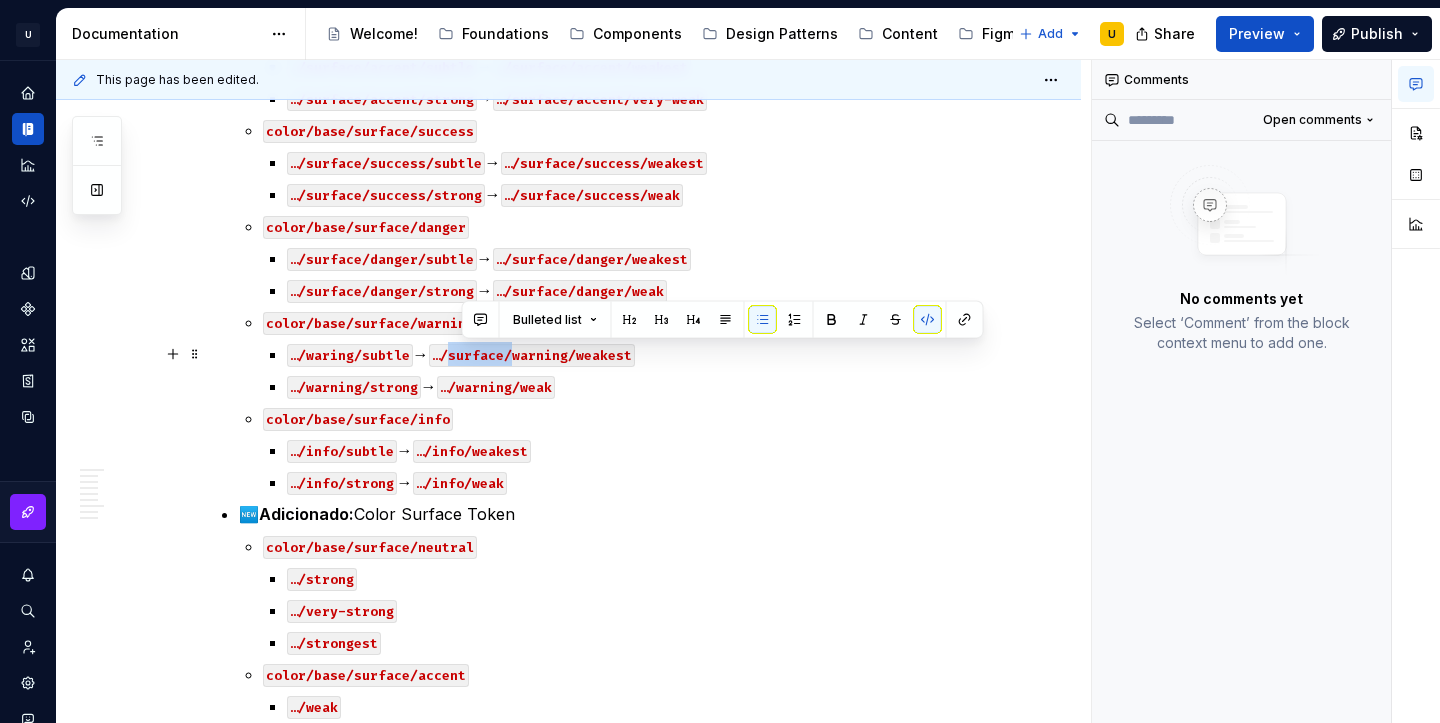 drag, startPoint x: 528, startPoint y: 354, endPoint x: 461, endPoint y: 356, distance: 67.02985 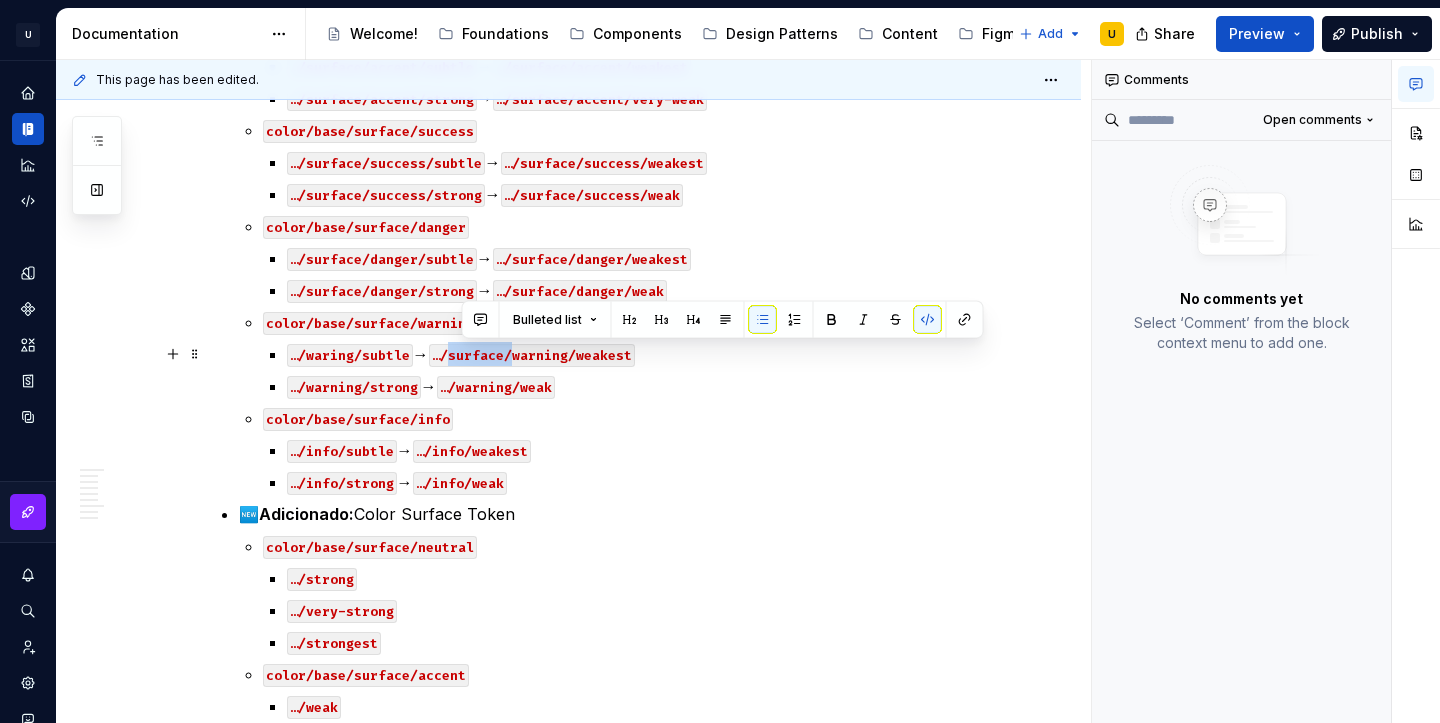 click on "…/surface/warning/weakest" at bounding box center (532, 355) 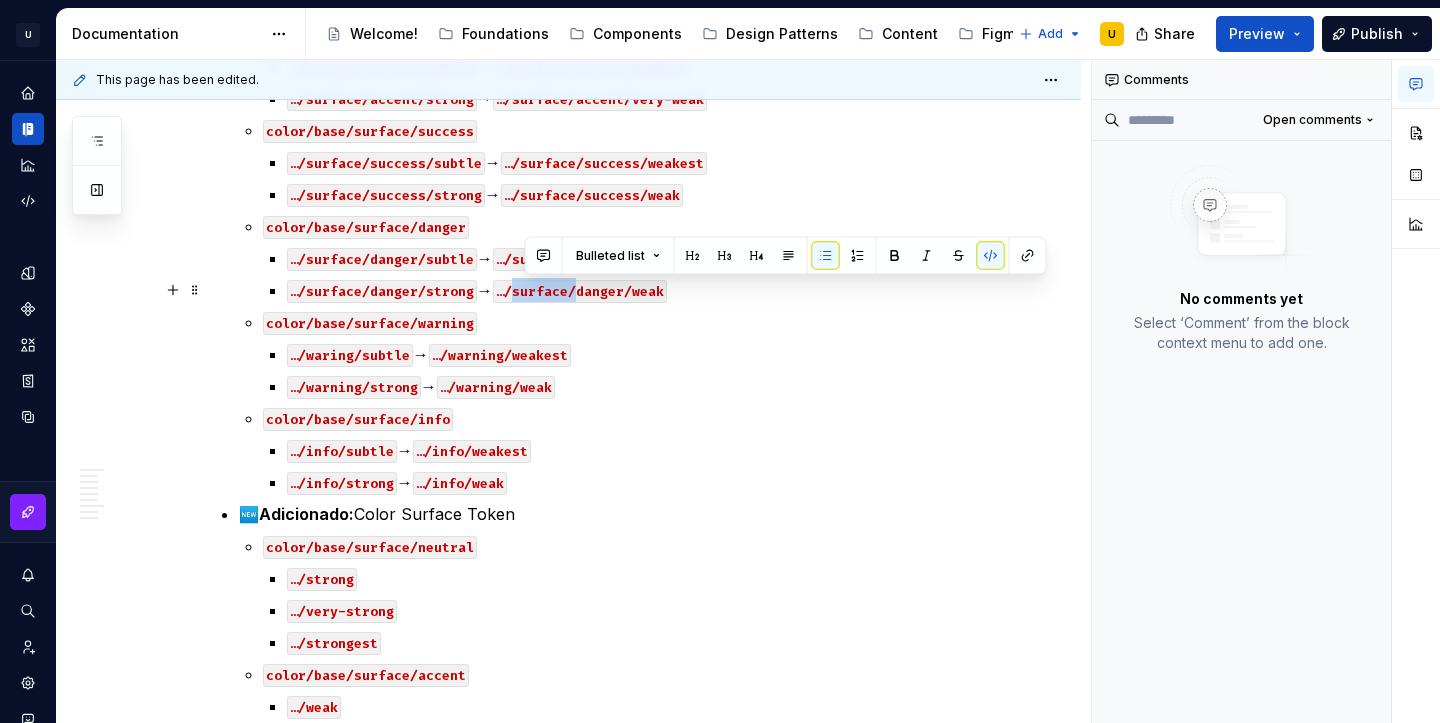drag, startPoint x: 588, startPoint y: 289, endPoint x: 522, endPoint y: 294, distance: 66.189125 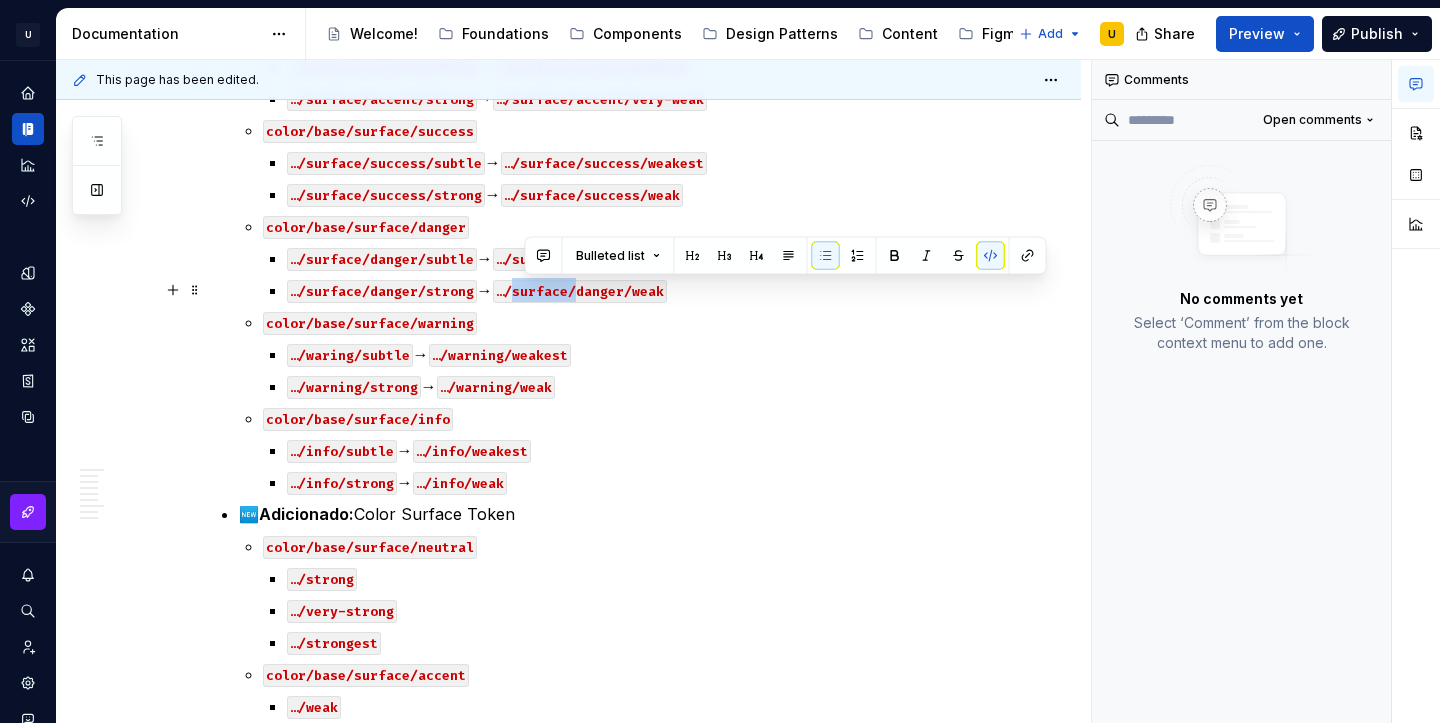 click on "…/surface/danger/weak" at bounding box center [580, 291] 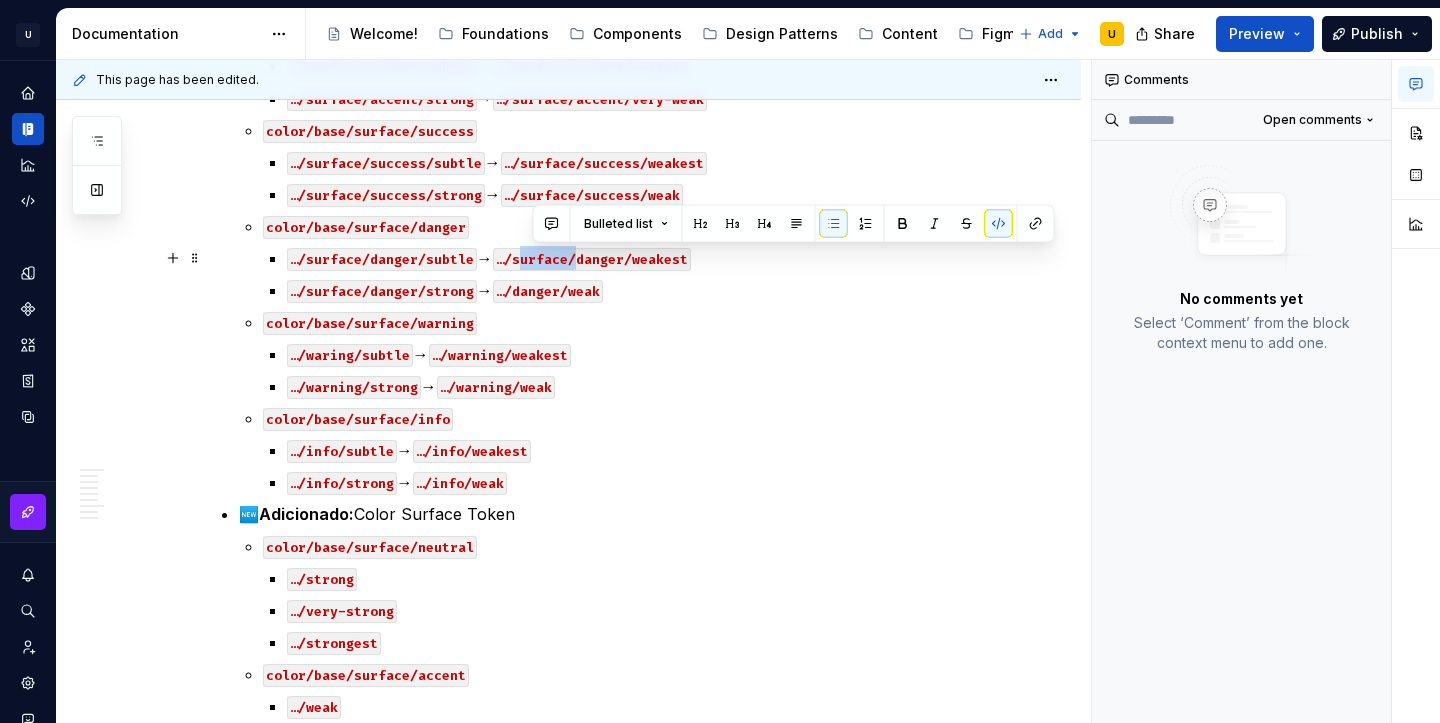 drag, startPoint x: 589, startPoint y: 258, endPoint x: 530, endPoint y: 268, distance: 59.841457 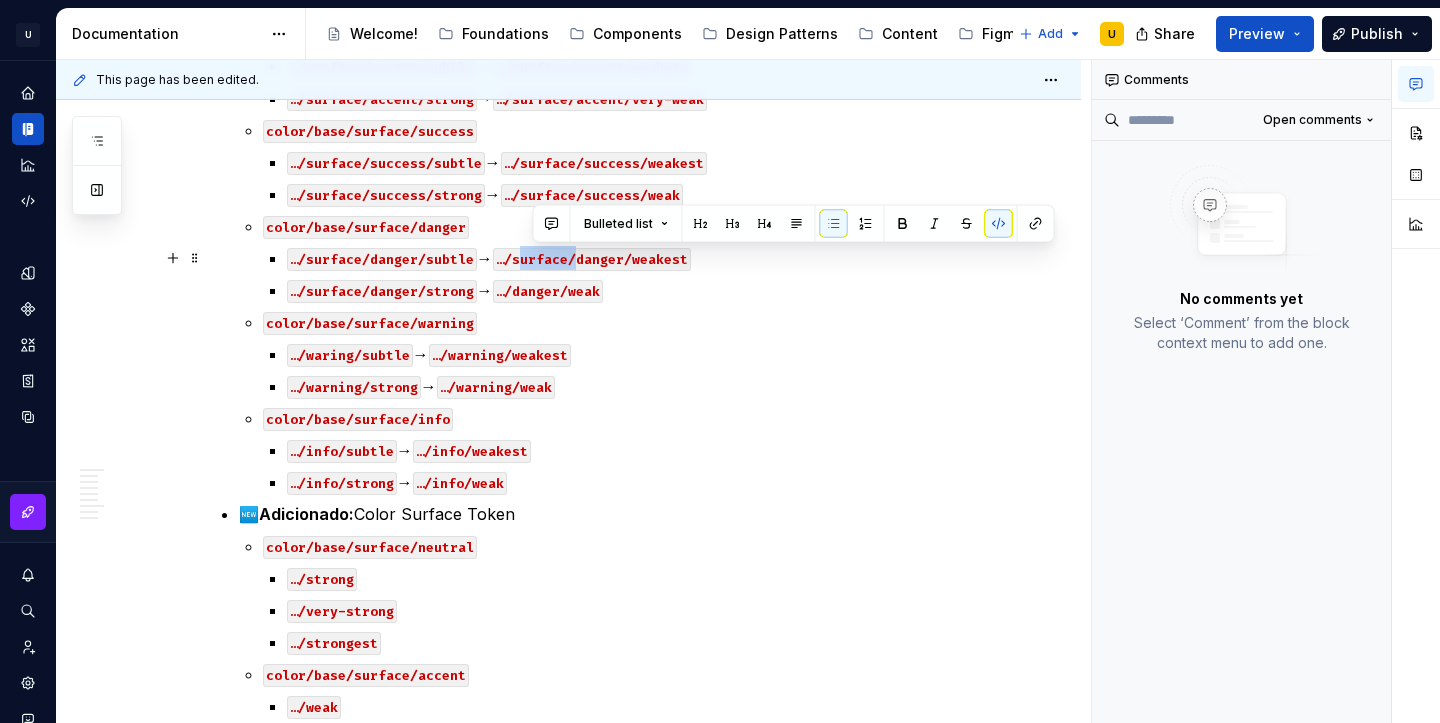 click on "…/surface/danger/weakest" at bounding box center [592, 259] 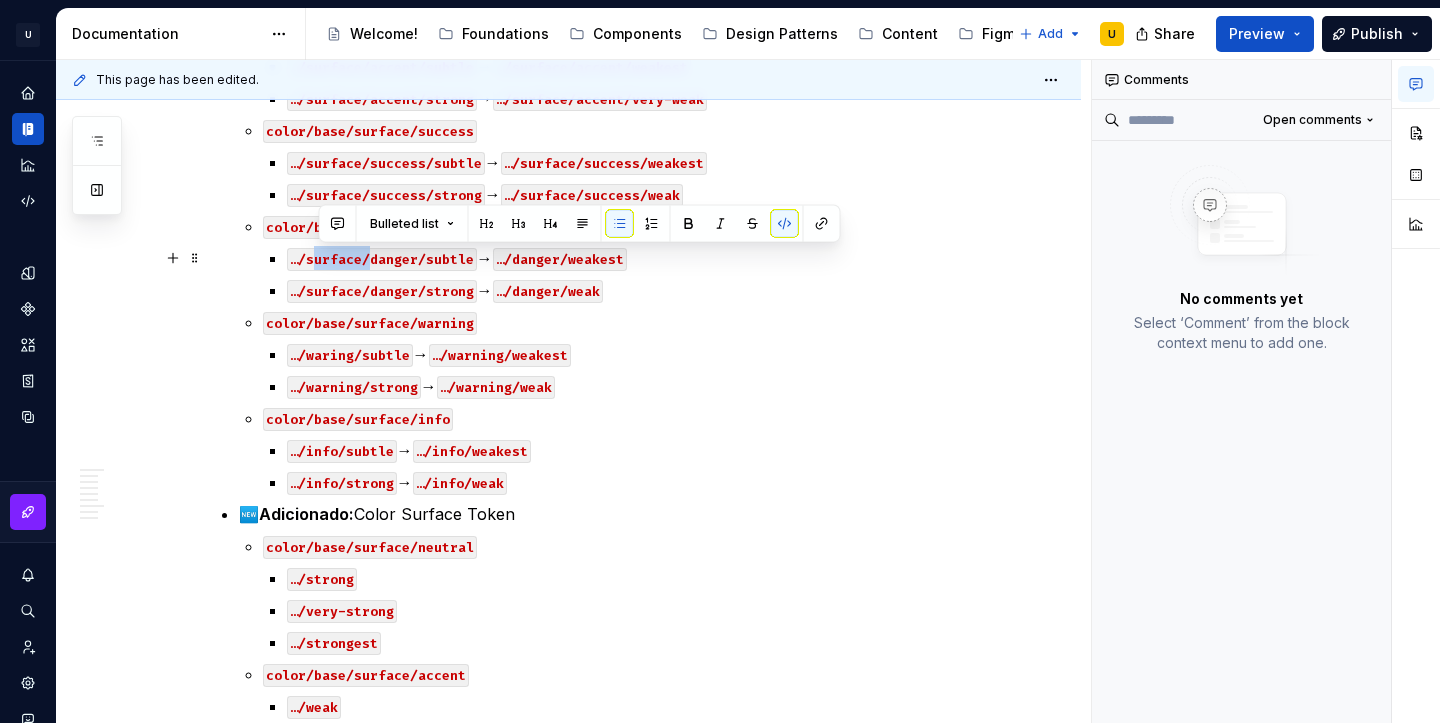 drag, startPoint x: 372, startPoint y: 256, endPoint x: 316, endPoint y: 267, distance: 57.070133 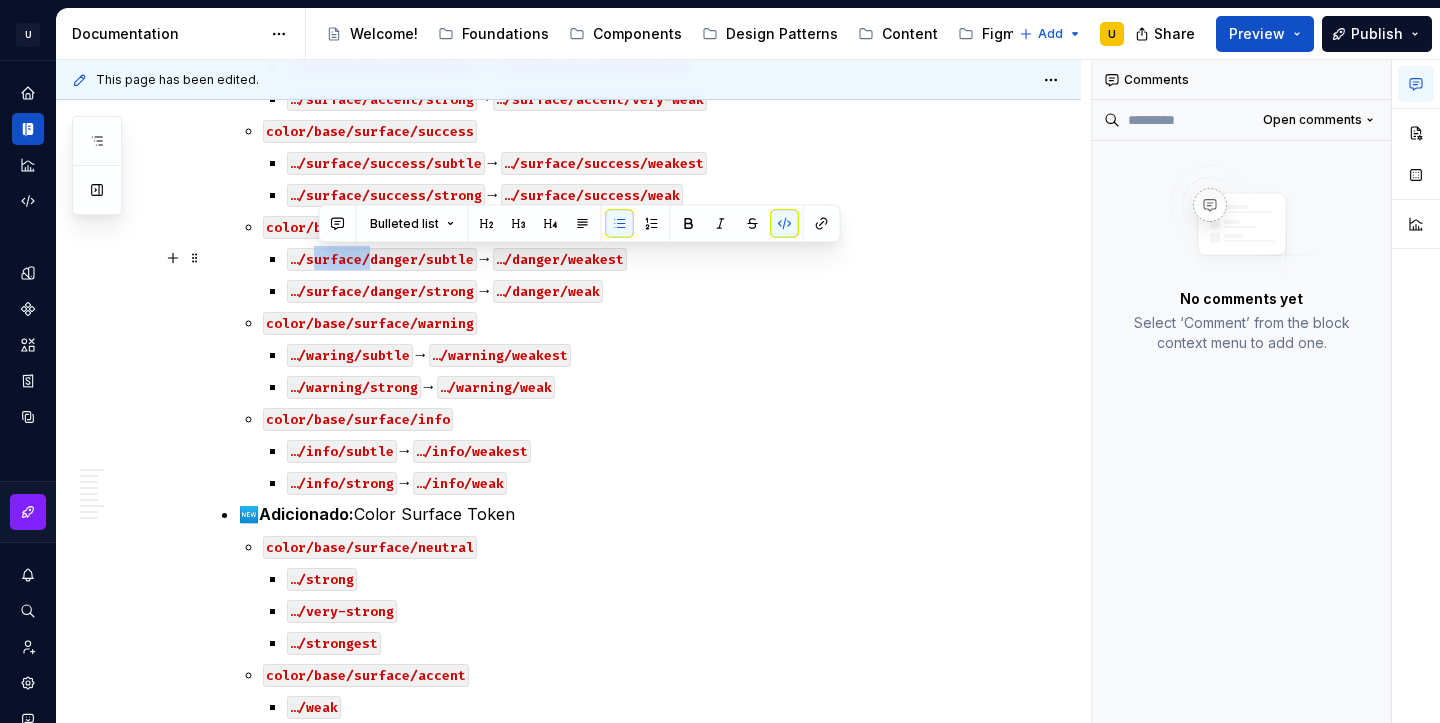click on "…/surface/danger/subtle" at bounding box center [382, 259] 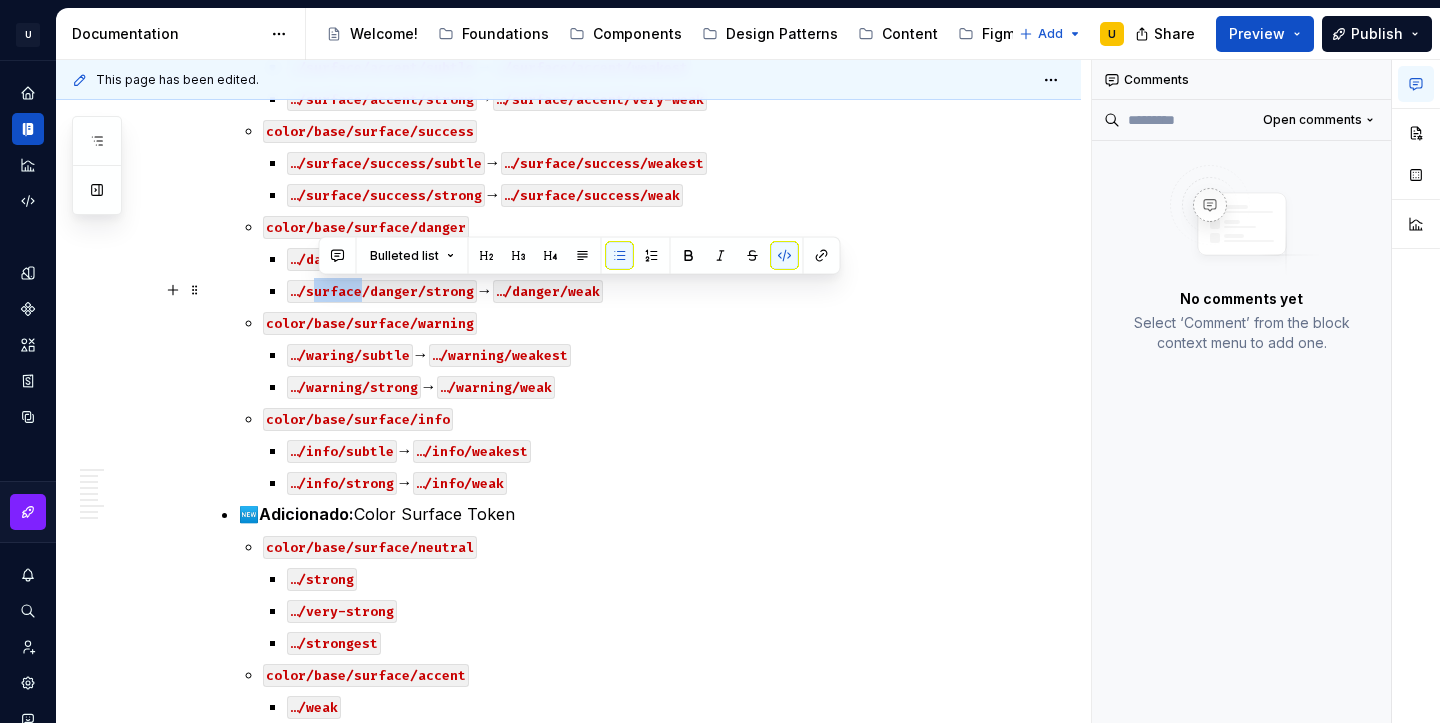 drag, startPoint x: 366, startPoint y: 291, endPoint x: 315, endPoint y: 296, distance: 51.24451 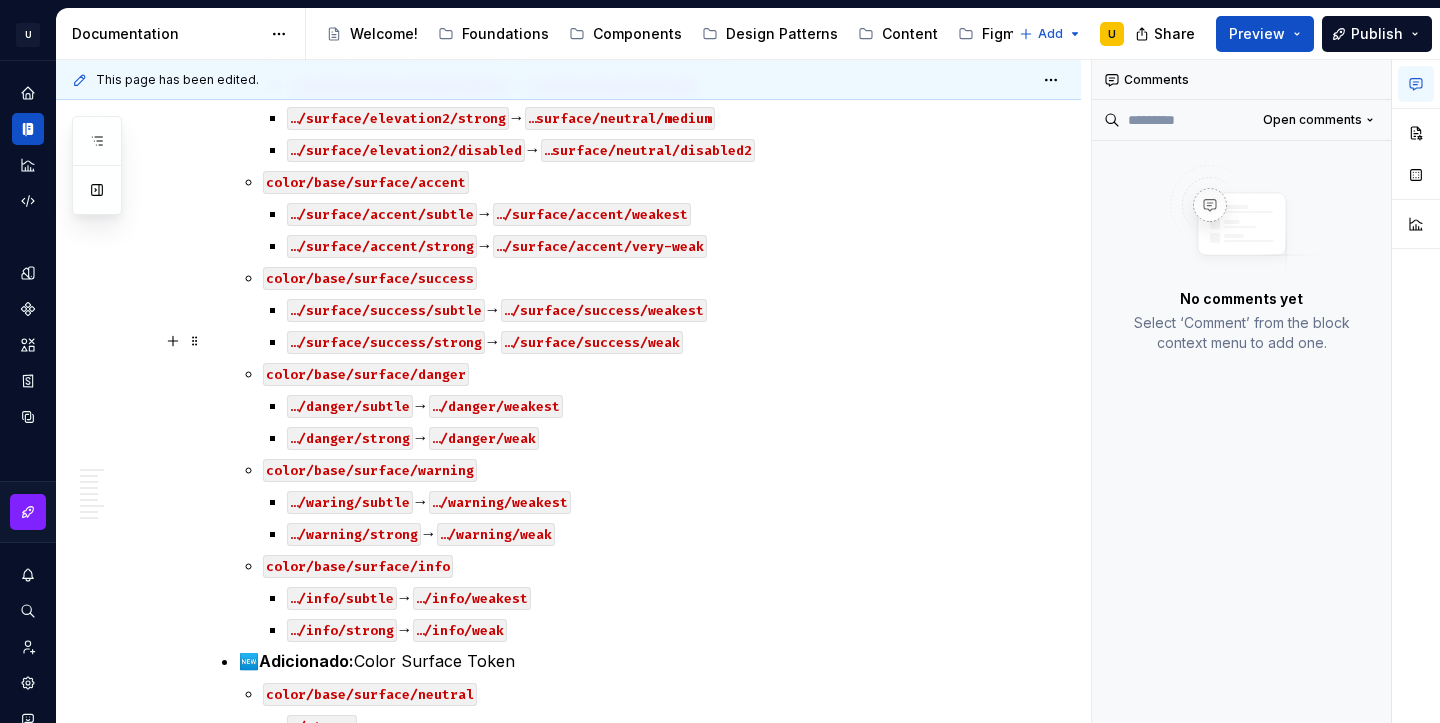 scroll, scrollTop: 658, scrollLeft: 0, axis: vertical 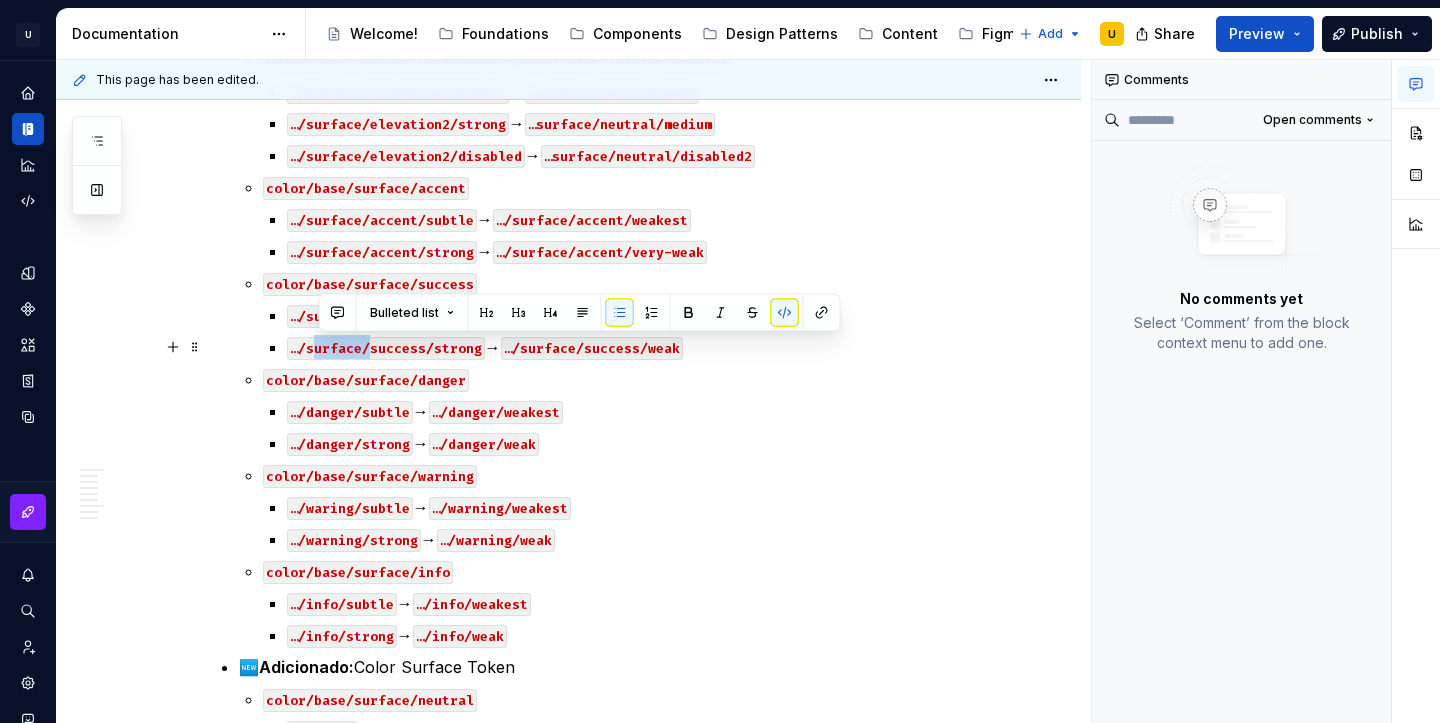 drag, startPoint x: 374, startPoint y: 347, endPoint x: 316, endPoint y: 350, distance: 58.077534 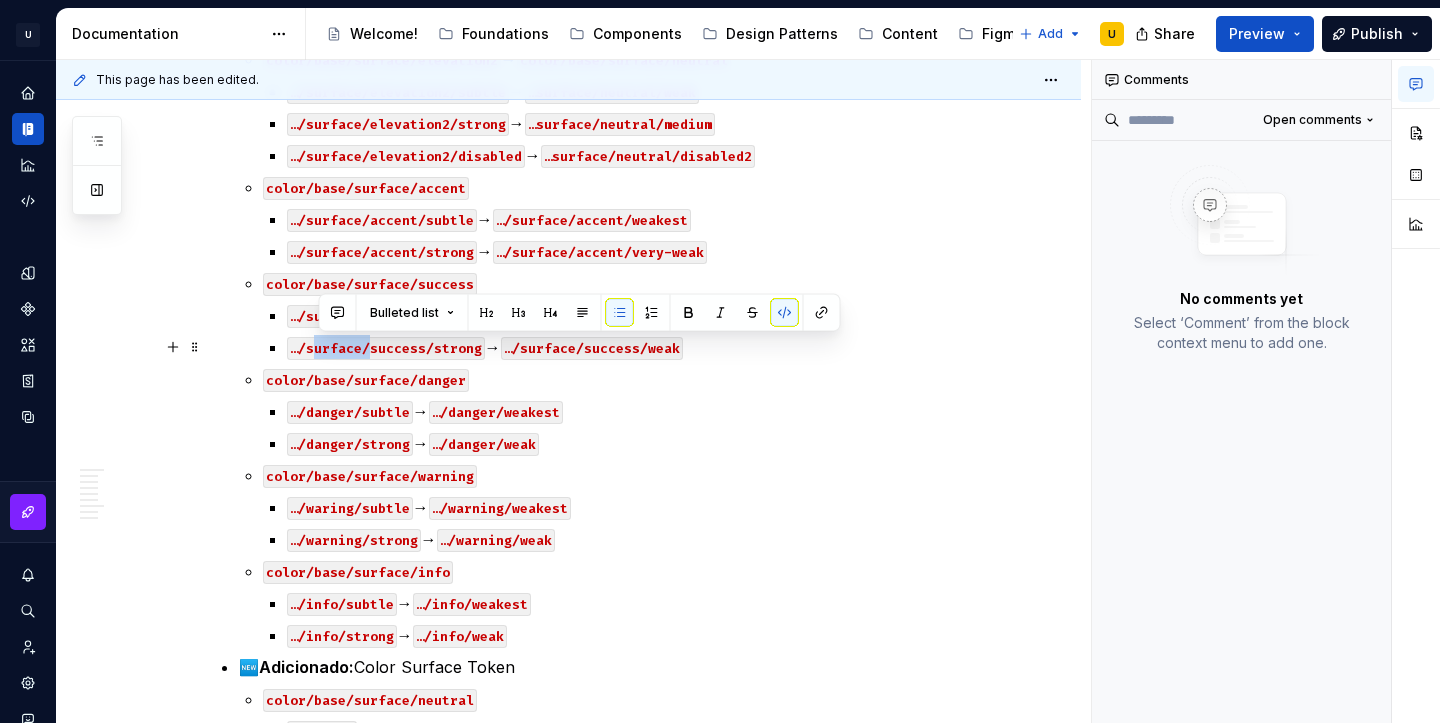 click on "…/surface/success/strong" at bounding box center (386, 348) 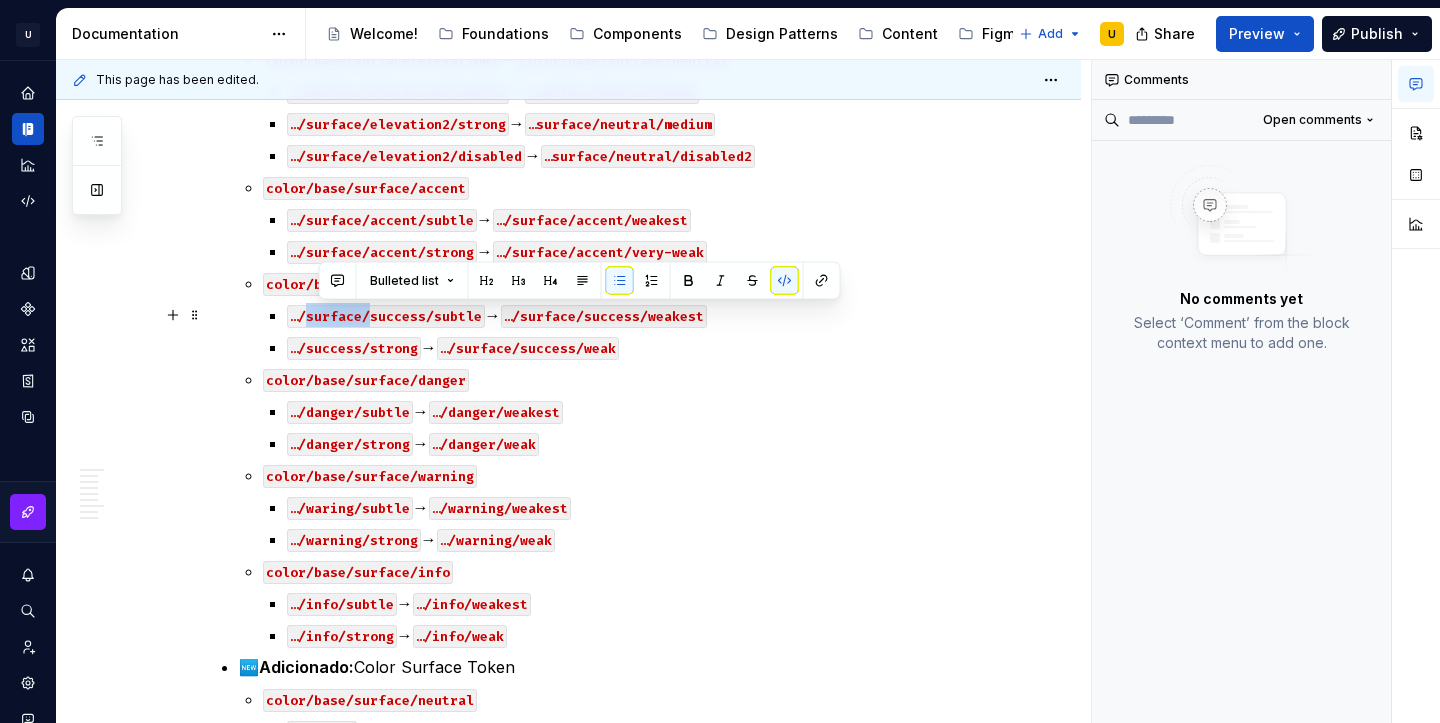 drag, startPoint x: 370, startPoint y: 317, endPoint x: 313, endPoint y: 325, distance: 57.558666 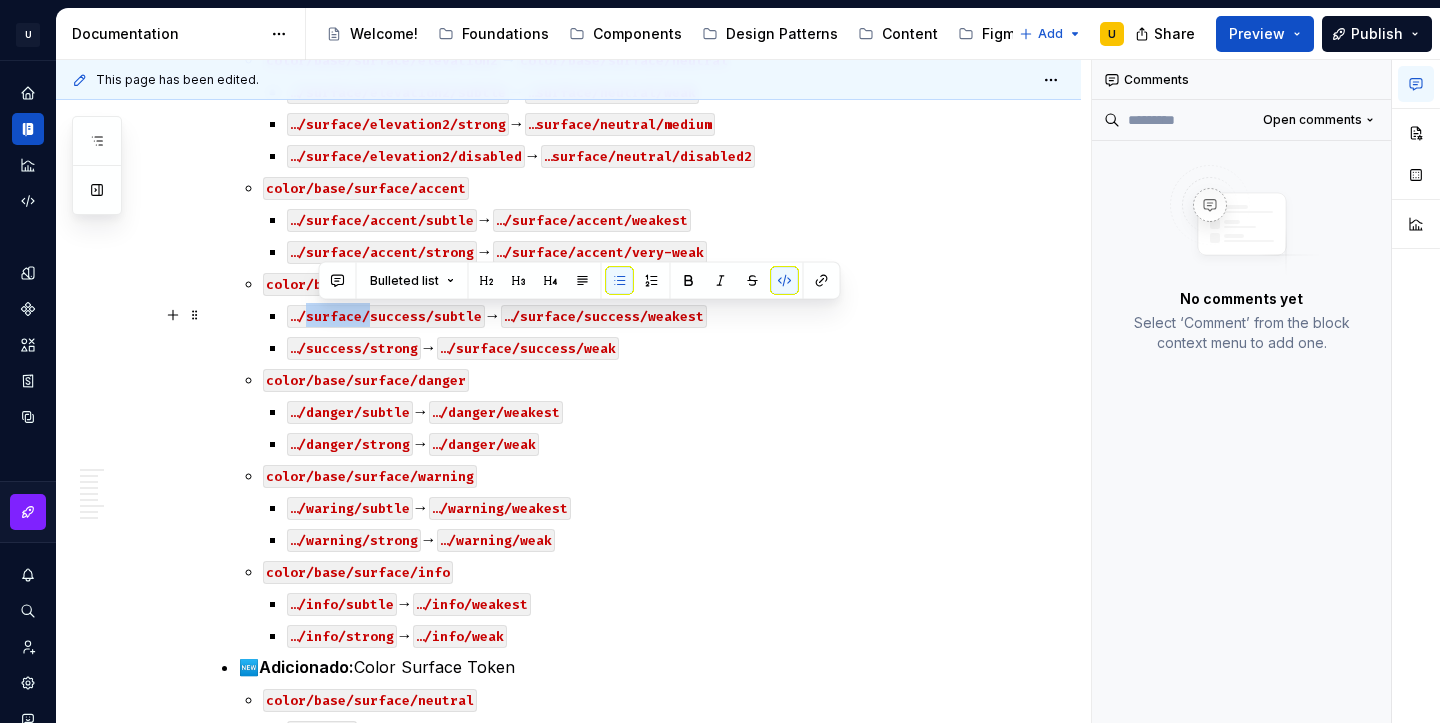 click on "…/surface/success/subtle" at bounding box center [386, 316] 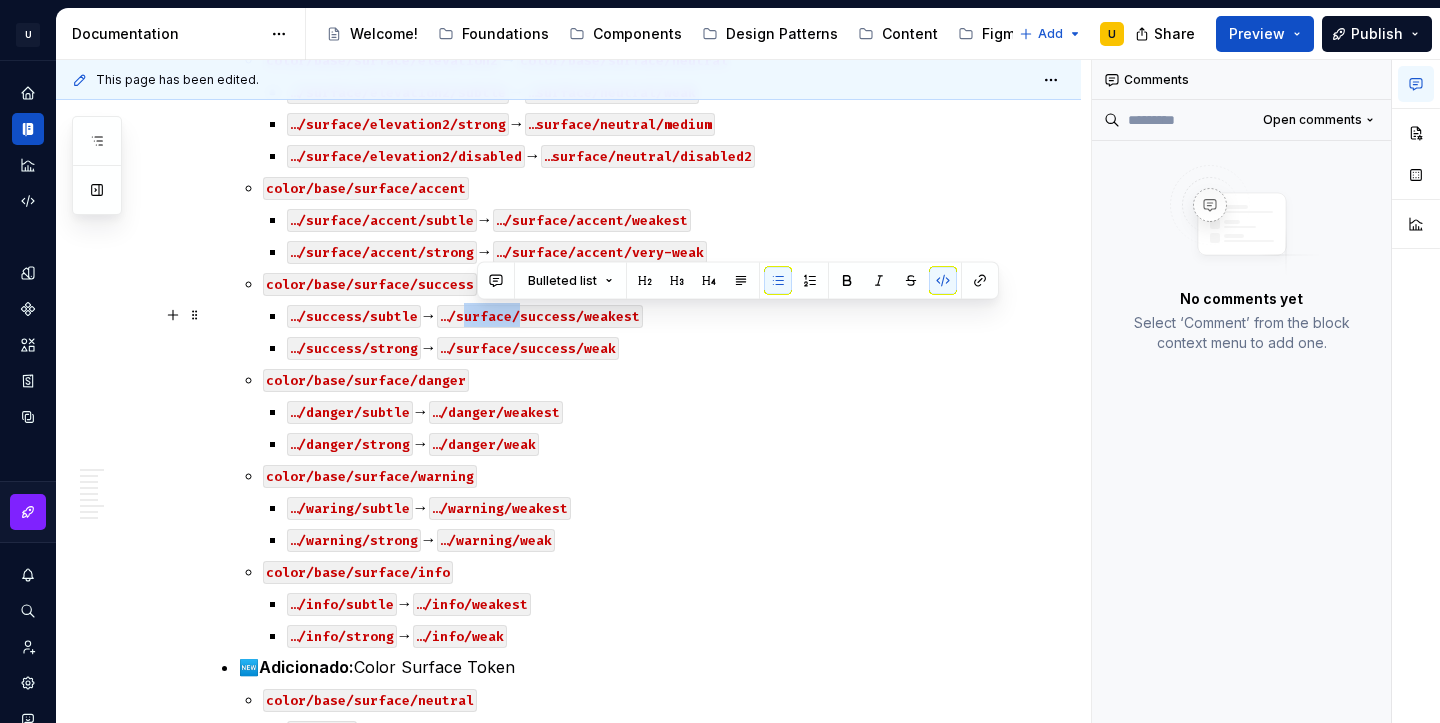 drag, startPoint x: 535, startPoint y: 310, endPoint x: 478, endPoint y: 314, distance: 57.14018 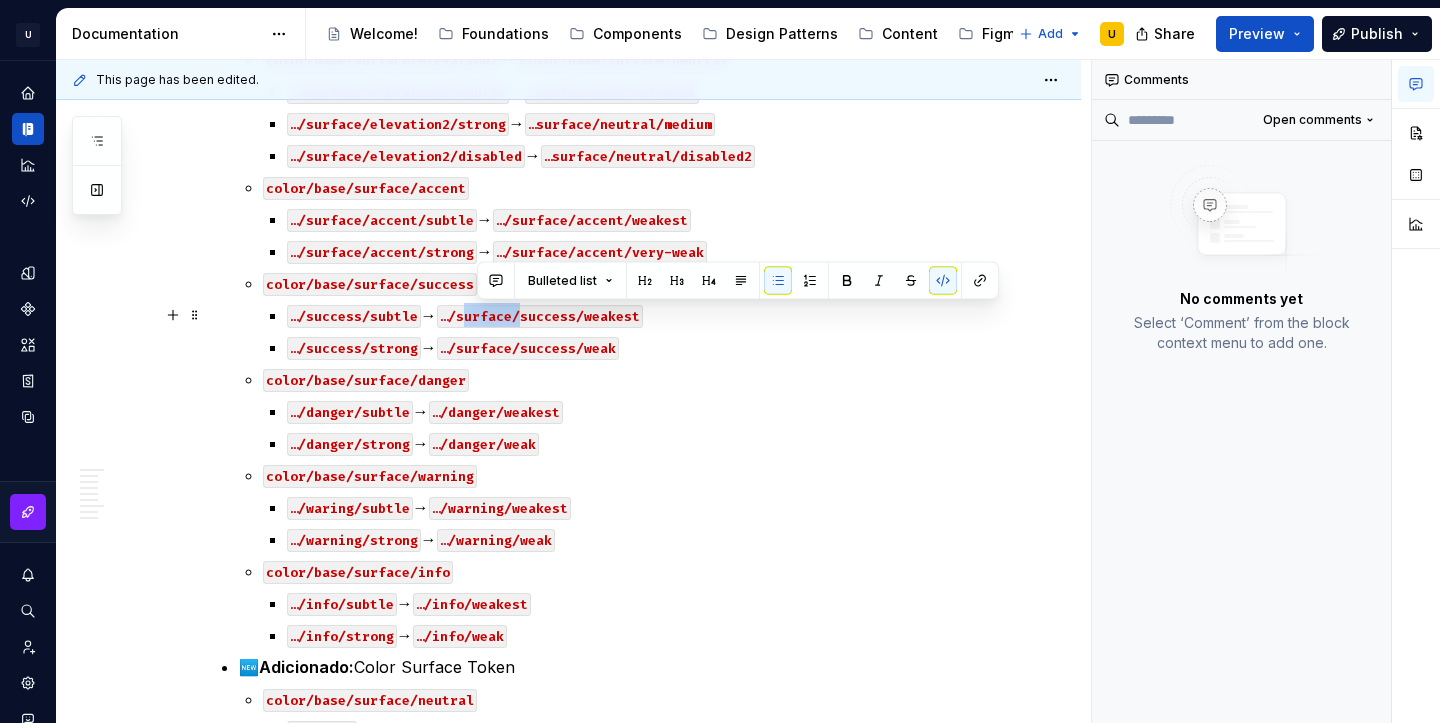 click on "…/surface/success/weakest" at bounding box center [540, 316] 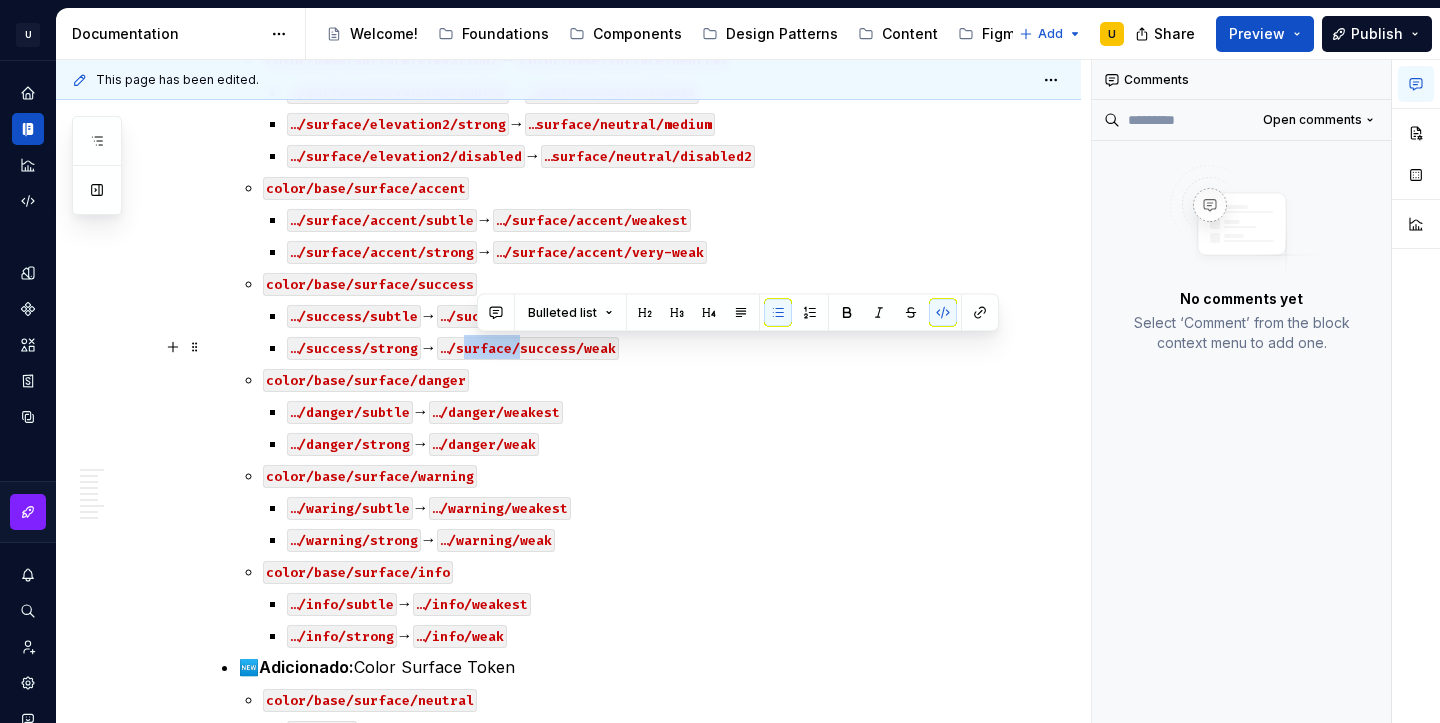 drag, startPoint x: 535, startPoint y: 353, endPoint x: 479, endPoint y: 358, distance: 56.22277 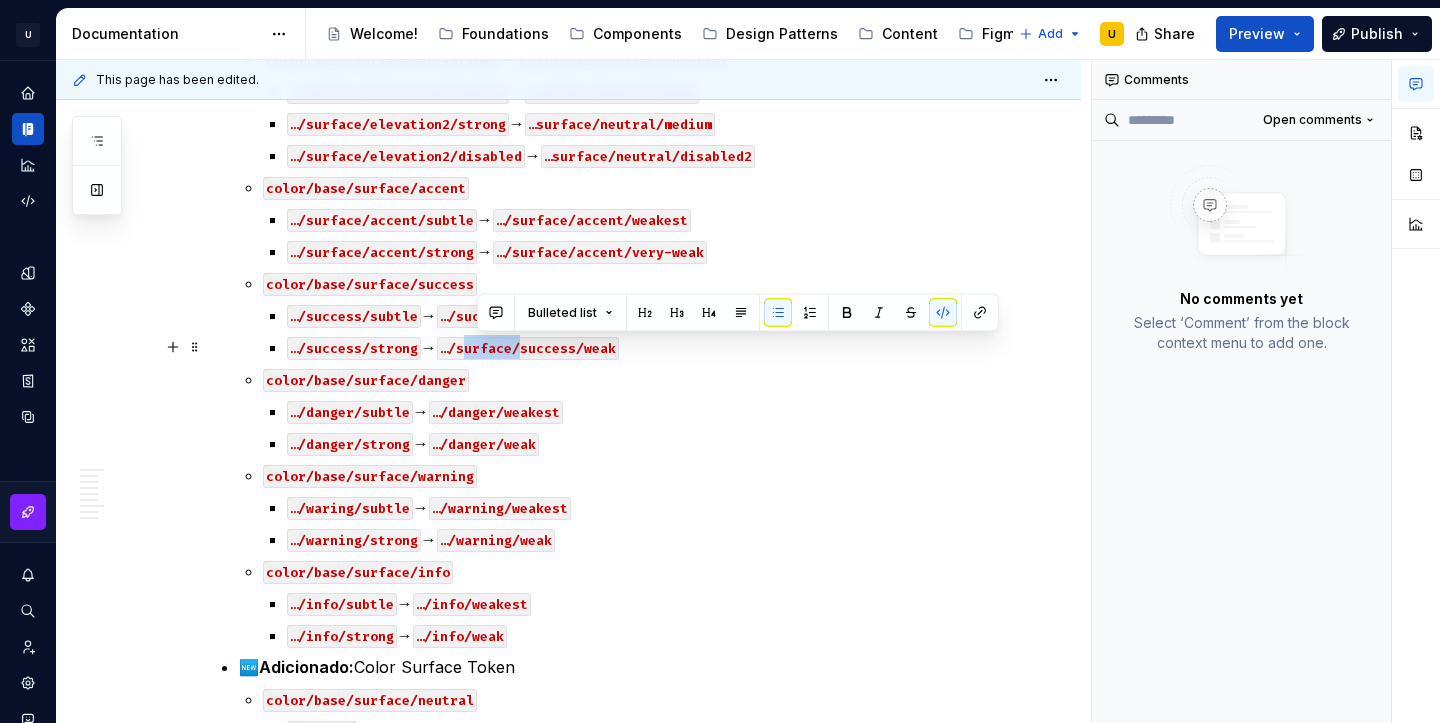 click on "…/surface/success/weak" at bounding box center [528, 348] 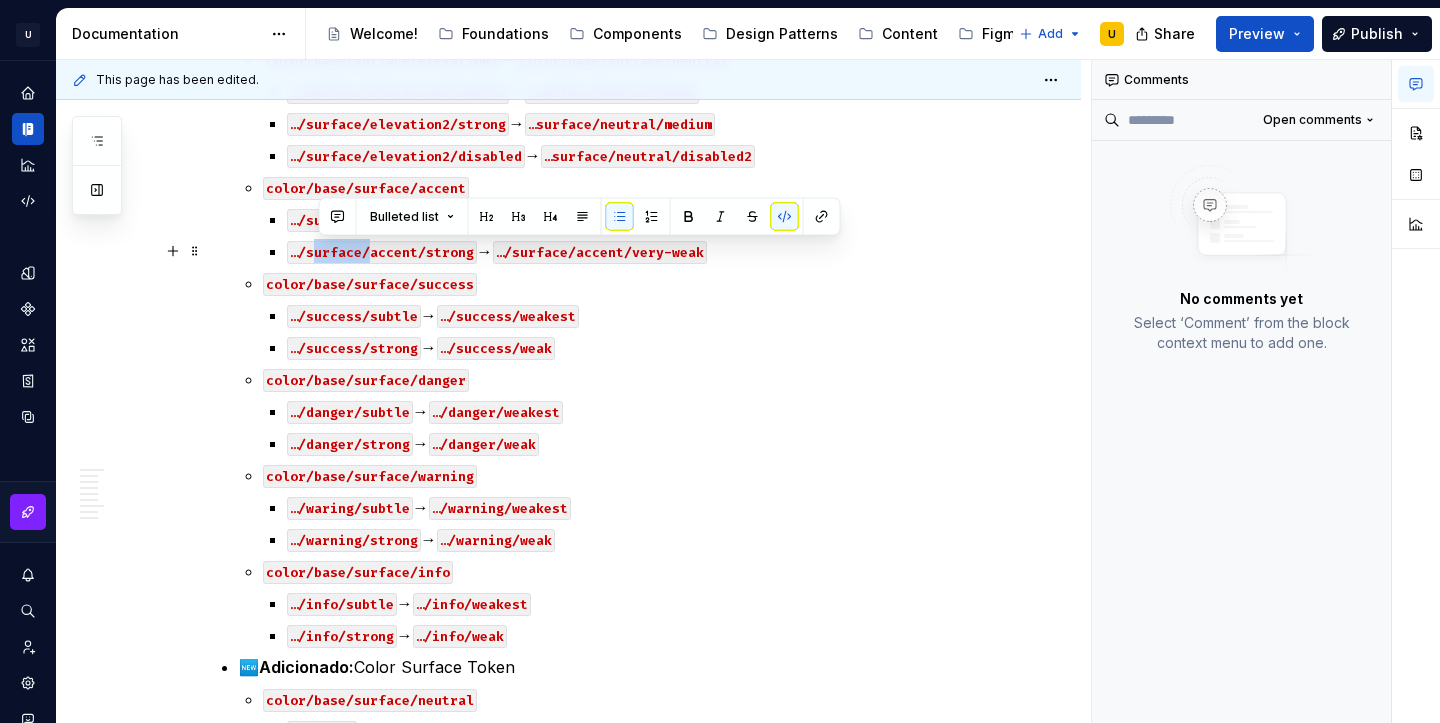 drag, startPoint x: 372, startPoint y: 249, endPoint x: 315, endPoint y: 254, distance: 57.21888 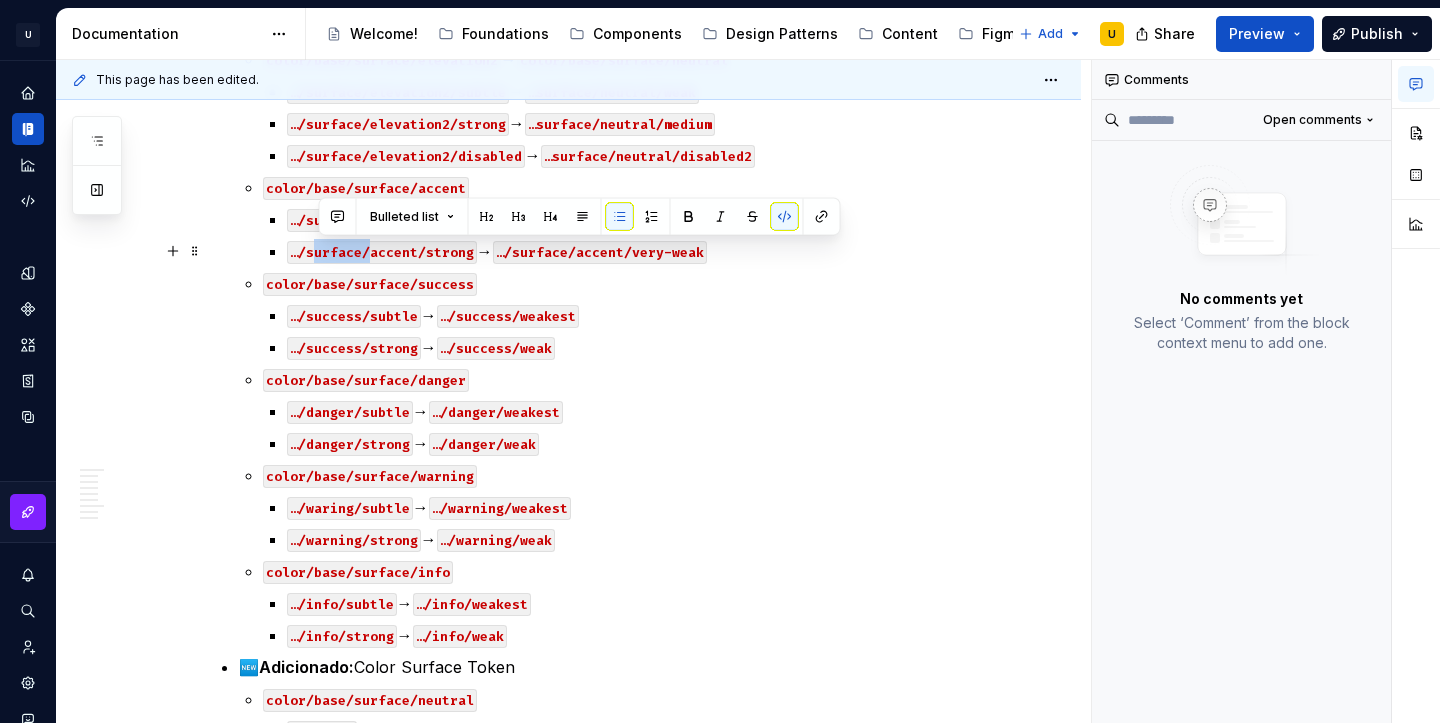 click on "…/surface/accent/strong" at bounding box center [382, 252] 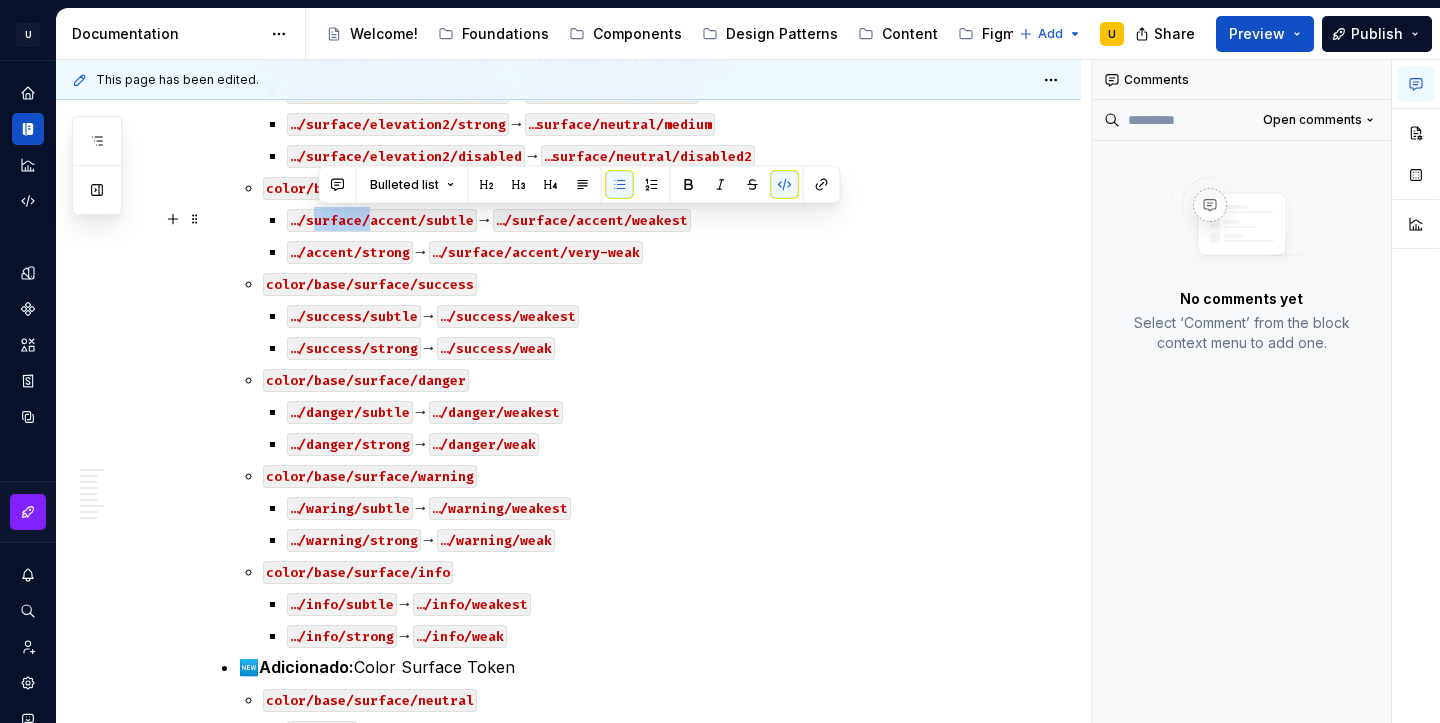 drag, startPoint x: 375, startPoint y: 224, endPoint x: 319, endPoint y: 226, distance: 56.0357 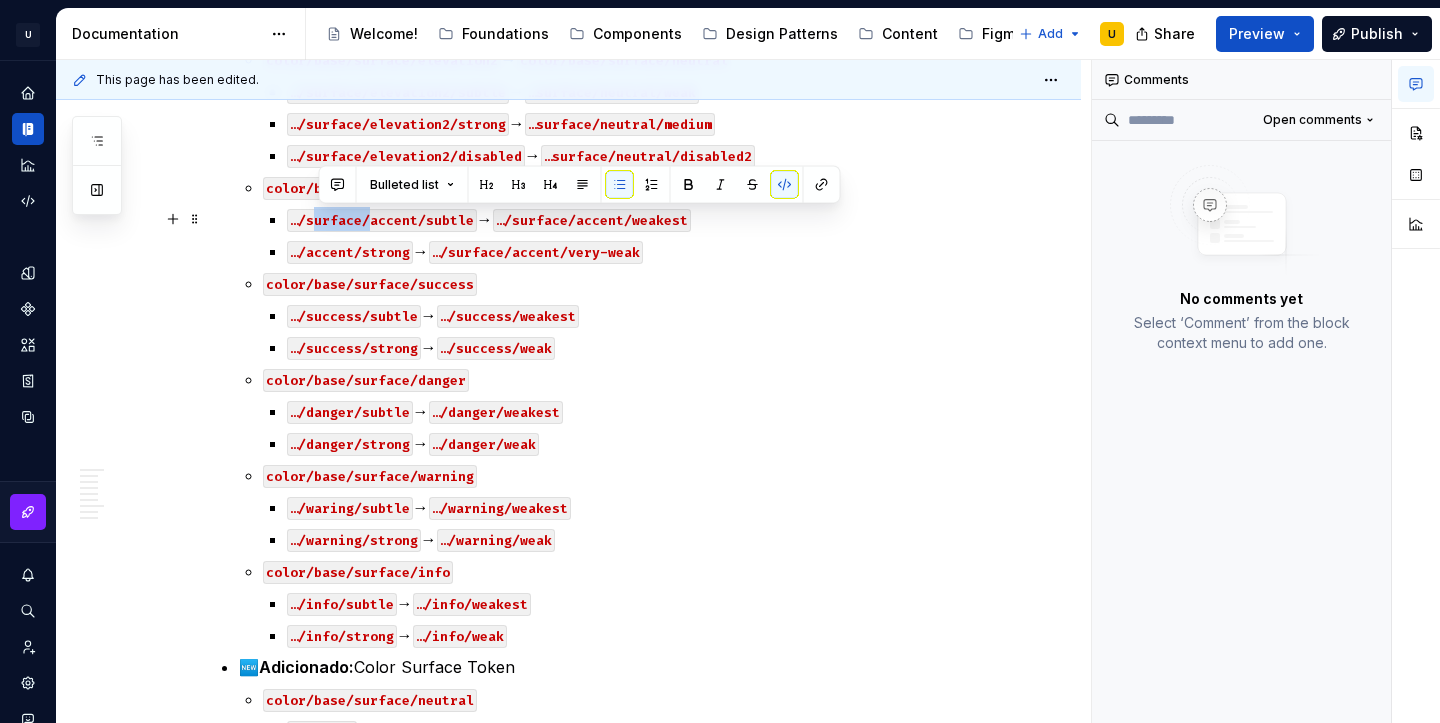 click on "…/surface/accent/subtle" at bounding box center [382, 220] 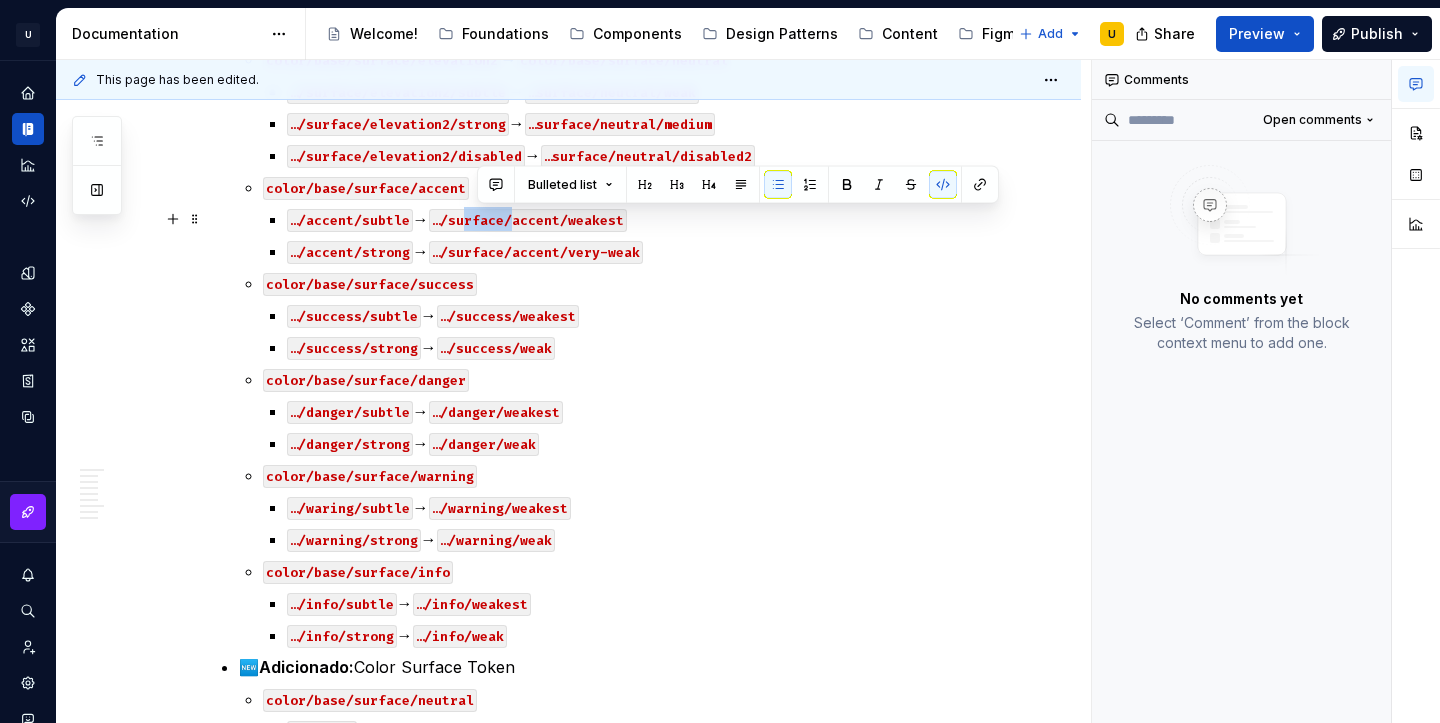 drag, startPoint x: 525, startPoint y: 222, endPoint x: 474, endPoint y: 222, distance: 51 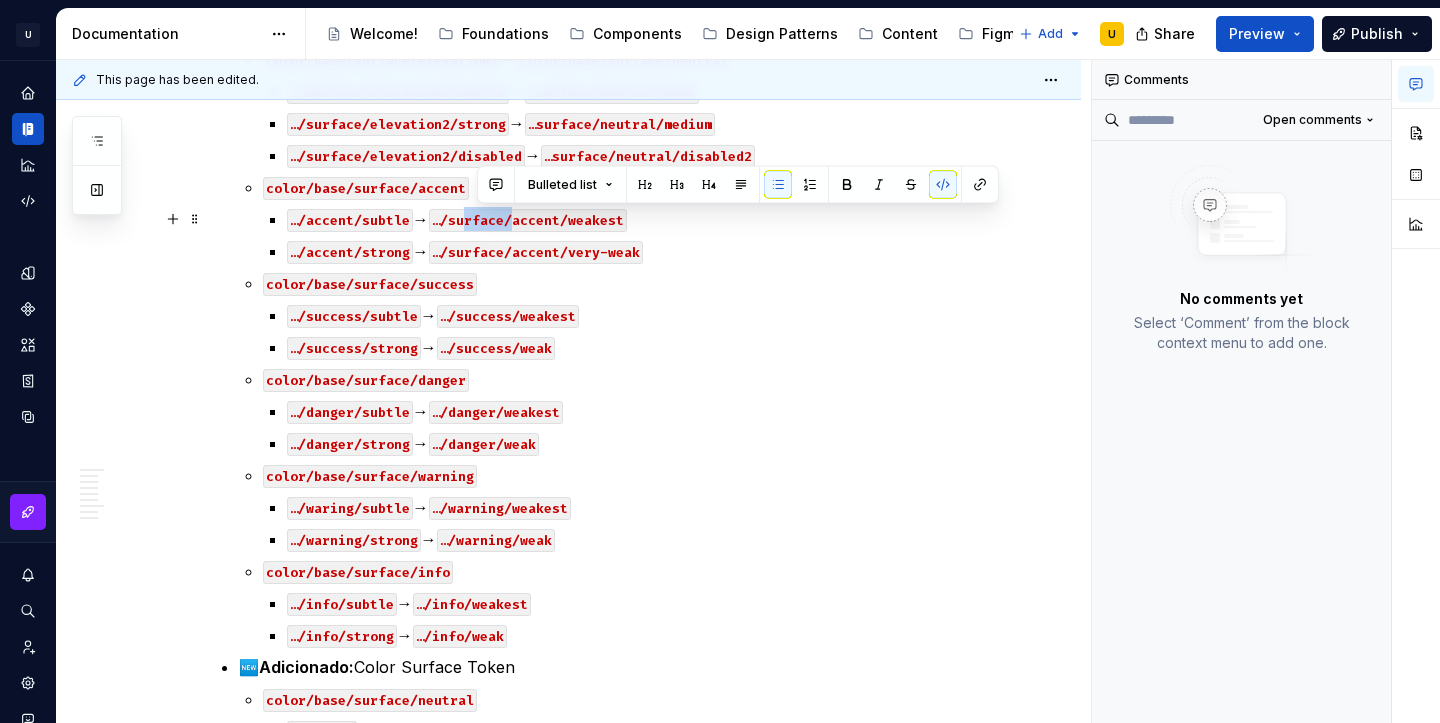 click on "…/surface/accent/weakest" at bounding box center [528, 220] 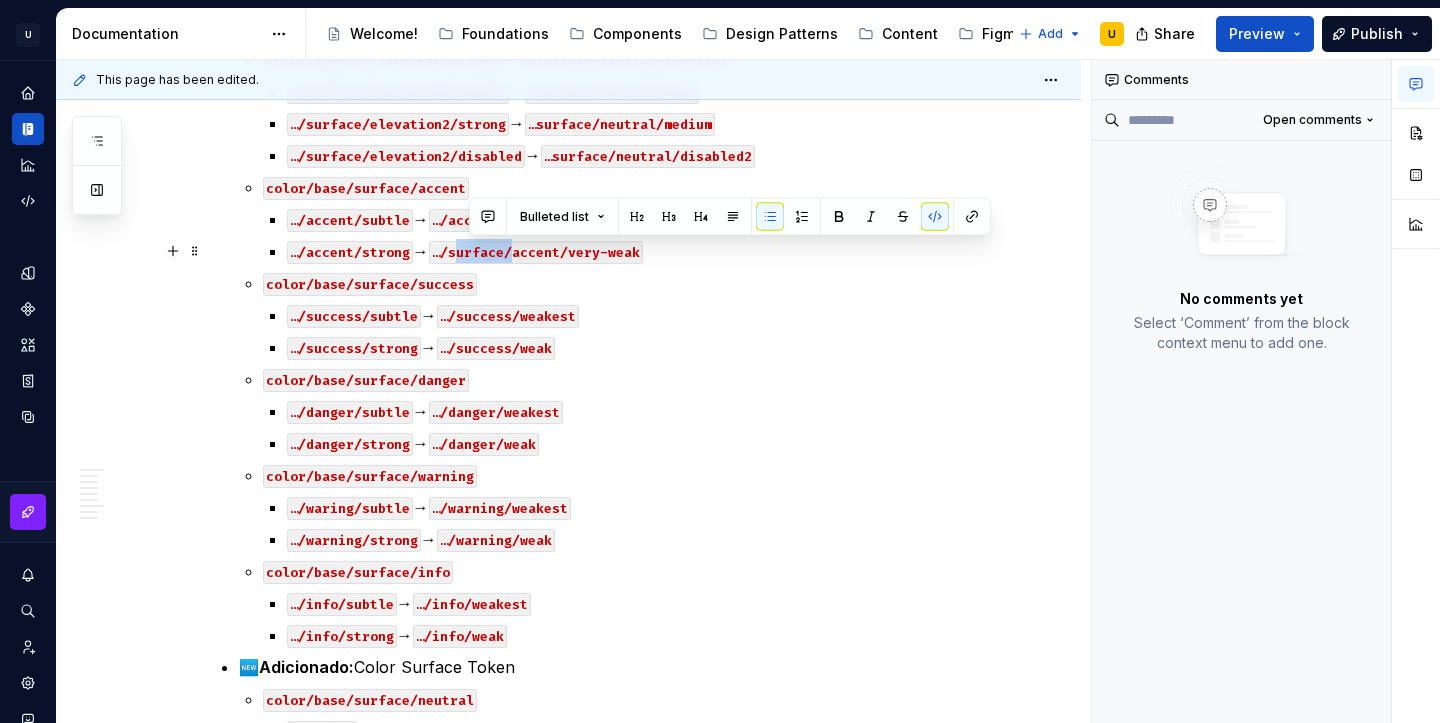drag, startPoint x: 524, startPoint y: 255, endPoint x: 468, endPoint y: 262, distance: 56.435802 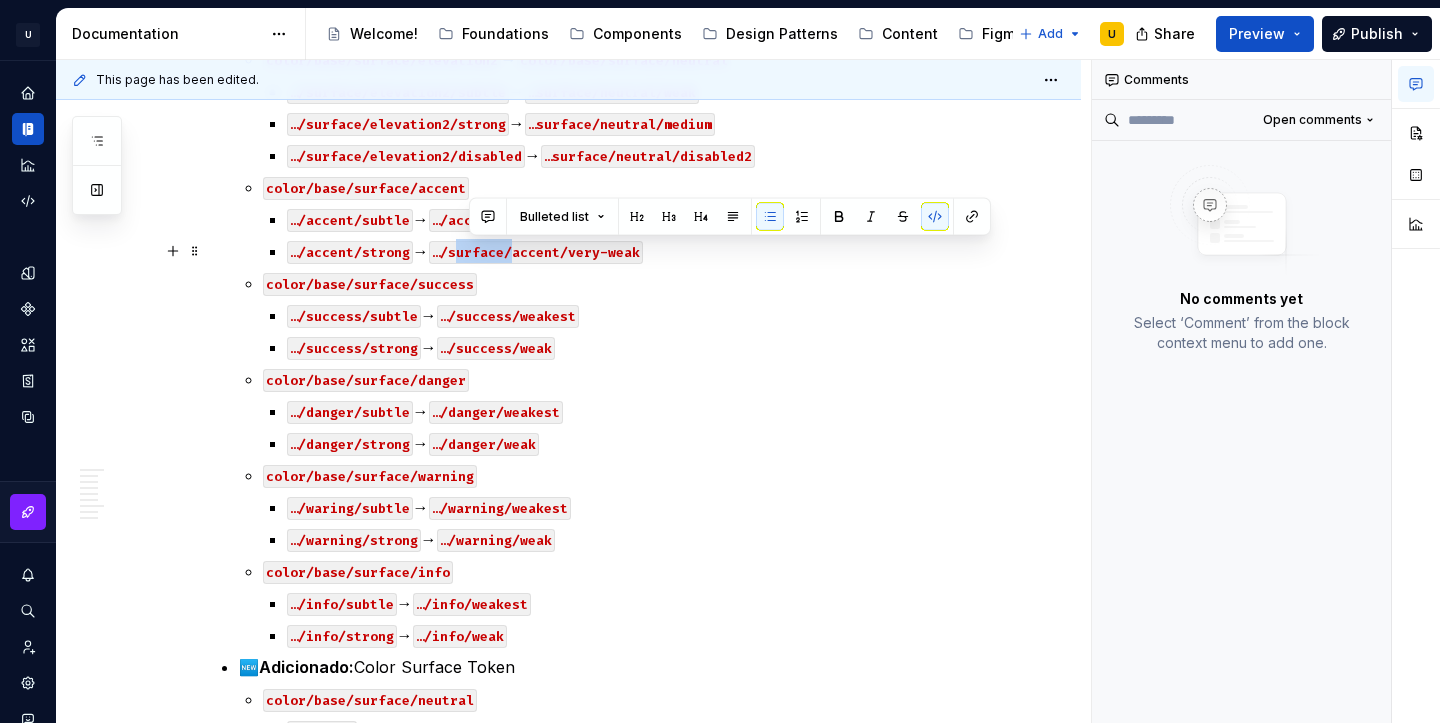 click on "…/surface/accent/very-weak" at bounding box center (536, 252) 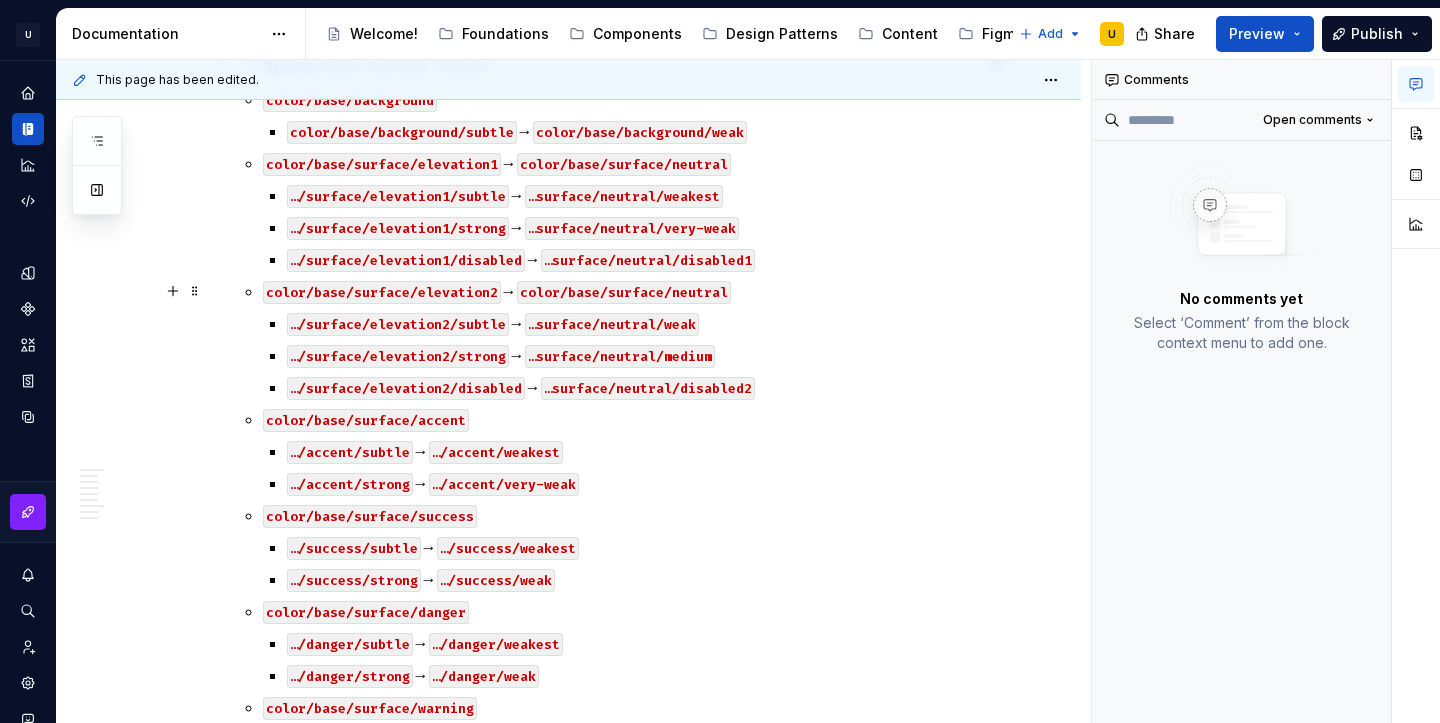 scroll, scrollTop: 418, scrollLeft: 0, axis: vertical 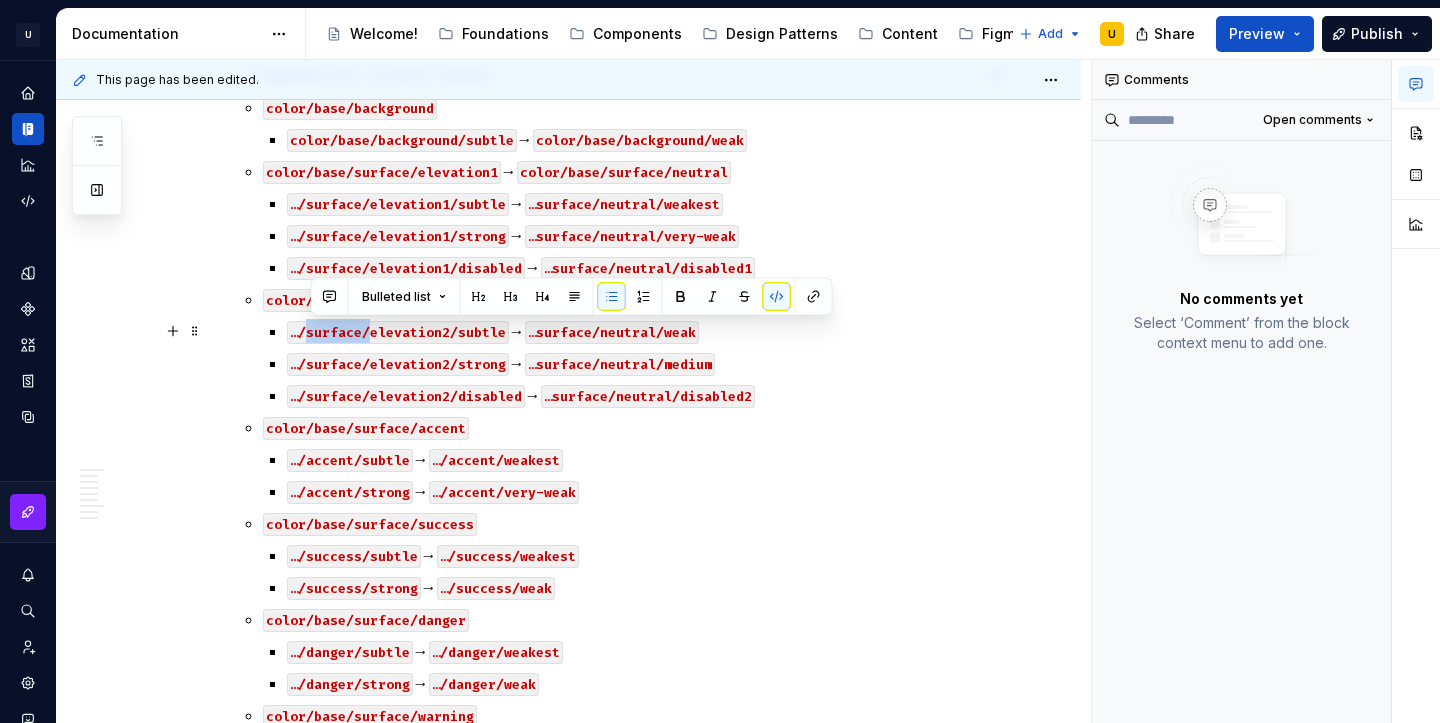 drag, startPoint x: 372, startPoint y: 336, endPoint x: 310, endPoint y: 335, distance: 62.008064 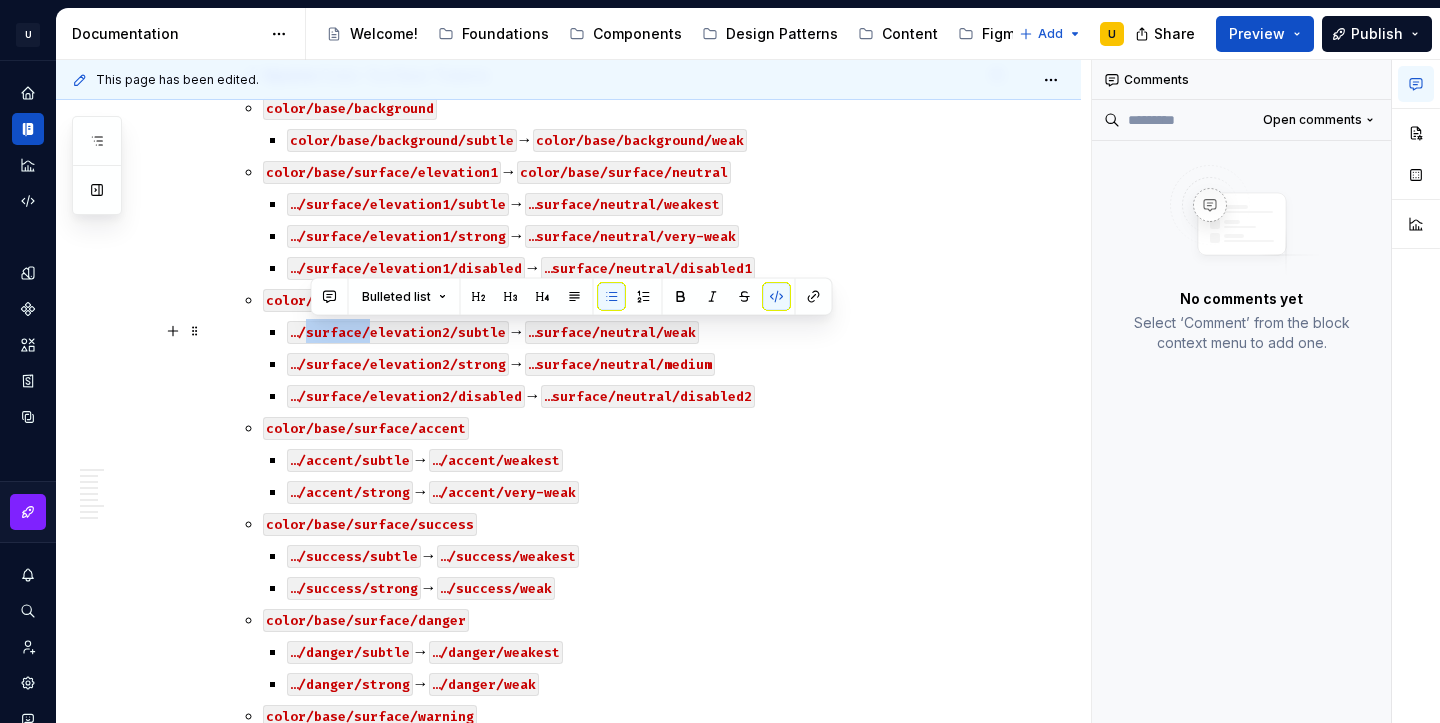 click on "…/surface/elevation2/subtle" at bounding box center (398, 332) 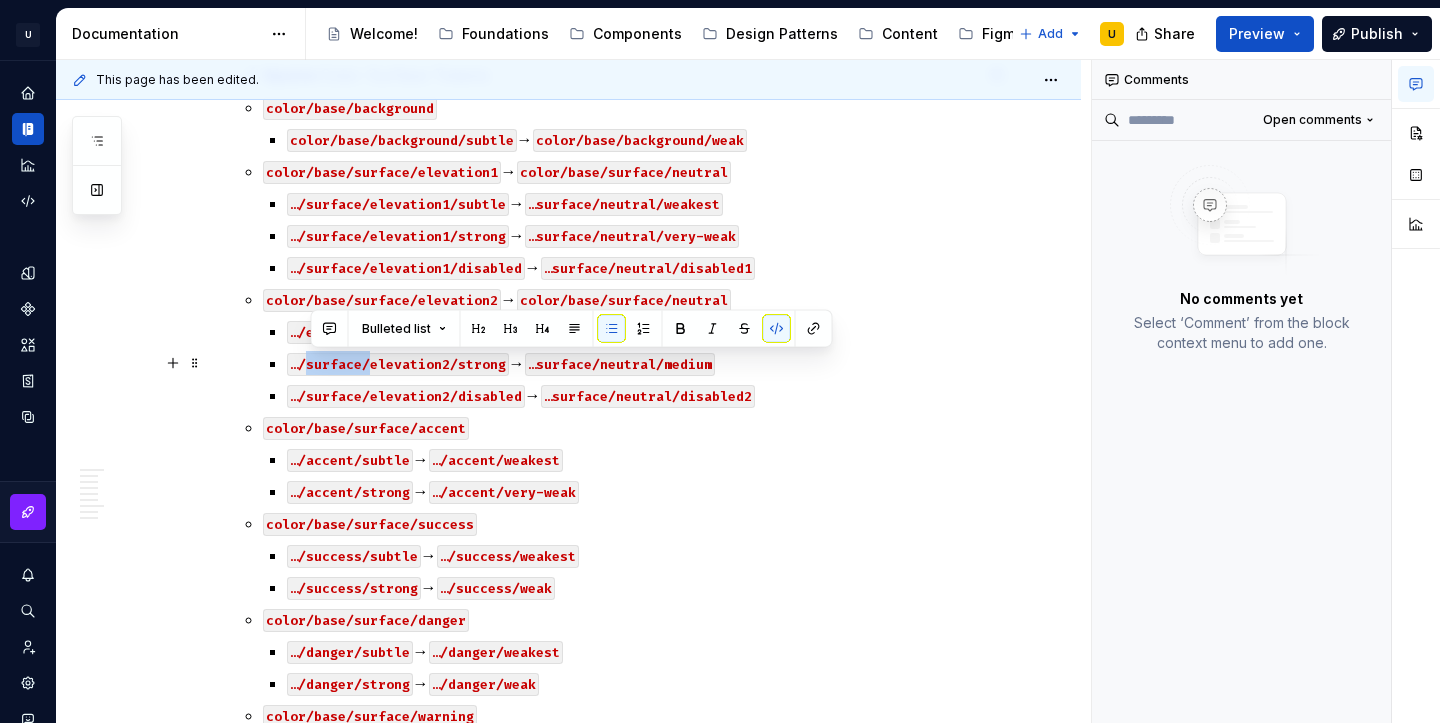 drag, startPoint x: 371, startPoint y: 366, endPoint x: 310, endPoint y: 371, distance: 61.204575 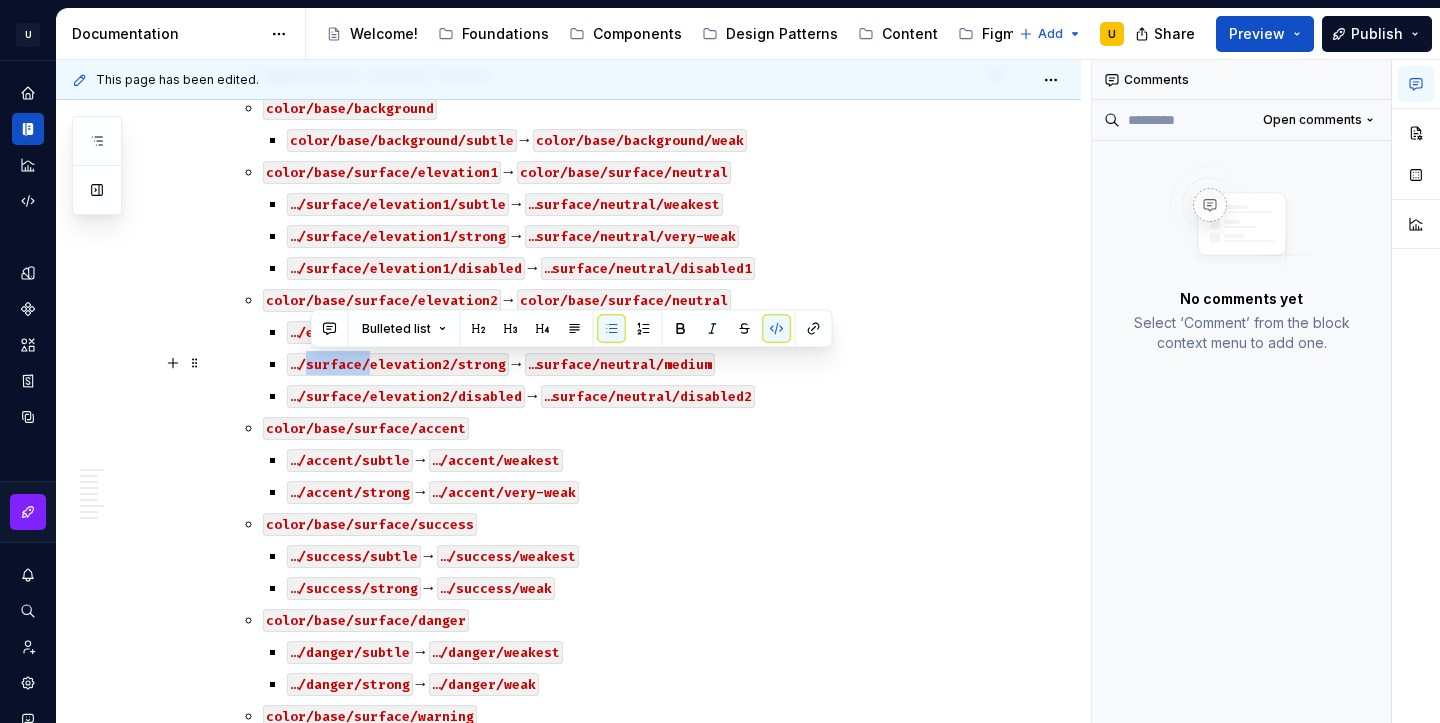 click on "…/surface/elevation2/strong" at bounding box center (398, 364) 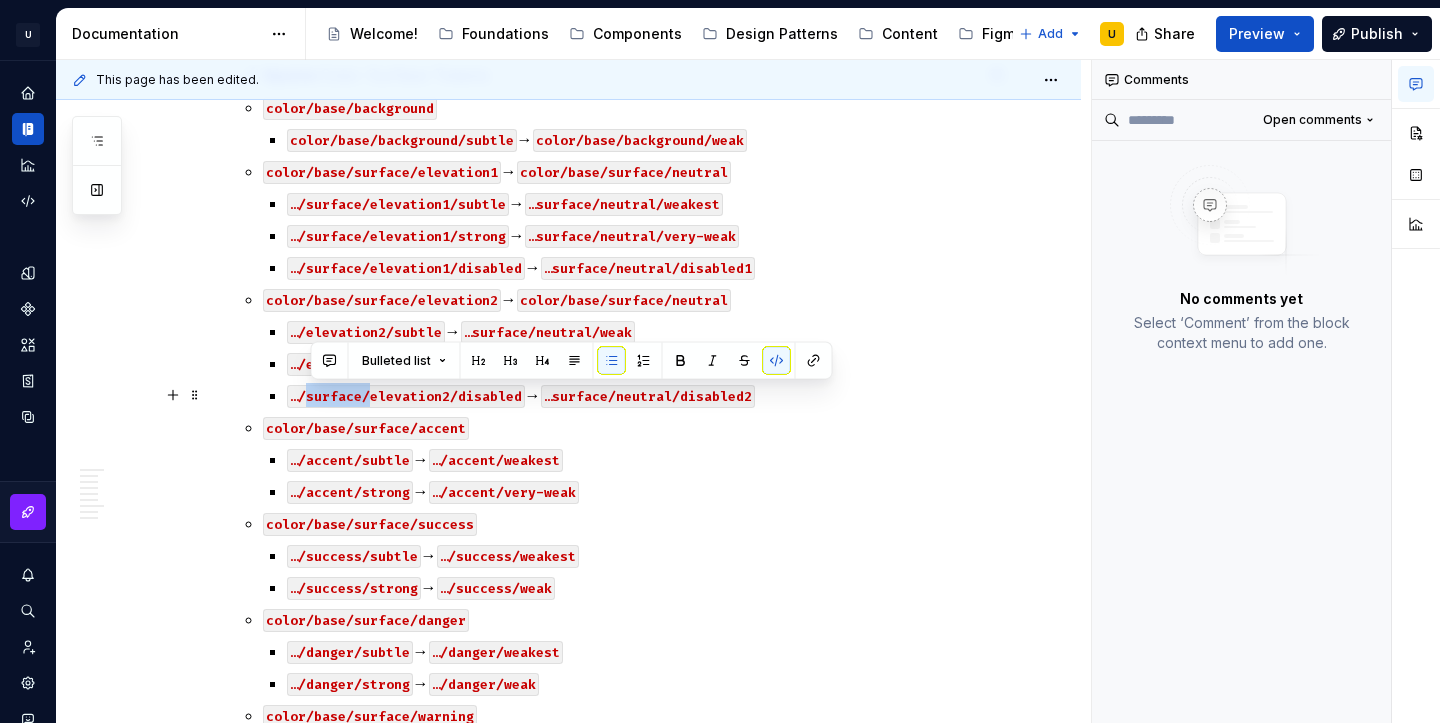 drag, startPoint x: 374, startPoint y: 394, endPoint x: 309, endPoint y: 393, distance: 65.00769 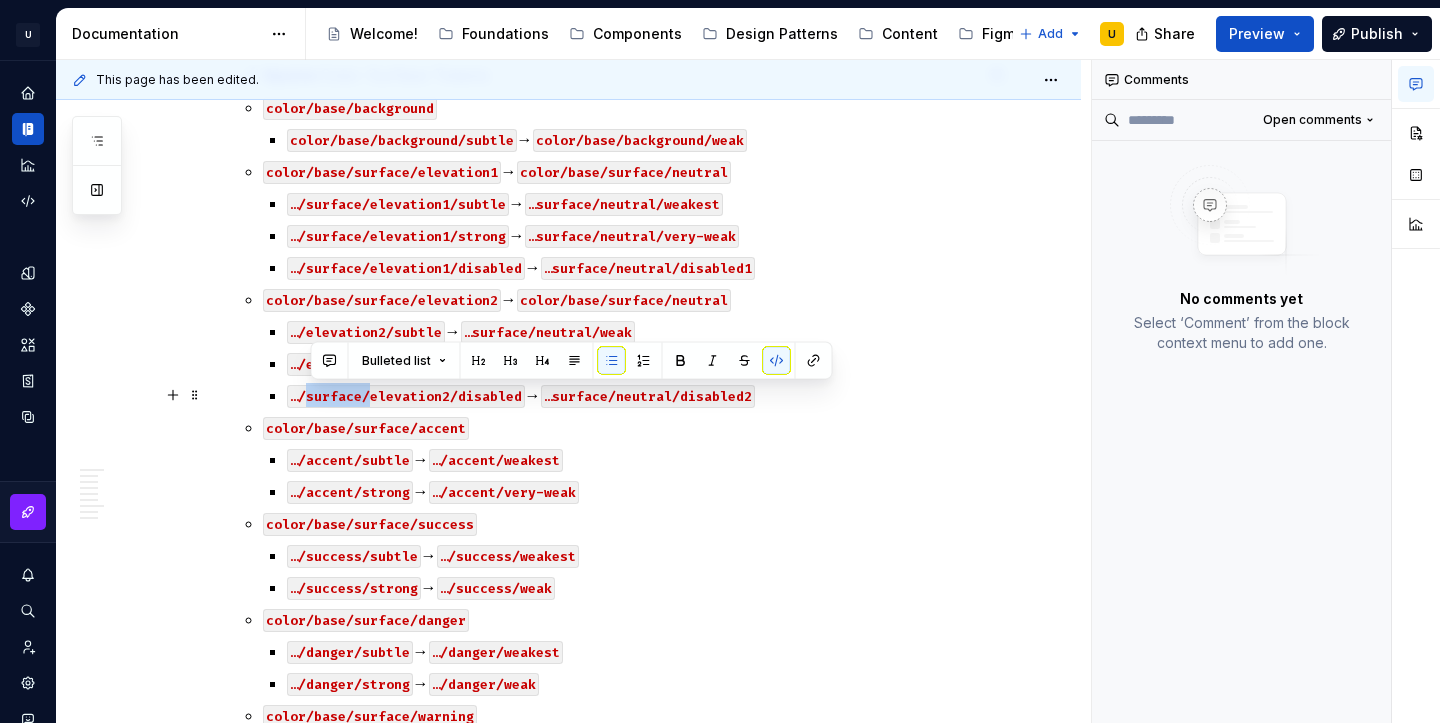 click on "…/surface/elevation2/disabled" at bounding box center [406, 396] 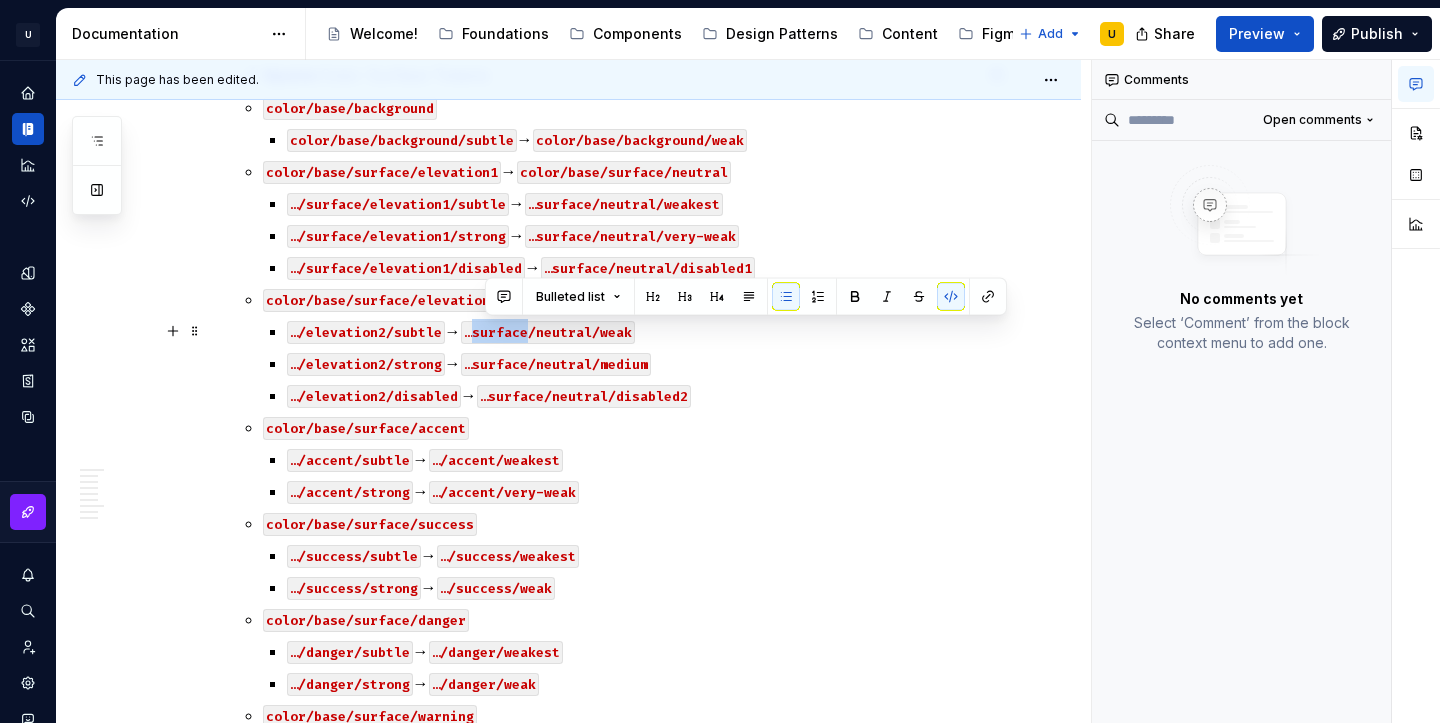 drag, startPoint x: 543, startPoint y: 334, endPoint x: 488, endPoint y: 333, distance: 55.00909 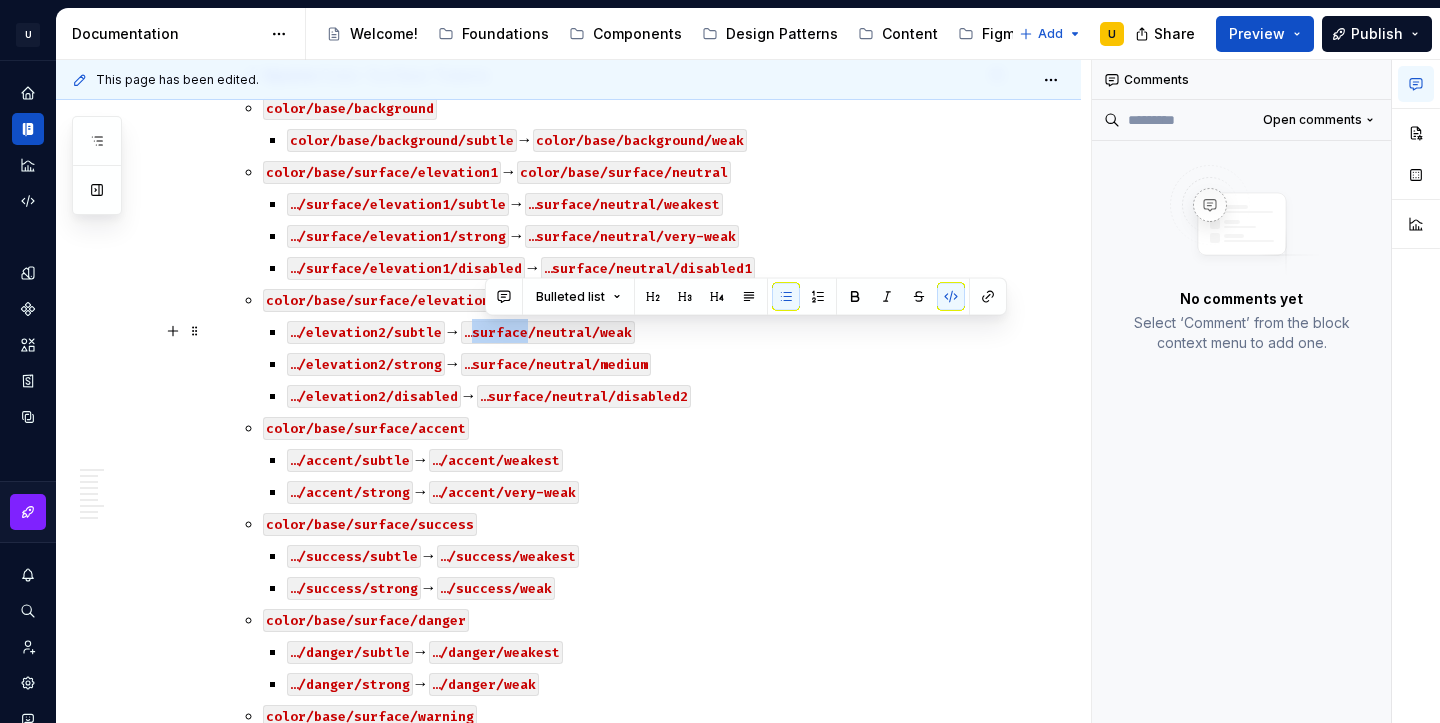 click on "…surface/neutral/weak" at bounding box center [548, 332] 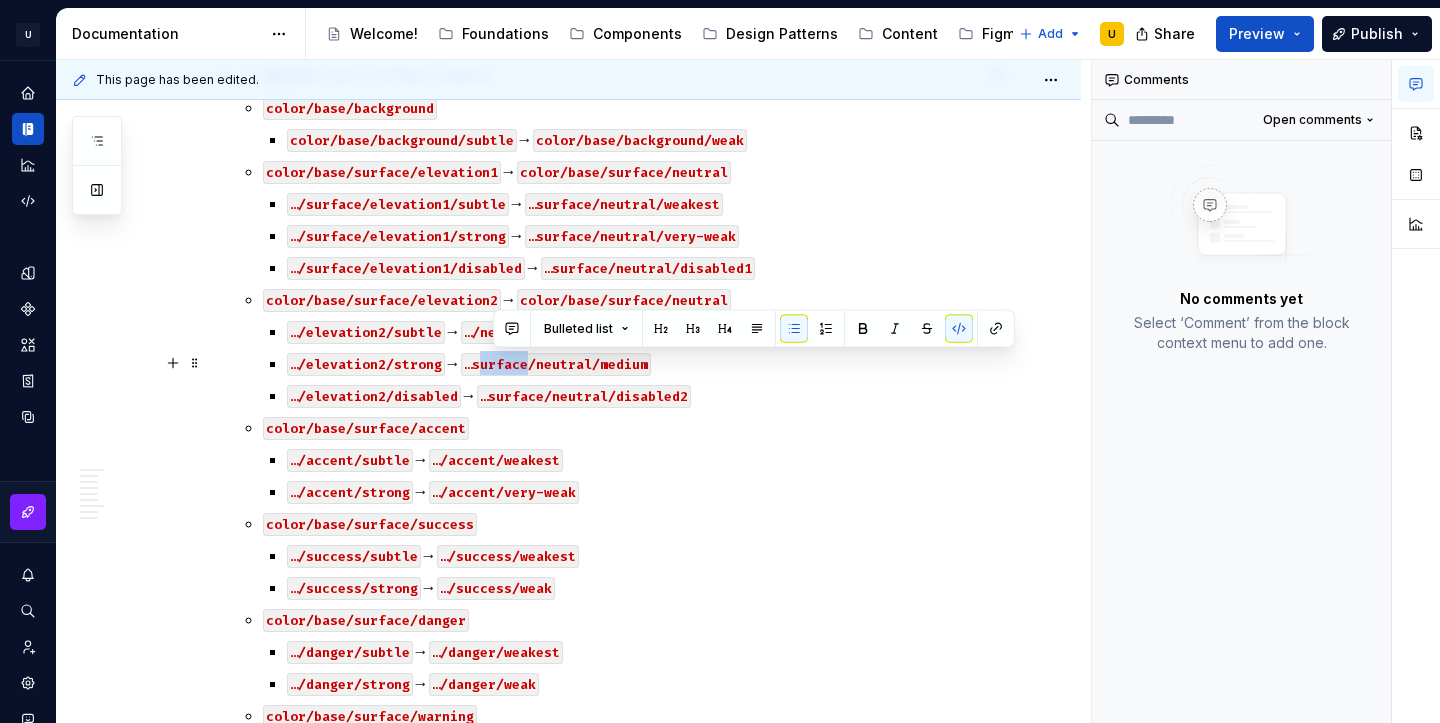 drag, startPoint x: 542, startPoint y: 361, endPoint x: 491, endPoint y: 365, distance: 51.156624 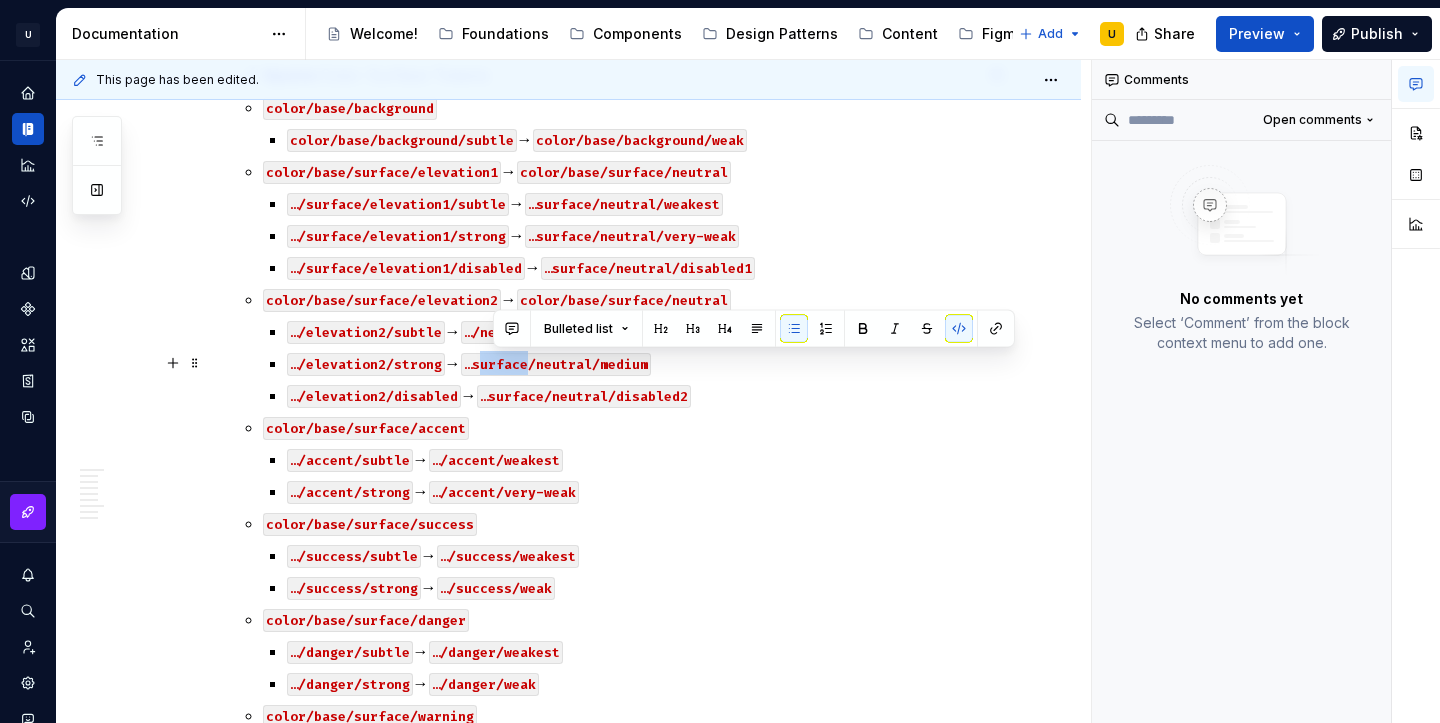 click on "…surface/neutral/medium" at bounding box center (556, 364) 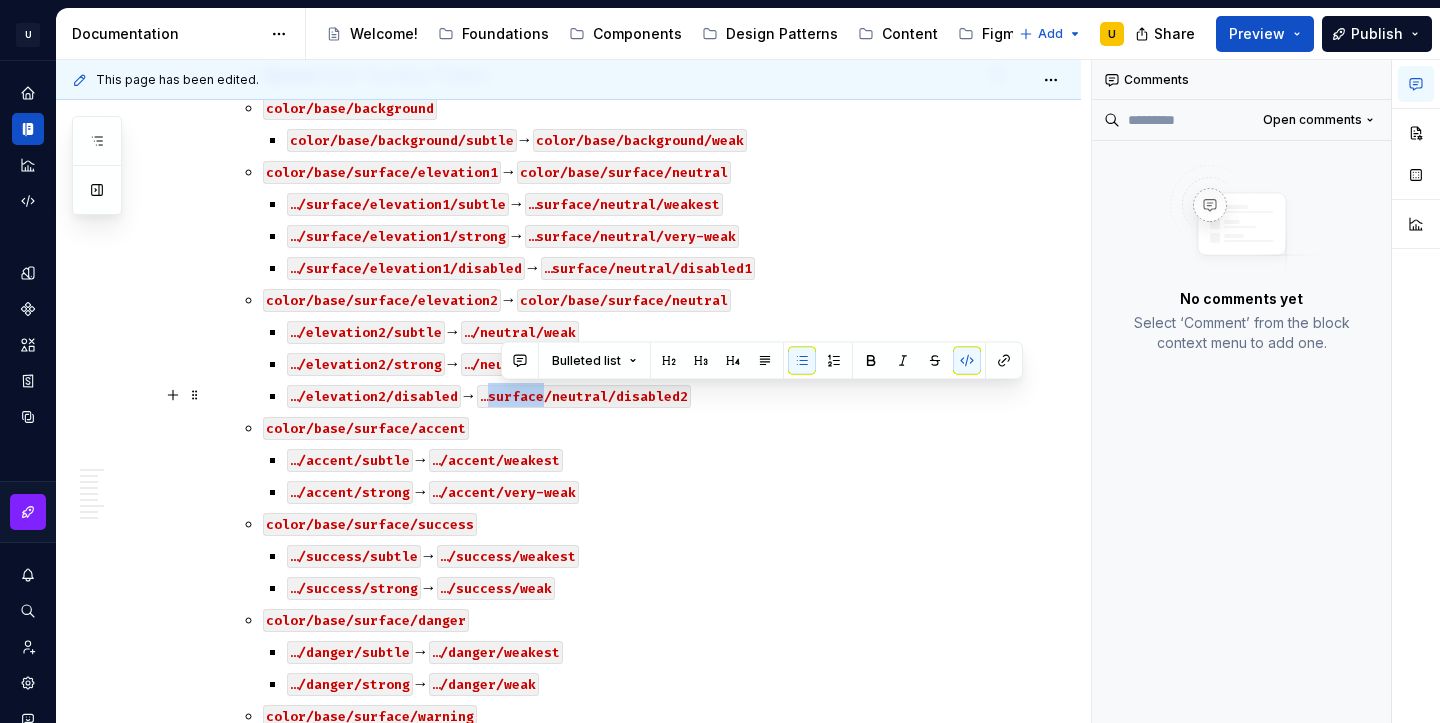 drag, startPoint x: 556, startPoint y: 394, endPoint x: 504, endPoint y: 399, distance: 52.23983 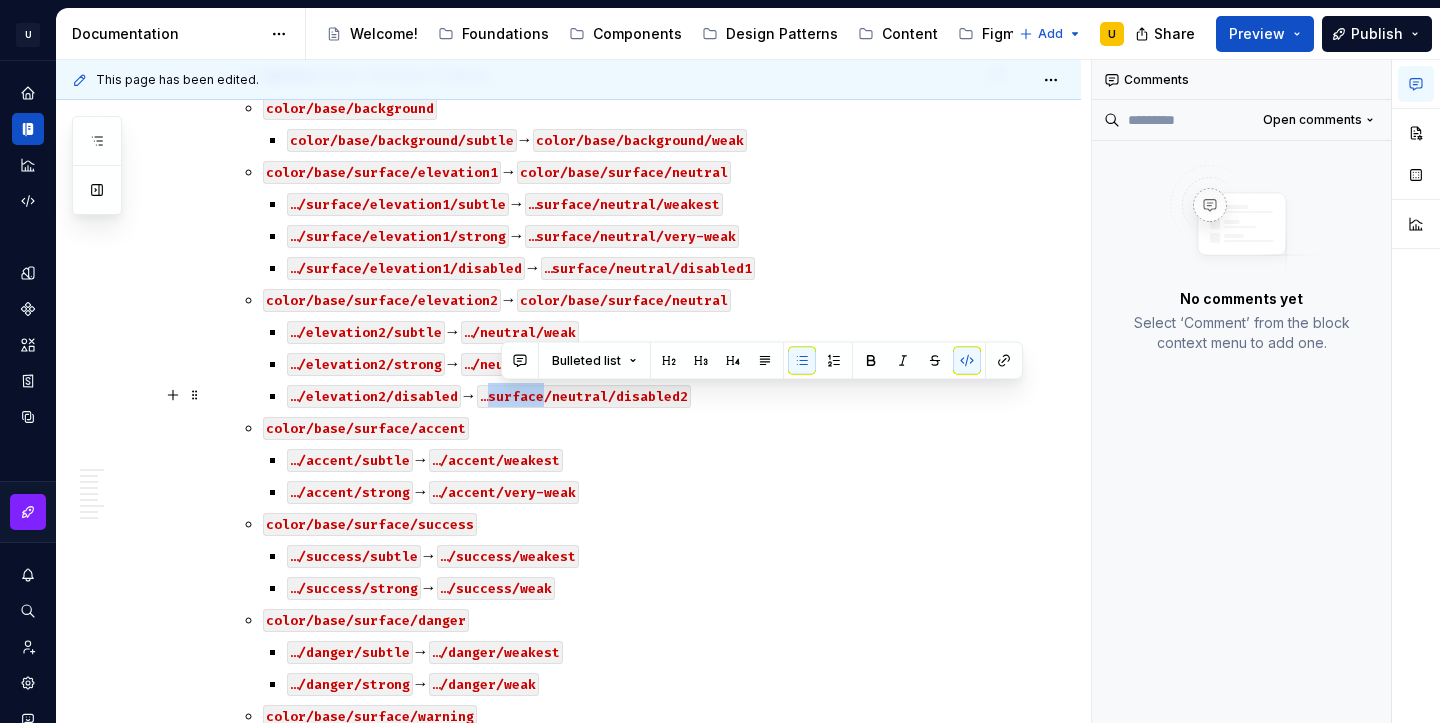 click on "…surface/neutral/disabled2" at bounding box center (584, 396) 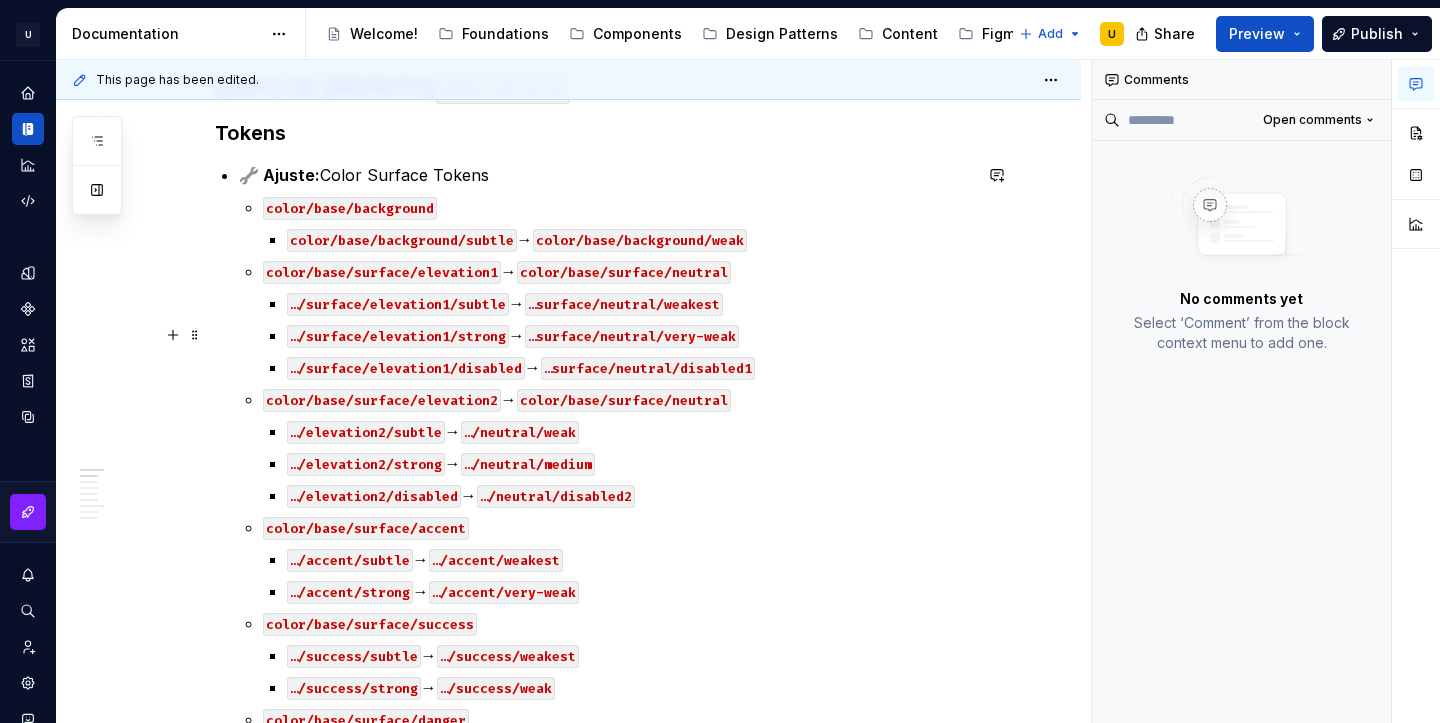 scroll, scrollTop: 311, scrollLeft: 0, axis: vertical 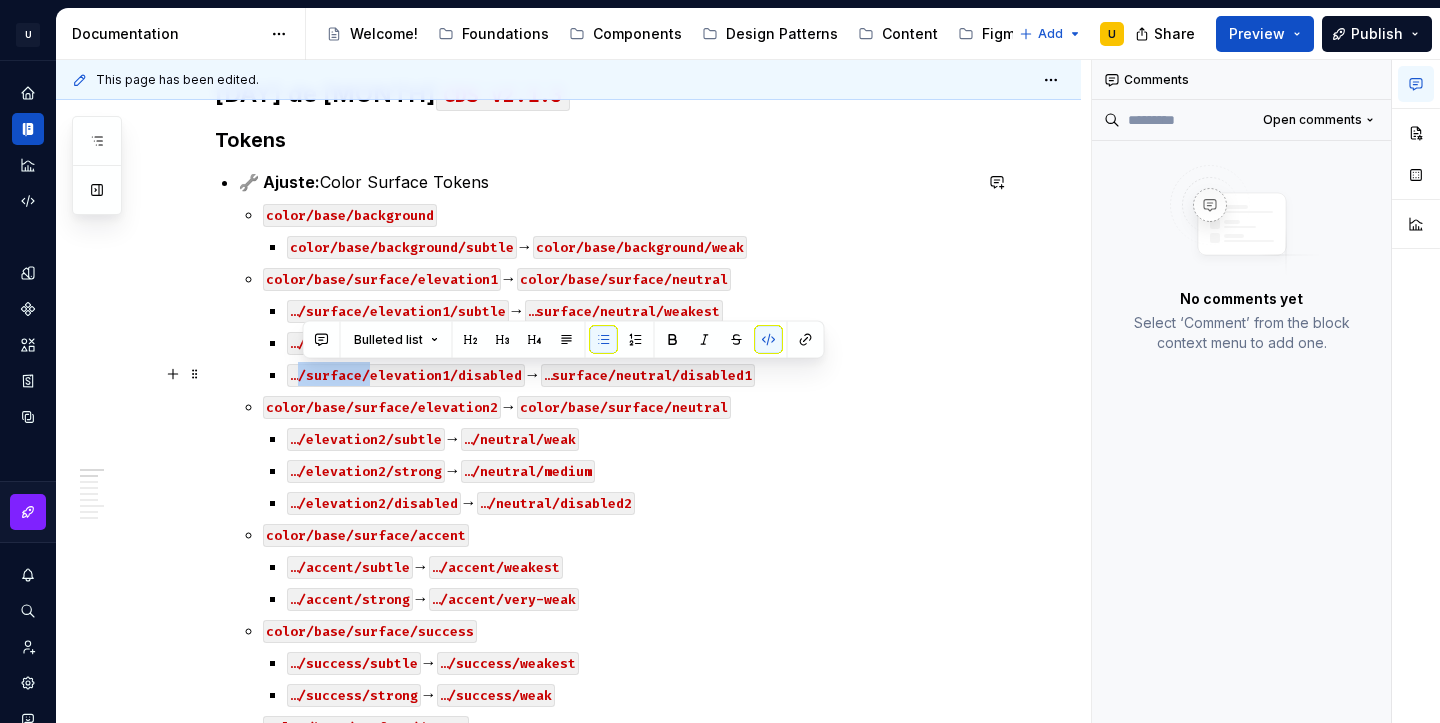 drag, startPoint x: 371, startPoint y: 376, endPoint x: 302, endPoint y: 377, distance: 69.00725 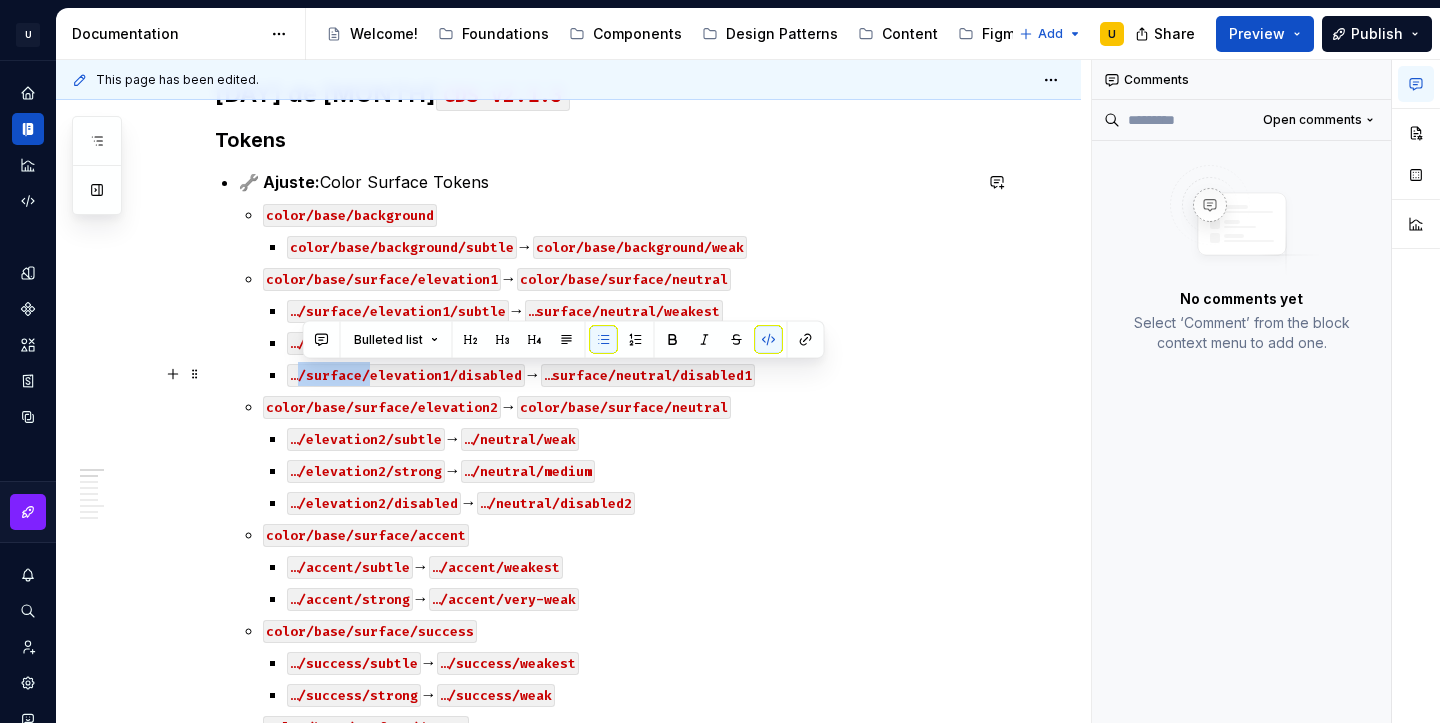 click on "…/surface/elevation1/disabled" at bounding box center (406, 375) 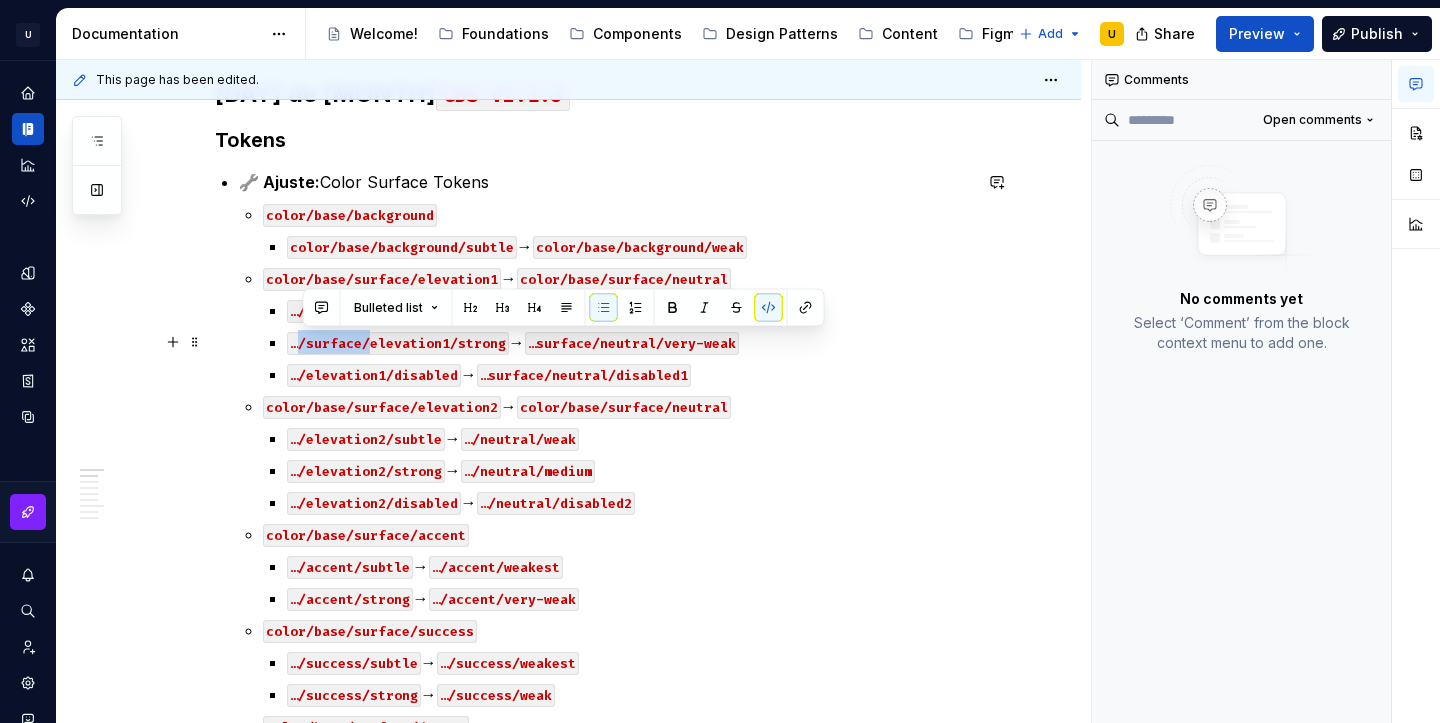 drag, startPoint x: 371, startPoint y: 342, endPoint x: 301, endPoint y: 347, distance: 70.178345 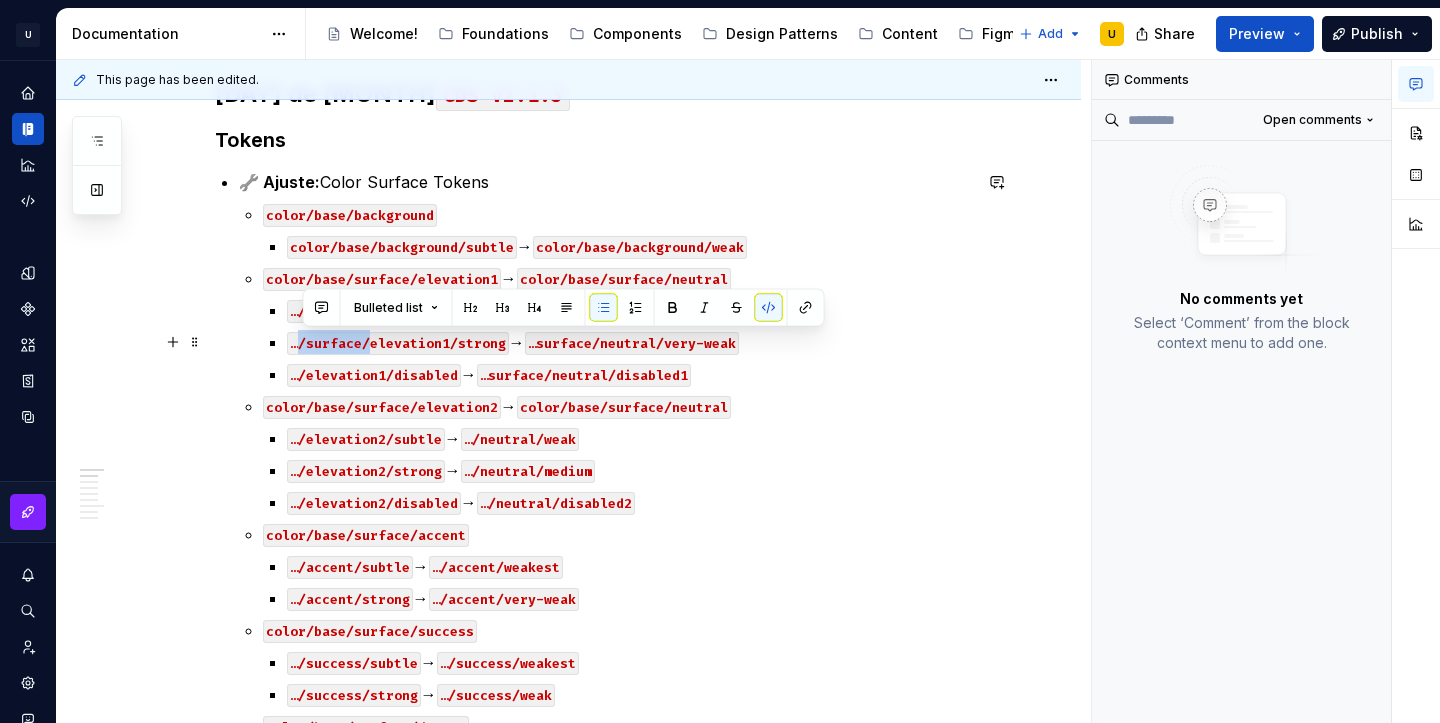 click on "…/surface/elevation1/strong" at bounding box center (398, 343) 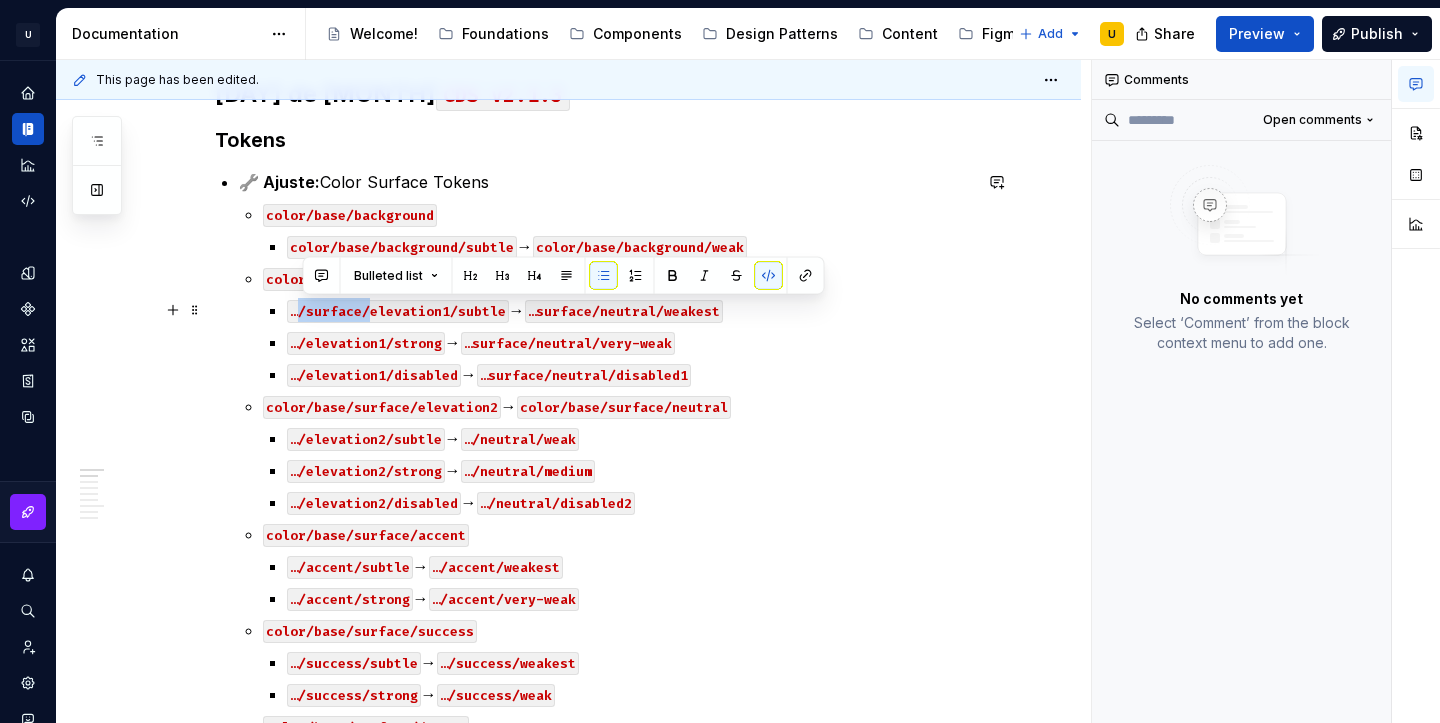 drag, startPoint x: 372, startPoint y: 307, endPoint x: 300, endPoint y: 308, distance: 72.00694 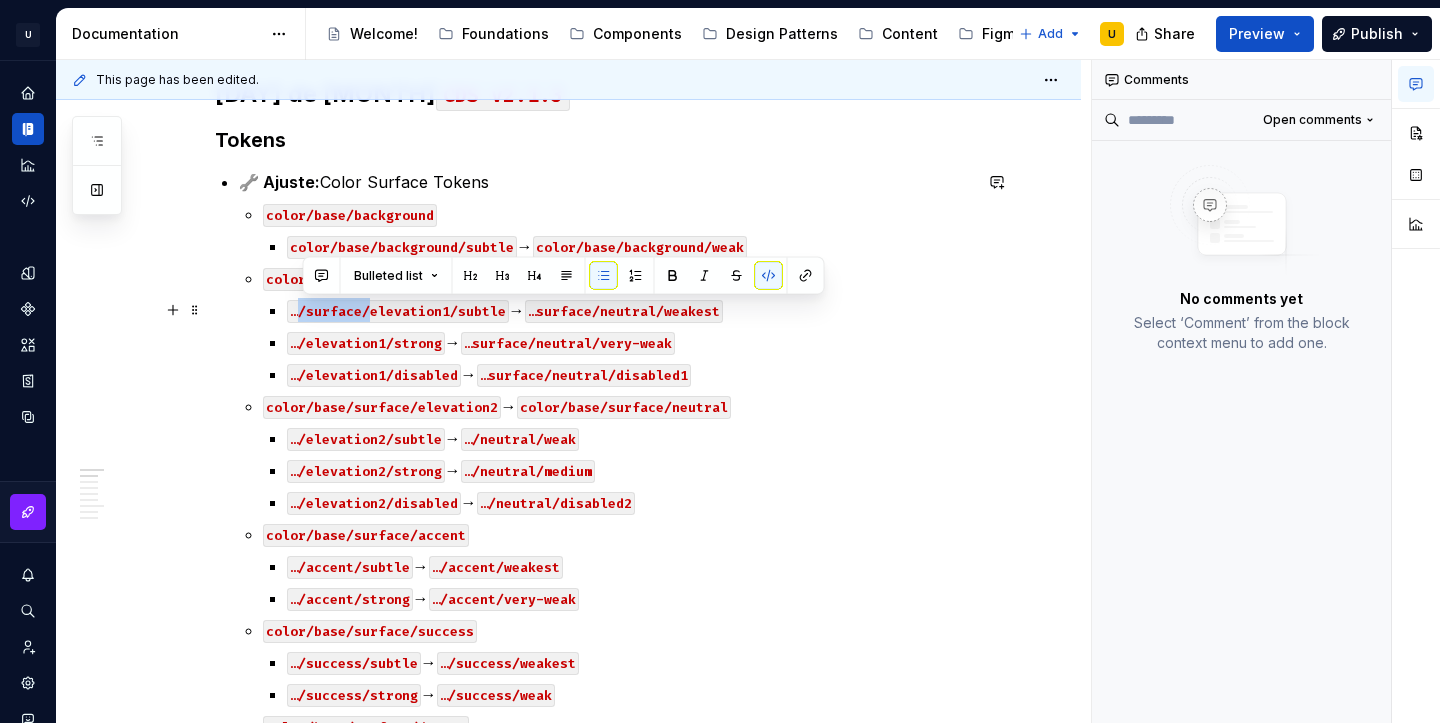 click on "…/surface/elevation1/subtle" at bounding box center [398, 311] 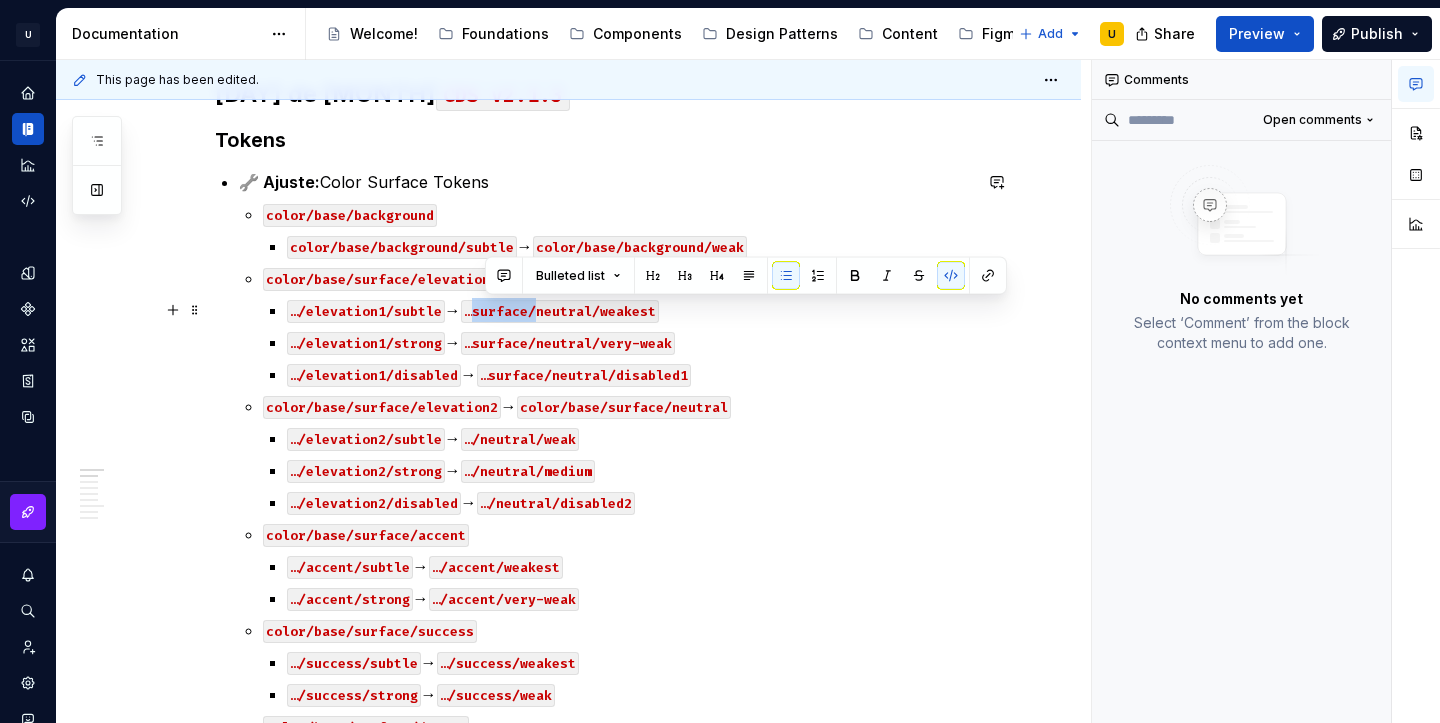 drag, startPoint x: 548, startPoint y: 311, endPoint x: 486, endPoint y: 309, distance: 62.03225 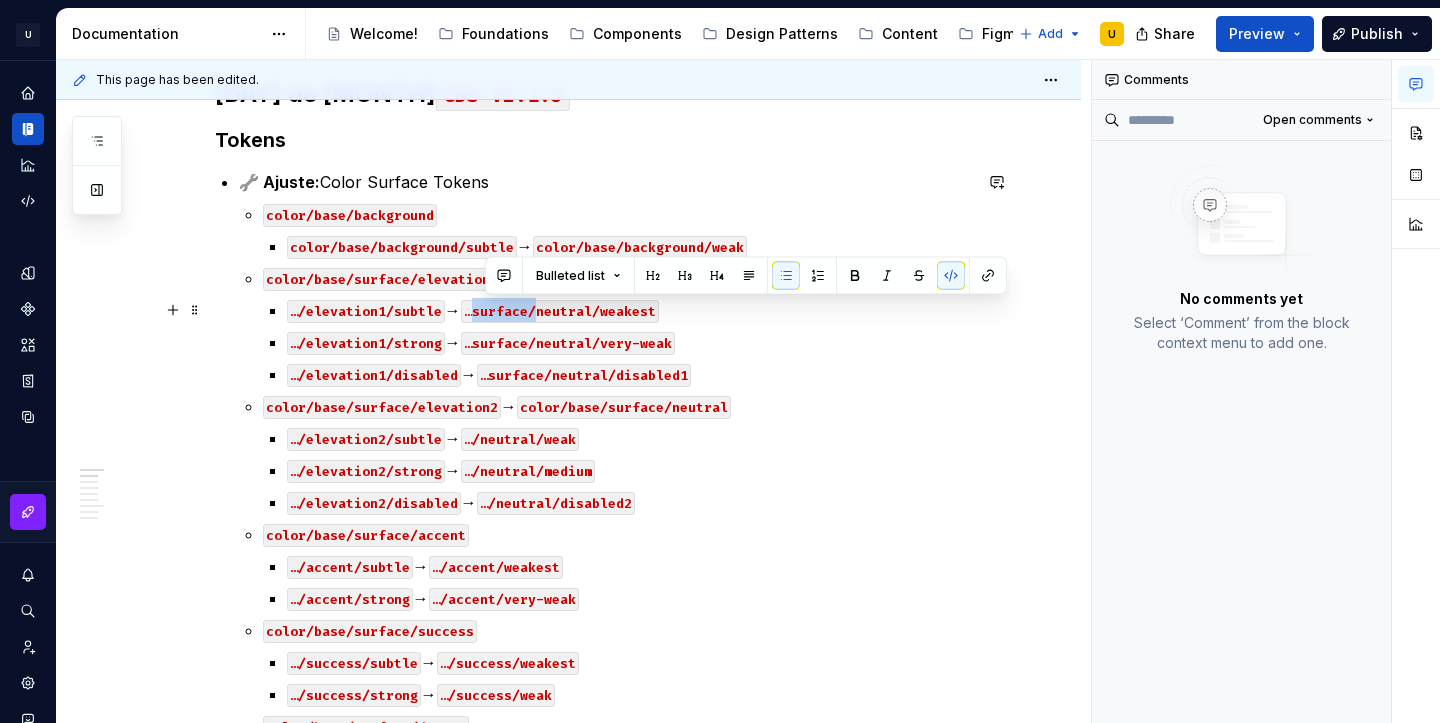 click on "…surface/neutral/weakest" at bounding box center [560, 311] 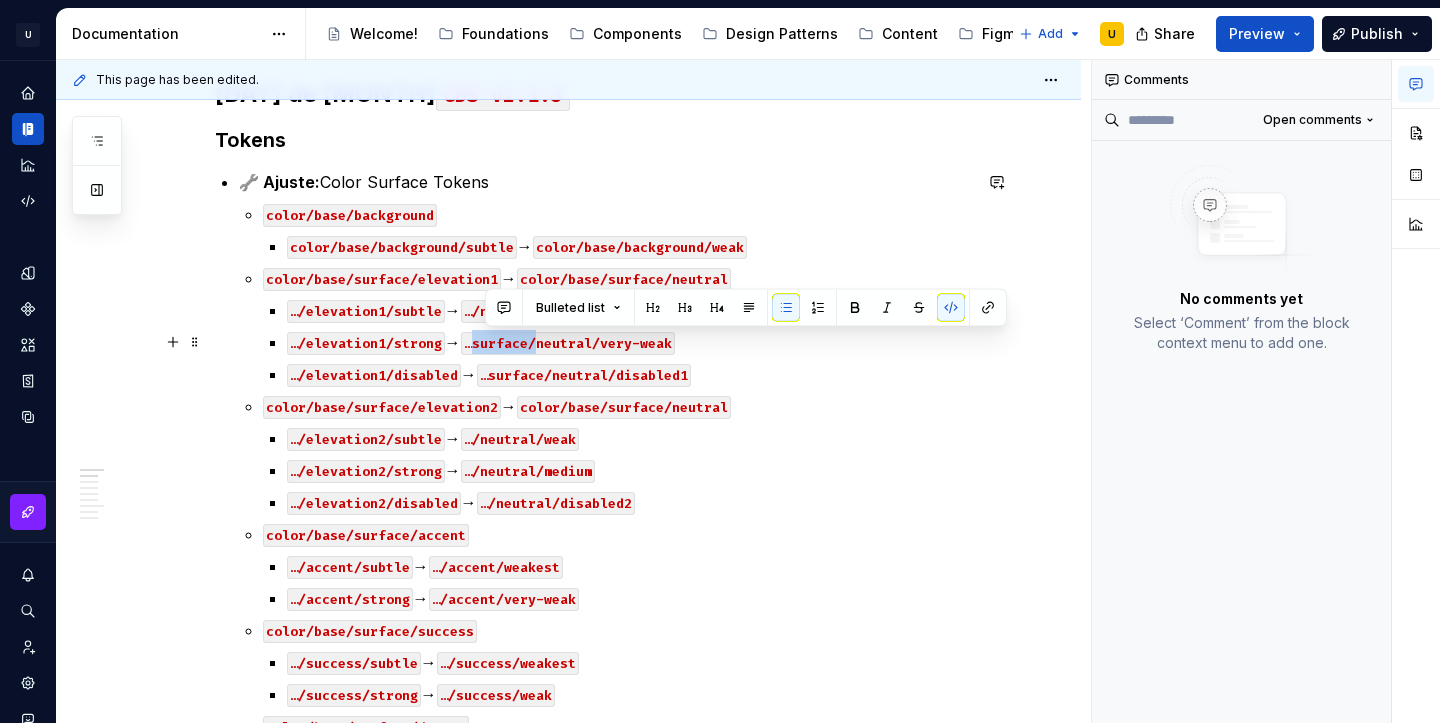 drag, startPoint x: 549, startPoint y: 347, endPoint x: 487, endPoint y: 349, distance: 62.03225 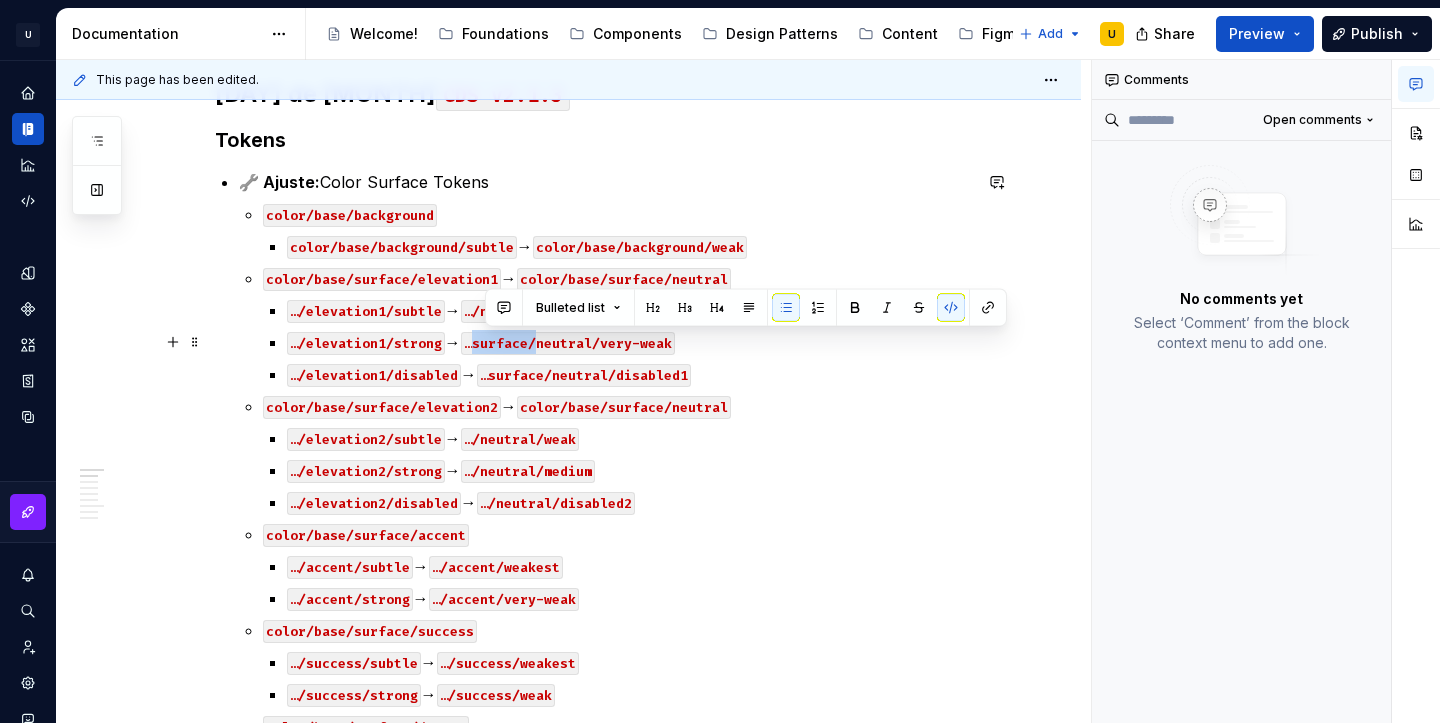 click on "…surface/neutral/very-weak" at bounding box center [568, 343] 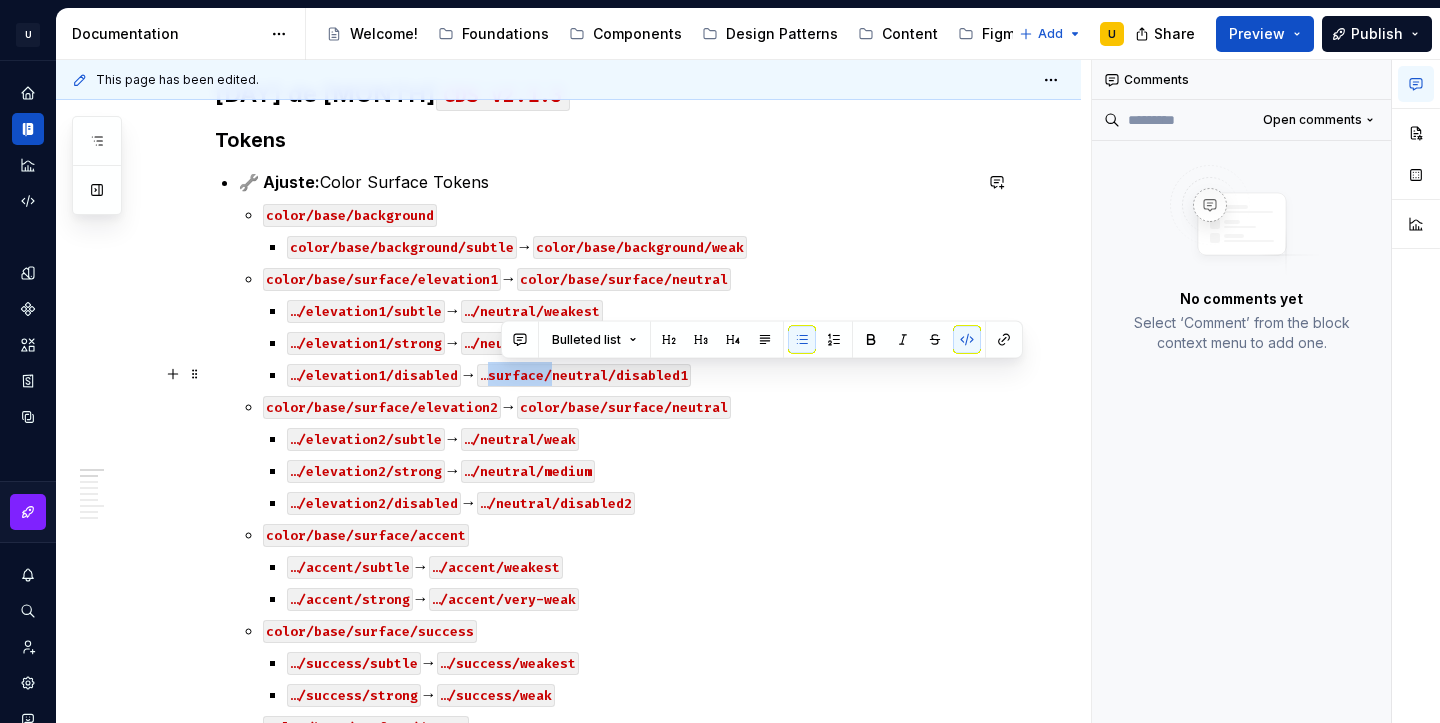 drag, startPoint x: 565, startPoint y: 377, endPoint x: 504, endPoint y: 376, distance: 61.008198 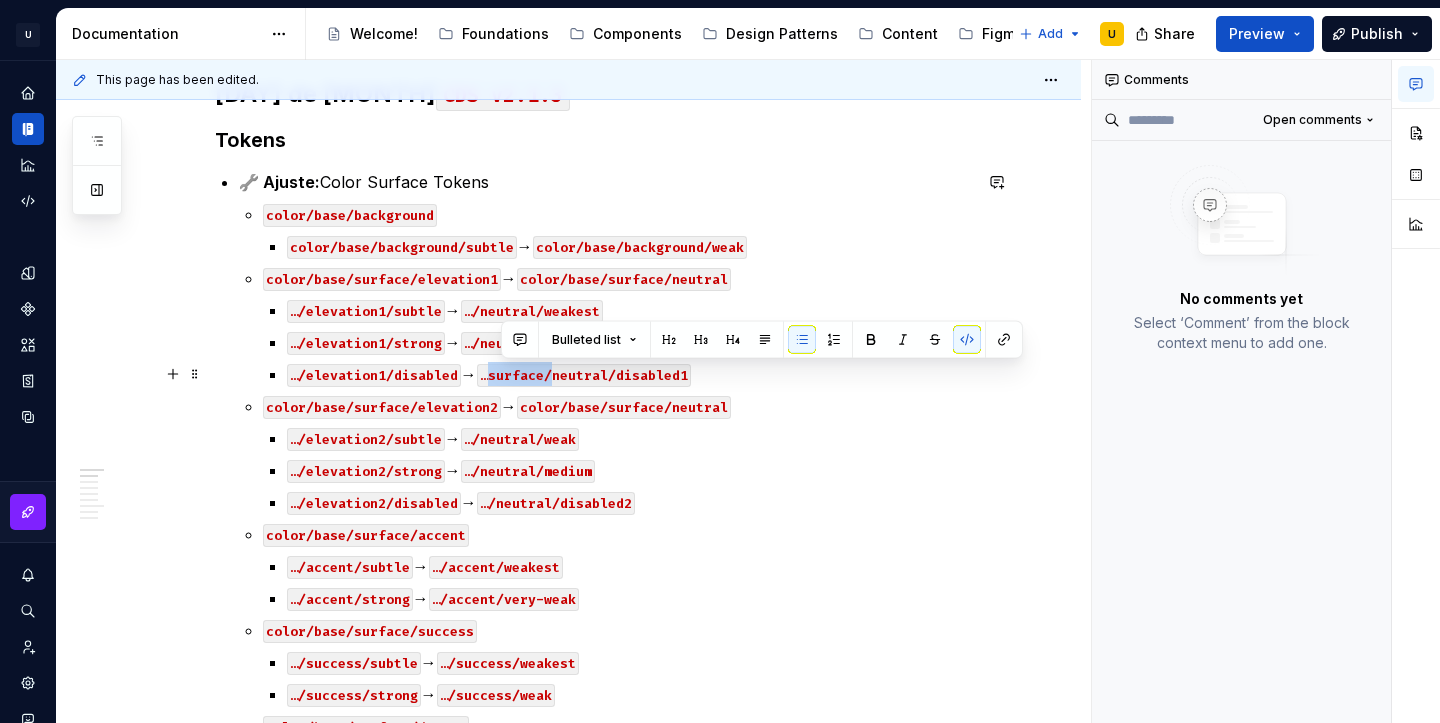 click on "…surface/neutral/disabled1" at bounding box center (584, 375) 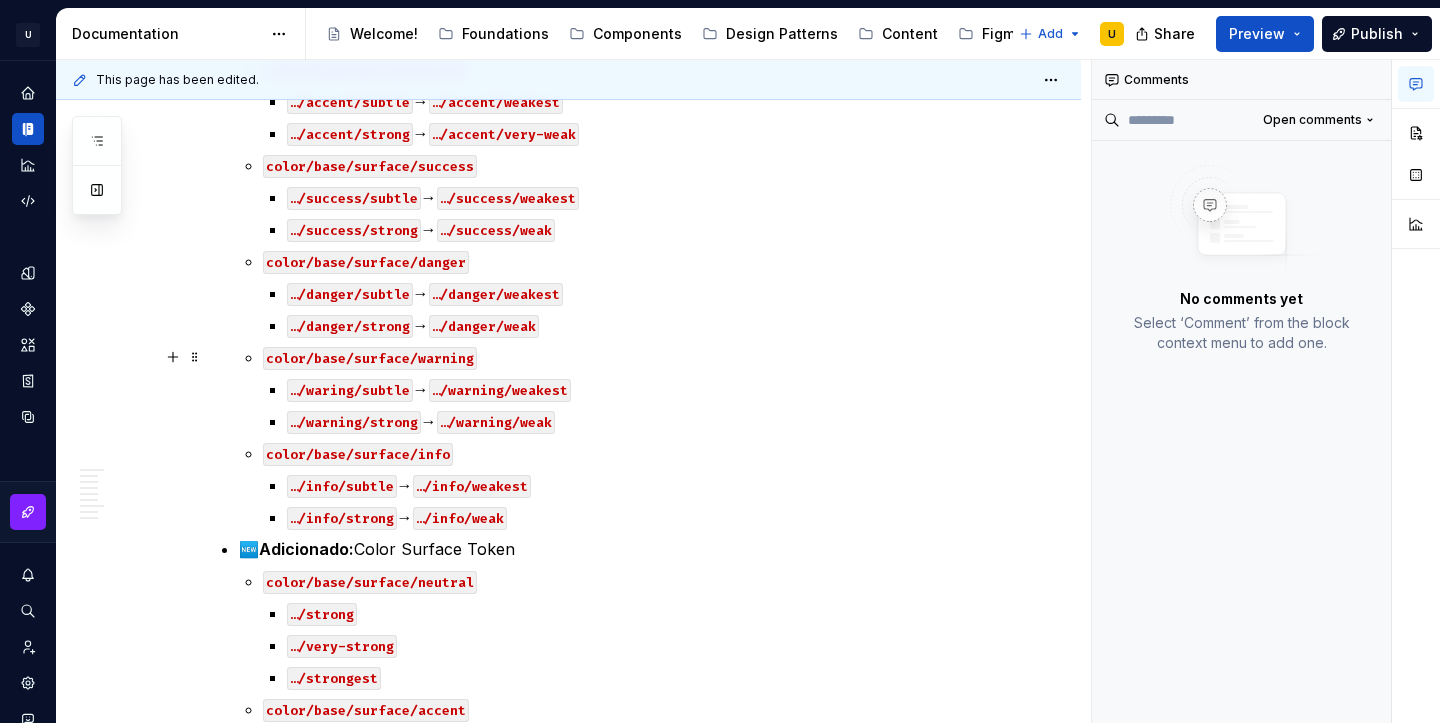 scroll, scrollTop: 784, scrollLeft: 0, axis: vertical 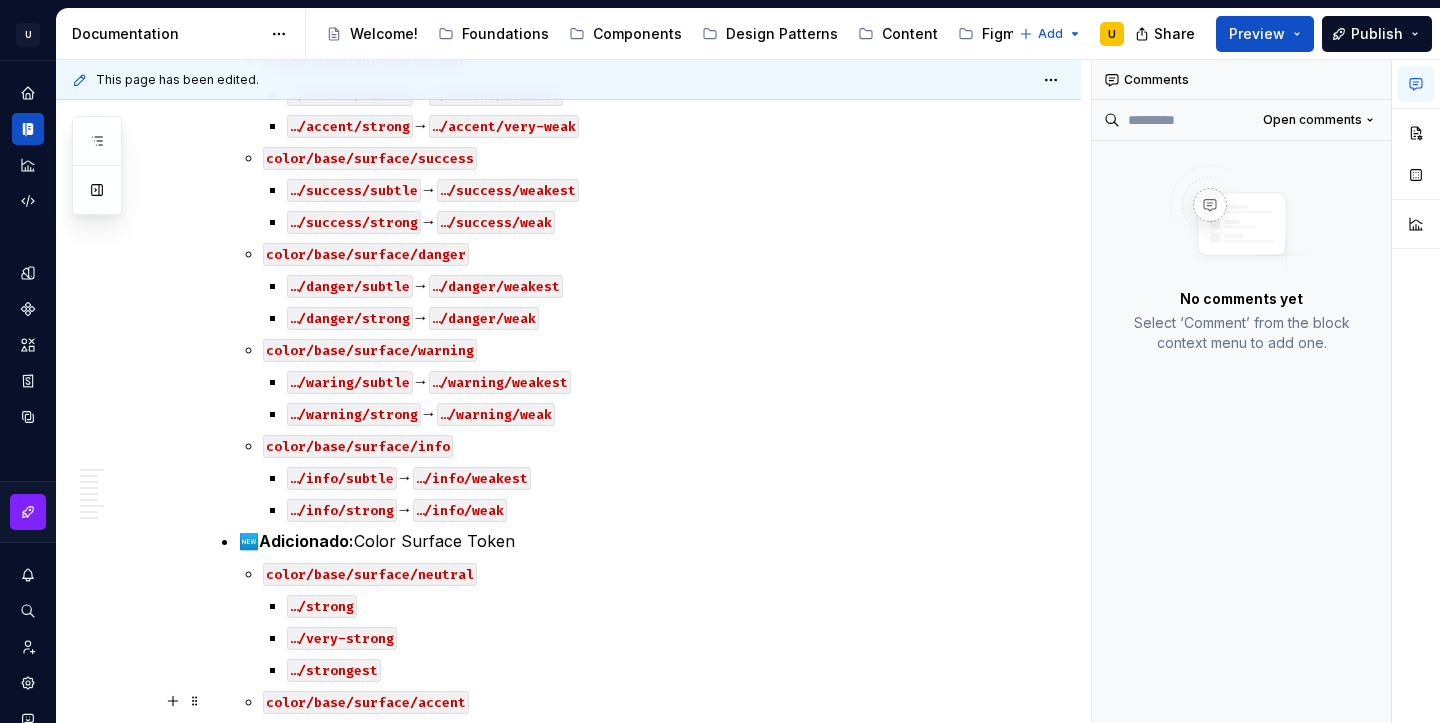 type on "*" 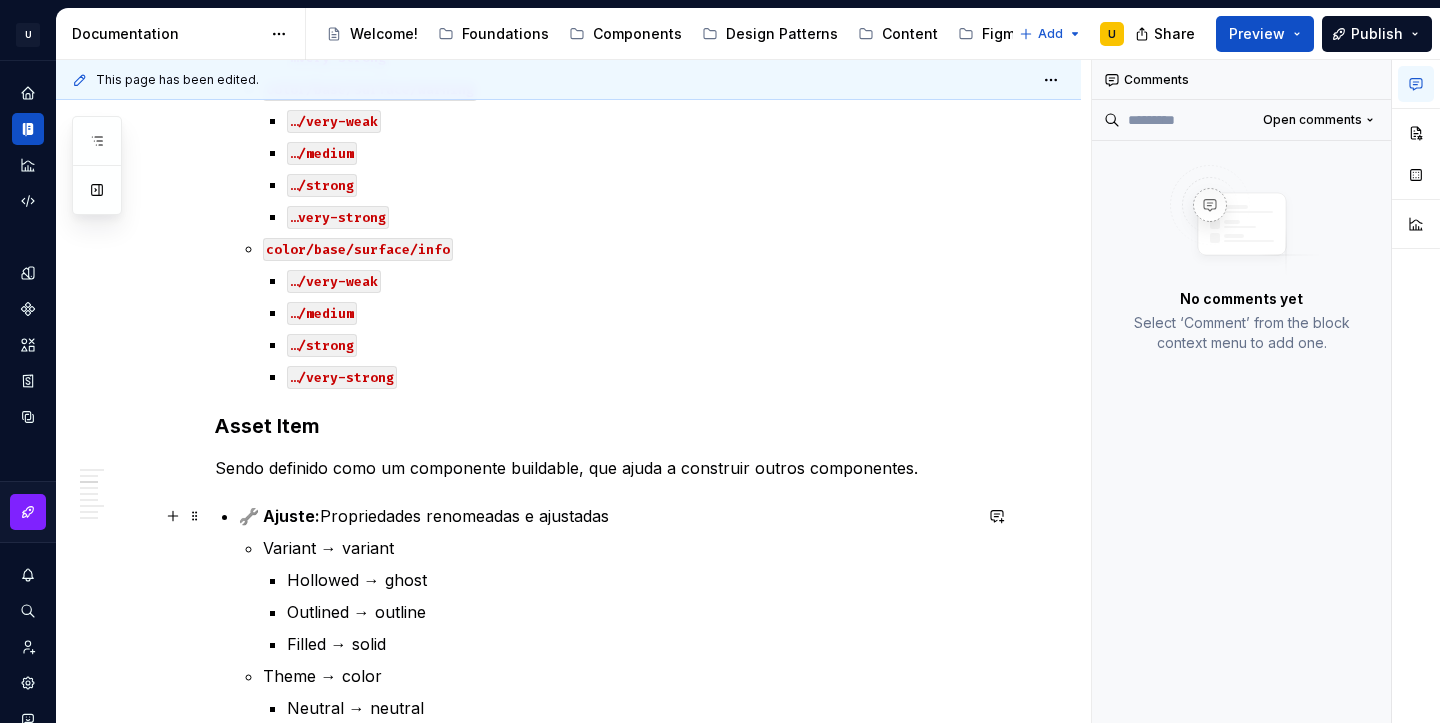 scroll, scrollTop: 1871, scrollLeft: 0, axis: vertical 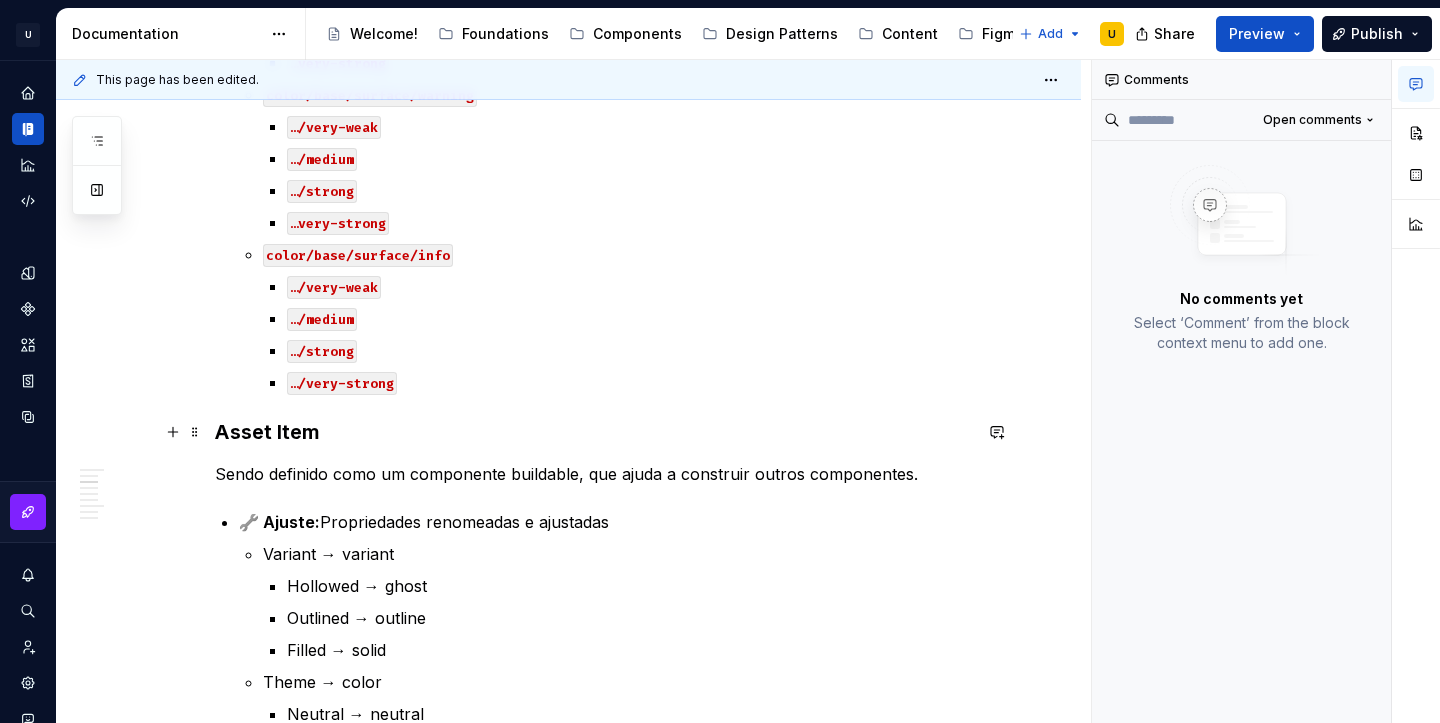 click on "Asset Item" at bounding box center [593, 432] 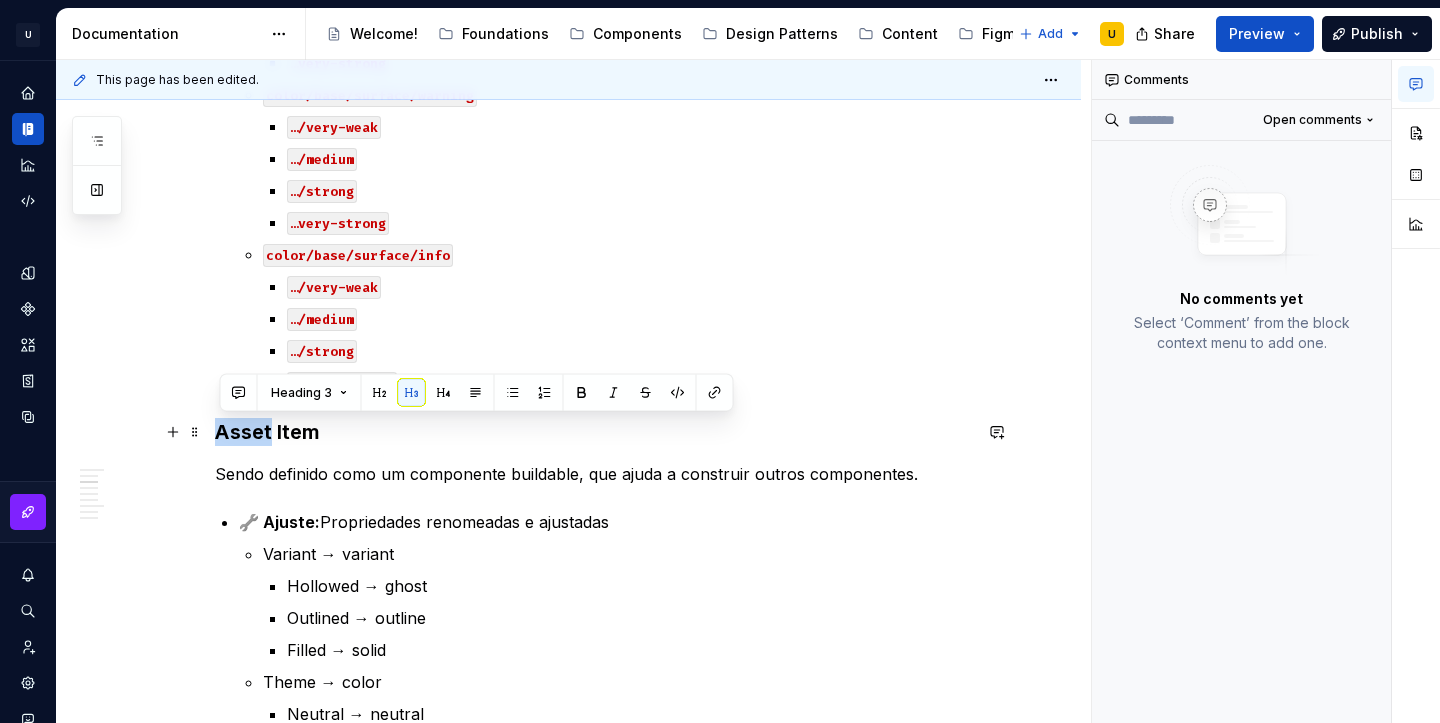 click on "Asset Item" at bounding box center [593, 432] 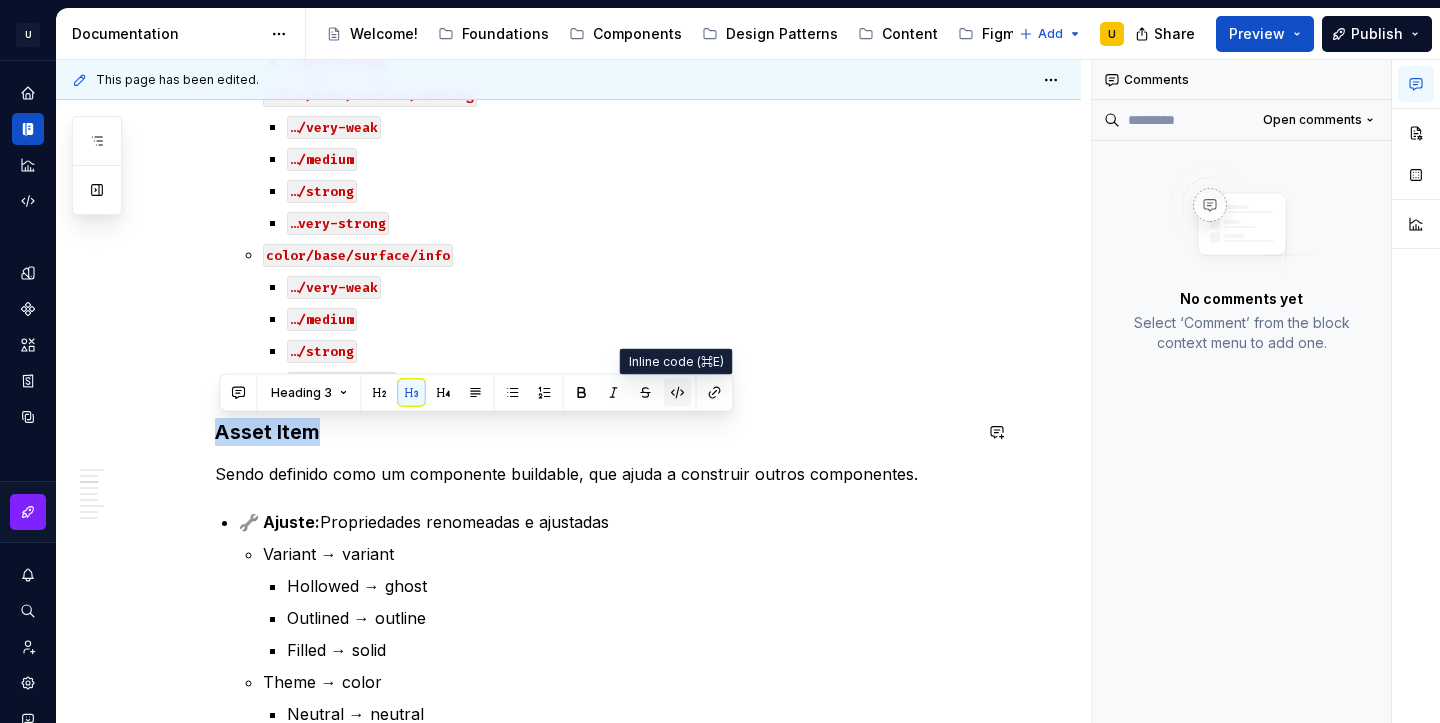 click at bounding box center [678, 393] 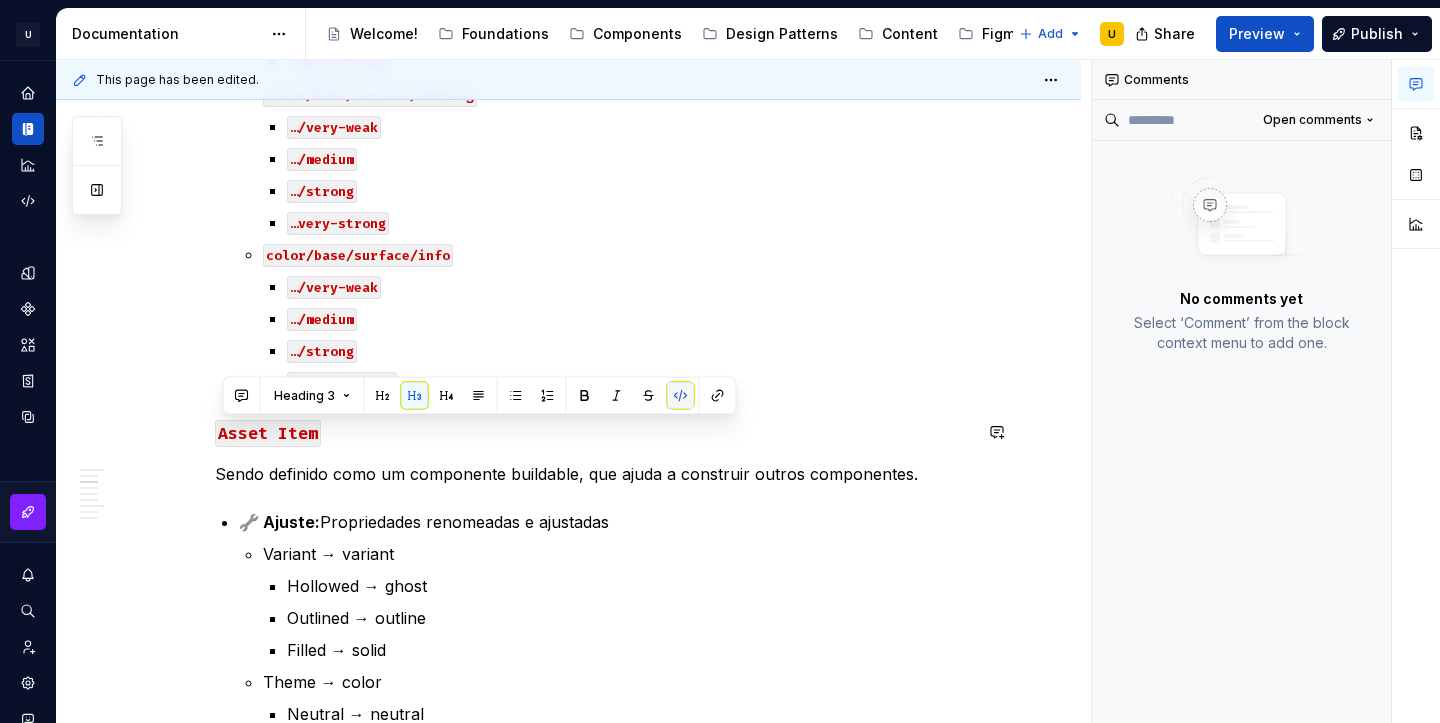 click at bounding box center [681, 396] 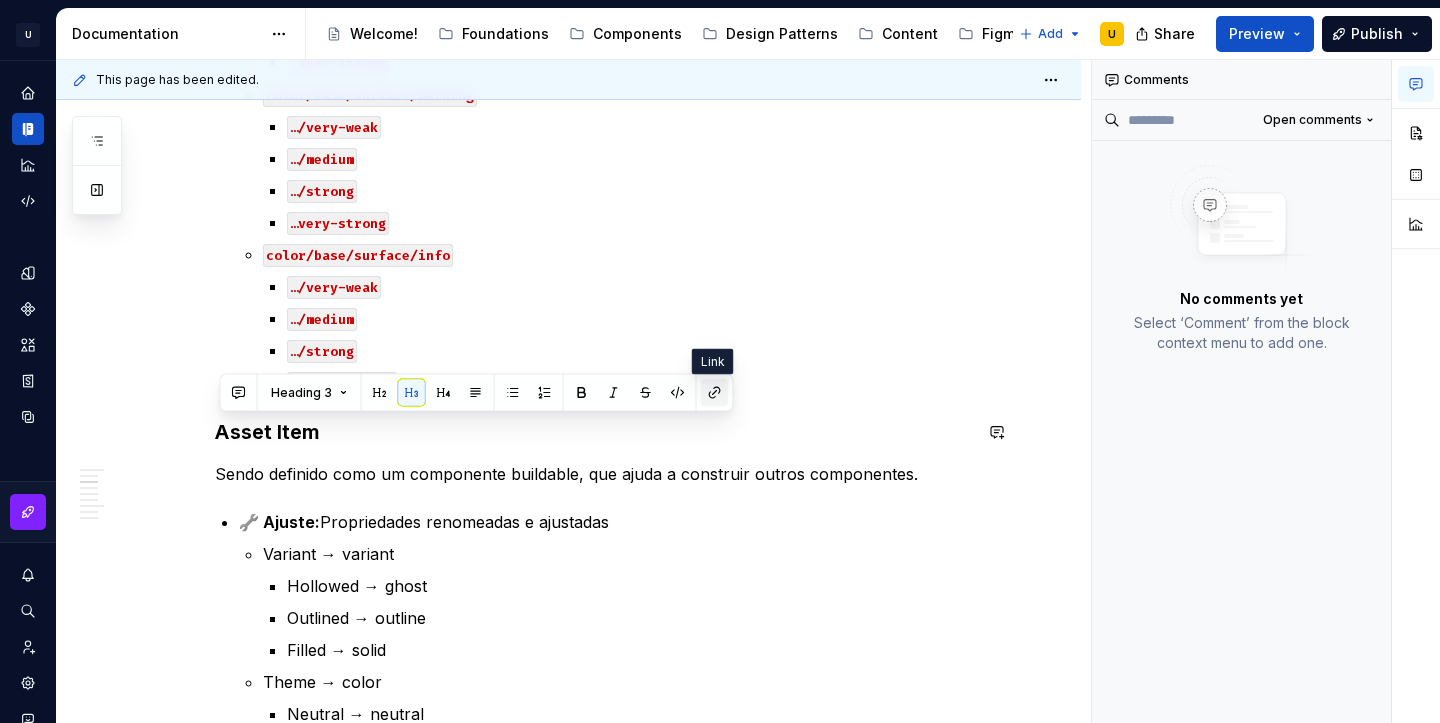 click at bounding box center [715, 393] 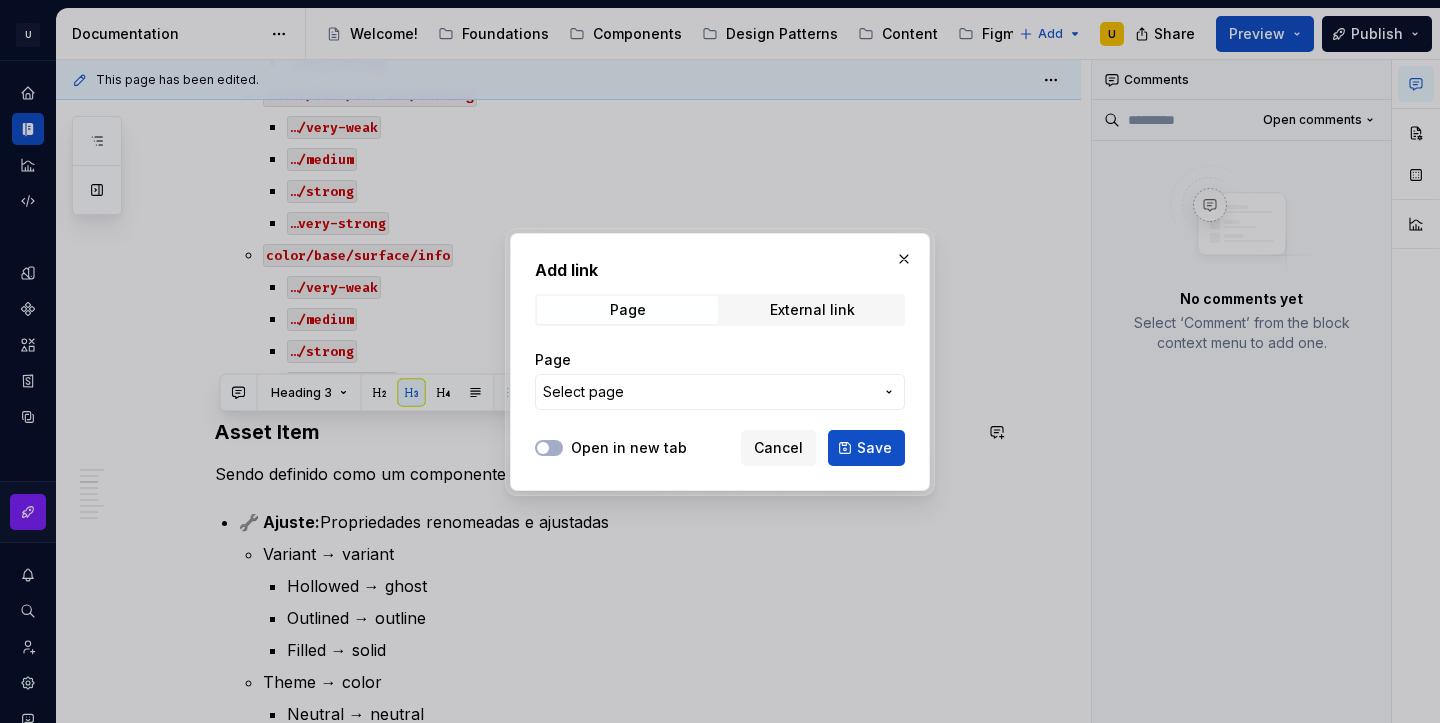 click on "Select page" at bounding box center (720, 392) 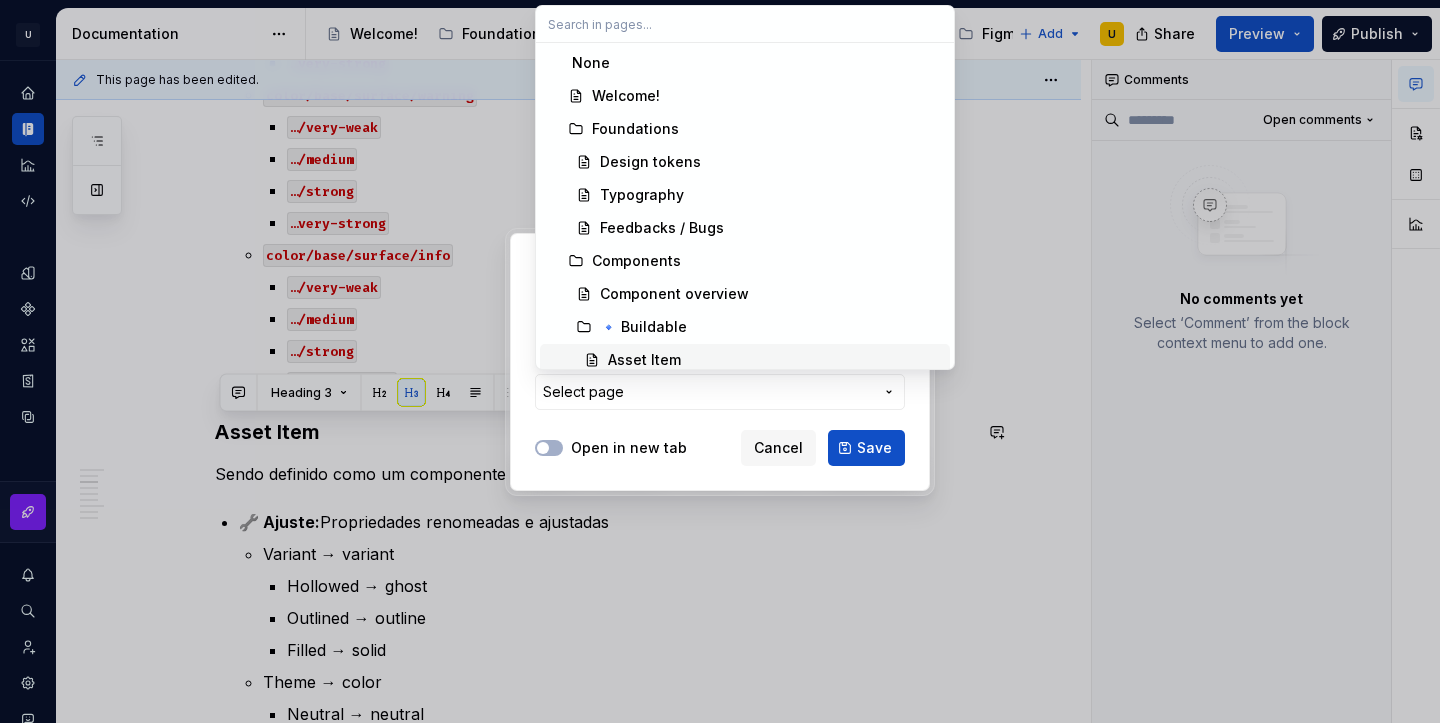 click on "Asset Item" at bounding box center [644, 360] 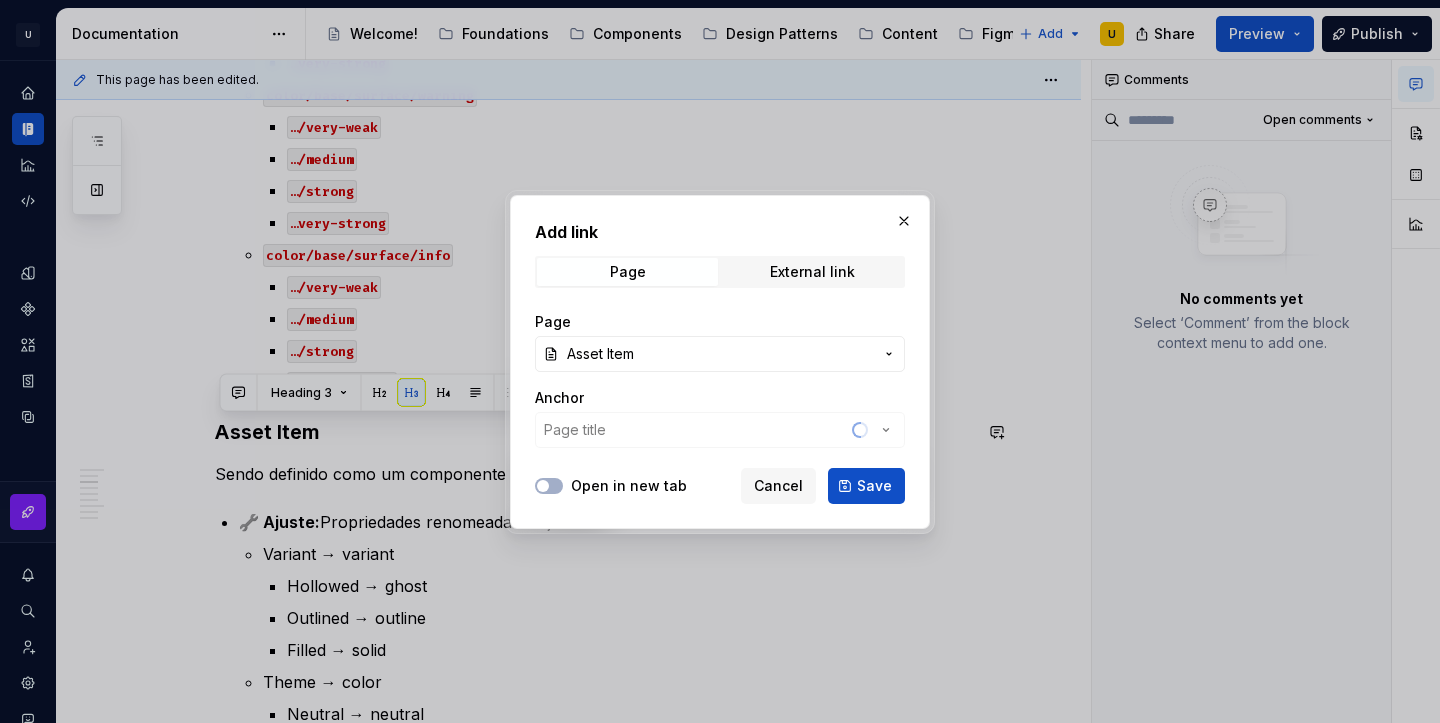 click on "Open in new tab" at bounding box center (629, 486) 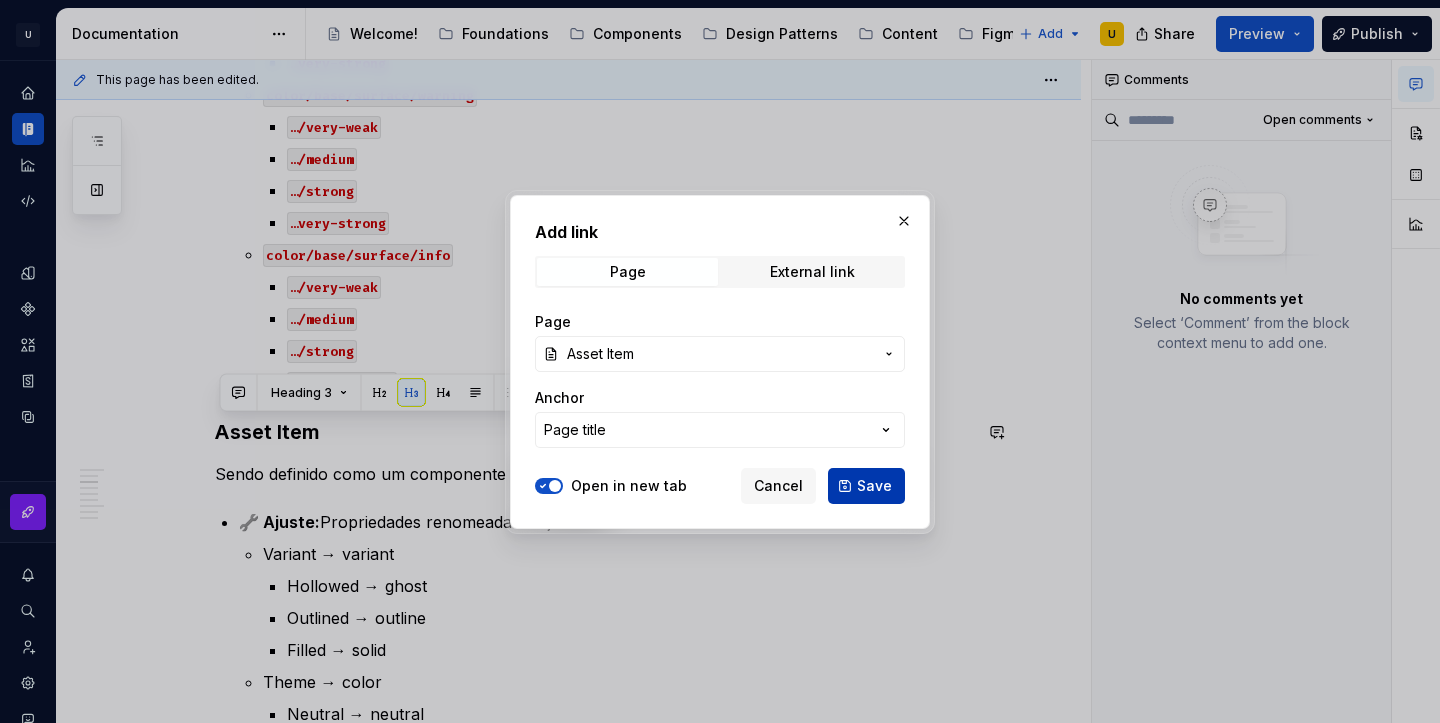 click on "Save" at bounding box center (866, 486) 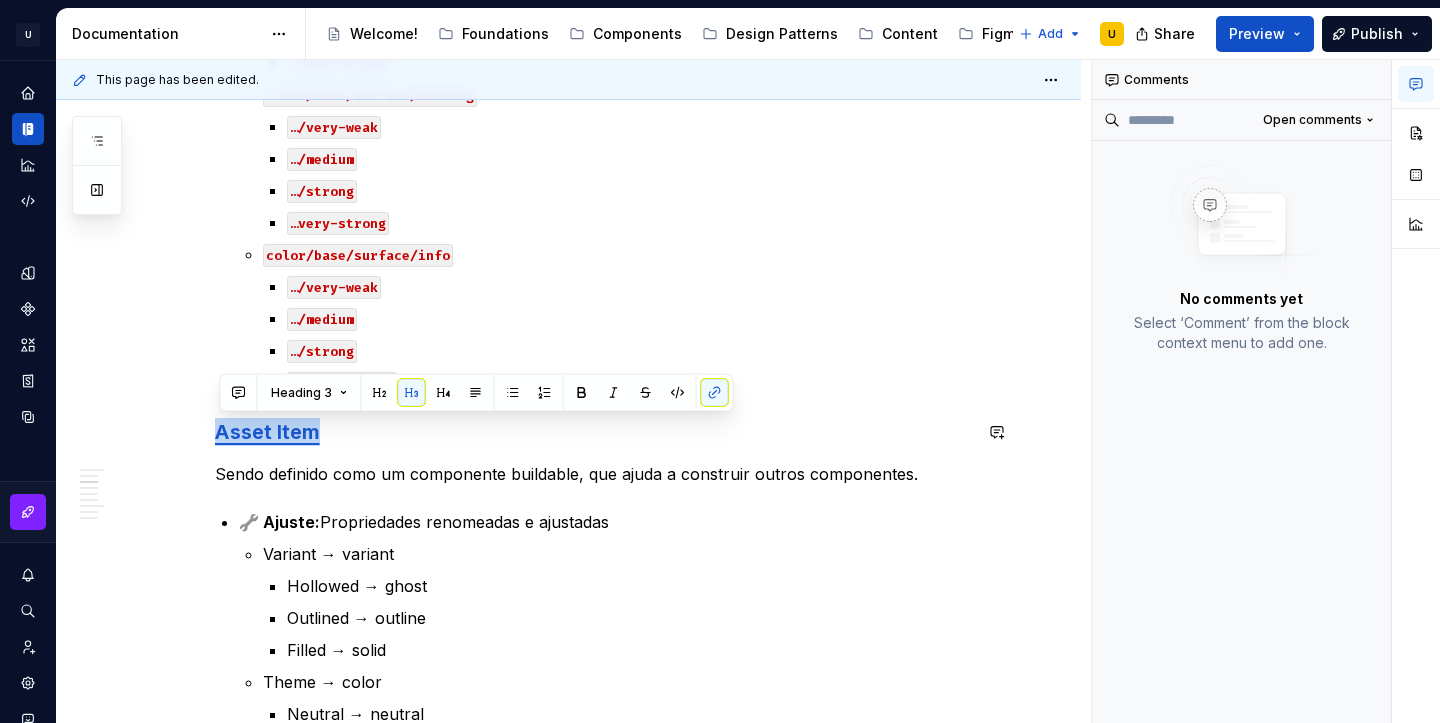 click on "[DAY] de [MONTH] CDS v2.1.3 Tokens 🔧 Ajuste: Color Surface Tokens color/base/background color/base/background/subtle → color/base/background/weak color/base/surface/elevation1 → color/base/surface/neutral …/surface/elevation1/subtle → …surface/neutral/weakest …/surface/elevation1/strong → …surface/neutral/very-weak …/surface/elevation1/disabled → …surface/neutral/disabled1 color/base/surface/elevation2 → color/base/surface/neutral …/elevation2/subtle → …surface/neutral/weak …/elevation2/strong → …surface/neutral/medium …/elevation2/disabled → …surface/neutral/disabled2 color/base/surface/accent …/accent/subtle → …/accent/weakest …/accent/strong → …/accent/very-weak color/base/surface/success …/success/subtle → …/success/weakest …/success/strong → …/success/weak color/base/surface/danger …/danger/subtle → …/danger/weakest …/danger/strong → …/danger/weak color/base/surface/warning …/waring/subtle →" at bounding box center [593, 874] 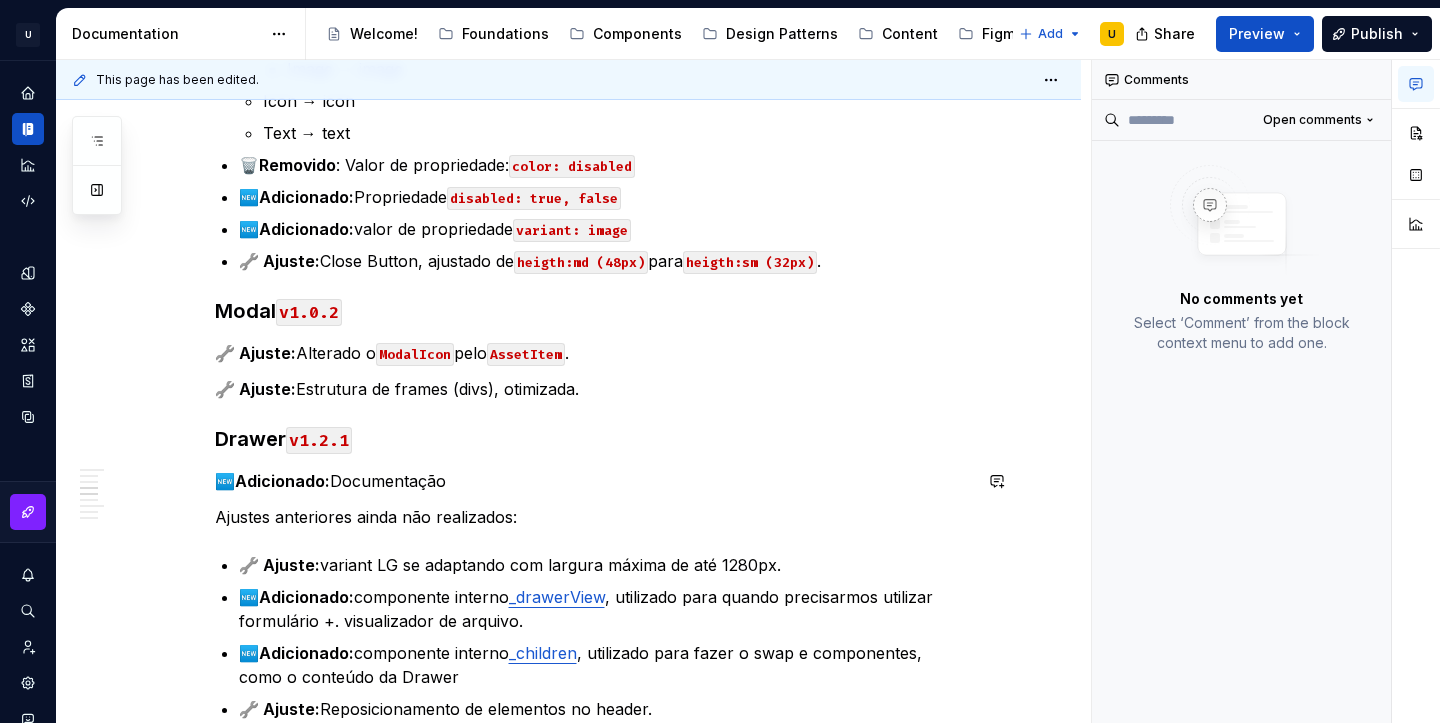 scroll, scrollTop: 2904, scrollLeft: 0, axis: vertical 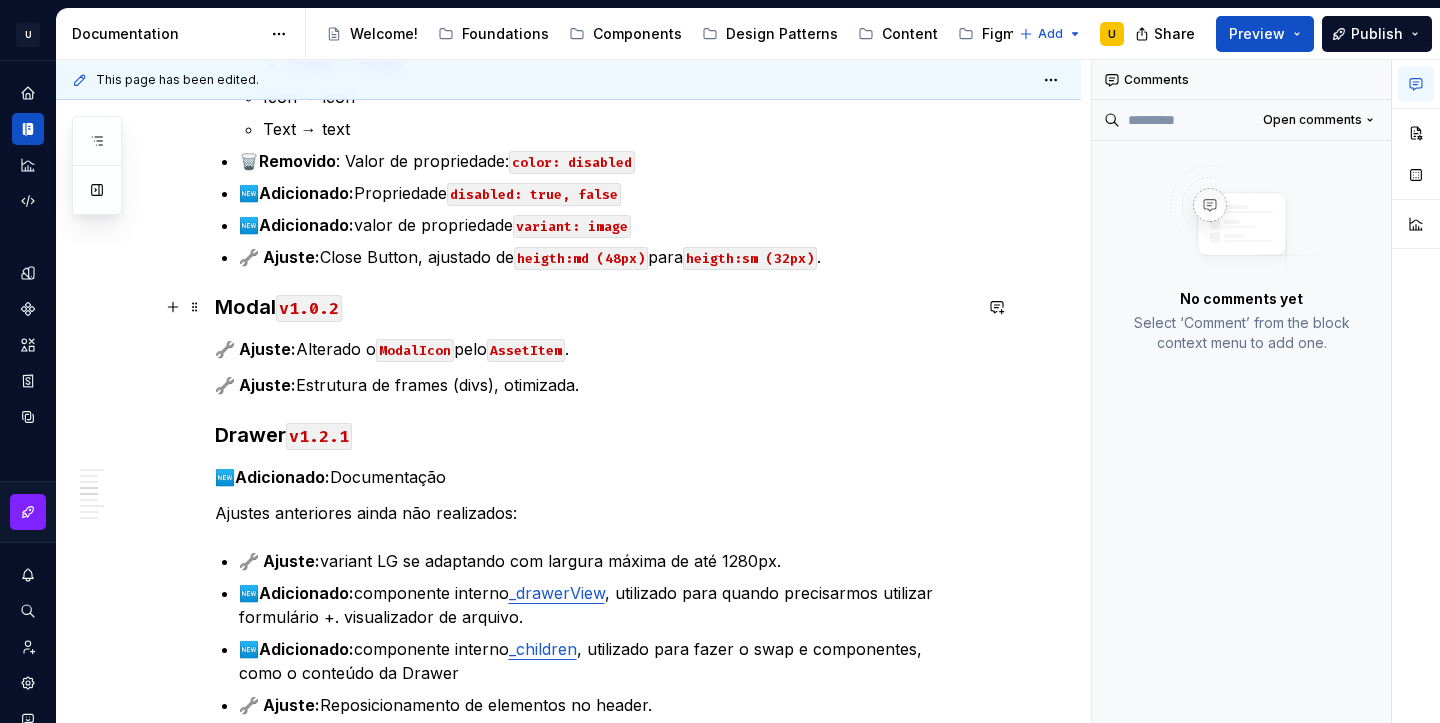 click on "Modal  v1.0.2" at bounding box center (593, 307) 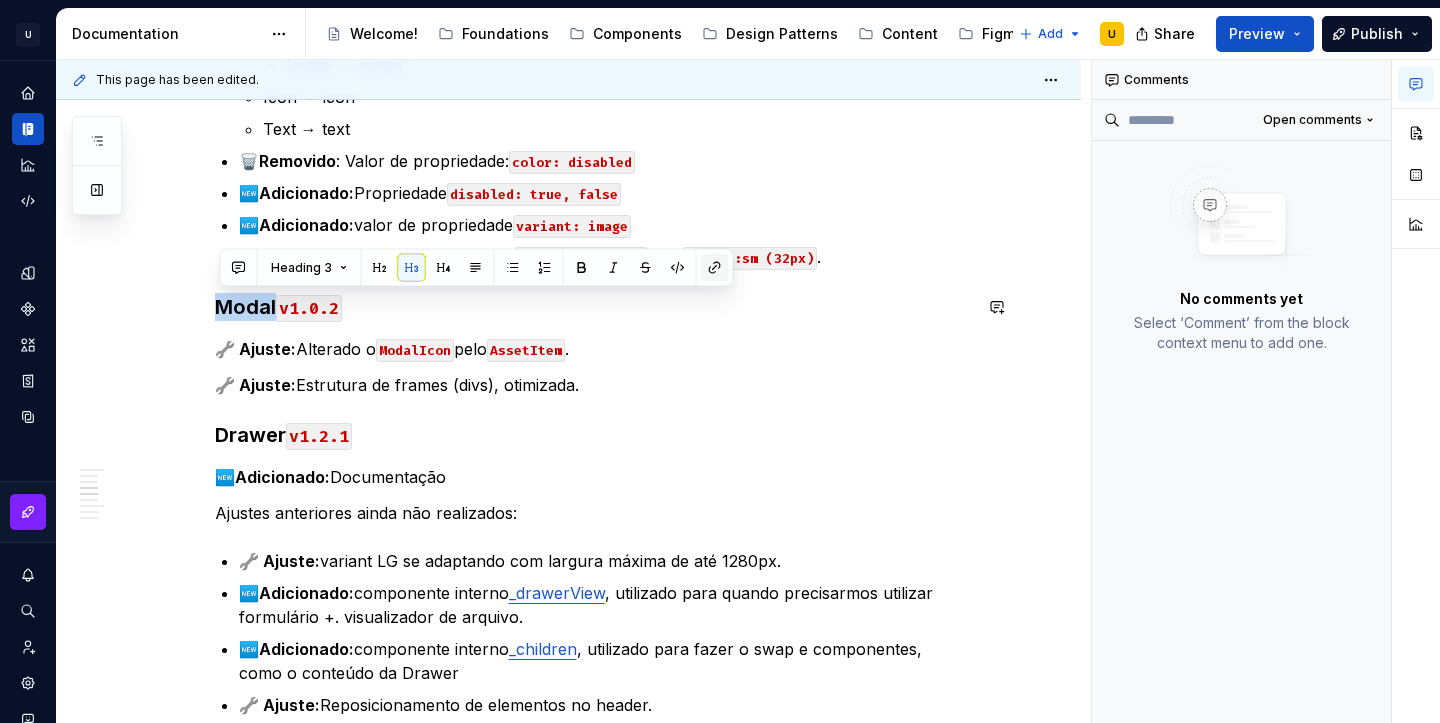 click at bounding box center (715, 268) 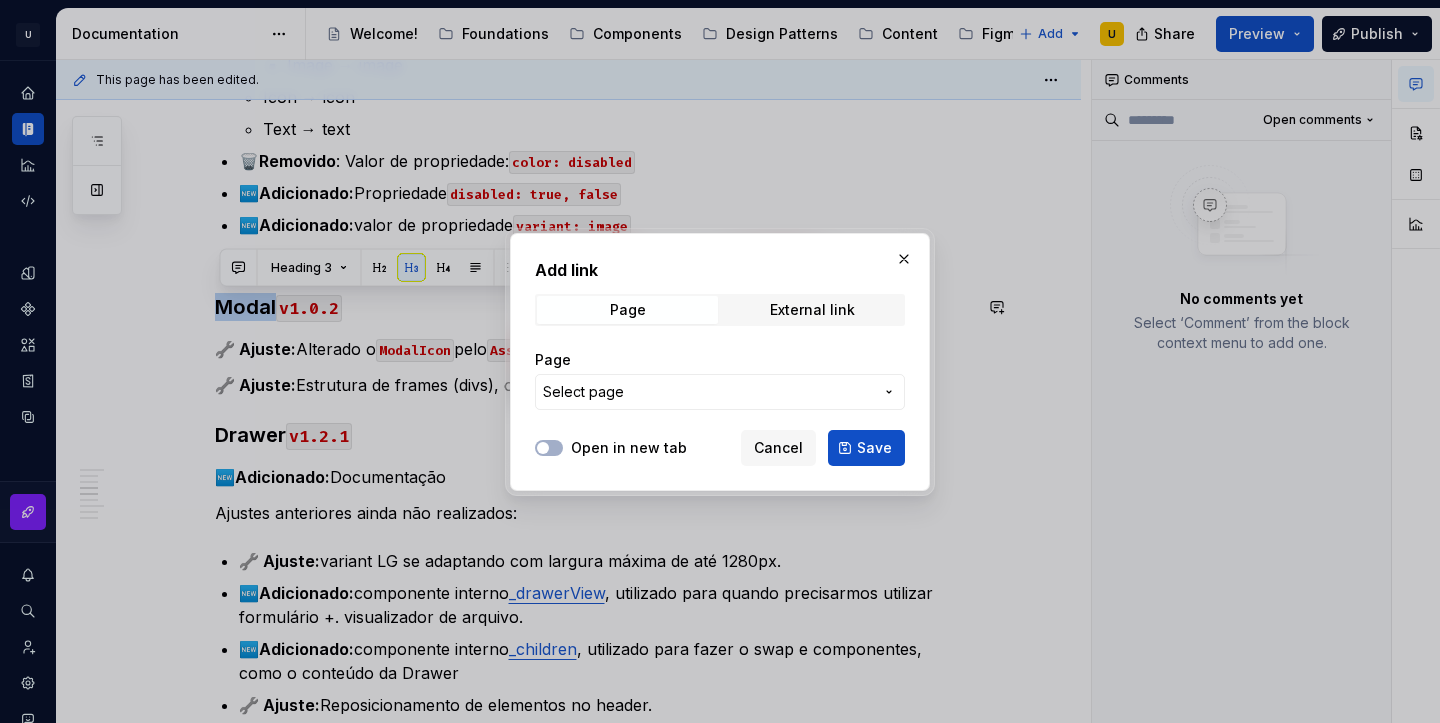 click on "Select page" at bounding box center (708, 392) 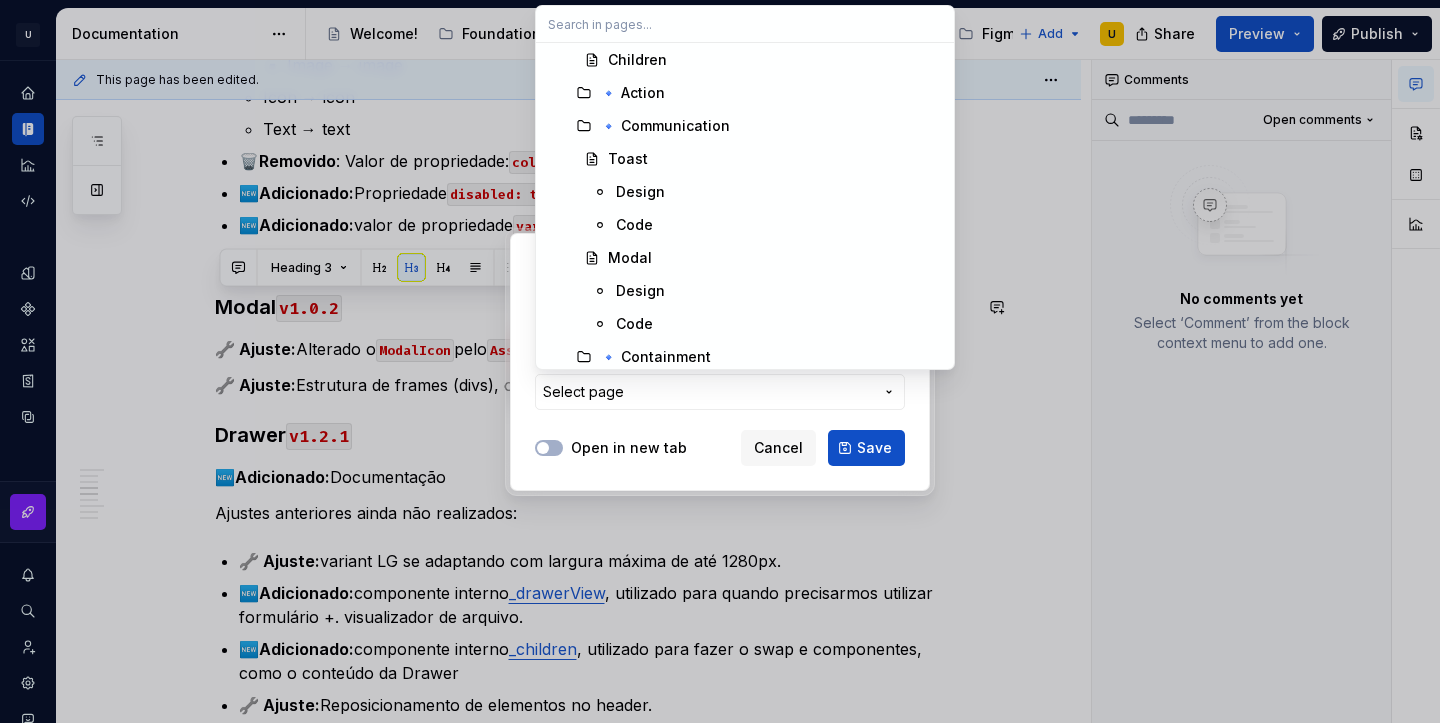 scroll, scrollTop: 340, scrollLeft: 0, axis: vertical 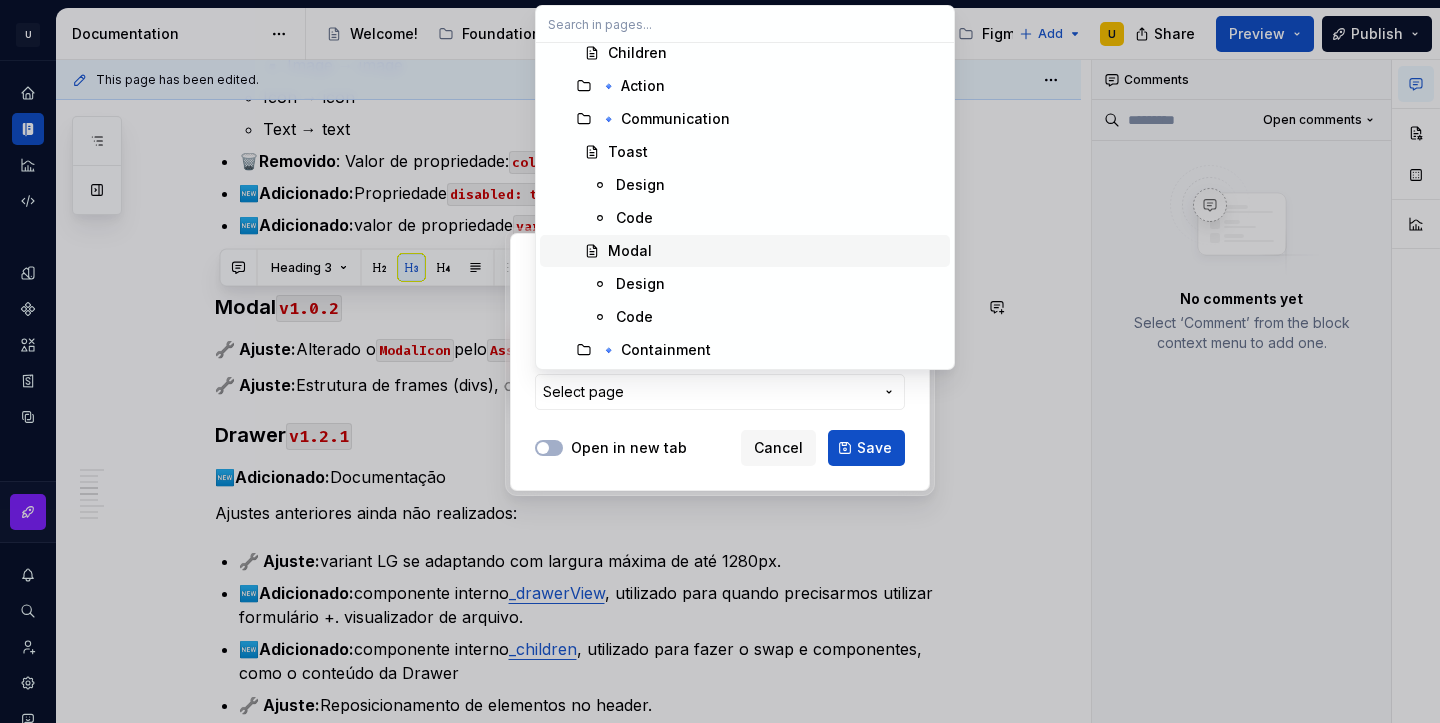 click on "Modal" at bounding box center (775, 251) 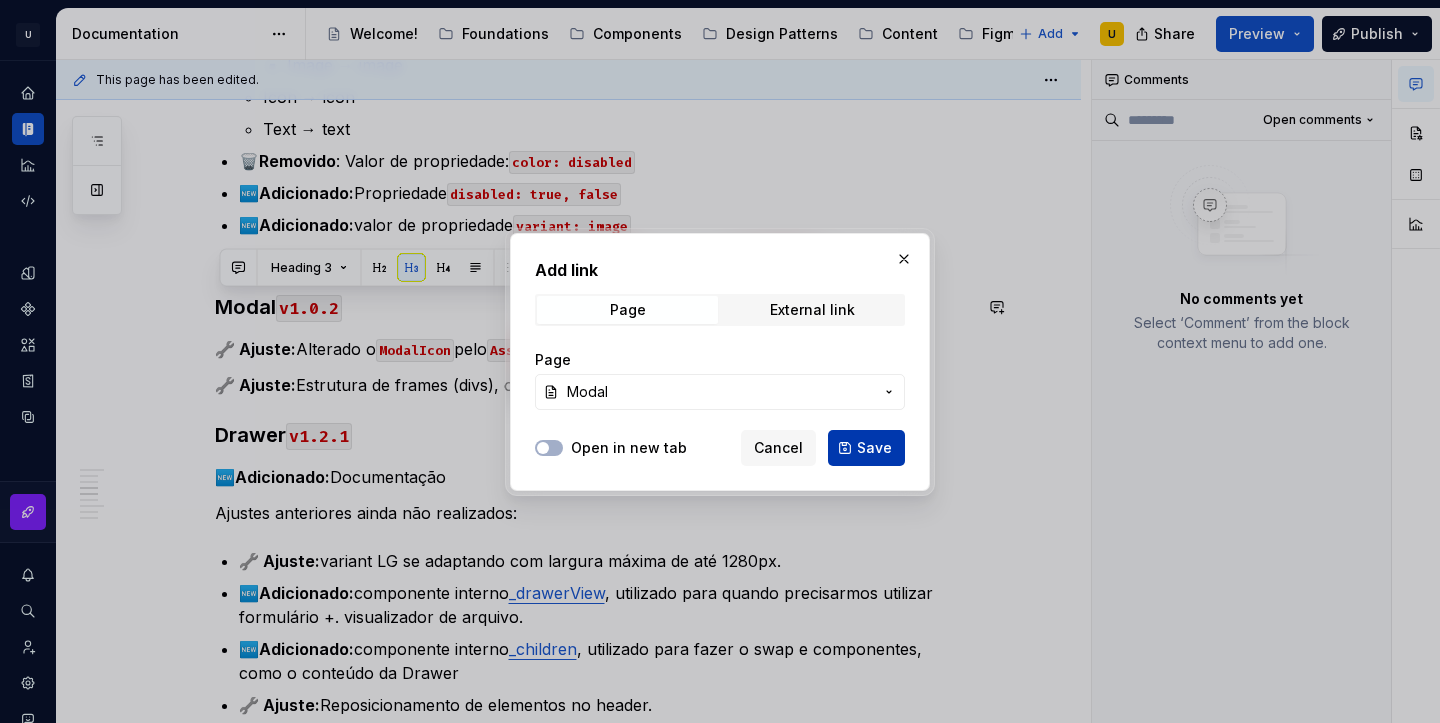 click on "Save" at bounding box center [866, 448] 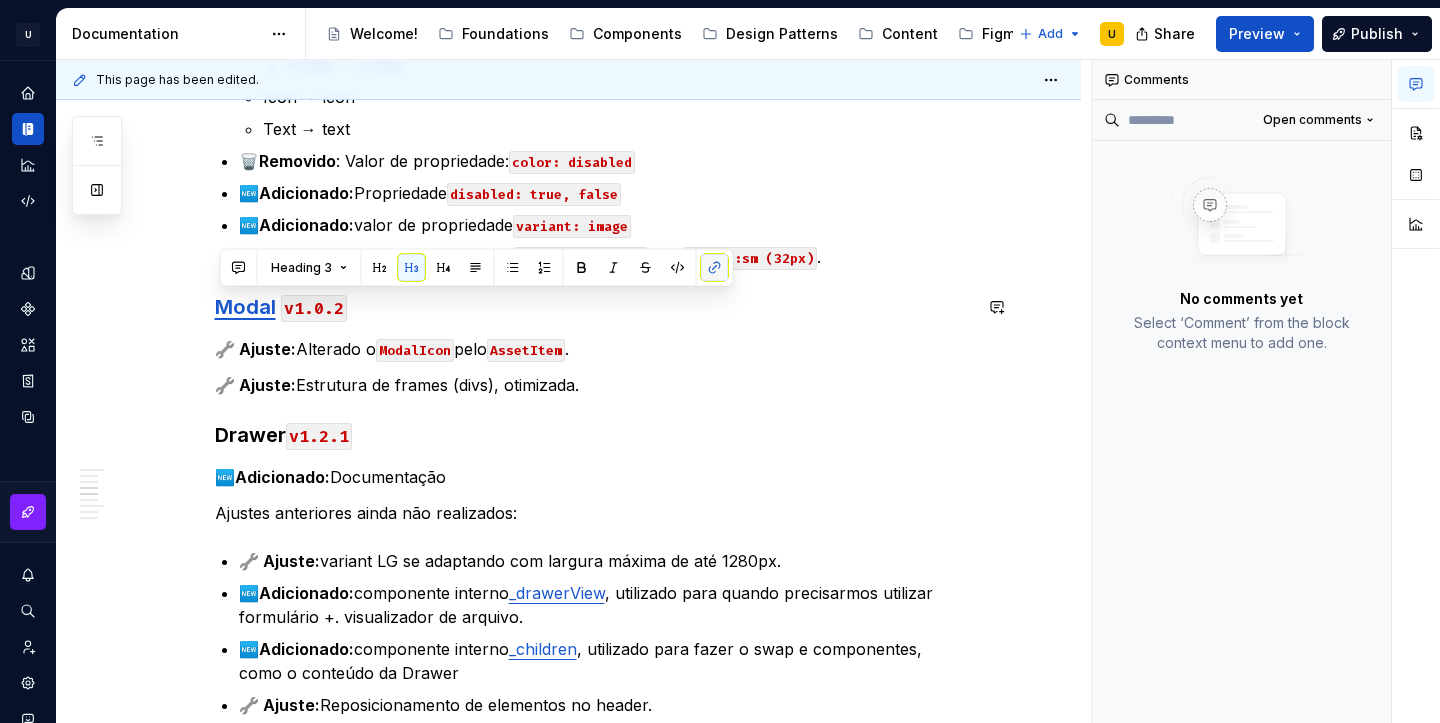 click at bounding box center [715, 268] 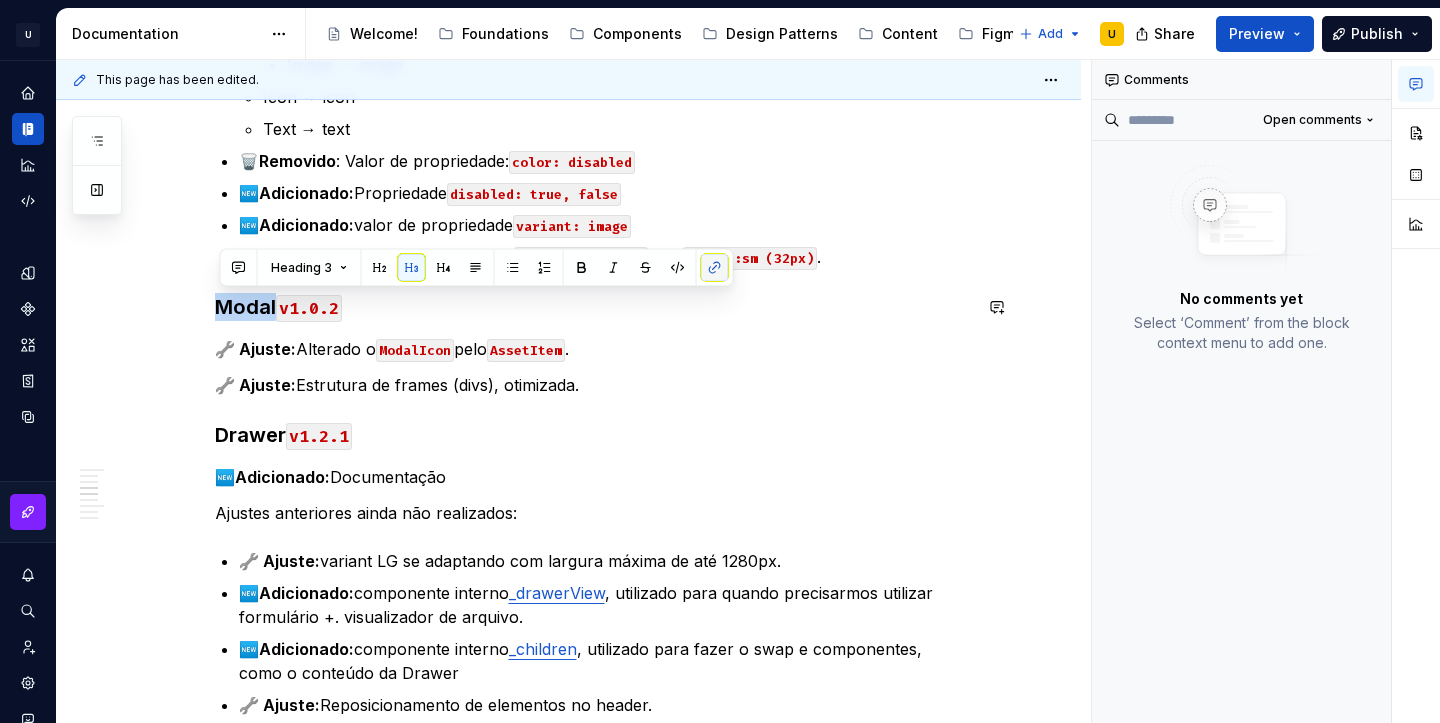 click at bounding box center [715, 268] 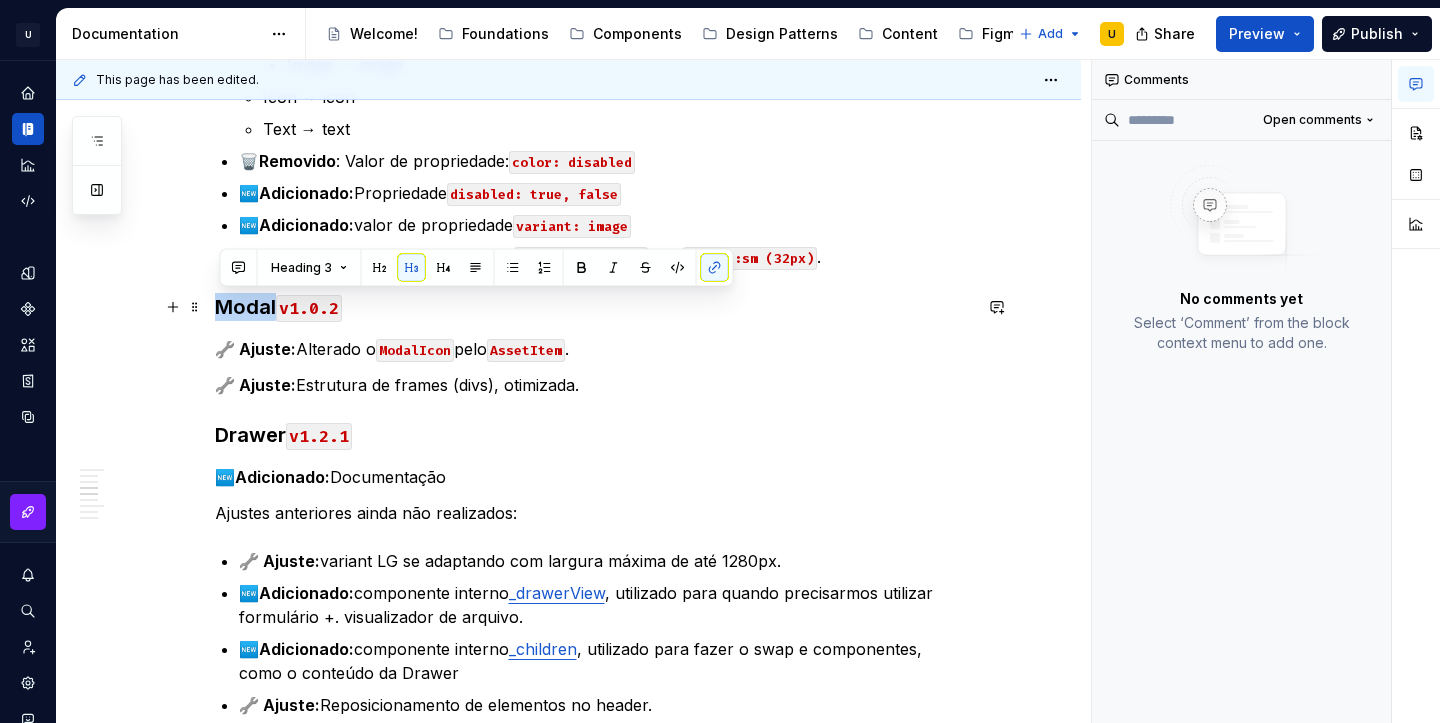 click on "Modal  v1.0.2" at bounding box center [593, 307] 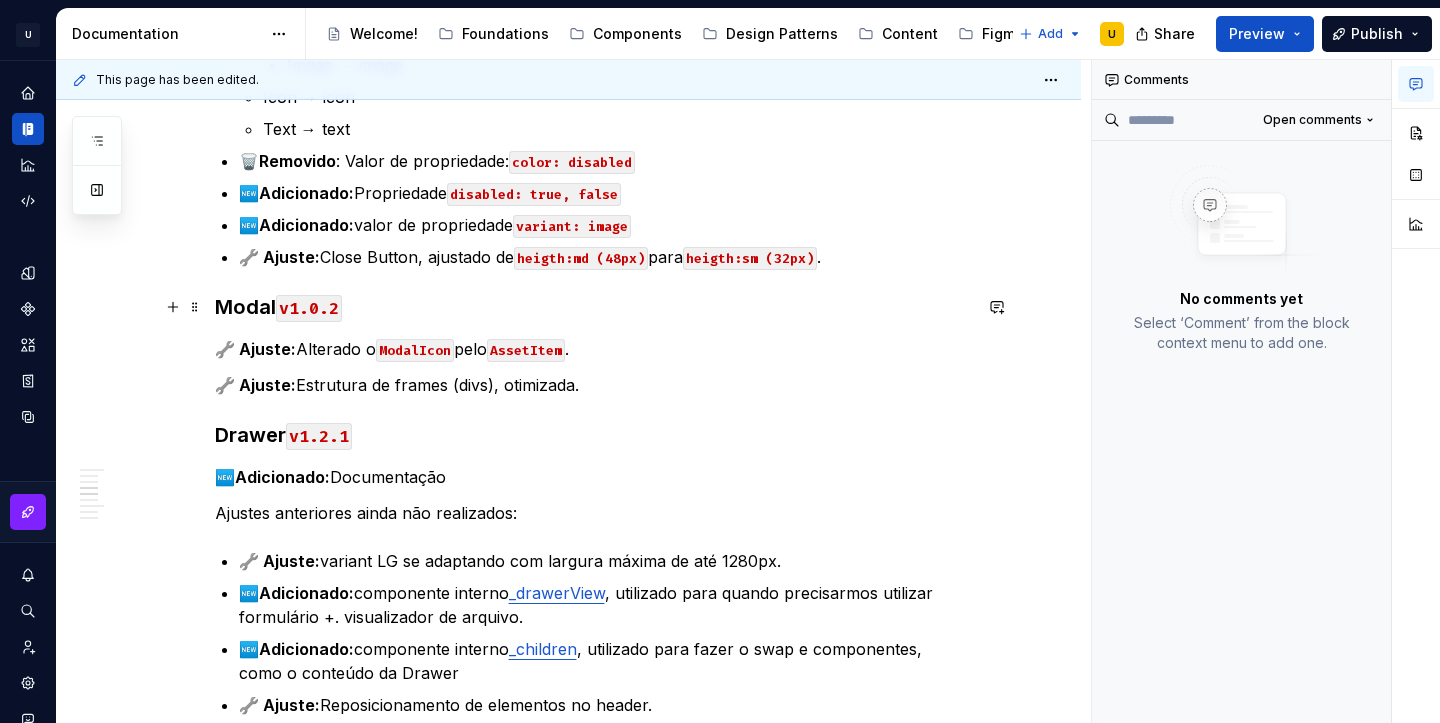 click on "Modal  v1.0.2" at bounding box center [593, 307] 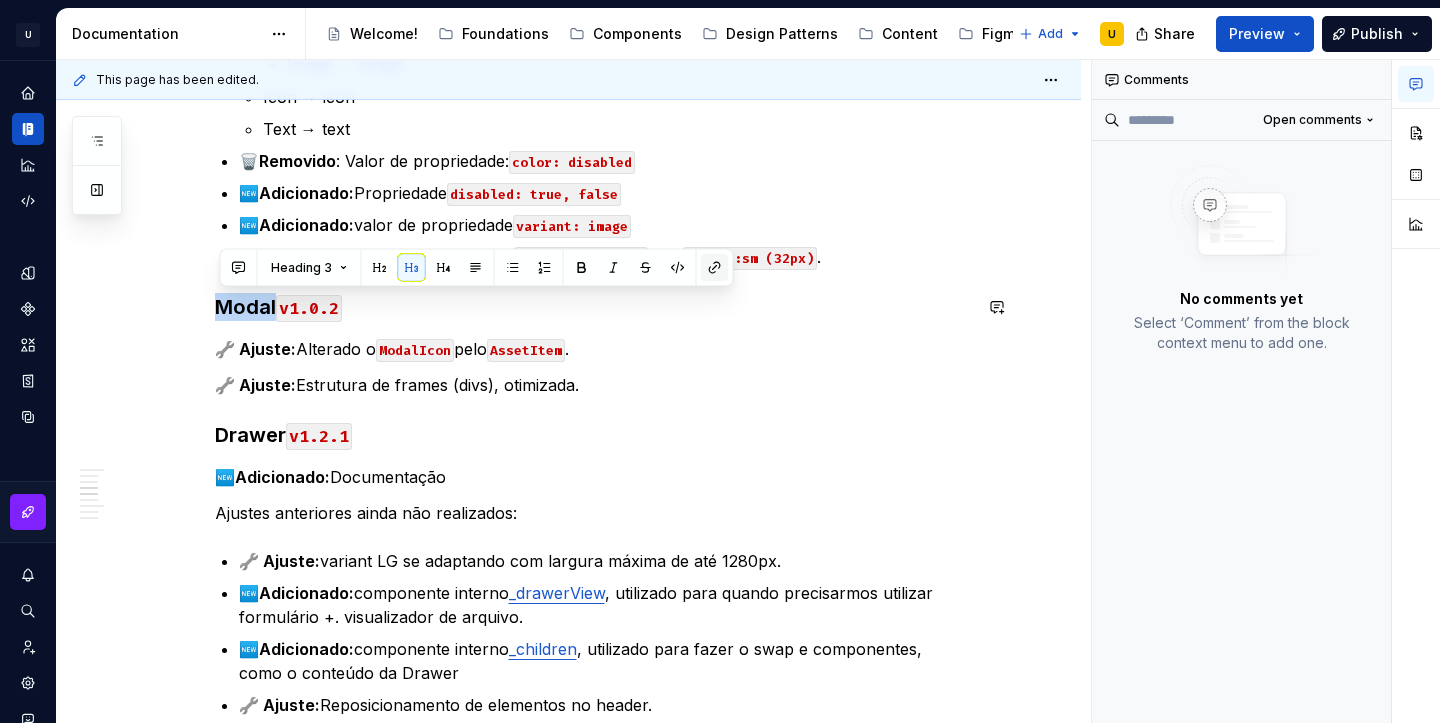 click at bounding box center [715, 268] 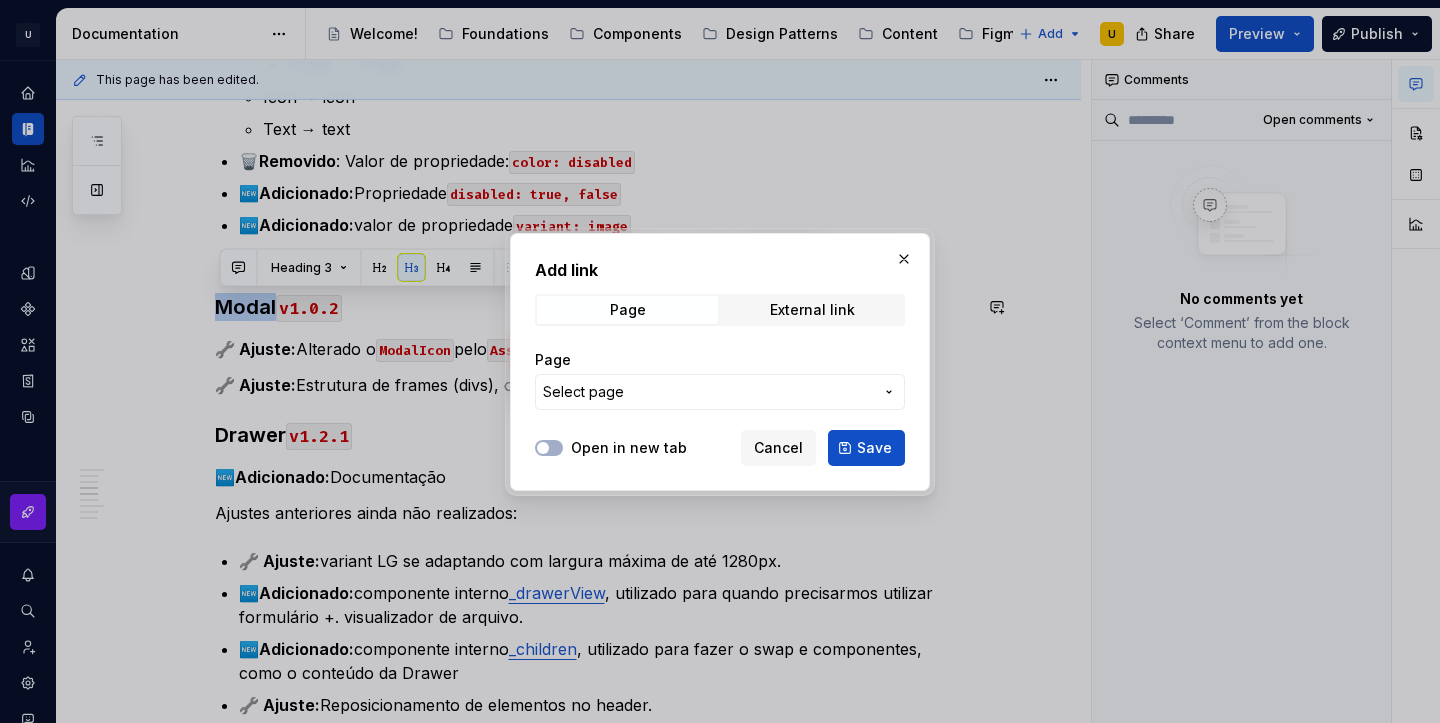 click on "Select page" at bounding box center [708, 392] 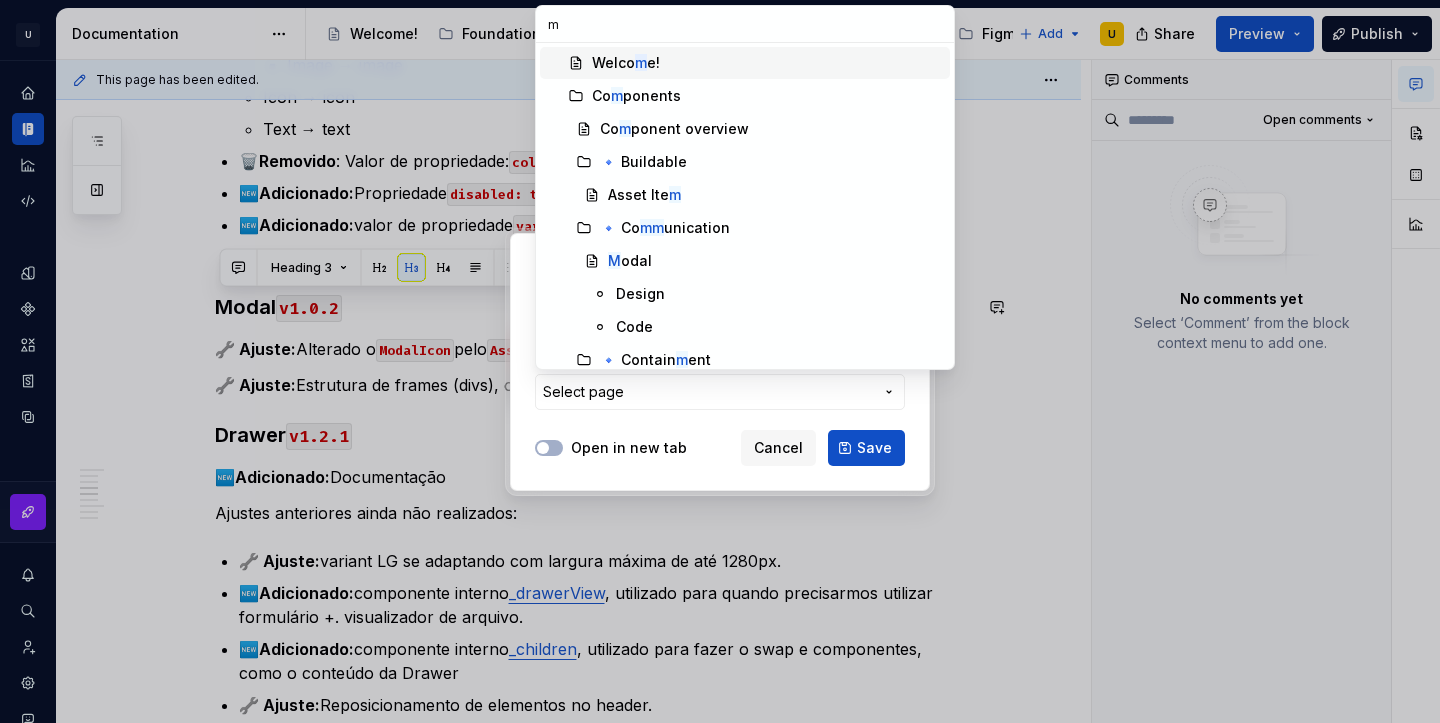 type on "mo" 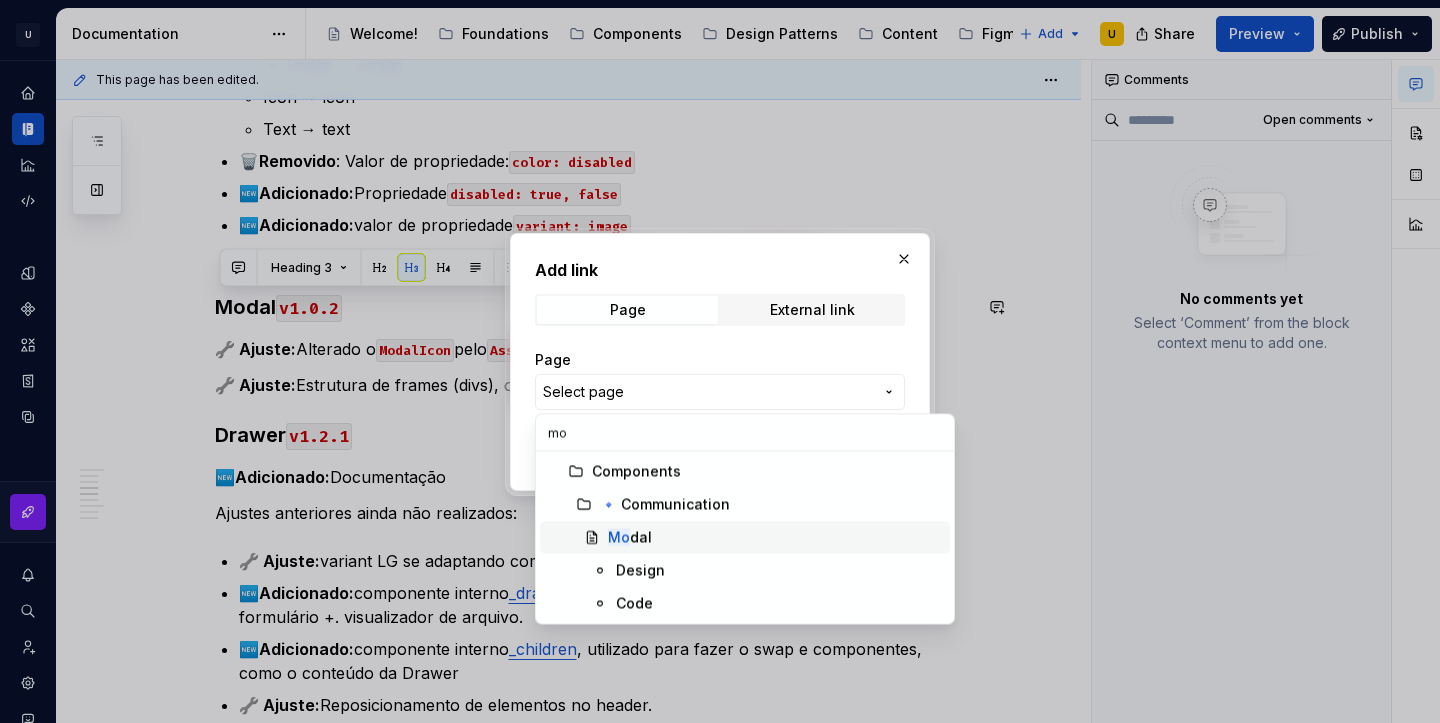 click on "Mo dal" at bounding box center (775, 538) 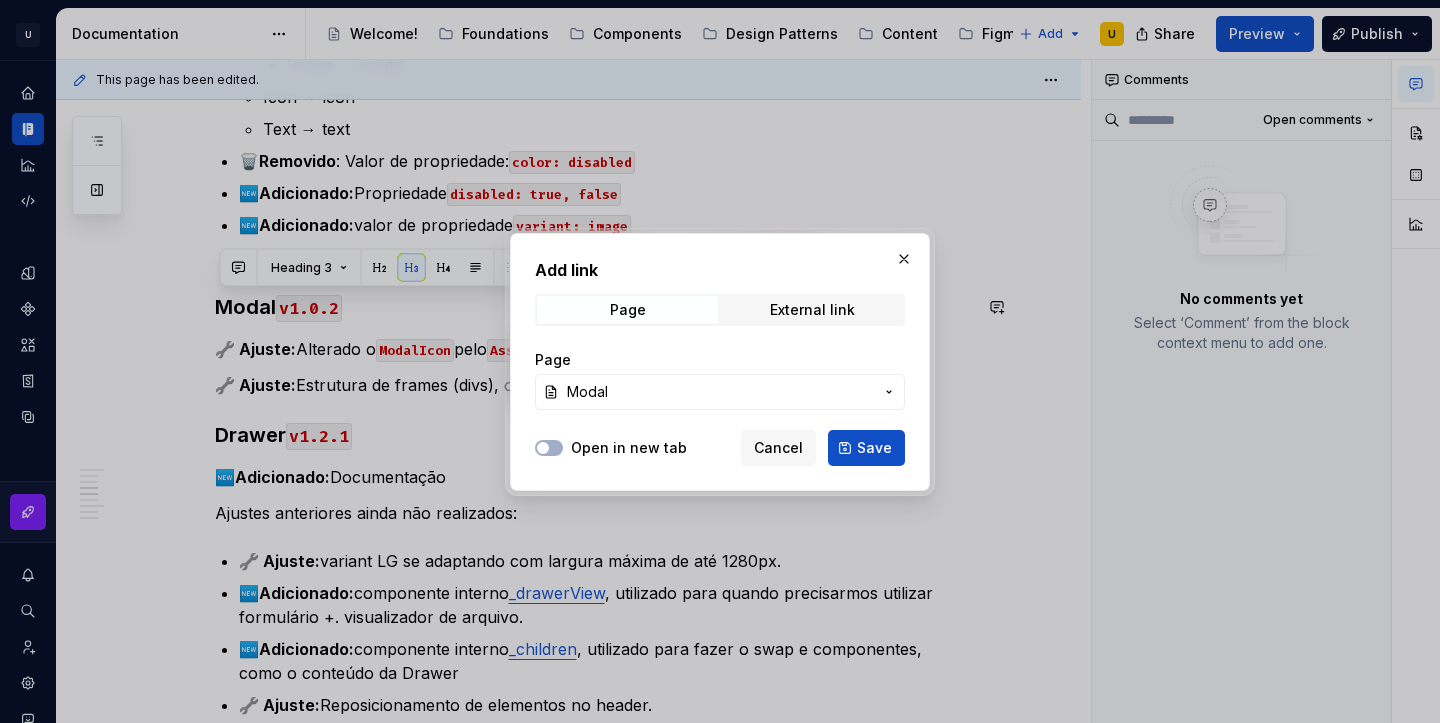 click on "Open in new tab" at bounding box center [629, 448] 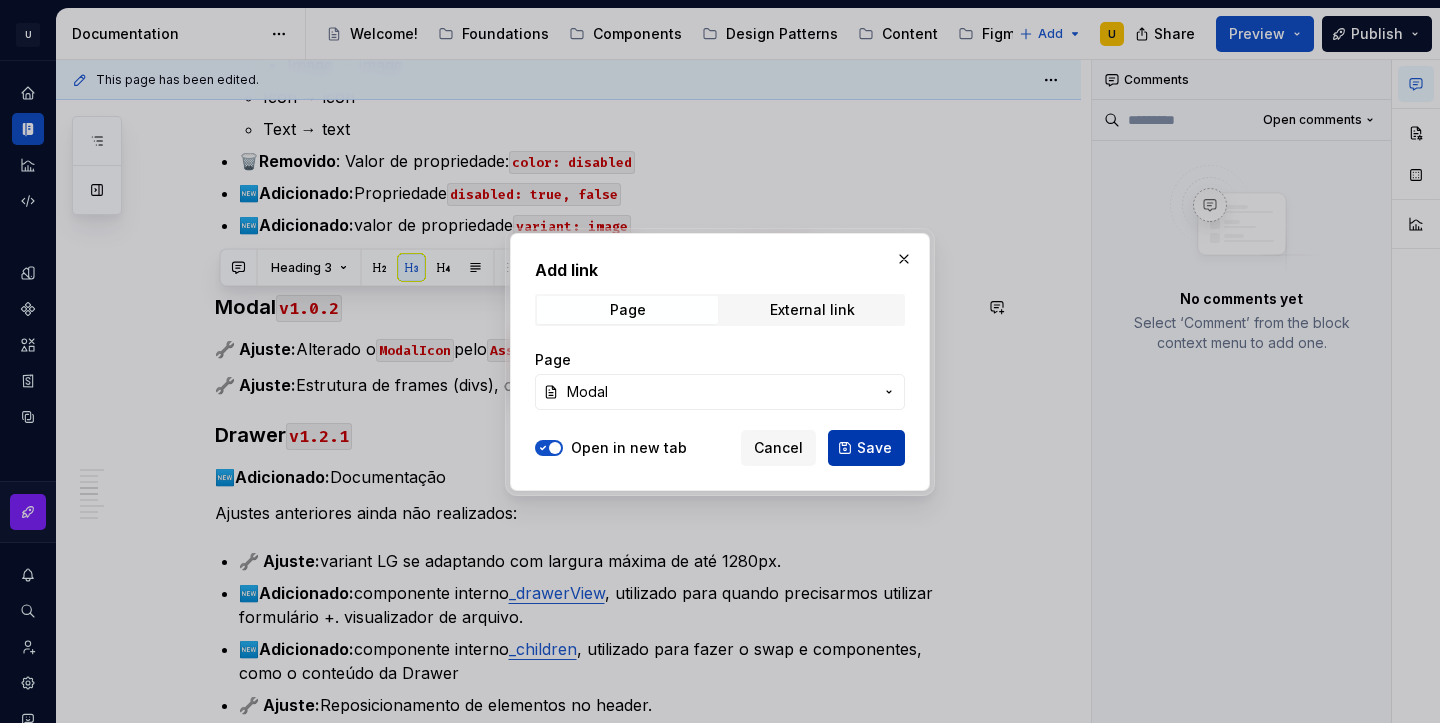click on "Save" at bounding box center (874, 448) 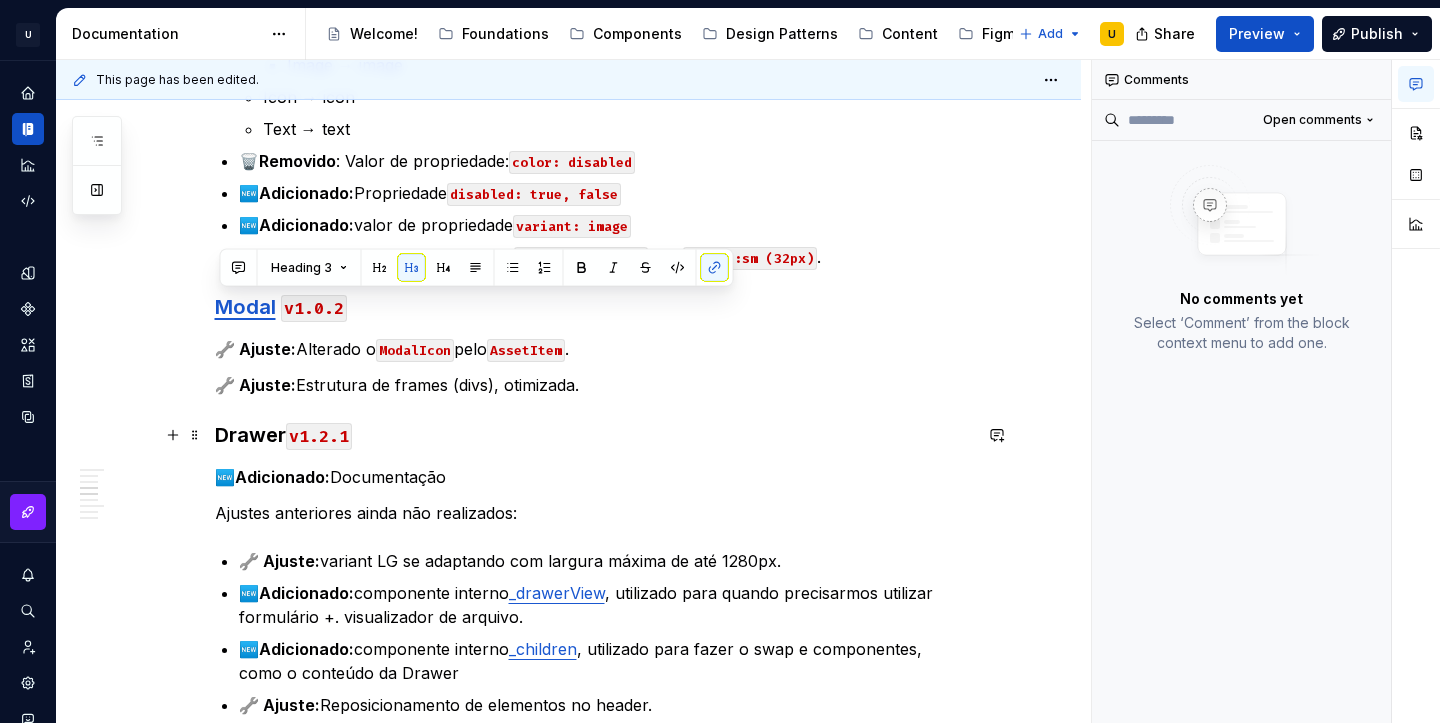 click on "Drawer  v1.2.1" at bounding box center (593, 435) 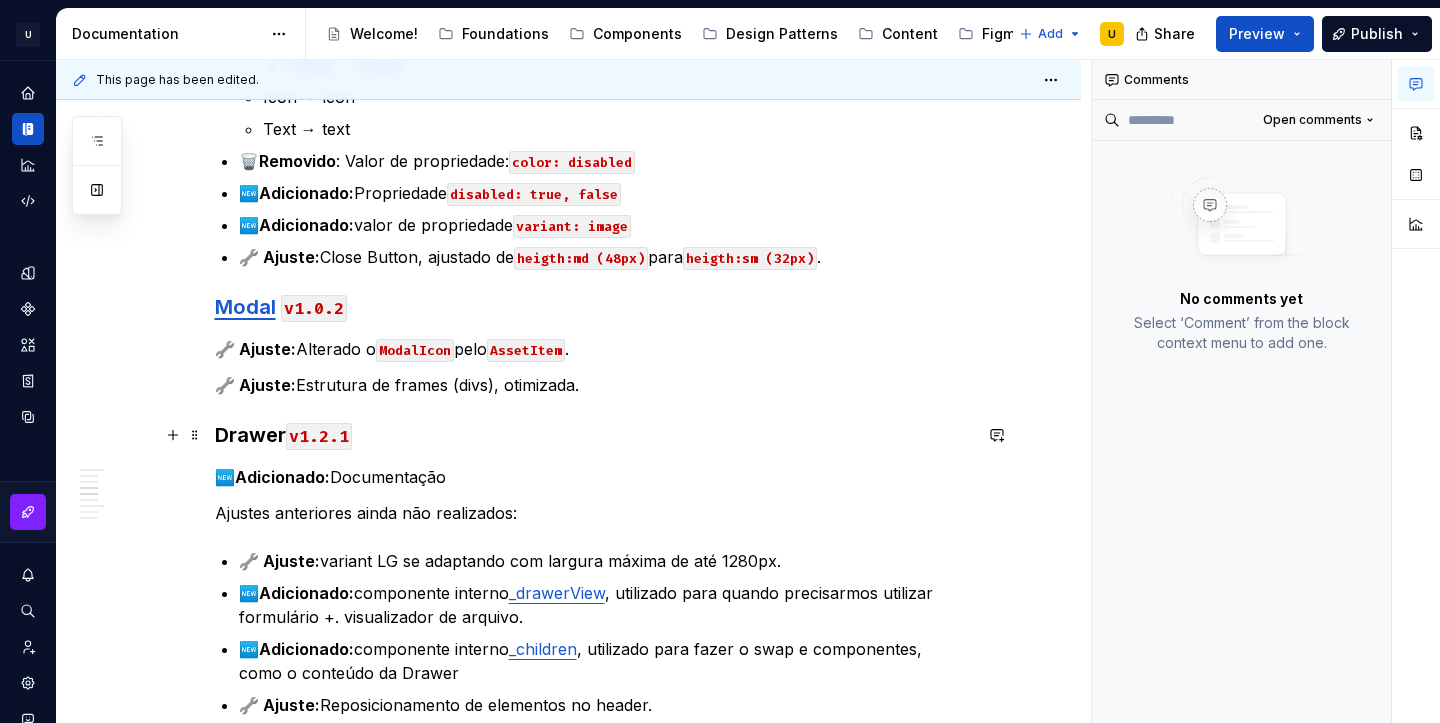 click on "Drawer  v1.2.1" at bounding box center (593, 435) 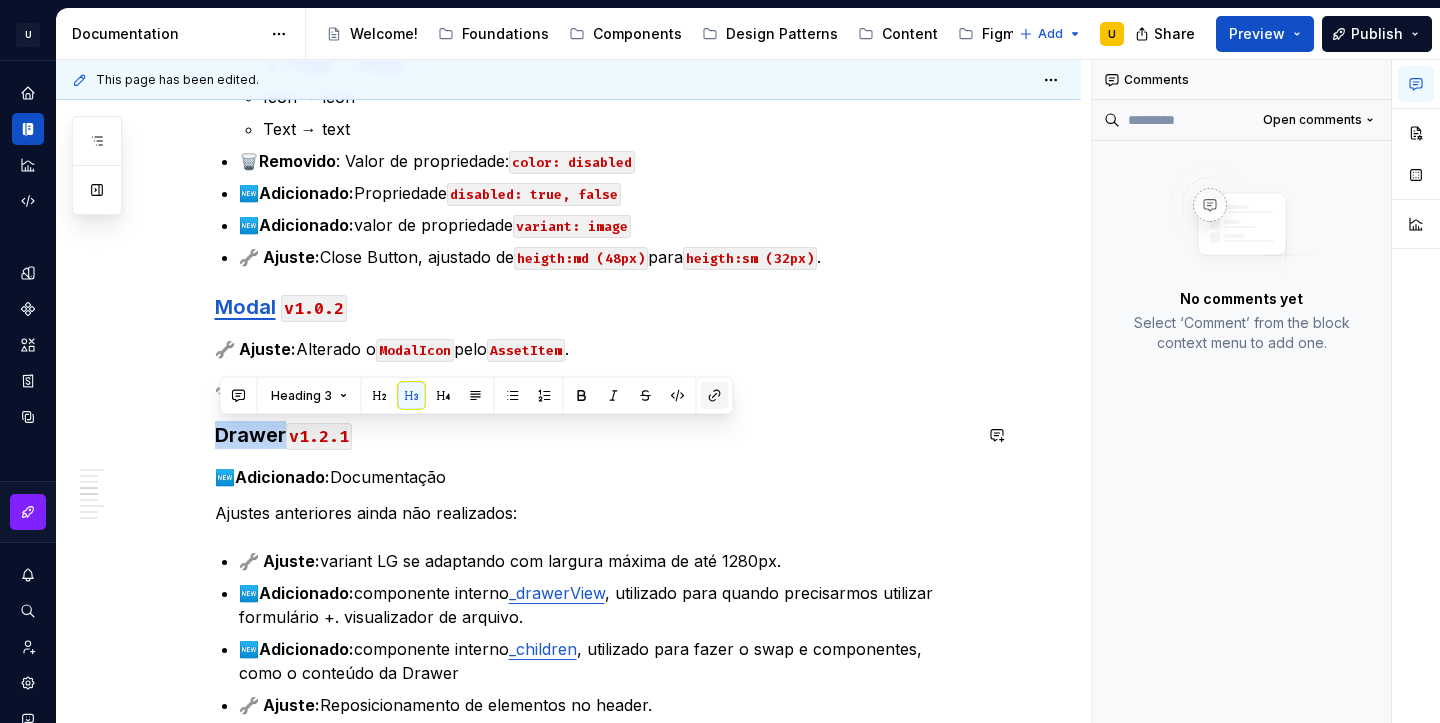 click at bounding box center [715, 396] 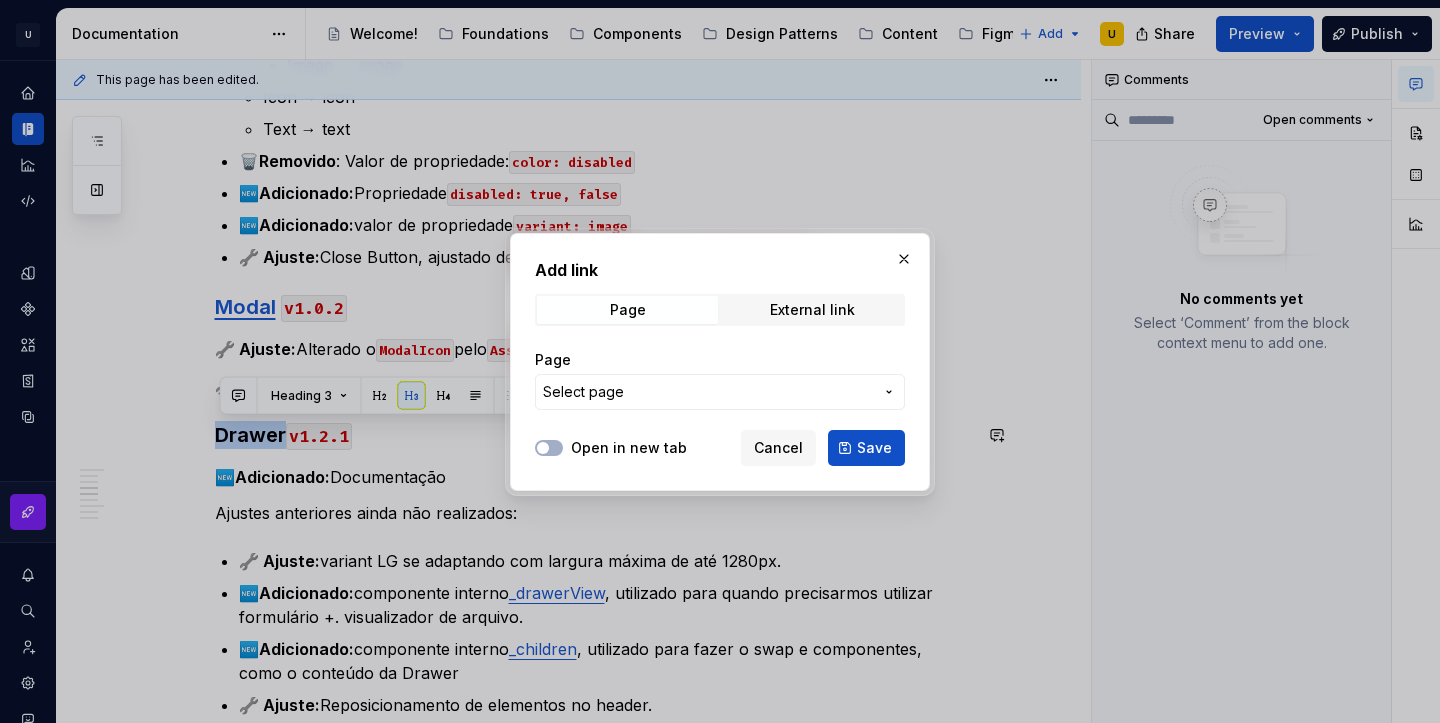 click on "Select page" at bounding box center (708, 392) 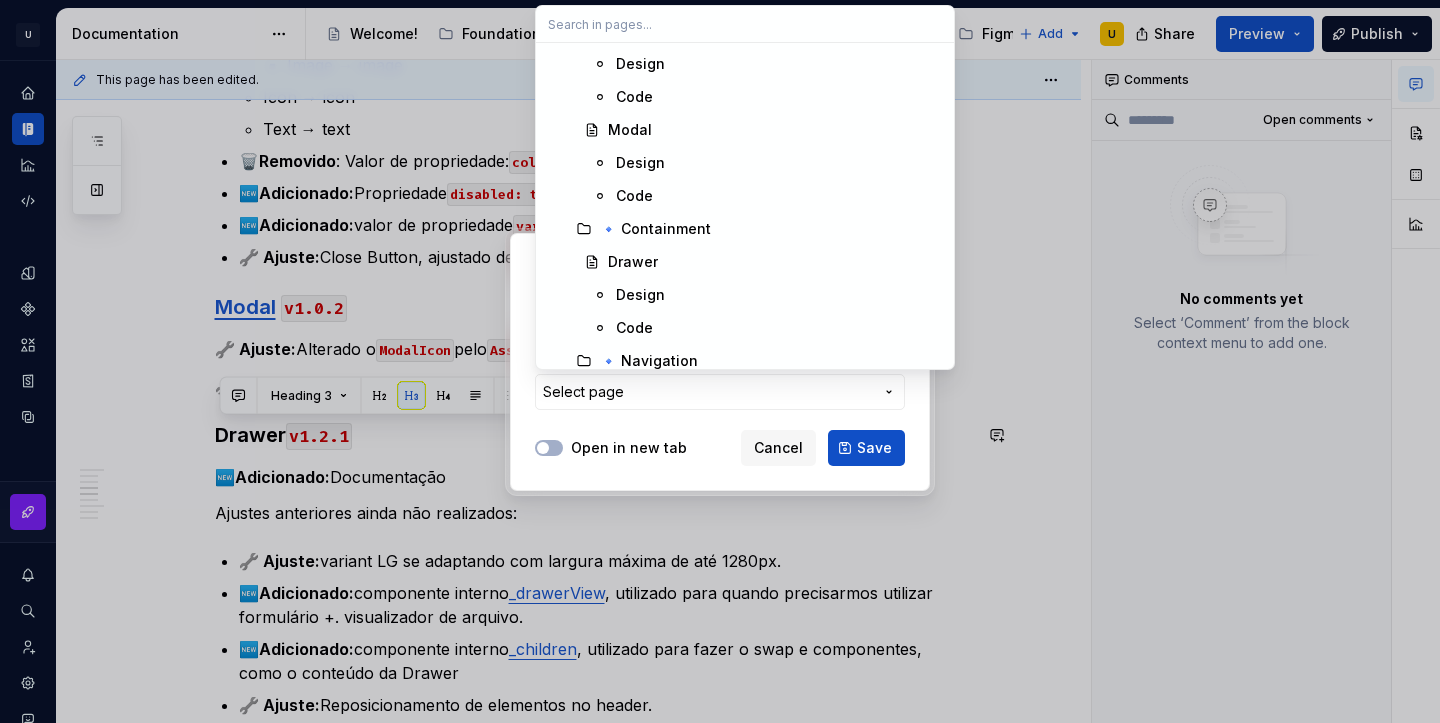 scroll, scrollTop: 463, scrollLeft: 0, axis: vertical 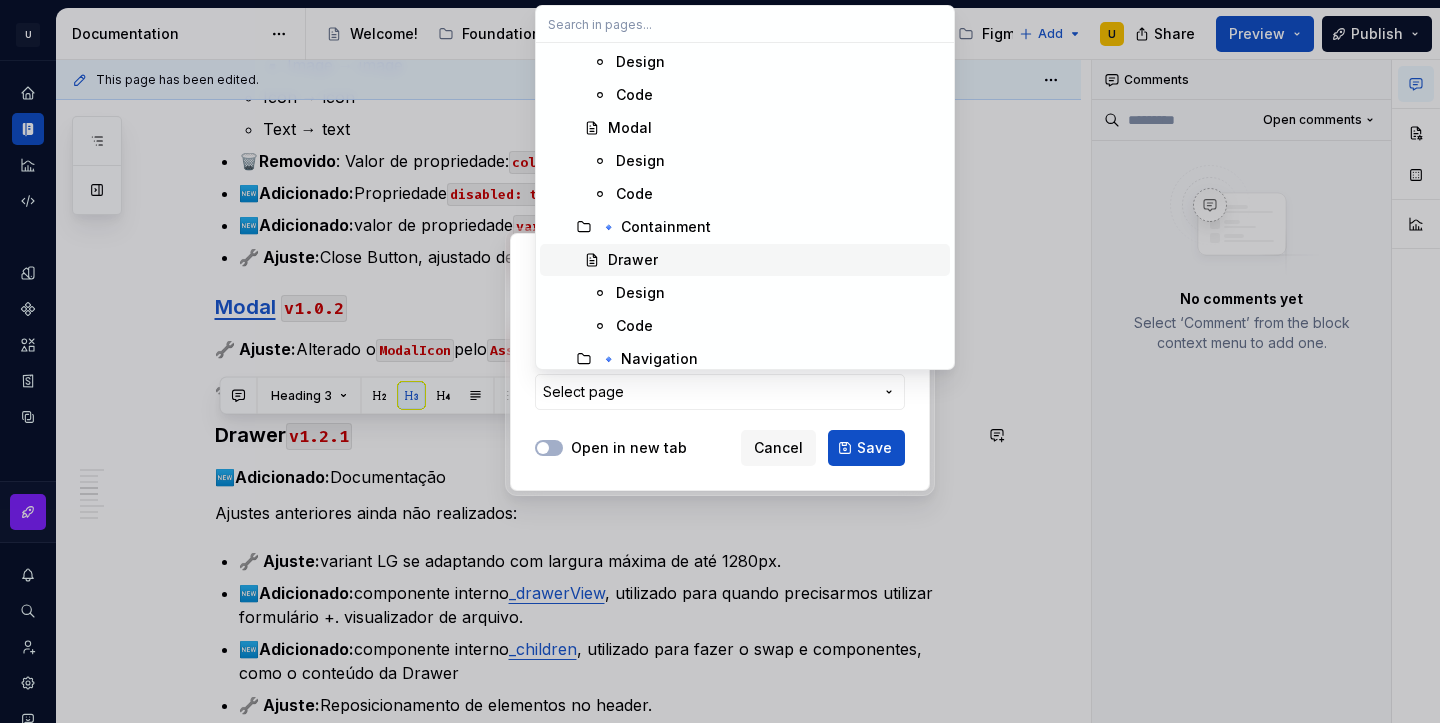 click on "Drawer" at bounding box center (775, 260) 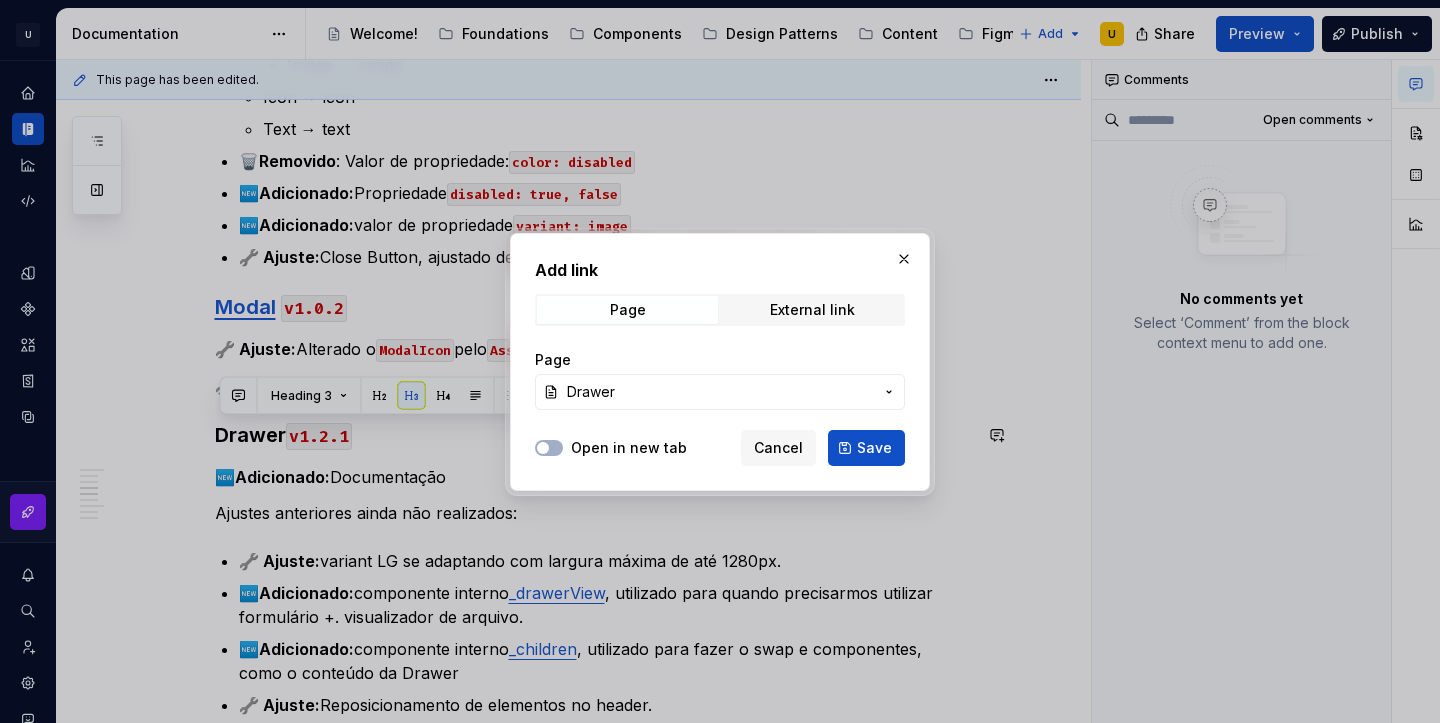 click on "Open in new tab" at bounding box center [629, 448] 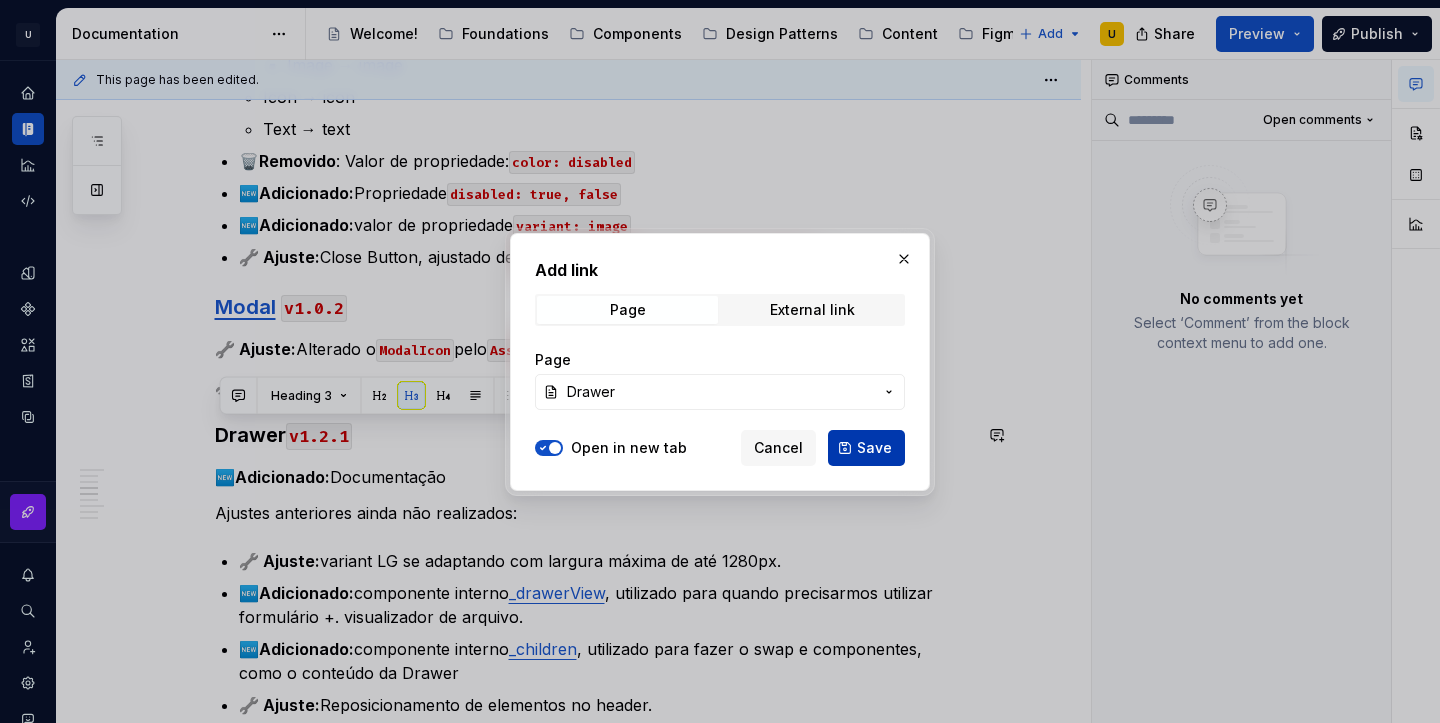 click on "Save" at bounding box center (874, 448) 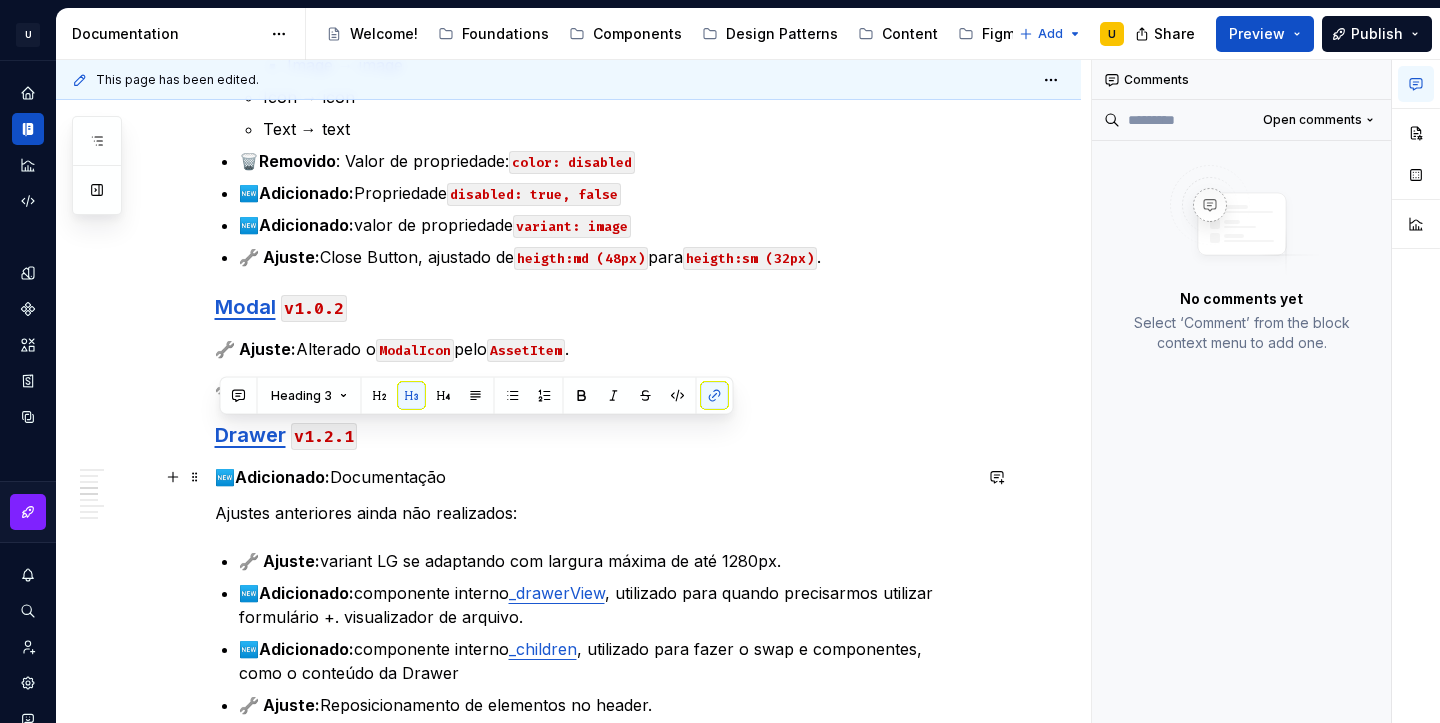 click on "🆕 Adicionado: Documentação" at bounding box center (593, 477) 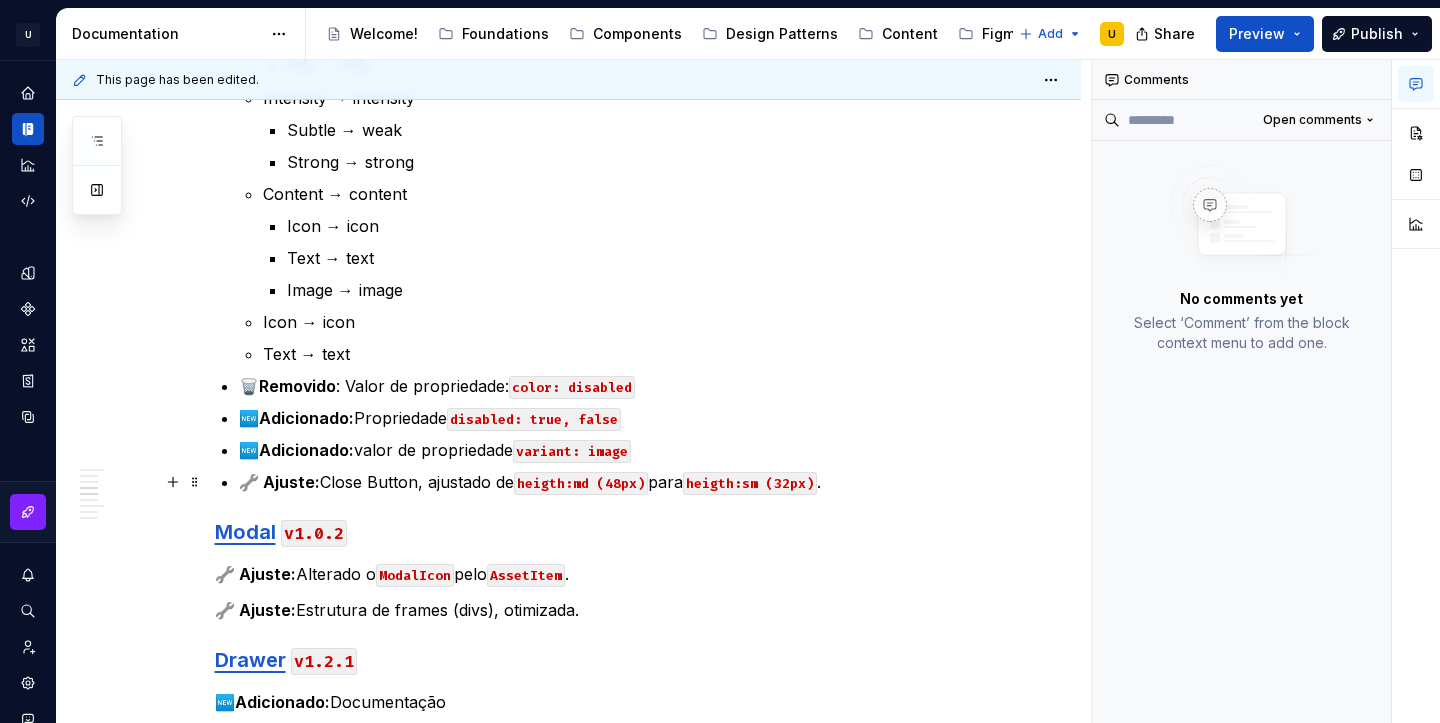 scroll, scrollTop: 2712, scrollLeft: 0, axis: vertical 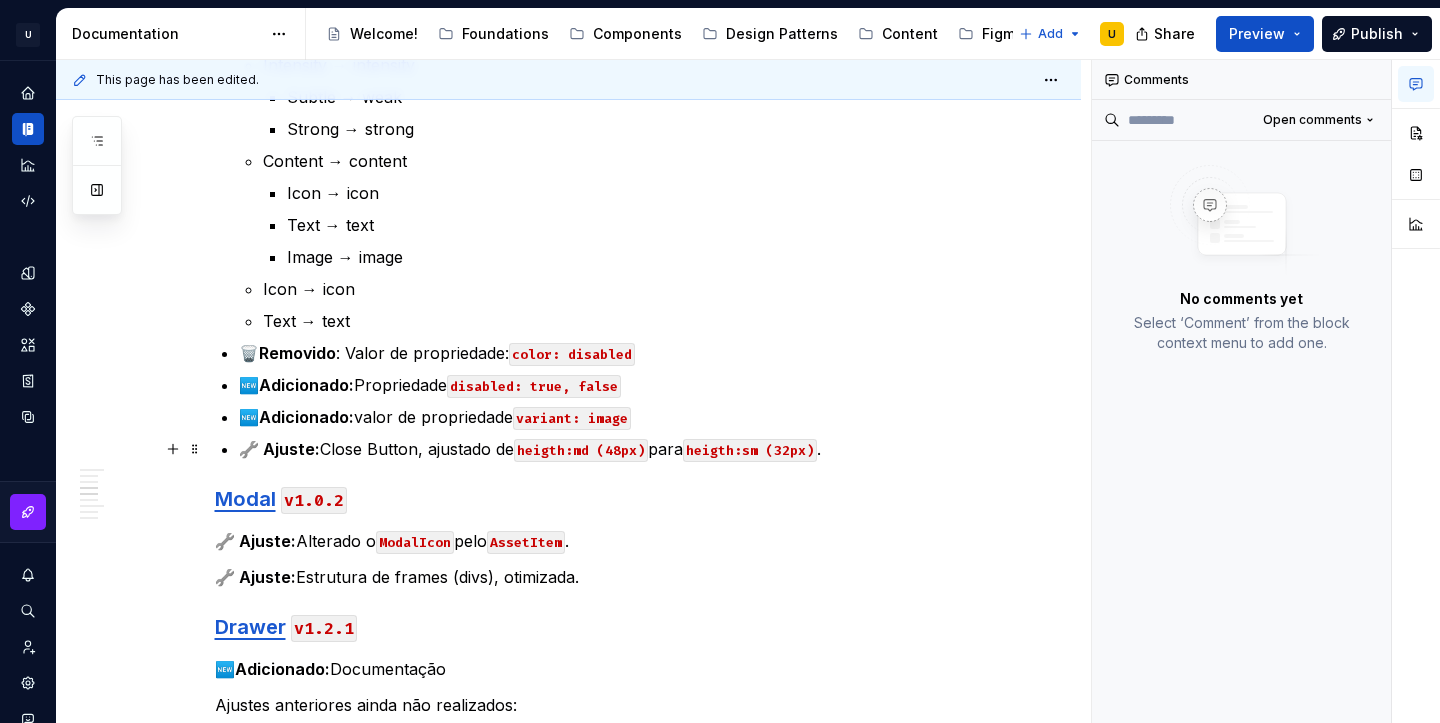 click on "🔧 Ajuste: Close Button, ajustado de heigth:md (48px) para heigth:sm (32px) ." at bounding box center (605, 449) 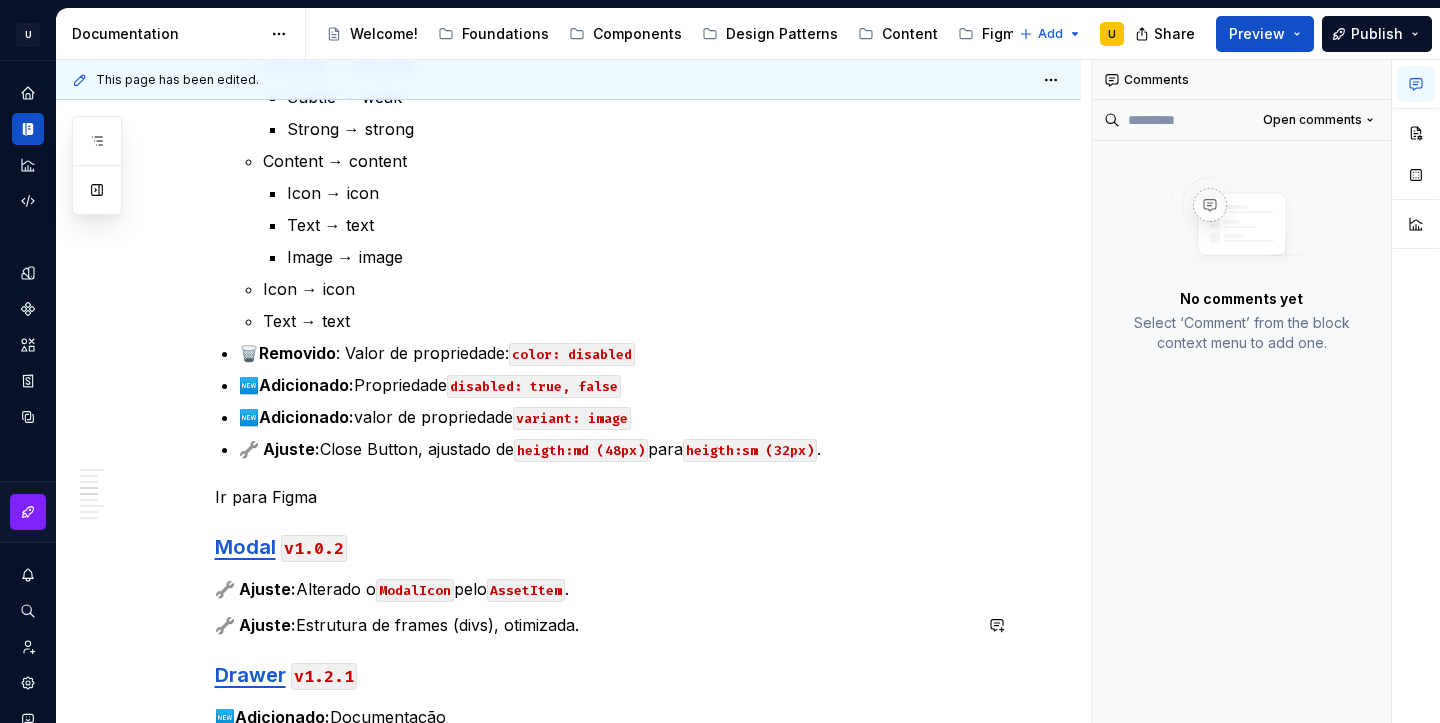 click on "[DATE]  CDS v2.1.3 Tokens 🔧 Ajuste:  Color Surface Tokens color/base/background color/base/background/subtle  →  color/base/background/weak color/base/surface/elevation1  →  color/base/surface/neutral …/surface/elevation1/subtle  →  …surface/neutral/weakest …/surface/elevation1/strong  →  …surface/neutral/very-weak …/surface/elevation1/disabled  →  …surface/neutral/disabled1 color/base/surface/elevation2  →  color/base/surface/neutral …/surface/elevation2/subtle  →  …surface/neutral/weak …/surface/elevation2/strong  →  …surface/neutral/medium …/surface/elevation2/disabled  →  …surface/neutral/disabled2 color/base/surface/accent …/surface/accent/subtle  →  …/surface/accent/weakest …/surface/accent/strong  →  …/surface/accent/very-weak color/base/surface/success …/surface/success/subtle  →  …/surface/success/weakest …/surface/success/strong  →  …/surface/success/weak color/base/surface/danger …/surface/danger/subtle  →   →   →  ." at bounding box center [593, 57] 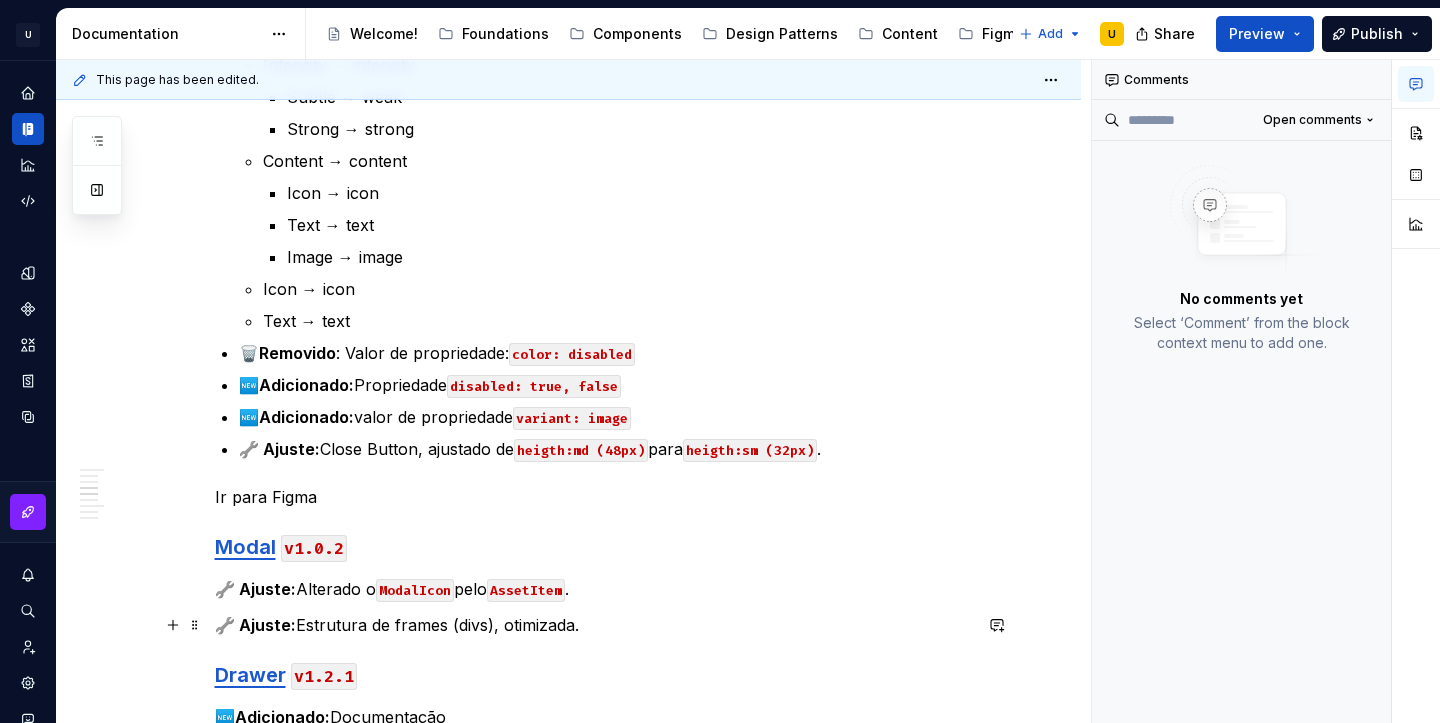 click on "🔧 Ajuste:  Estrutura de frames (divs), otimizada." at bounding box center [593, 625] 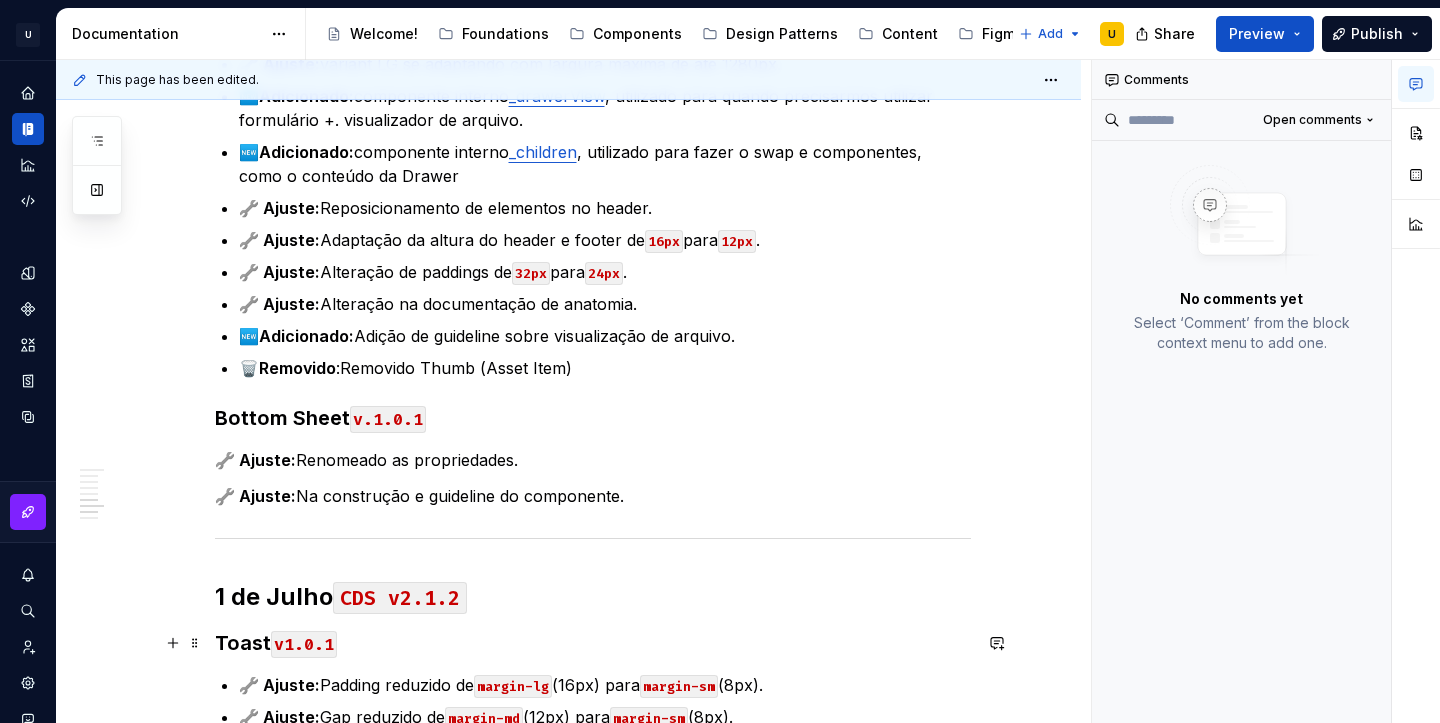 scroll, scrollTop: 3527, scrollLeft: 0, axis: vertical 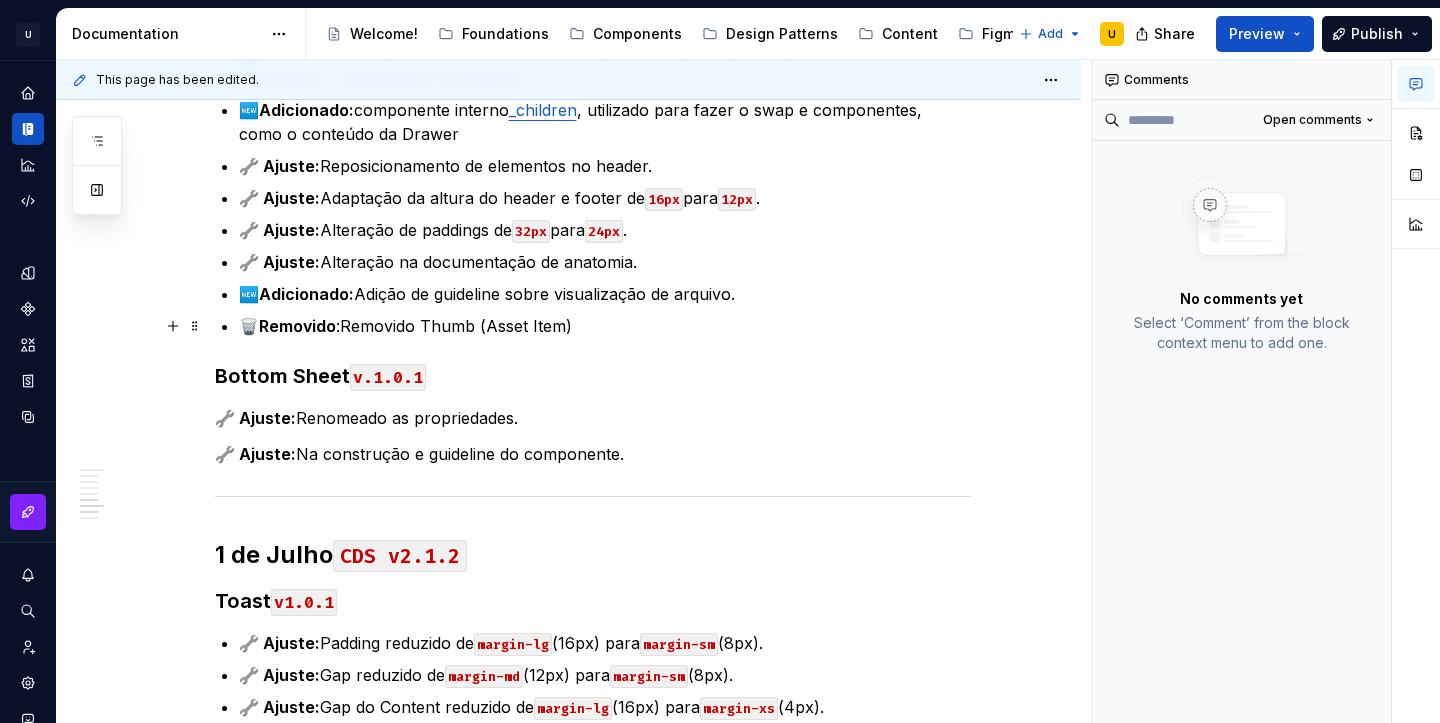 click on "🗑️ Removido :Removido Thumb (Asset Item)" at bounding box center (605, 326) 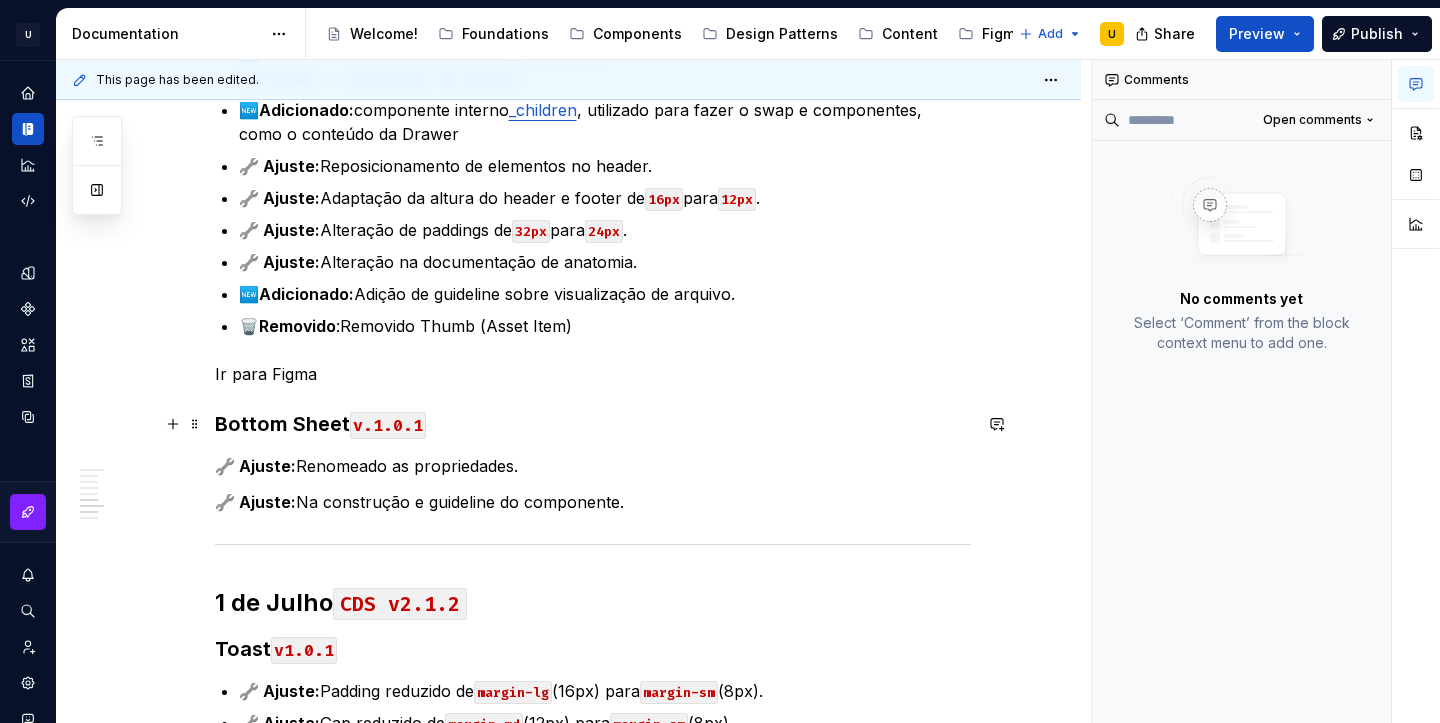 click on "Bottom Sheet  v.1.0.1" at bounding box center [593, 424] 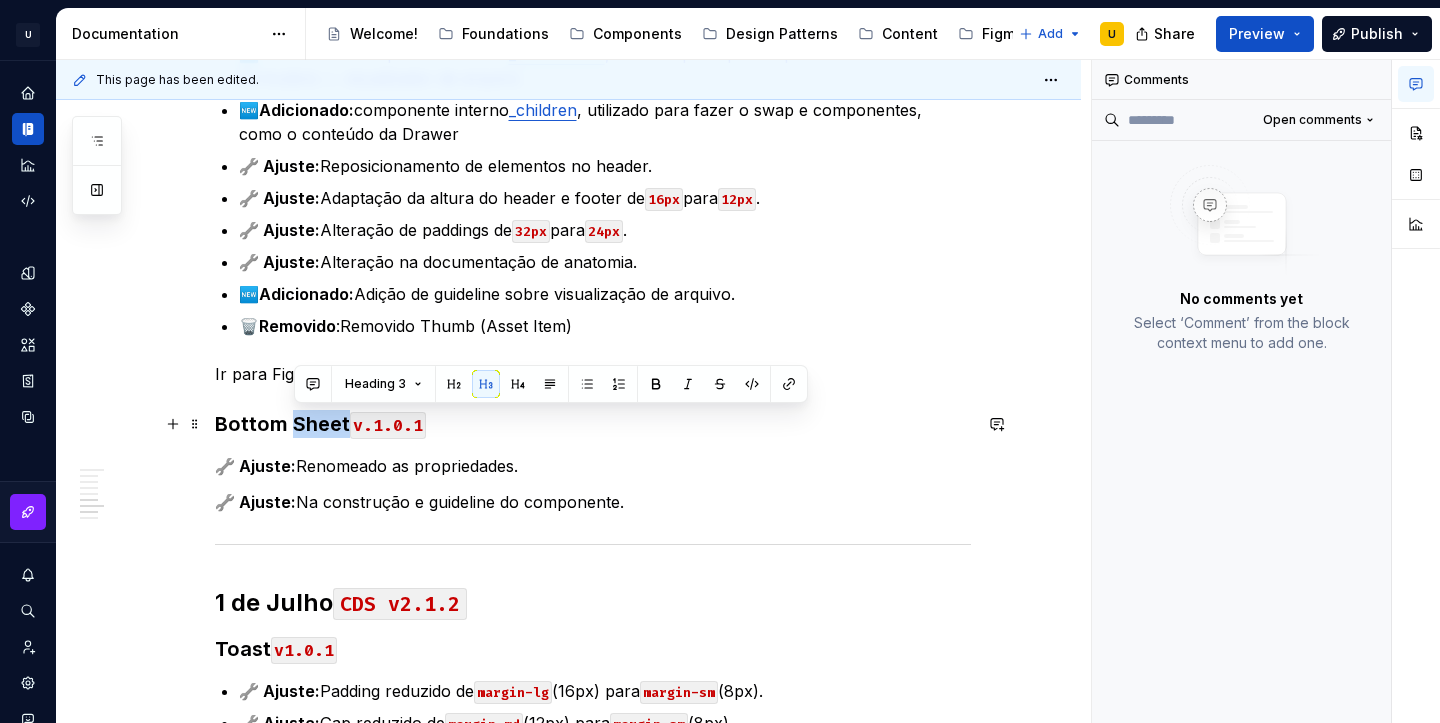 click on "Bottom Sheet  v.1.0.1" at bounding box center (593, 424) 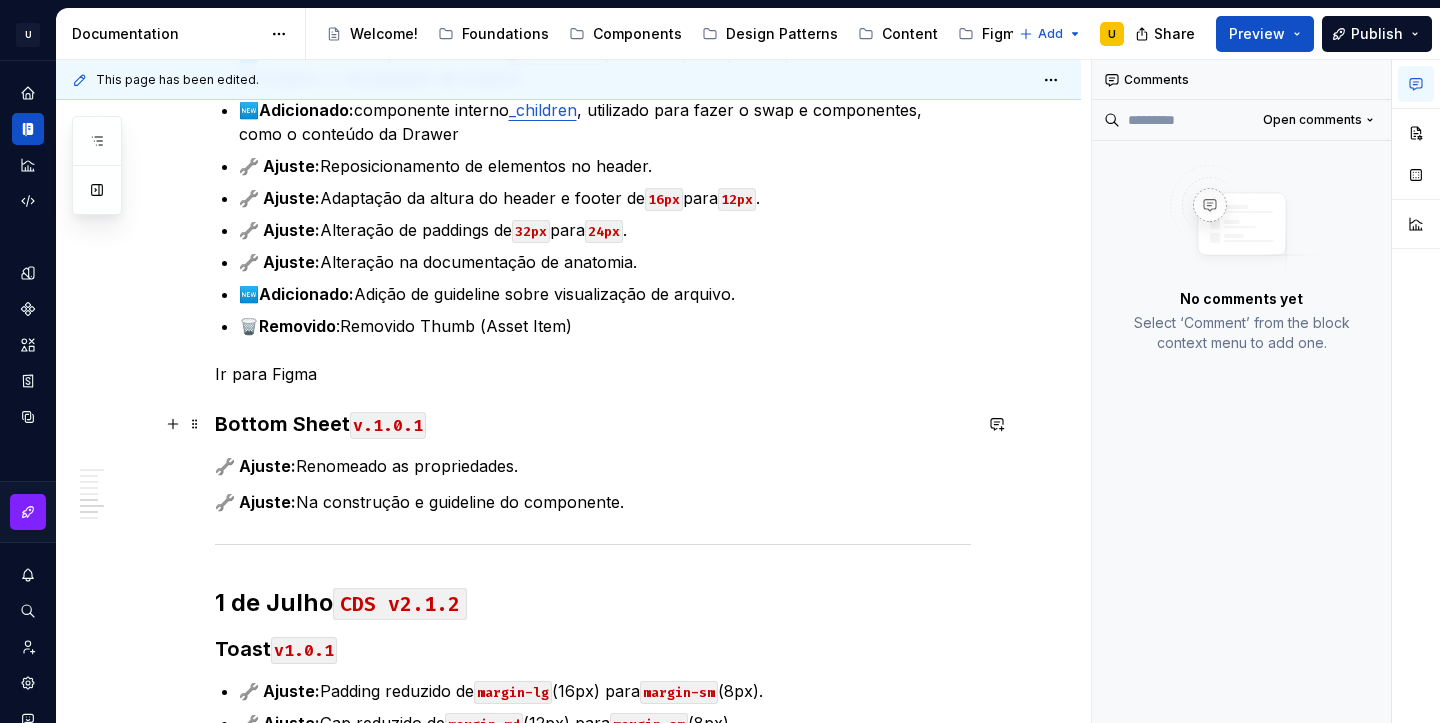 click on "Bottom Sheet  v.1.0.1" at bounding box center (593, 424) 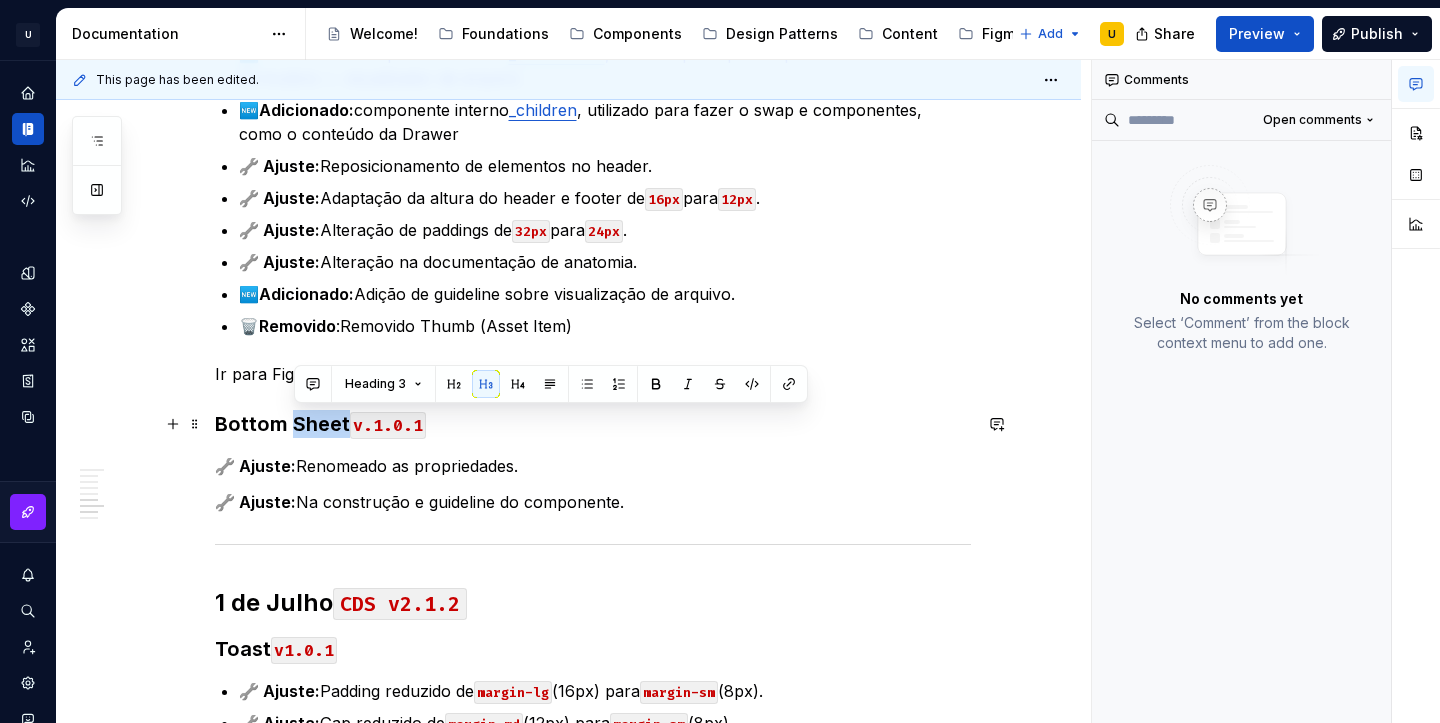 click on "Bottom Sheet  v.1.0.1" at bounding box center [593, 424] 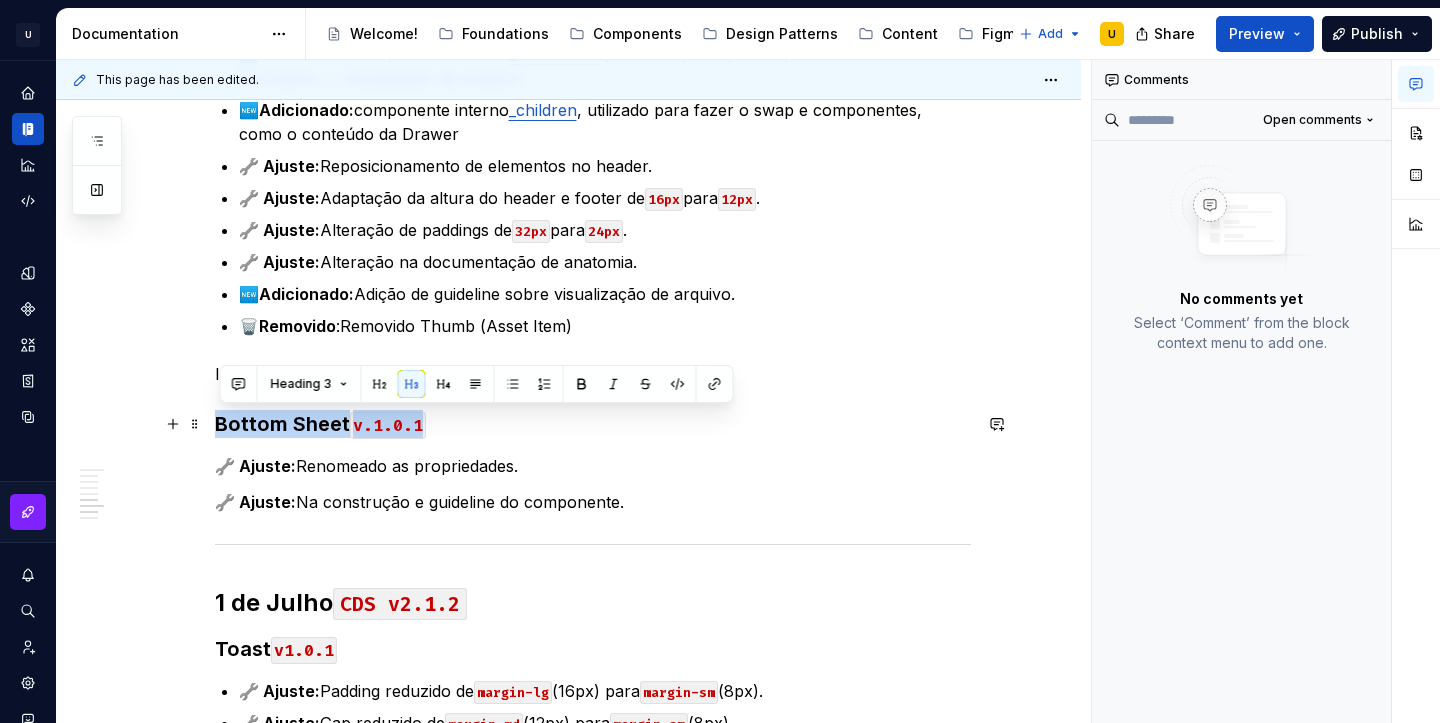 click on "Bottom Sheet  v.1.0.1" at bounding box center [593, 424] 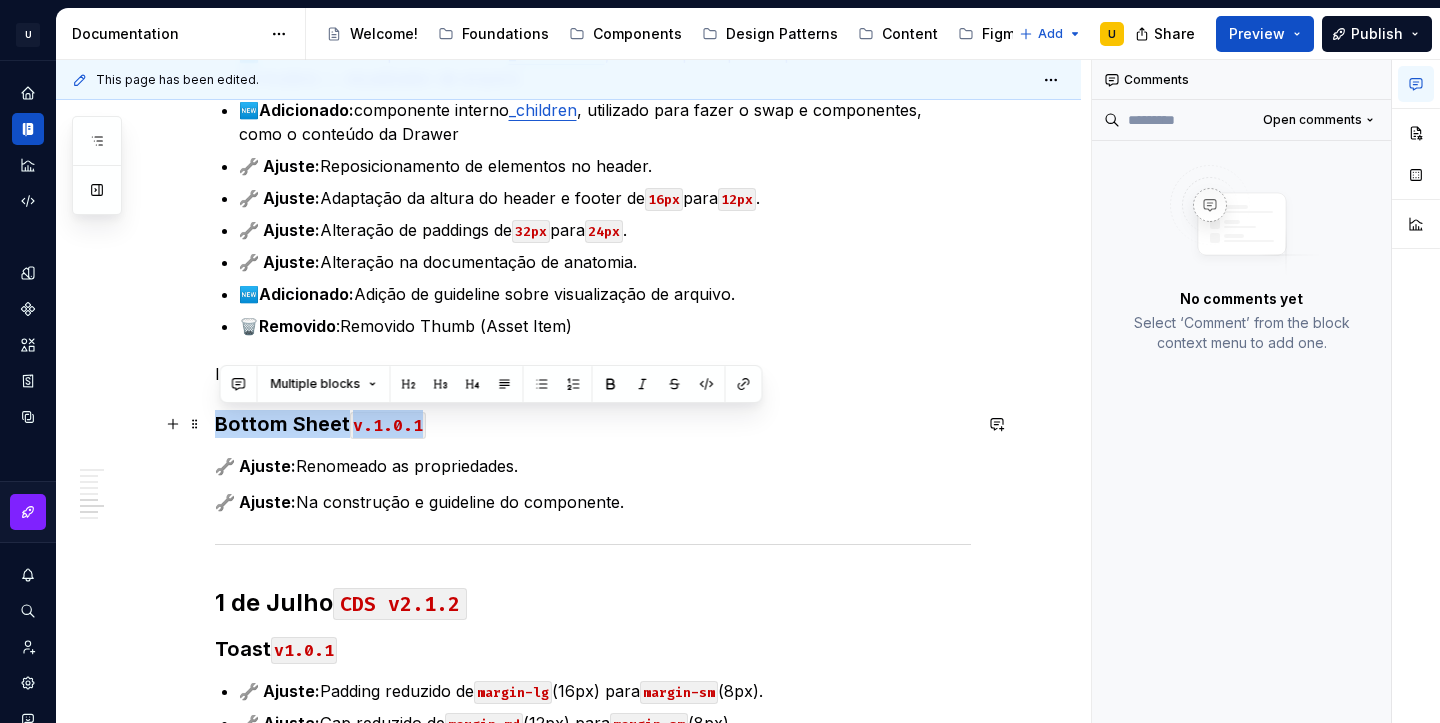 click on "Bottom Sheet  v.1.0.1" at bounding box center (593, 424) 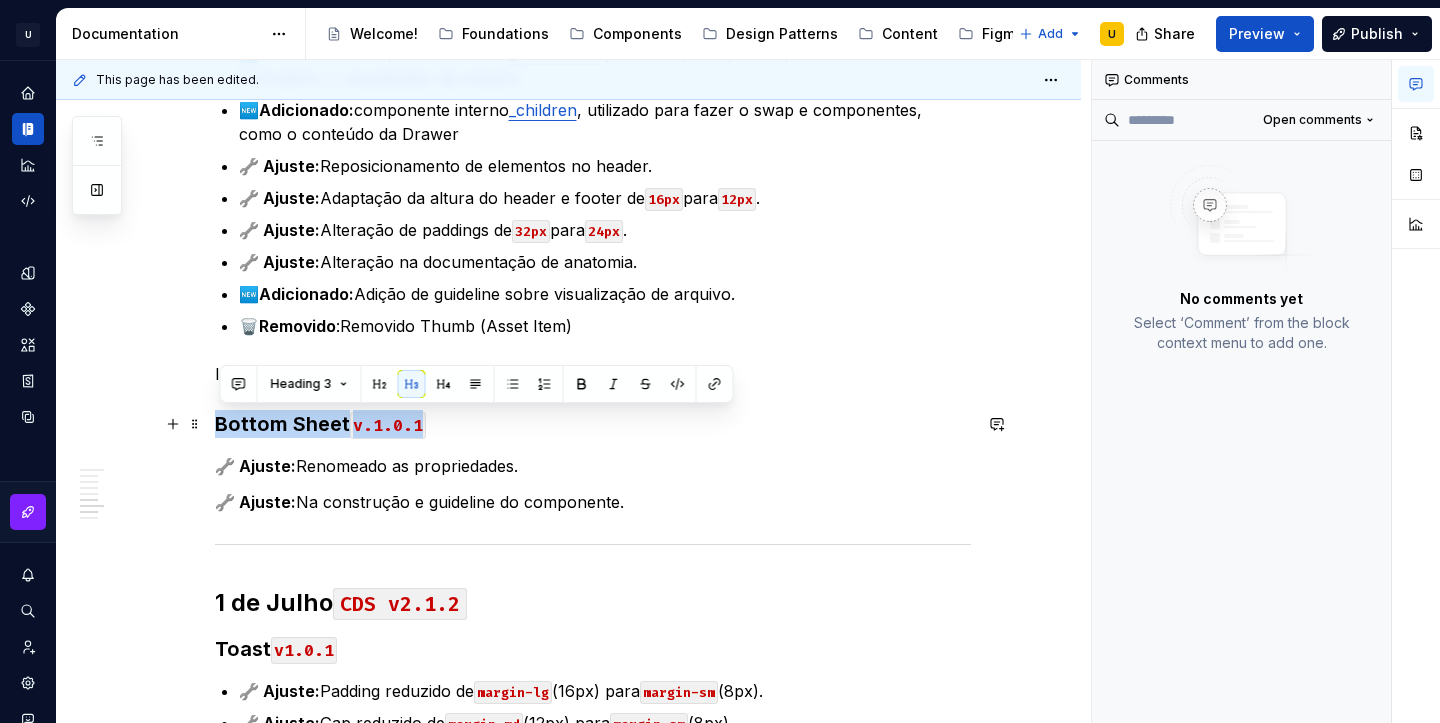 click on "Bottom Sheet  v.1.0.1" at bounding box center [593, 424] 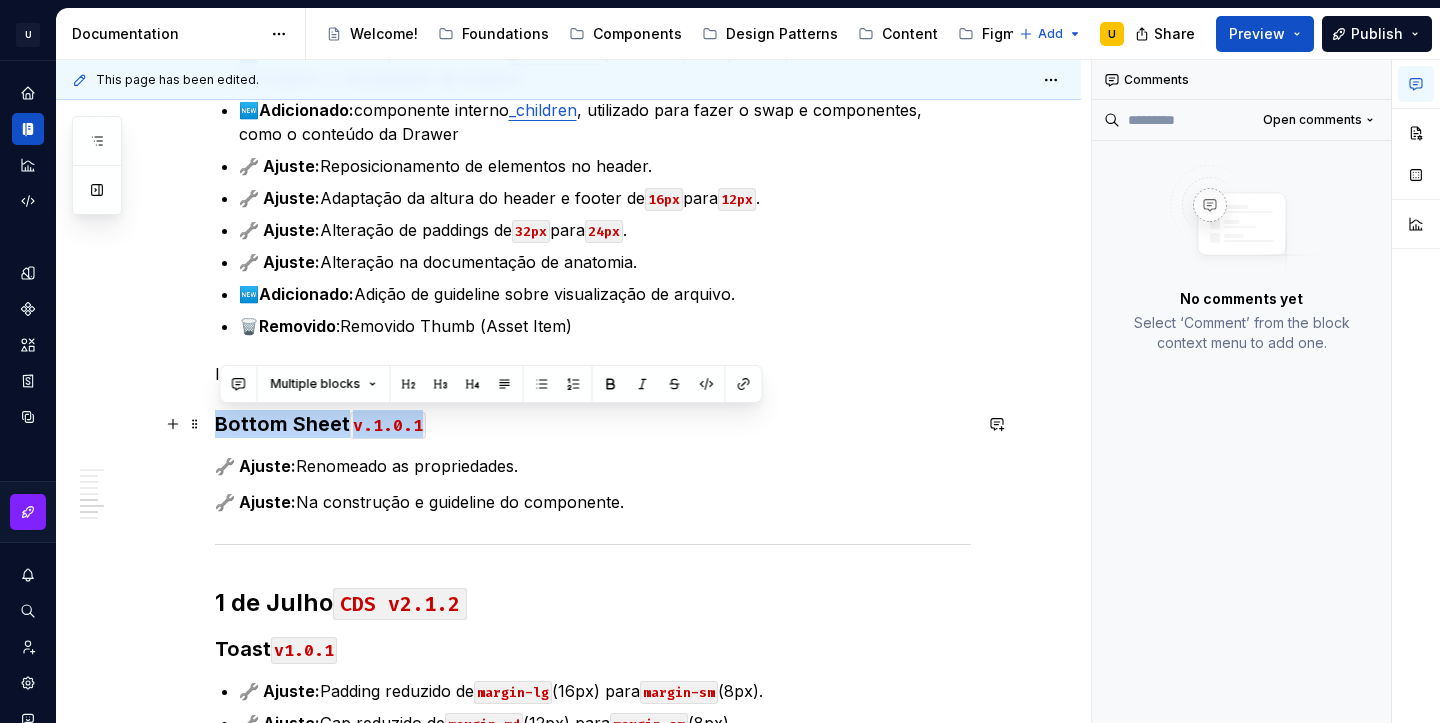 click on "Bottom Sheet  v.1.0.1" at bounding box center [593, 424] 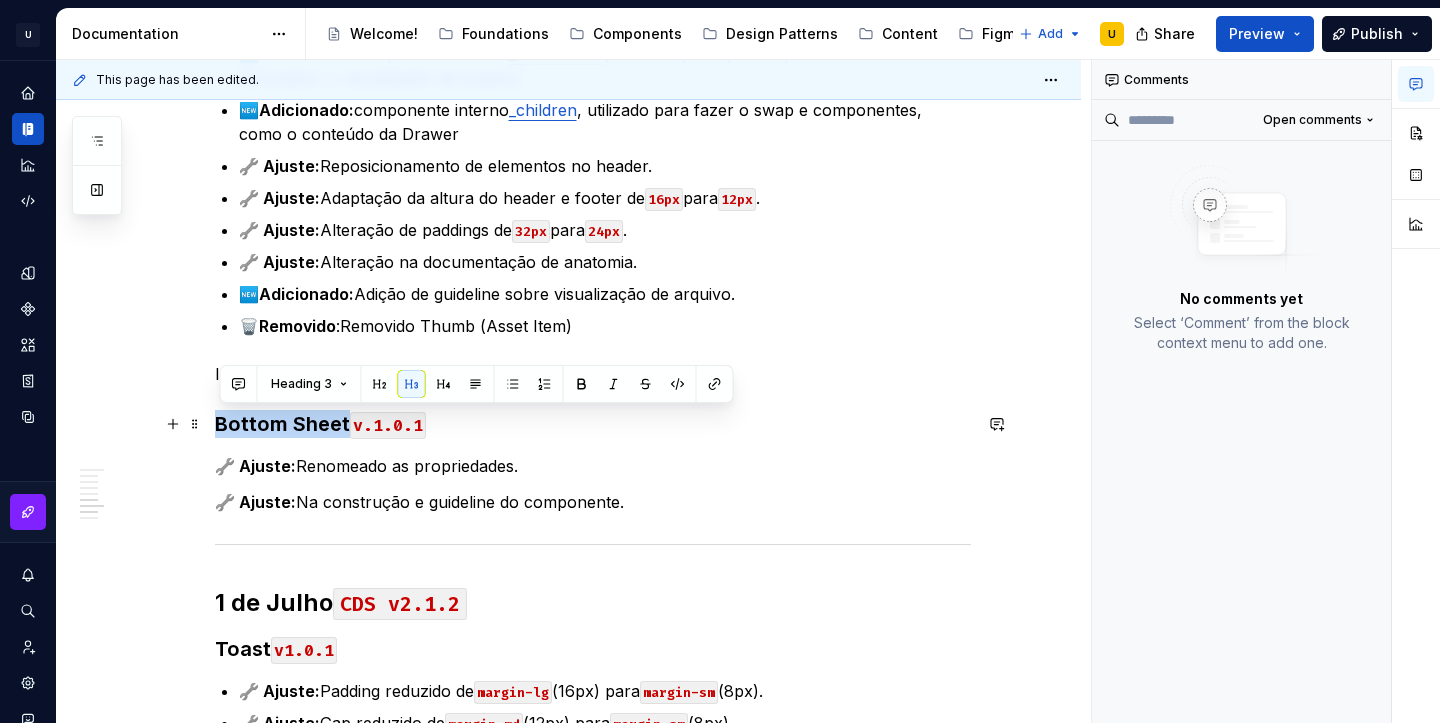 drag, startPoint x: 349, startPoint y: 428, endPoint x: 214, endPoint y: 414, distance: 135.72398 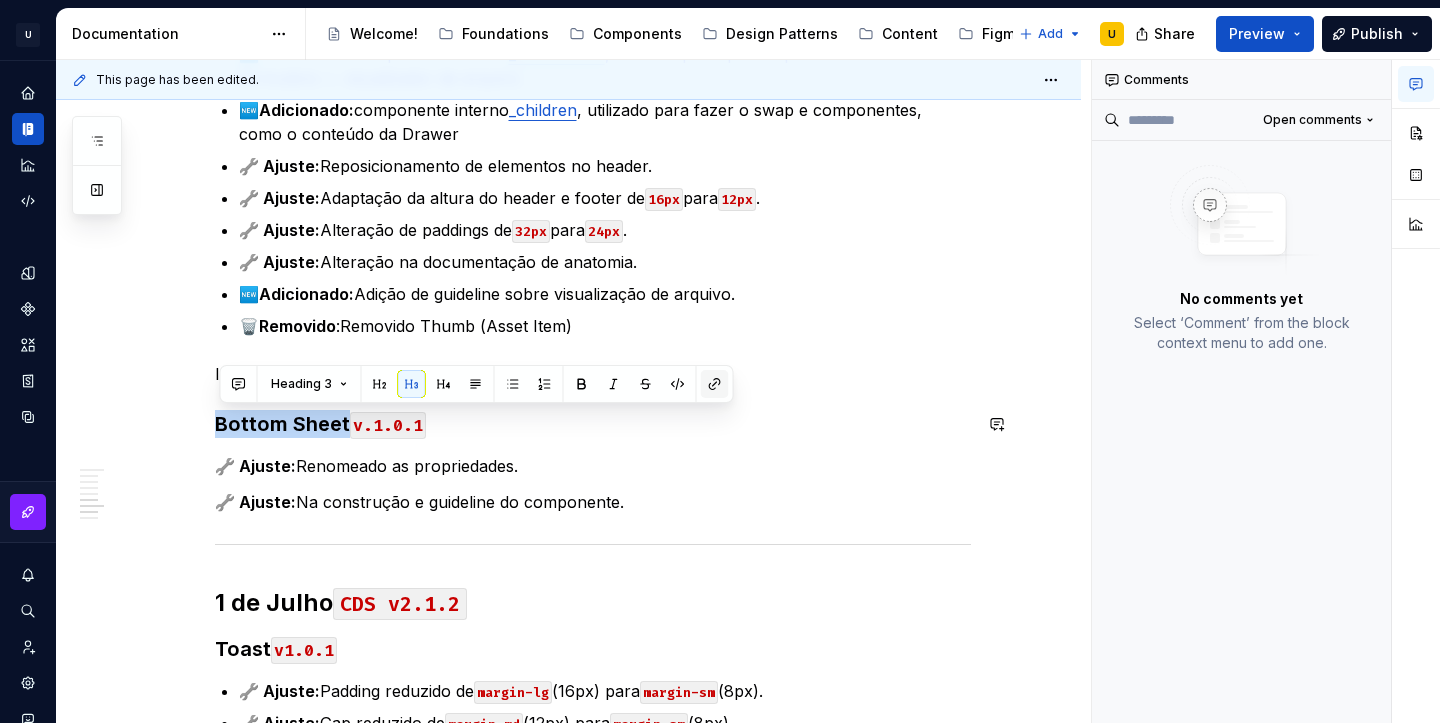 click at bounding box center [715, 384] 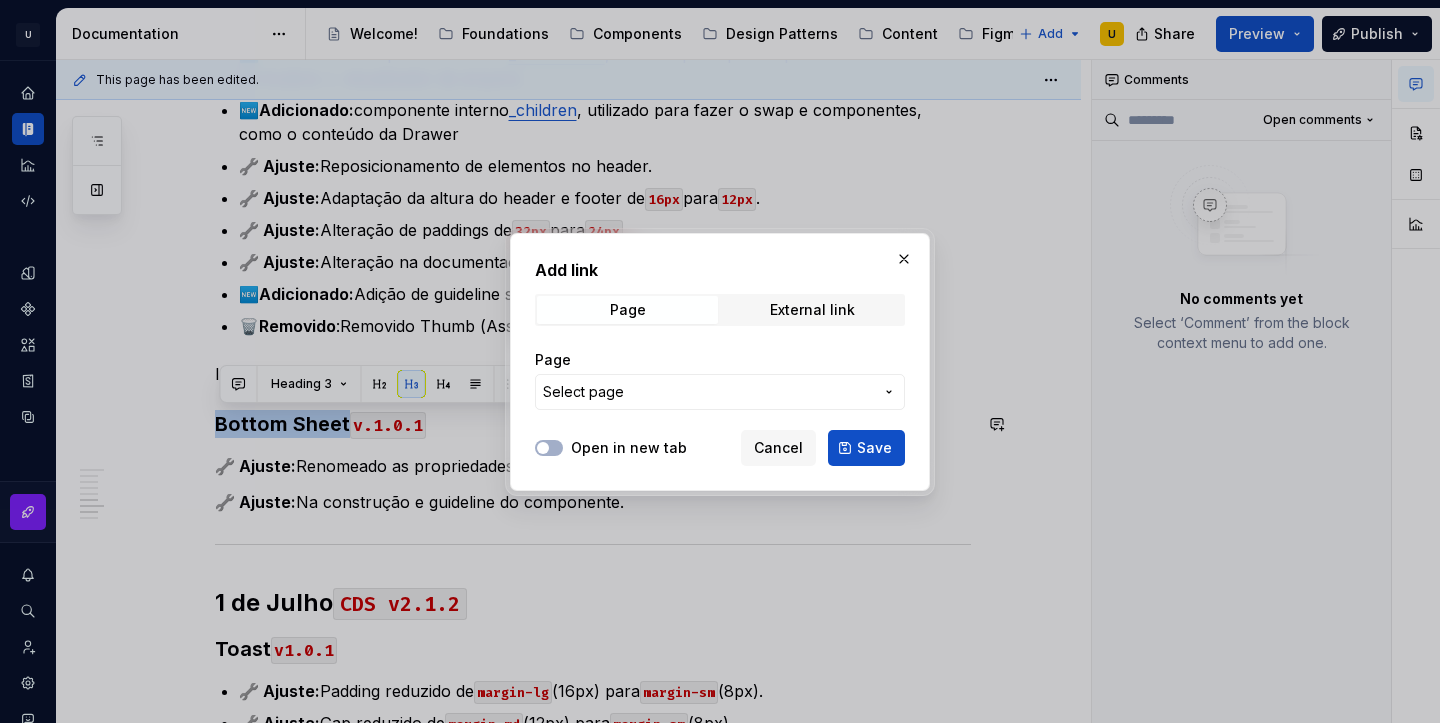 click on "Select page" at bounding box center [708, 392] 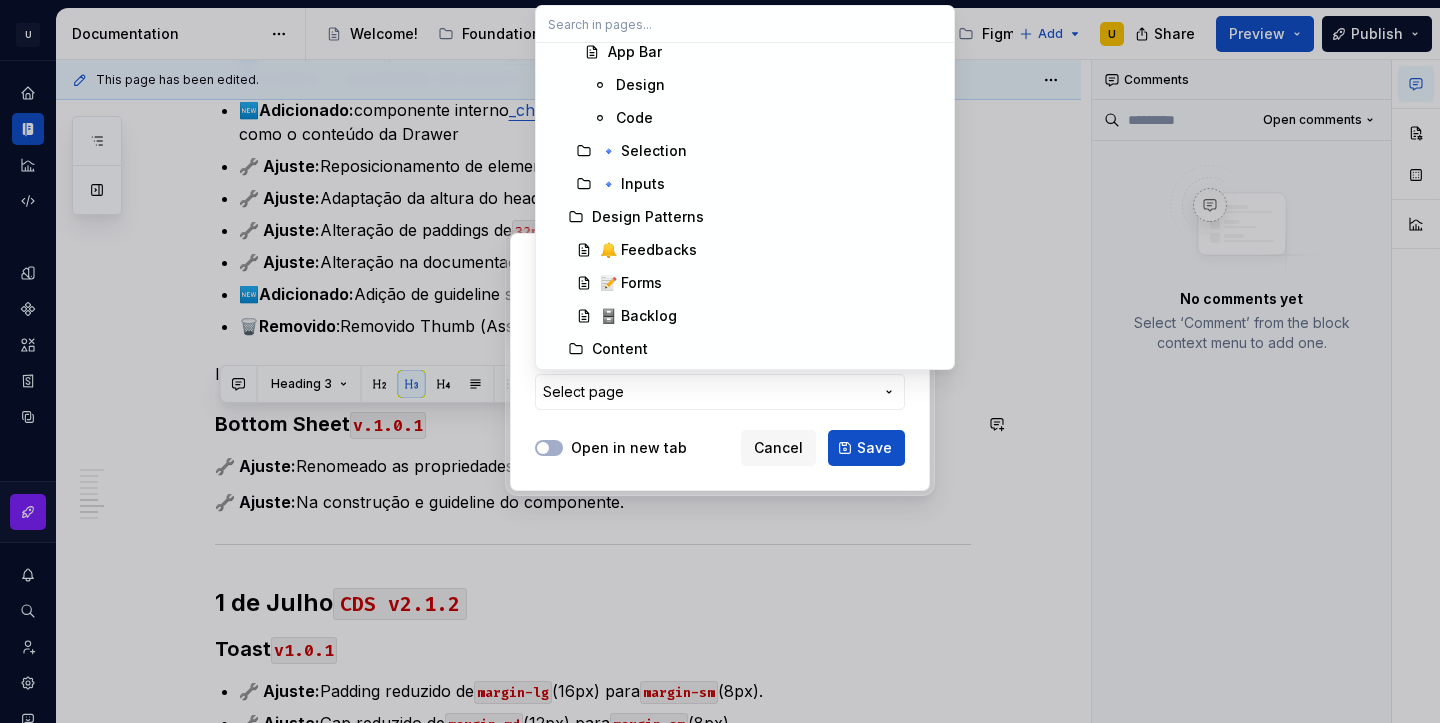 scroll, scrollTop: 807, scrollLeft: 0, axis: vertical 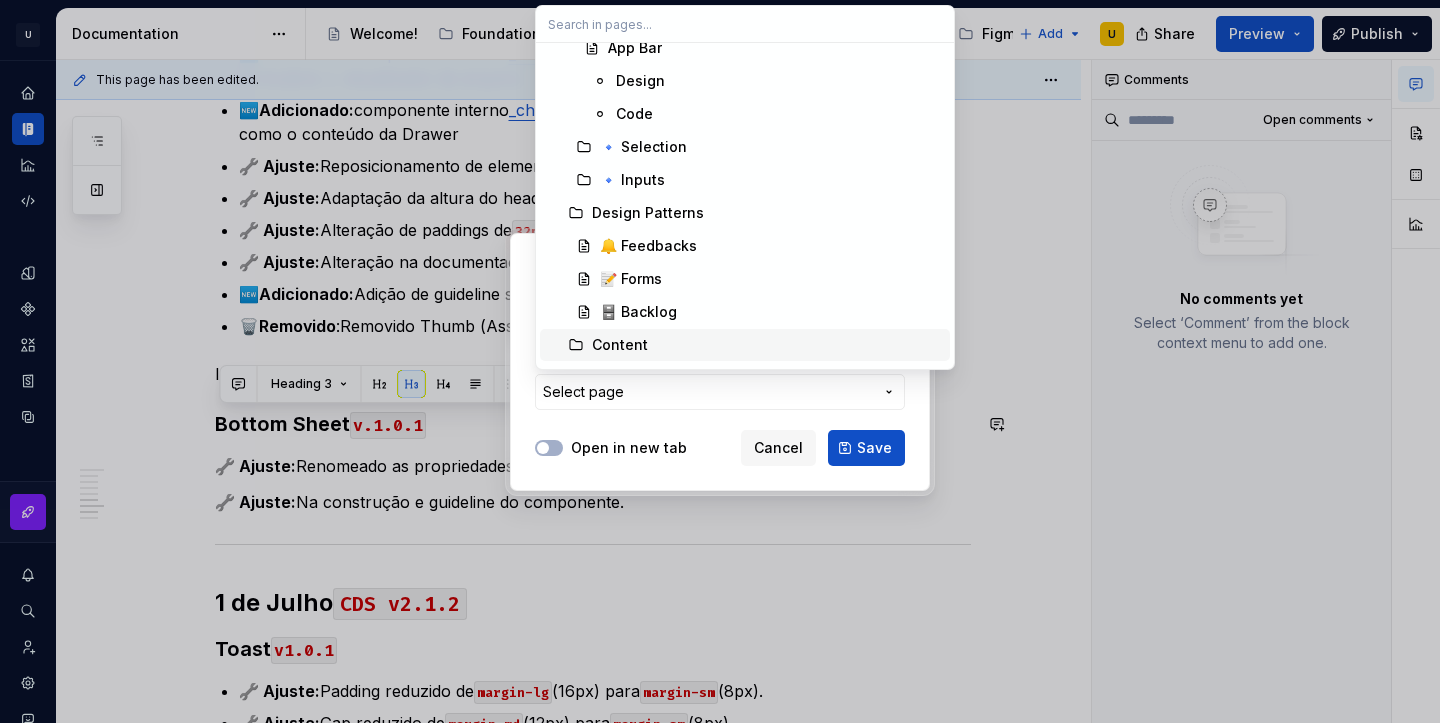 click at bounding box center (720, 361) 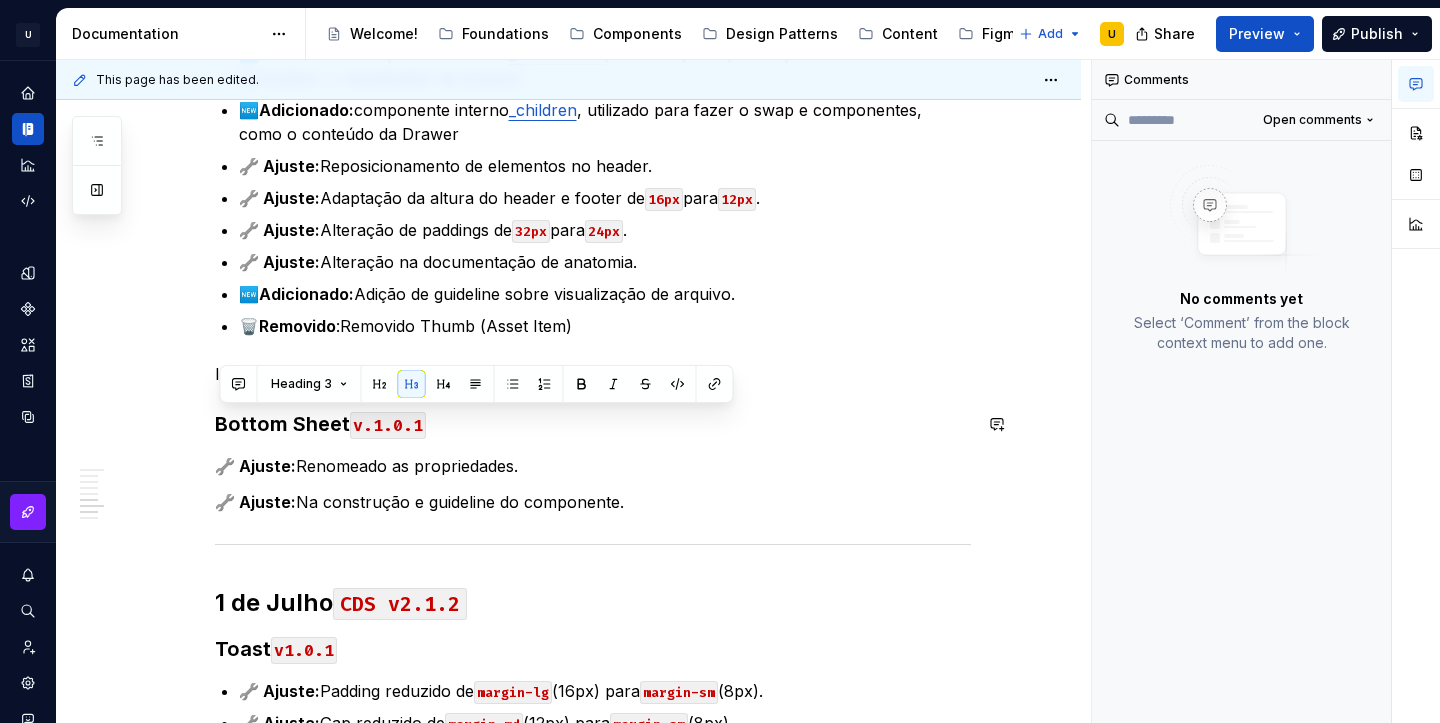 click on "🔧 Ajuste:  Na construção e guideline do componente." at bounding box center [593, 502] 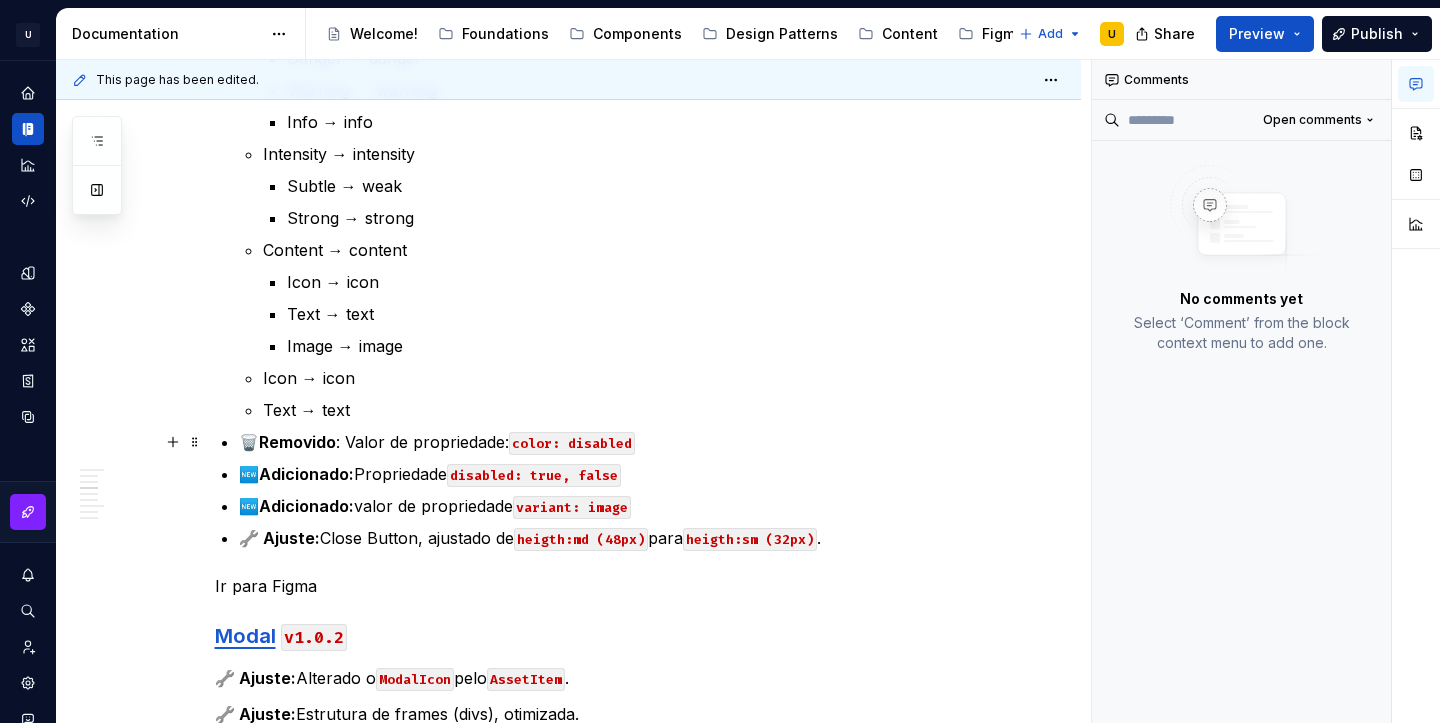 scroll, scrollTop: 2615, scrollLeft: 0, axis: vertical 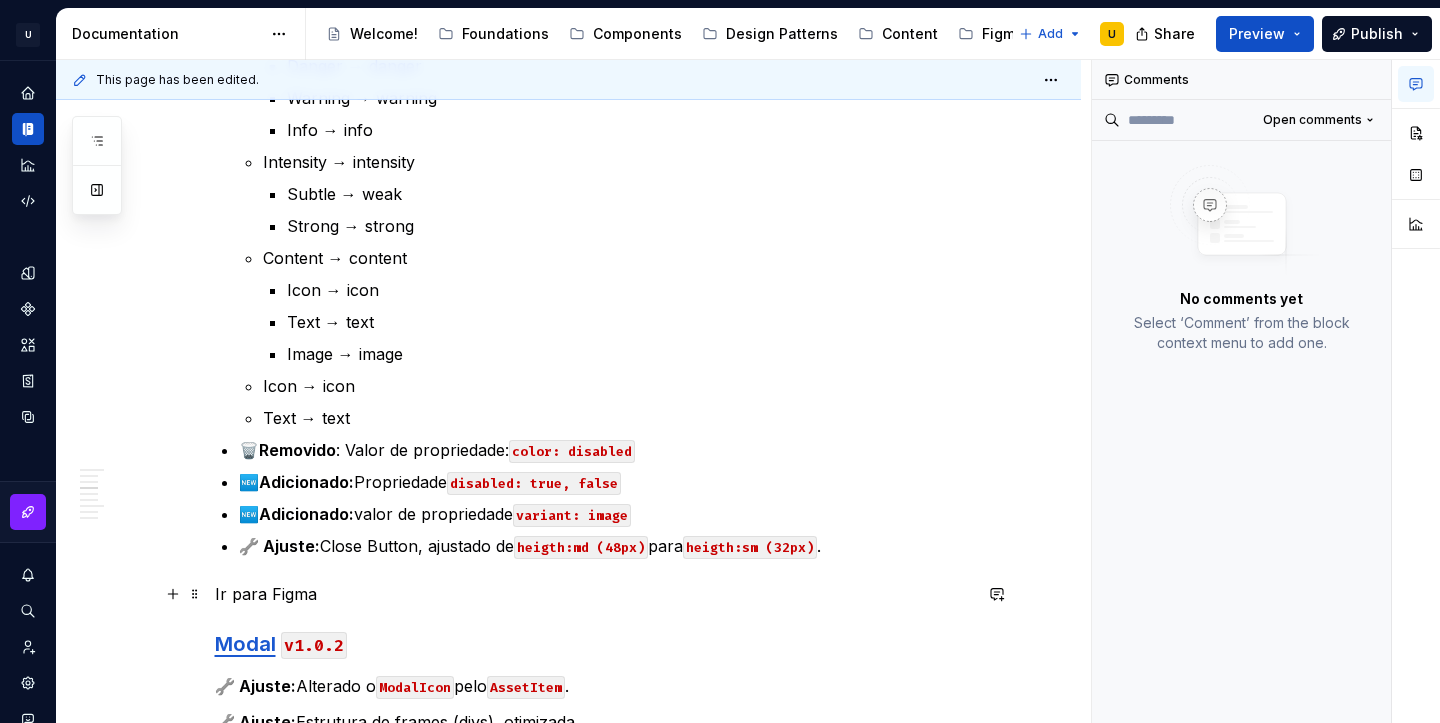 click on "Ir para Figma" at bounding box center [593, 594] 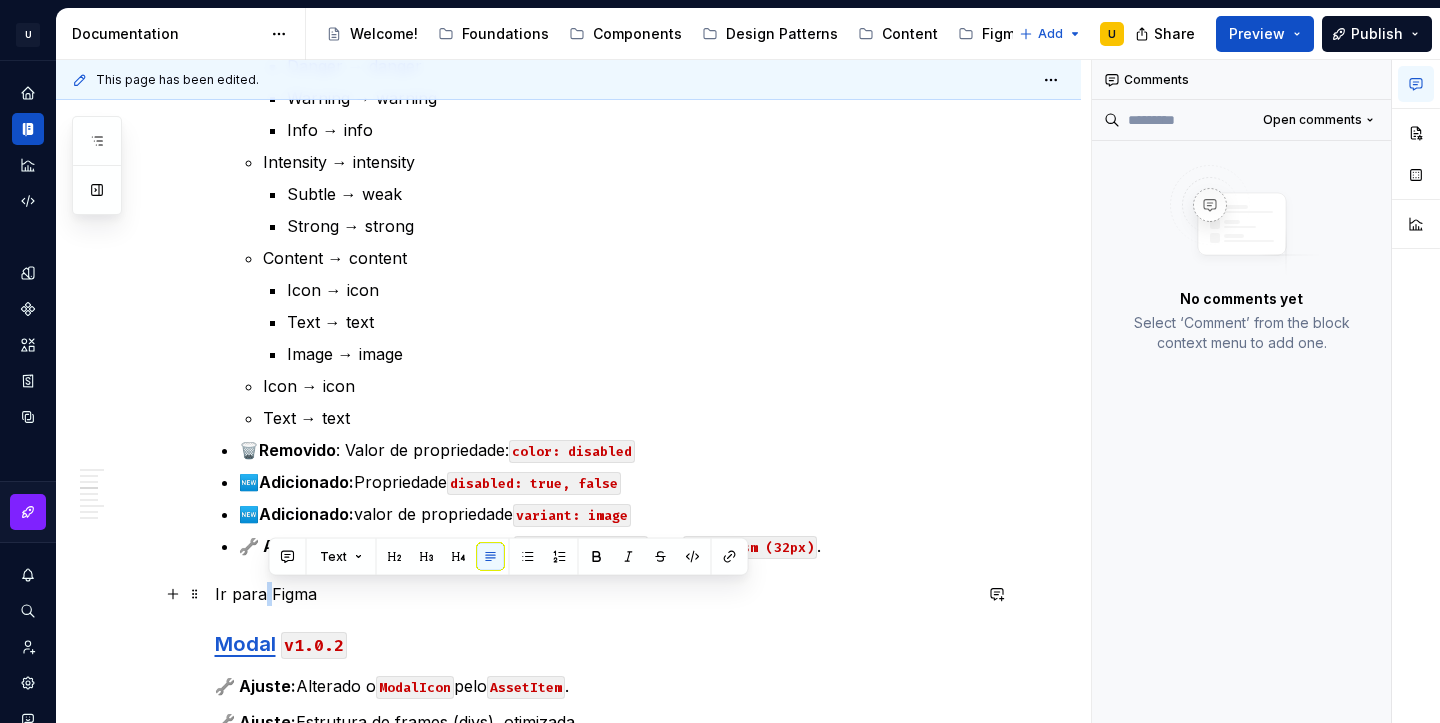 click on "Ir para Figma" at bounding box center [593, 594] 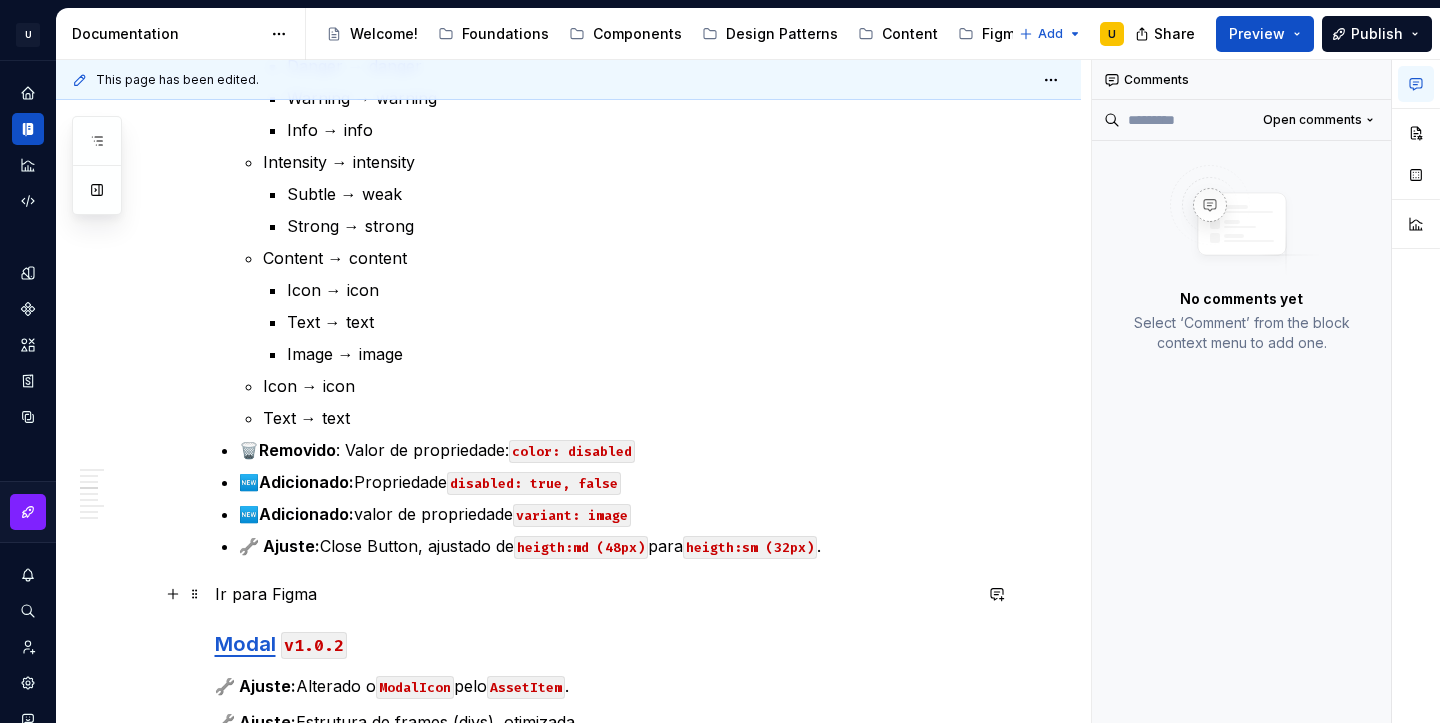 click on "Ir para Figma" at bounding box center (593, 594) 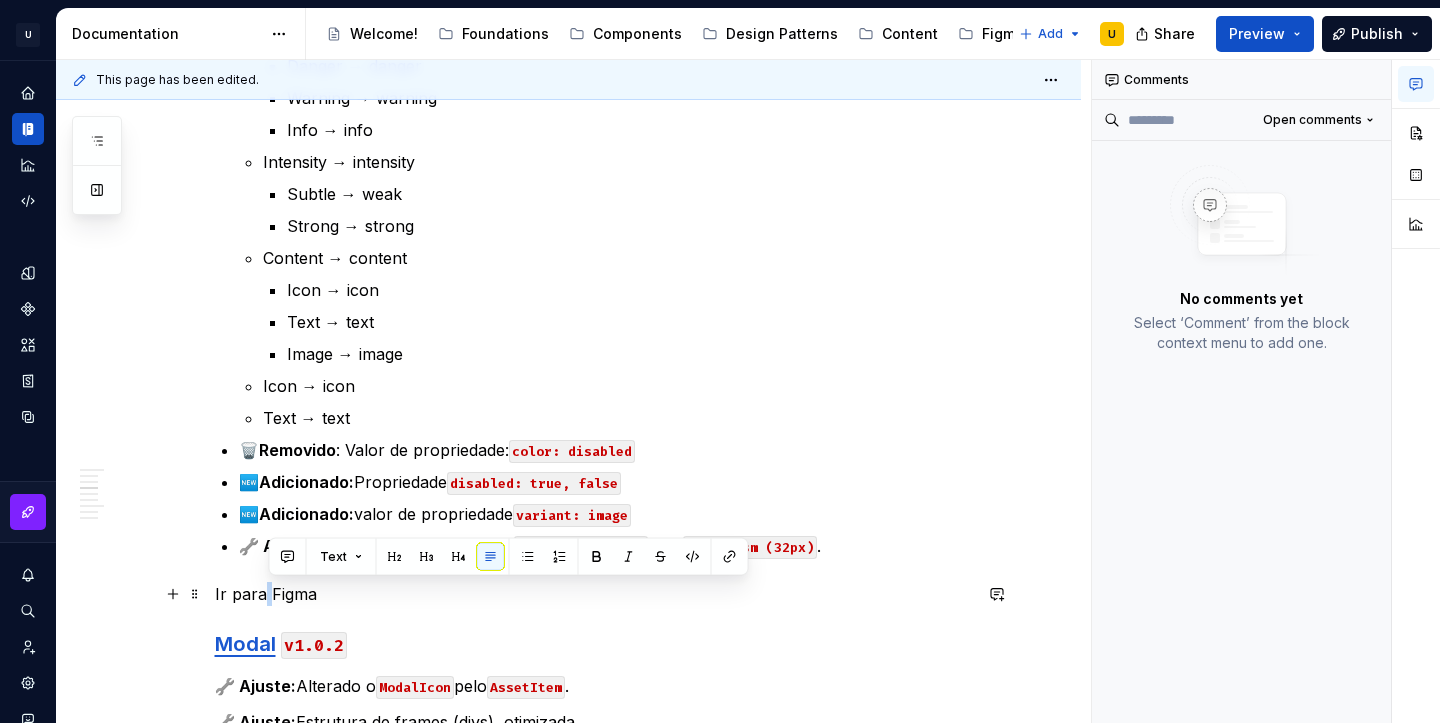 click on "Ir para Figma" at bounding box center (593, 594) 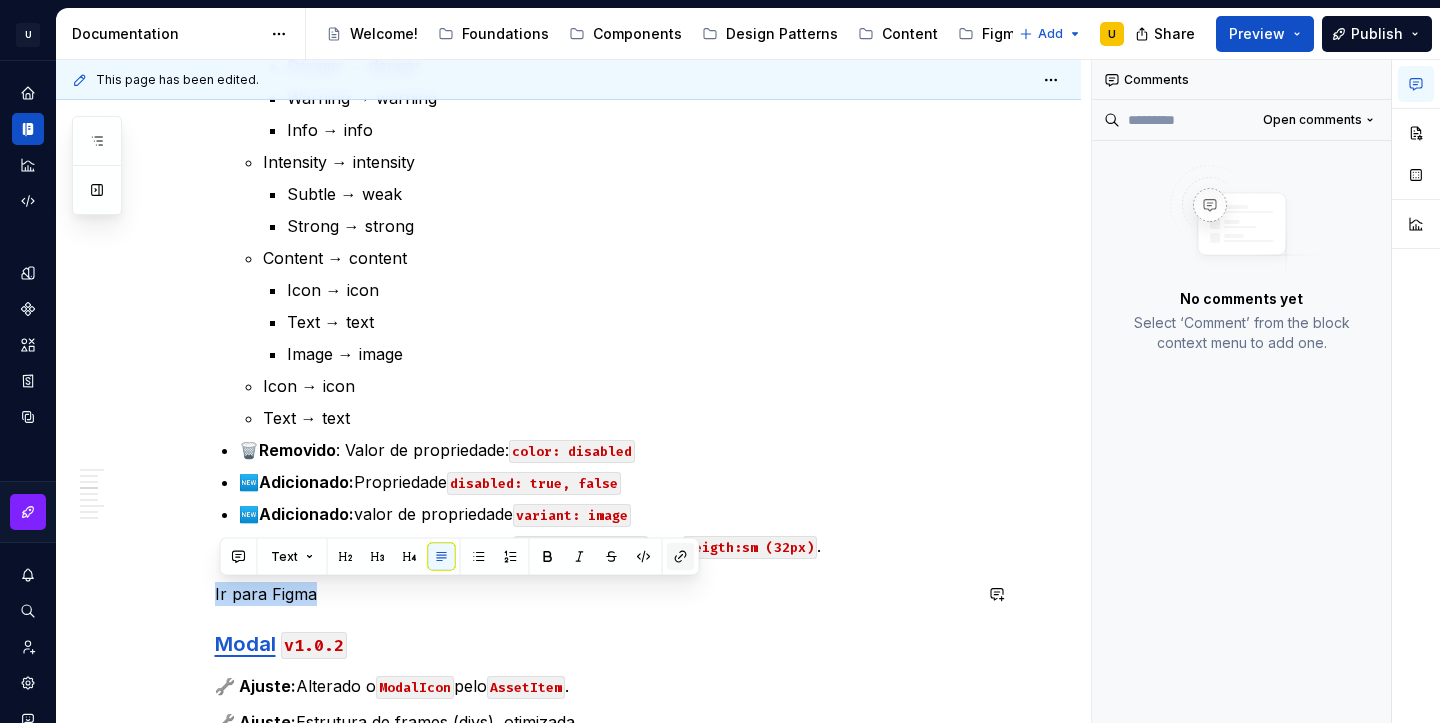 click at bounding box center [681, 557] 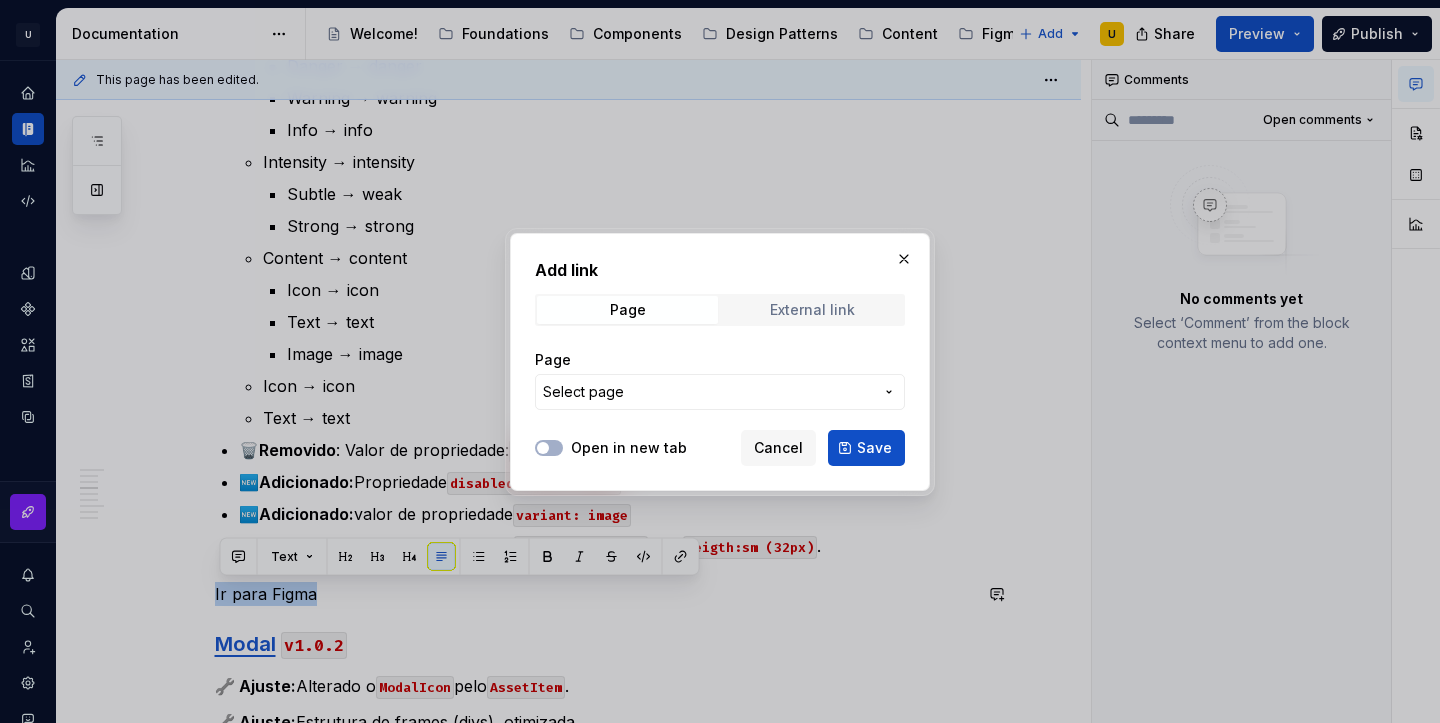 click on "External link" at bounding box center [812, 310] 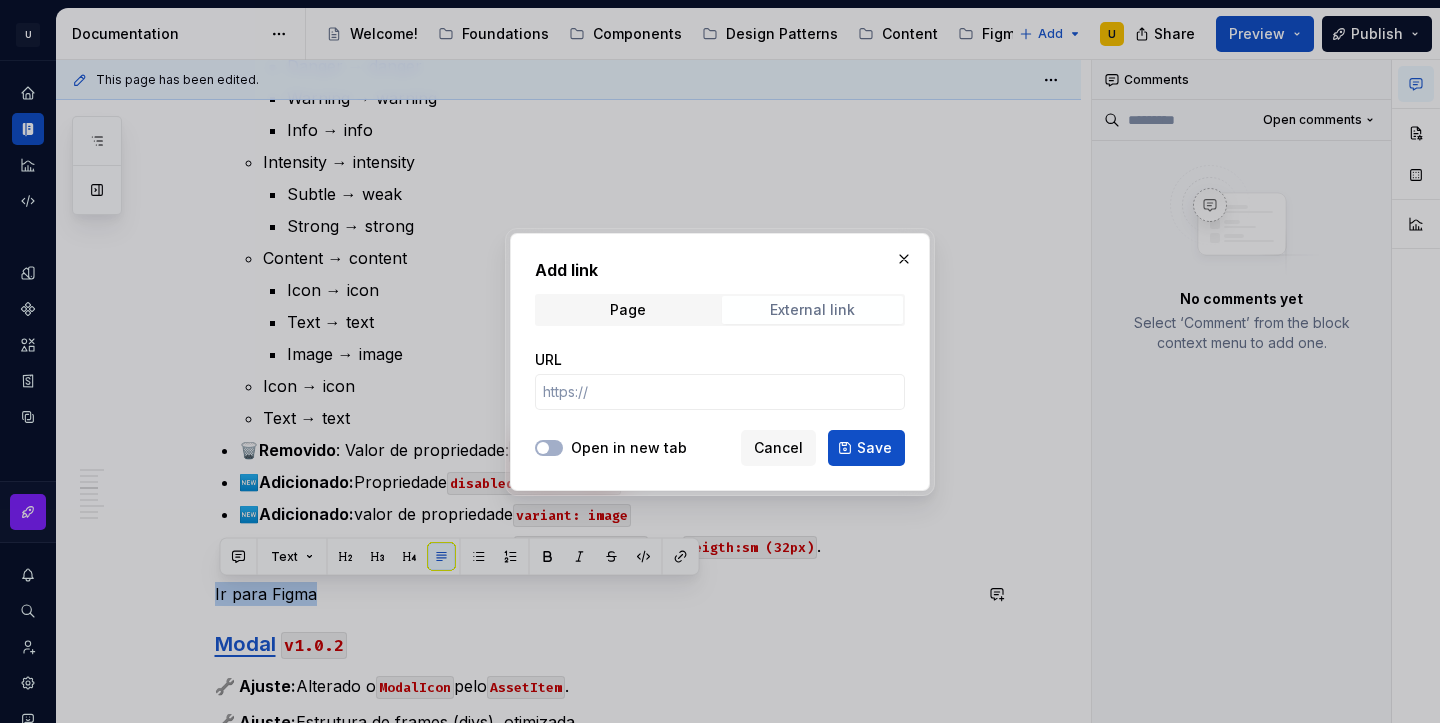 type 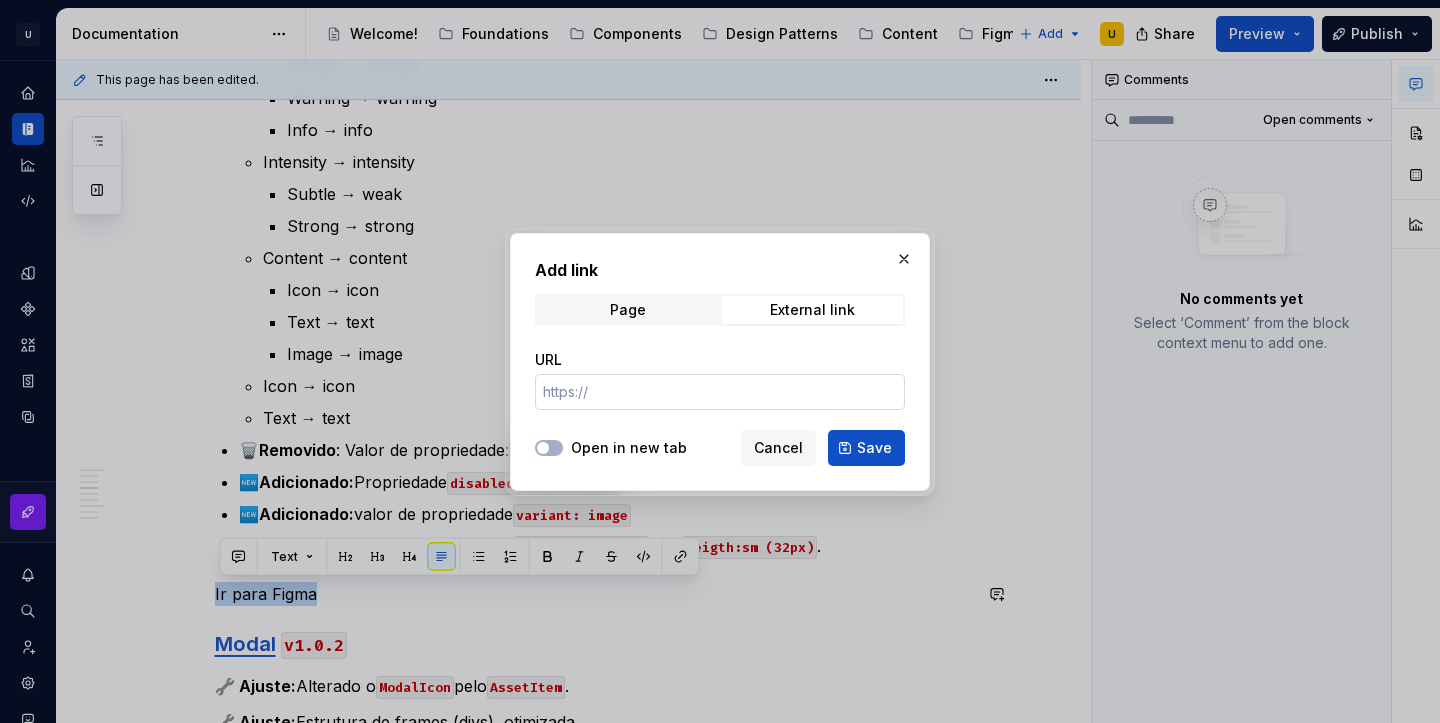click on "URL" at bounding box center [720, 392] 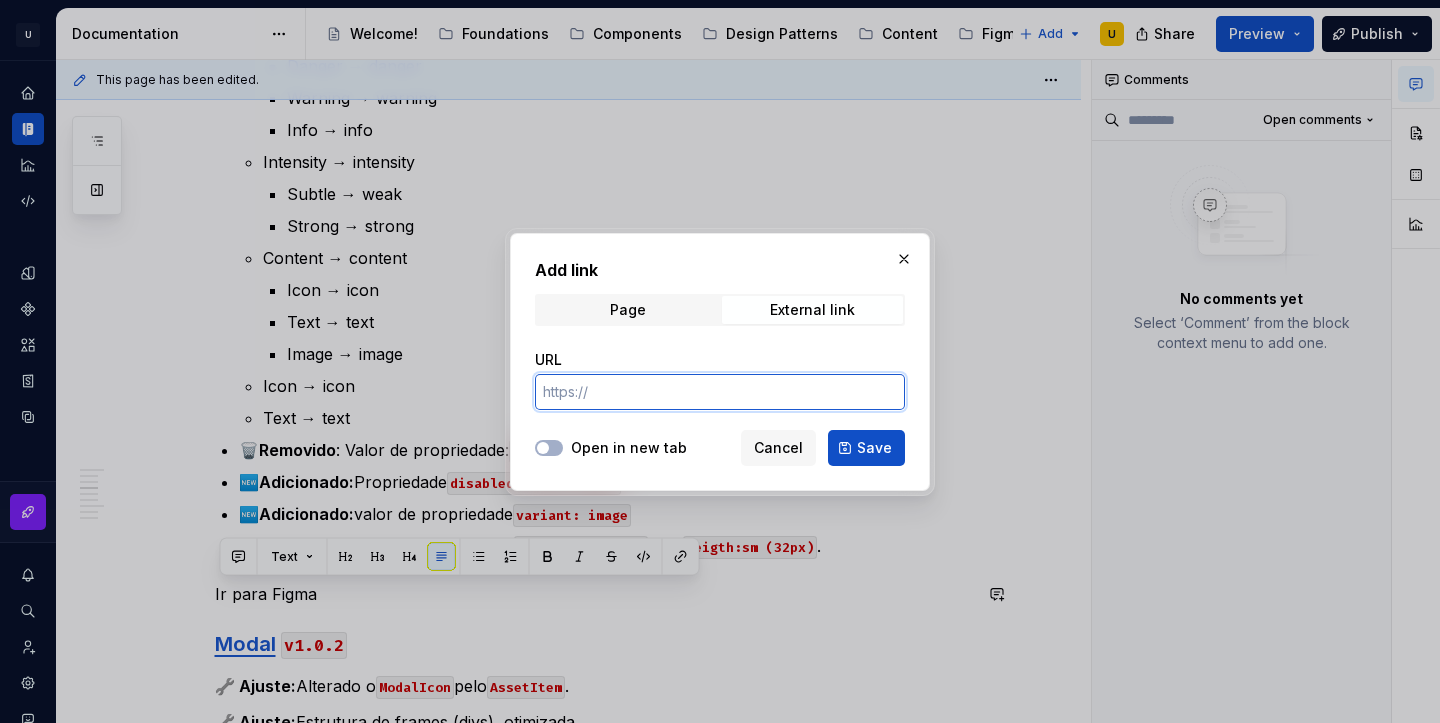paste on "https://www.figma.com/design/RDvZUTXY7plQd3eKW82LFA/CDS-v2.1.2---uCondo%C2%AE?node-id=13482-87731" 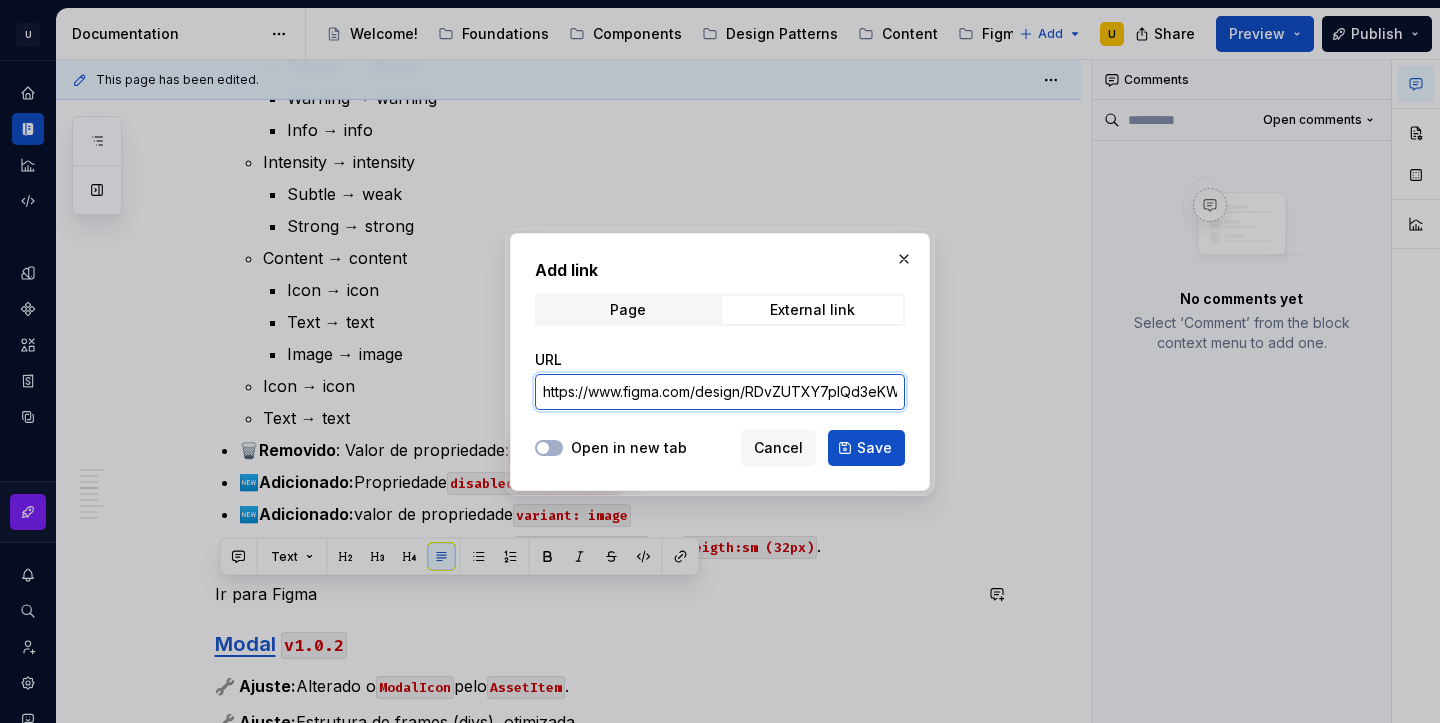 scroll, scrollTop: 0, scrollLeft: 418, axis: horizontal 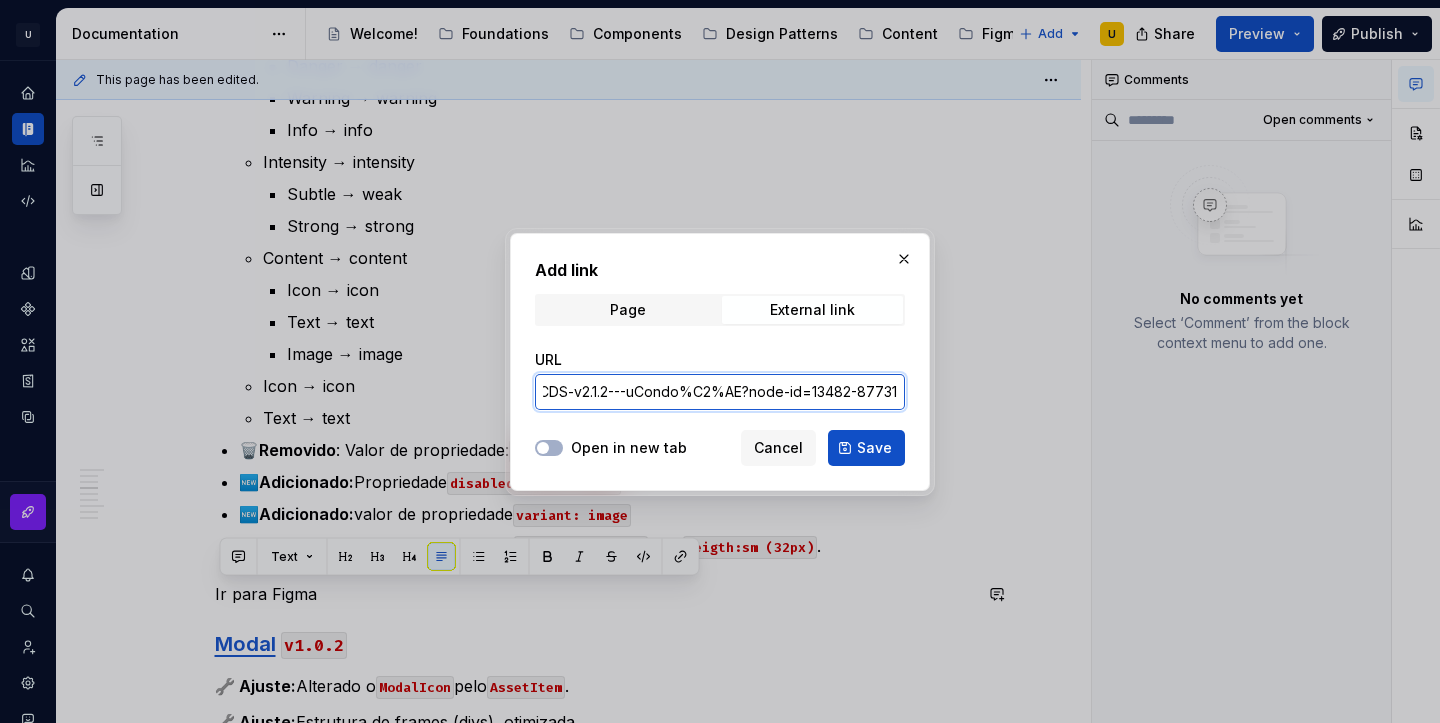 type on "https://www.figma.com/design/RDvZUTXY7plQd3eKW82LFA/CDS-v2.1.2---uCondo%C2%AE?node-id=13482-87731" 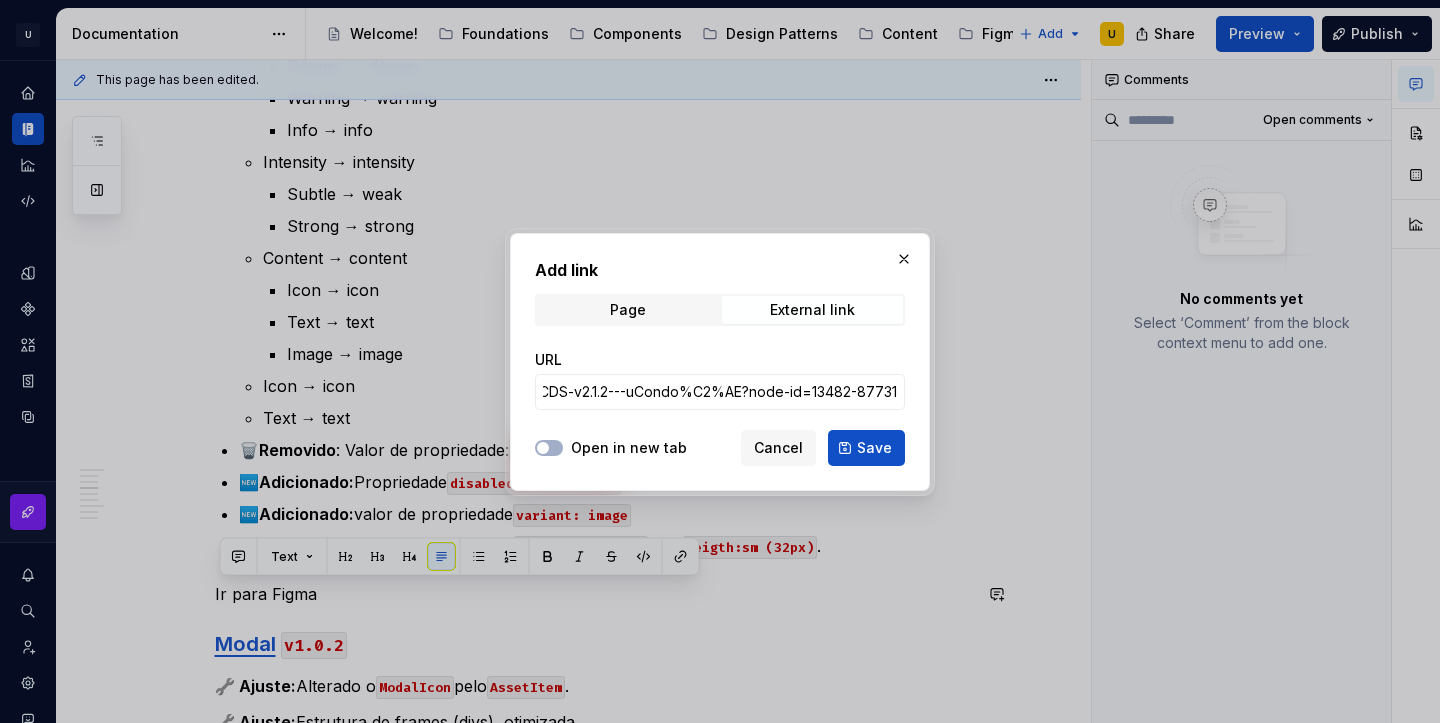 click on "Open in new tab" at bounding box center [629, 448] 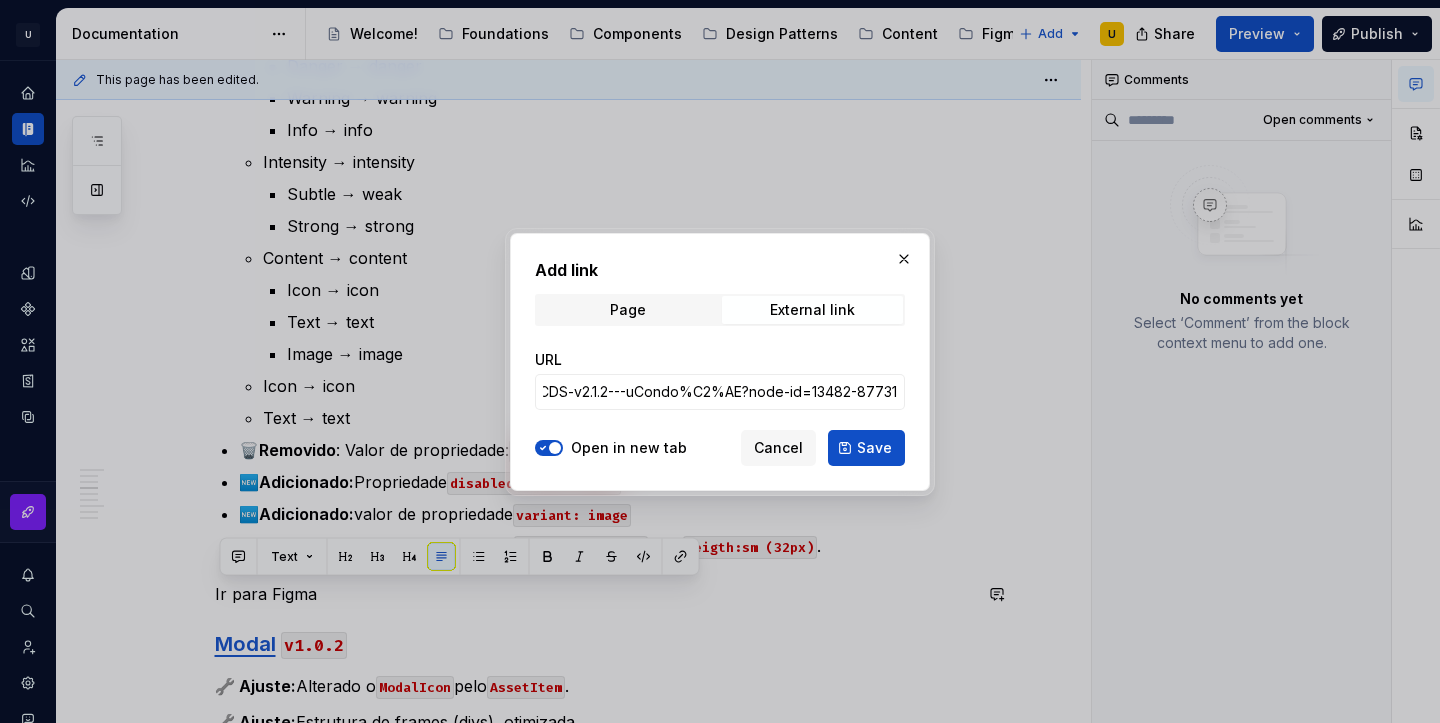 scroll, scrollTop: 0, scrollLeft: 0, axis: both 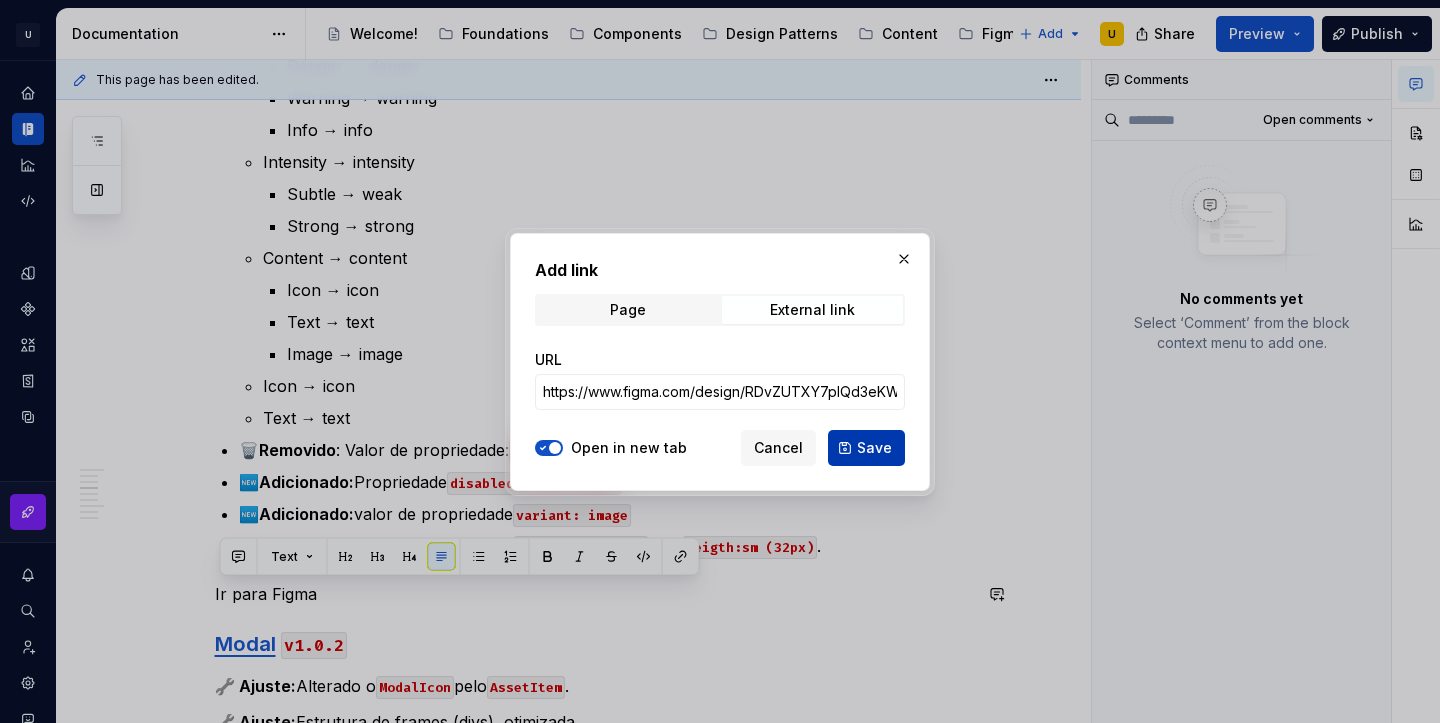click on "Save" at bounding box center [874, 448] 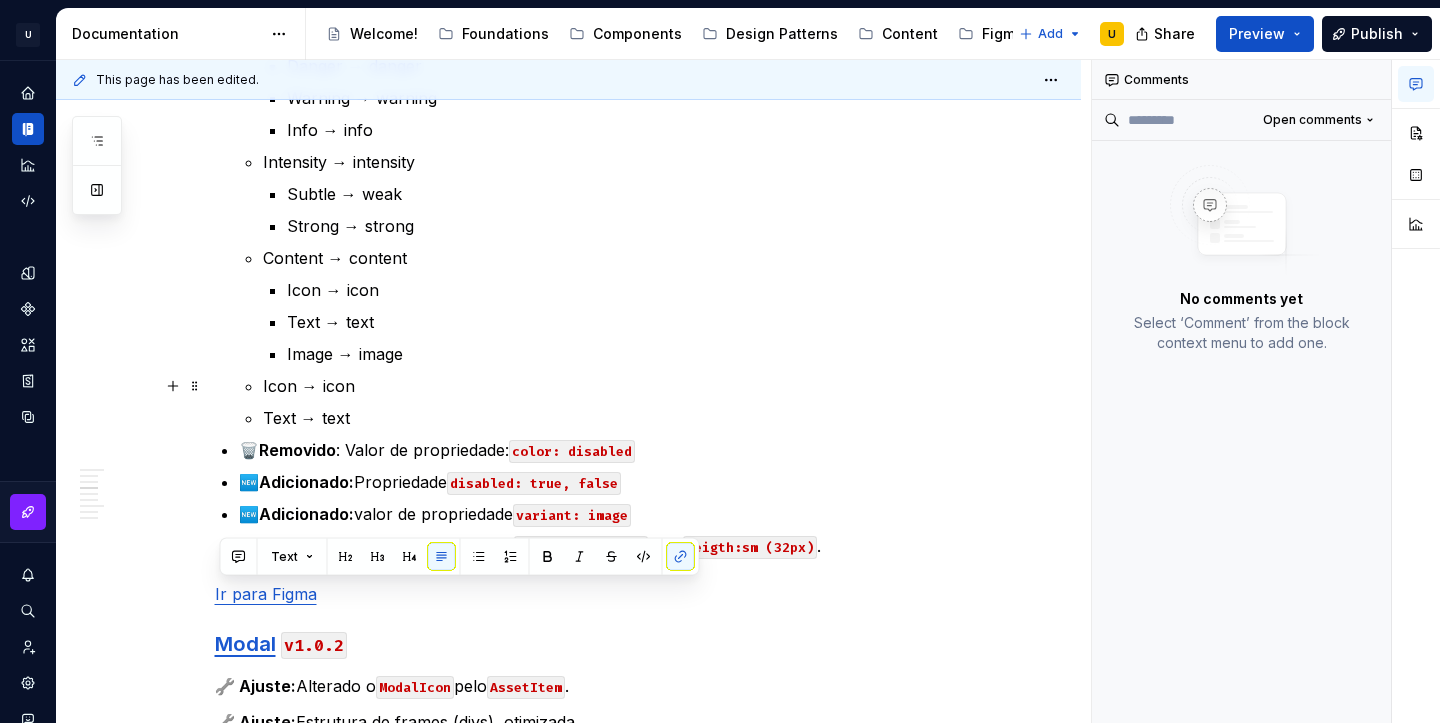 click on "Icon → icon" at bounding box center [617, 386] 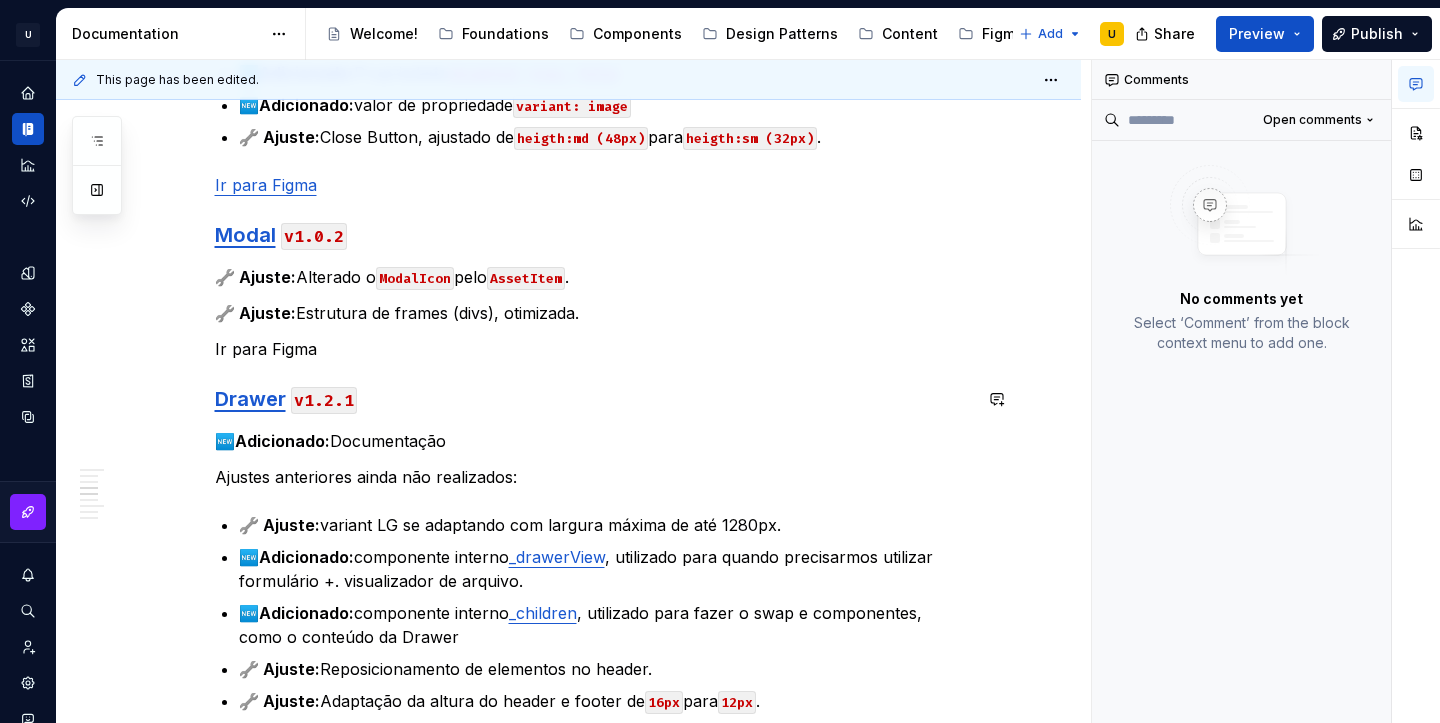 scroll, scrollTop: 3019, scrollLeft: 0, axis: vertical 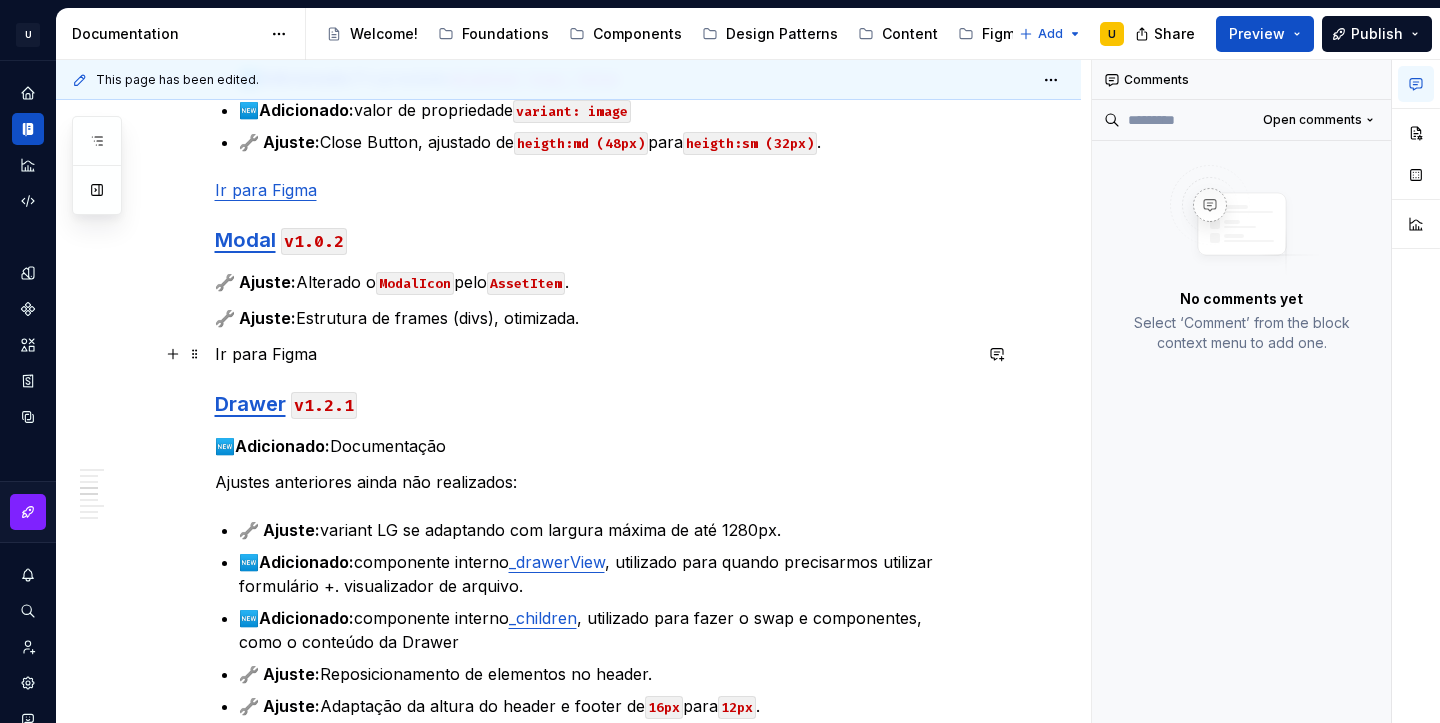click on "Ir para Figma" at bounding box center (593, 354) 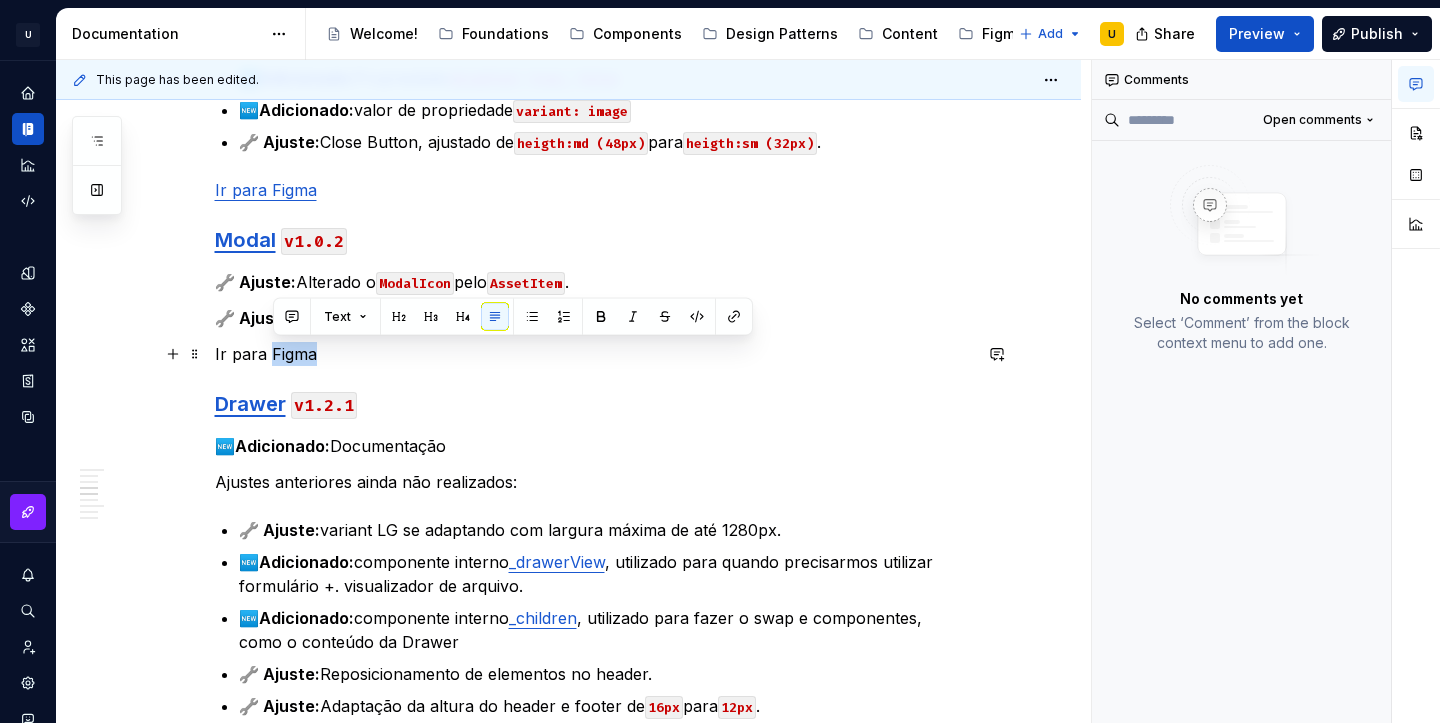 click on "Ir para Figma" at bounding box center (593, 354) 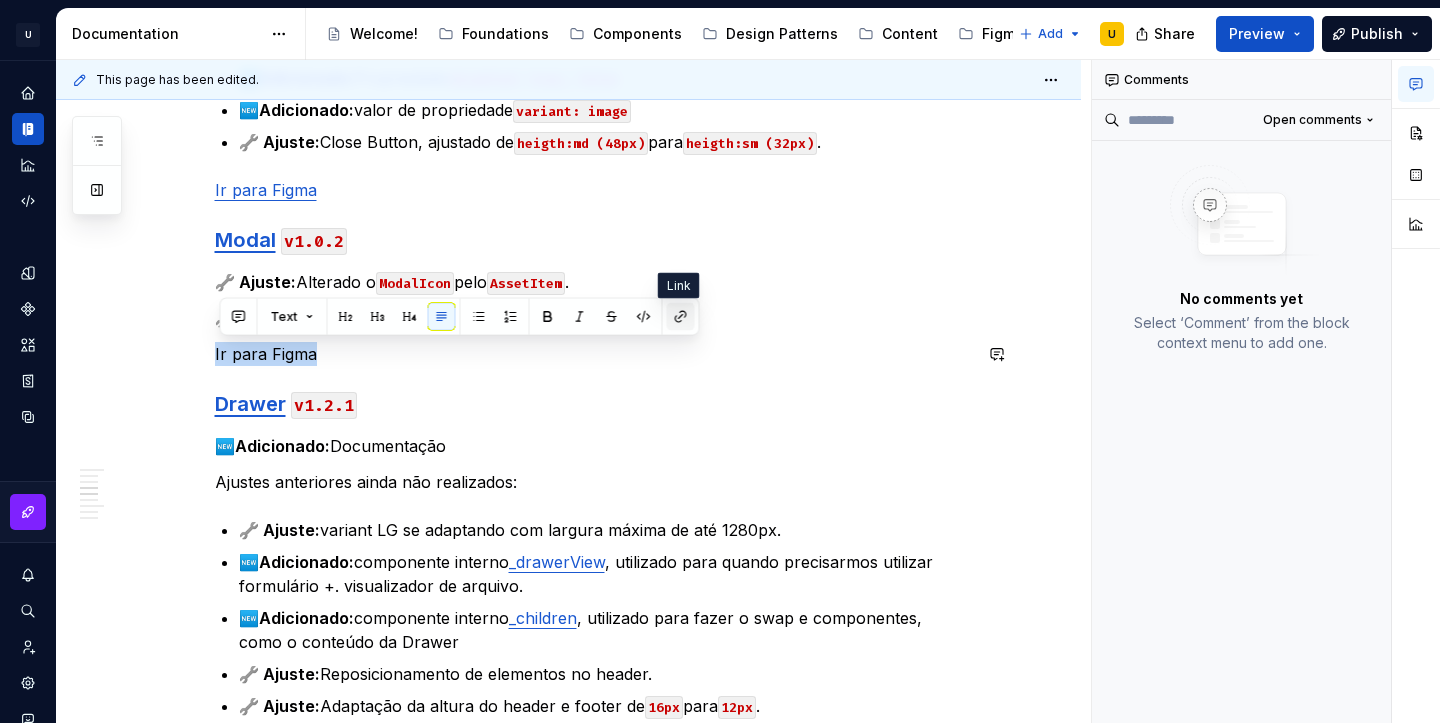 click at bounding box center (681, 317) 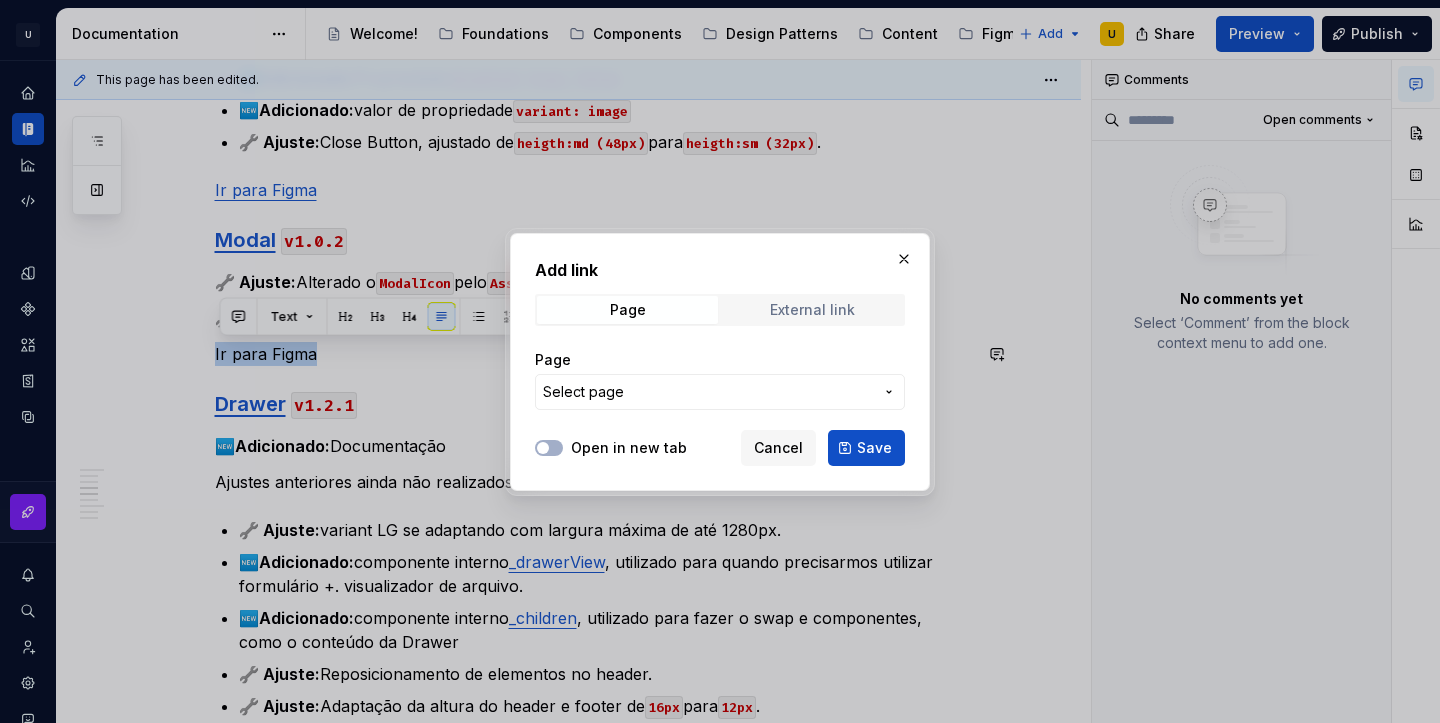 click on "External link" at bounding box center [812, 310] 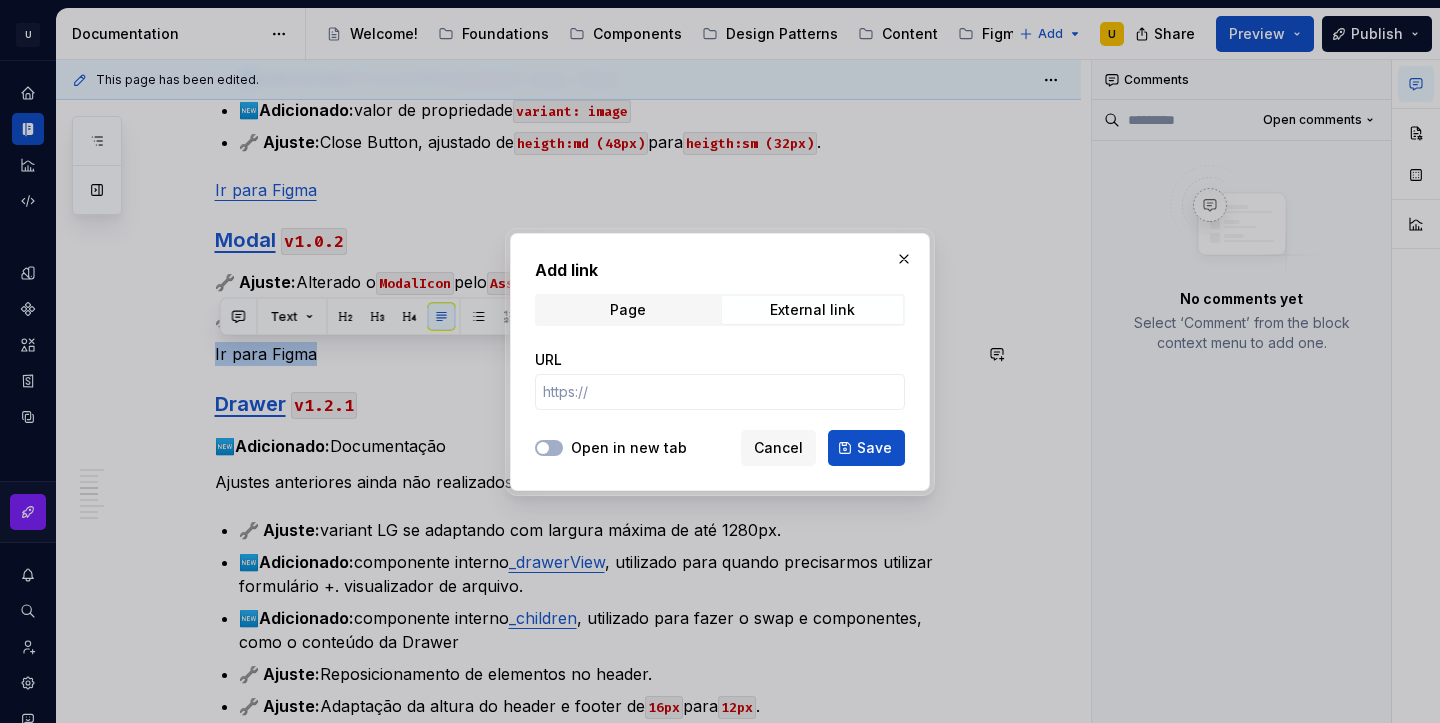 click on "Open in new tab" at bounding box center [629, 448] 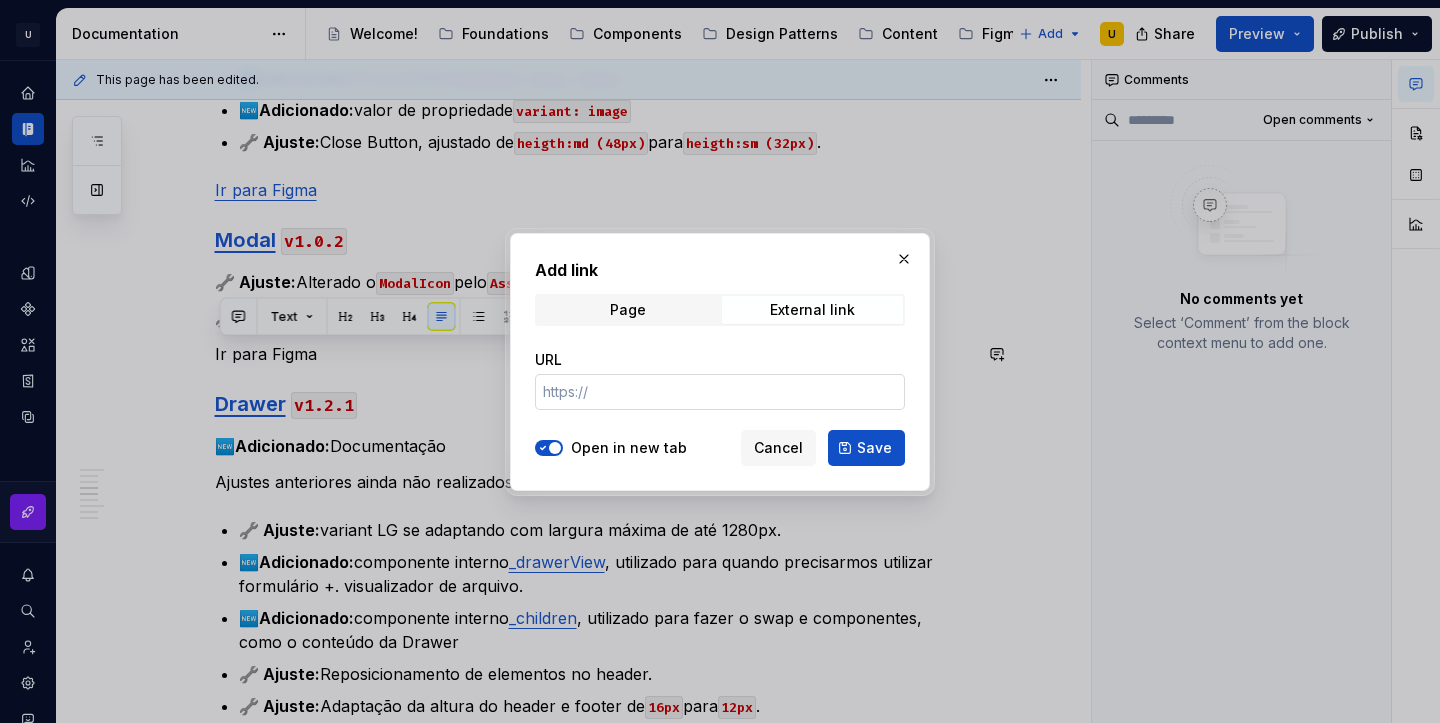 click on "URL" at bounding box center (720, 392) 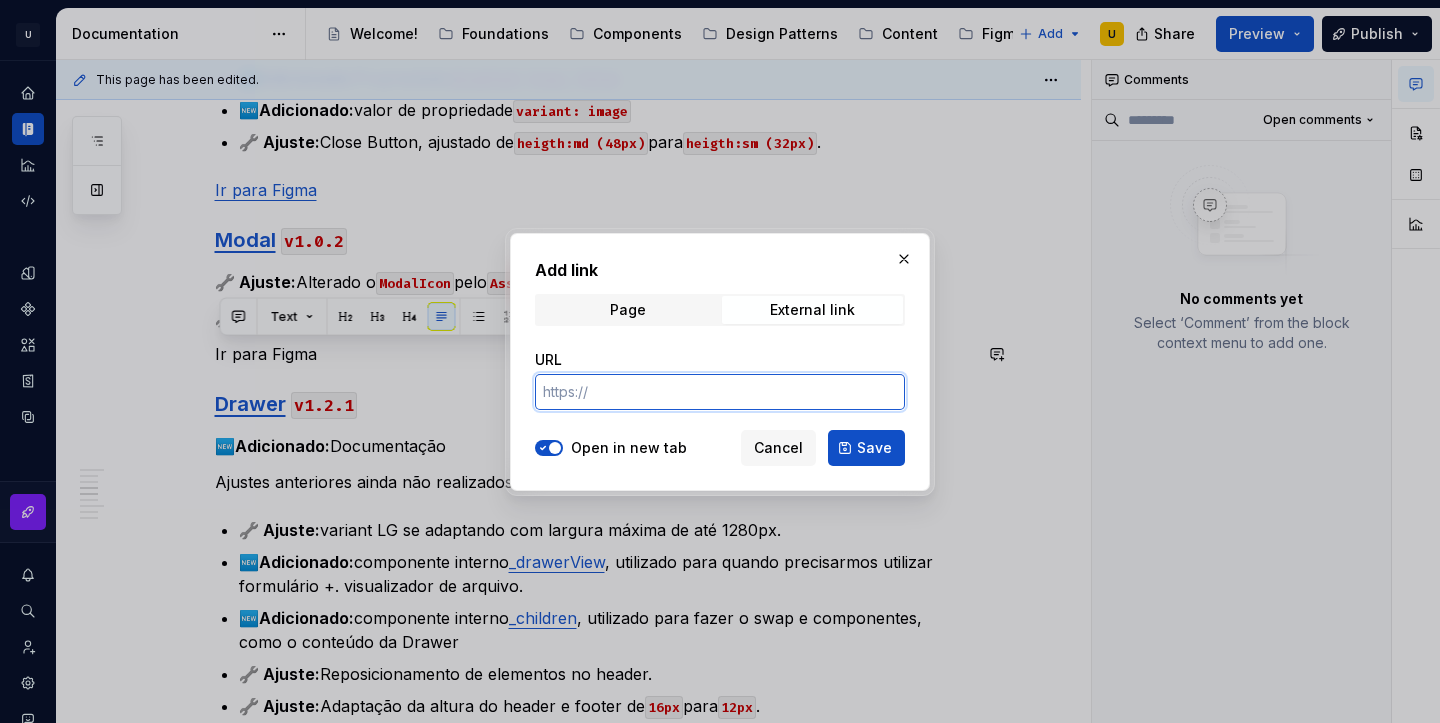 paste on "https://www.figma.com/design/RDvZUTXY7plQd3eKW82LFA/CDS-v2.1.2---uCondo%C2%AE?node-id=1160-41833&t=YmpYzegSwJfGhLE5-4" 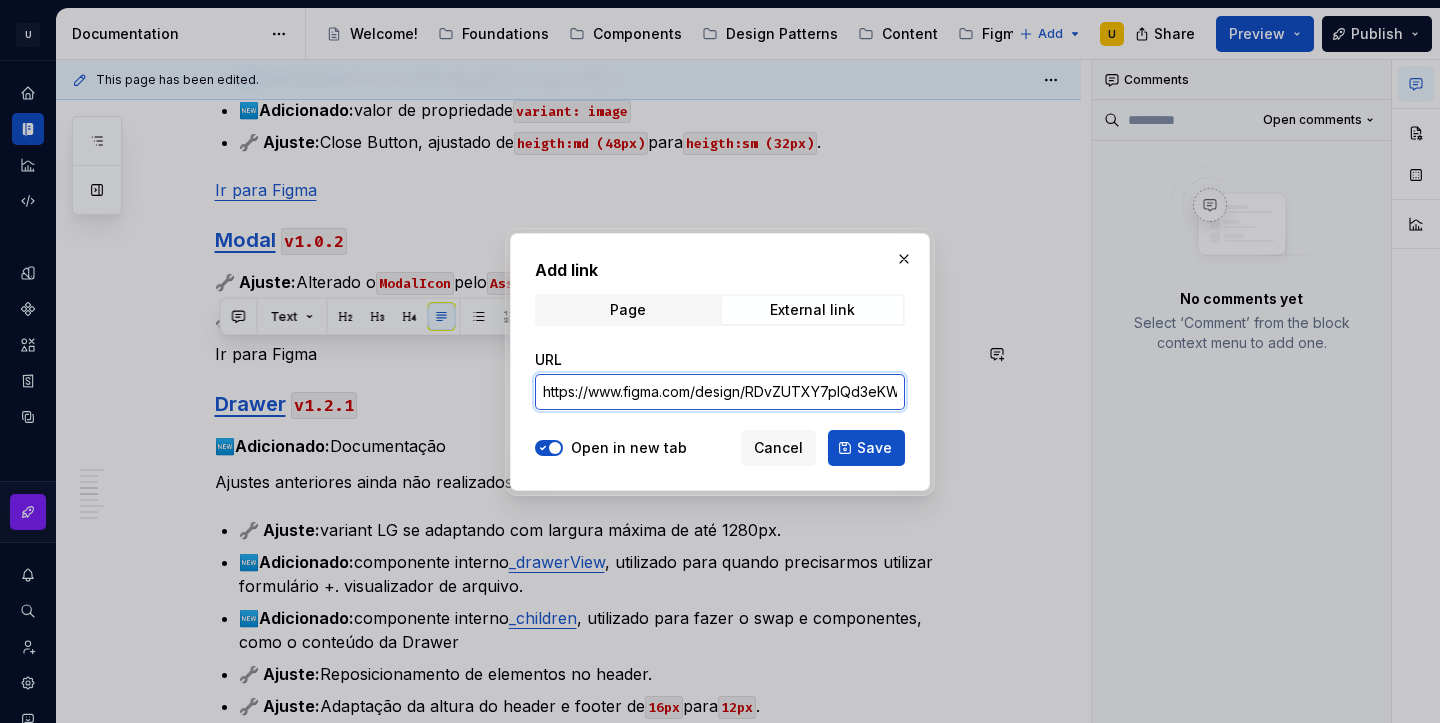 scroll, scrollTop: 0, scrollLeft: 583, axis: horizontal 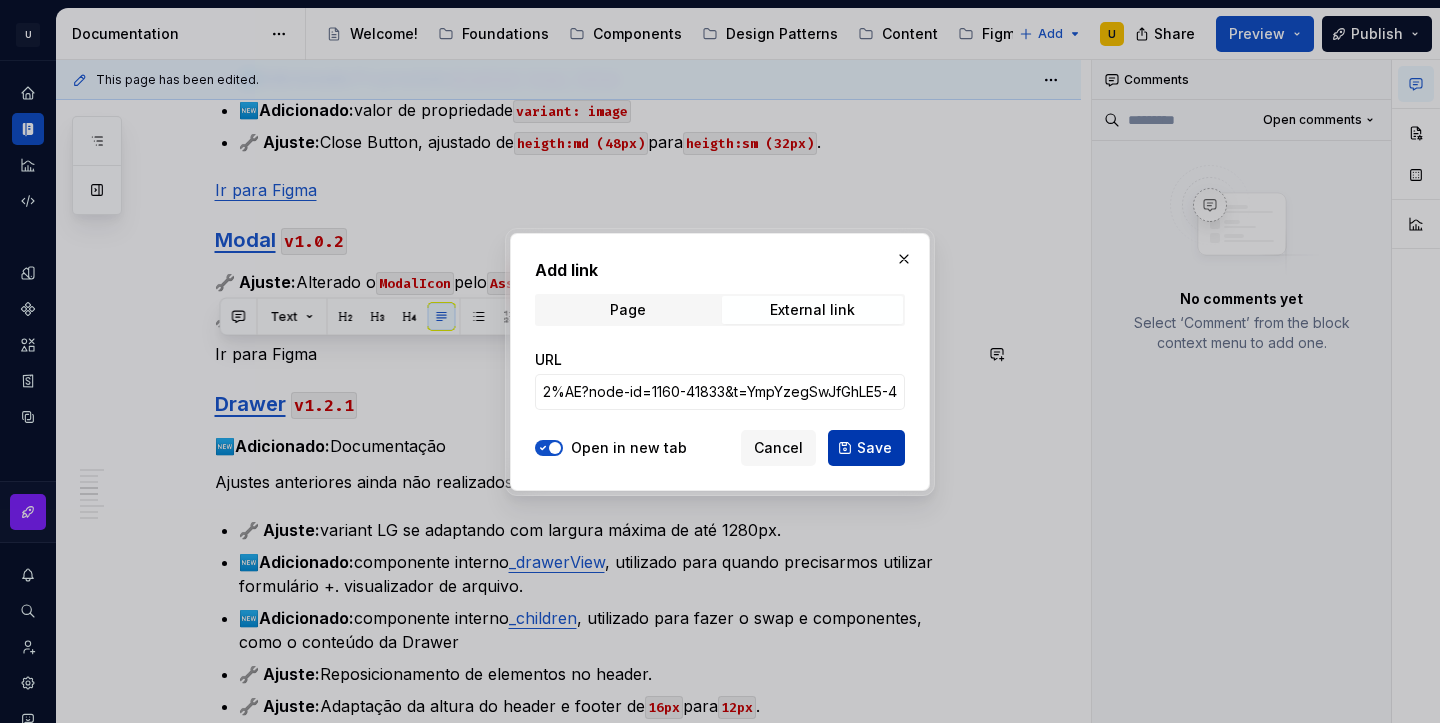 click on "Save" at bounding box center (866, 448) 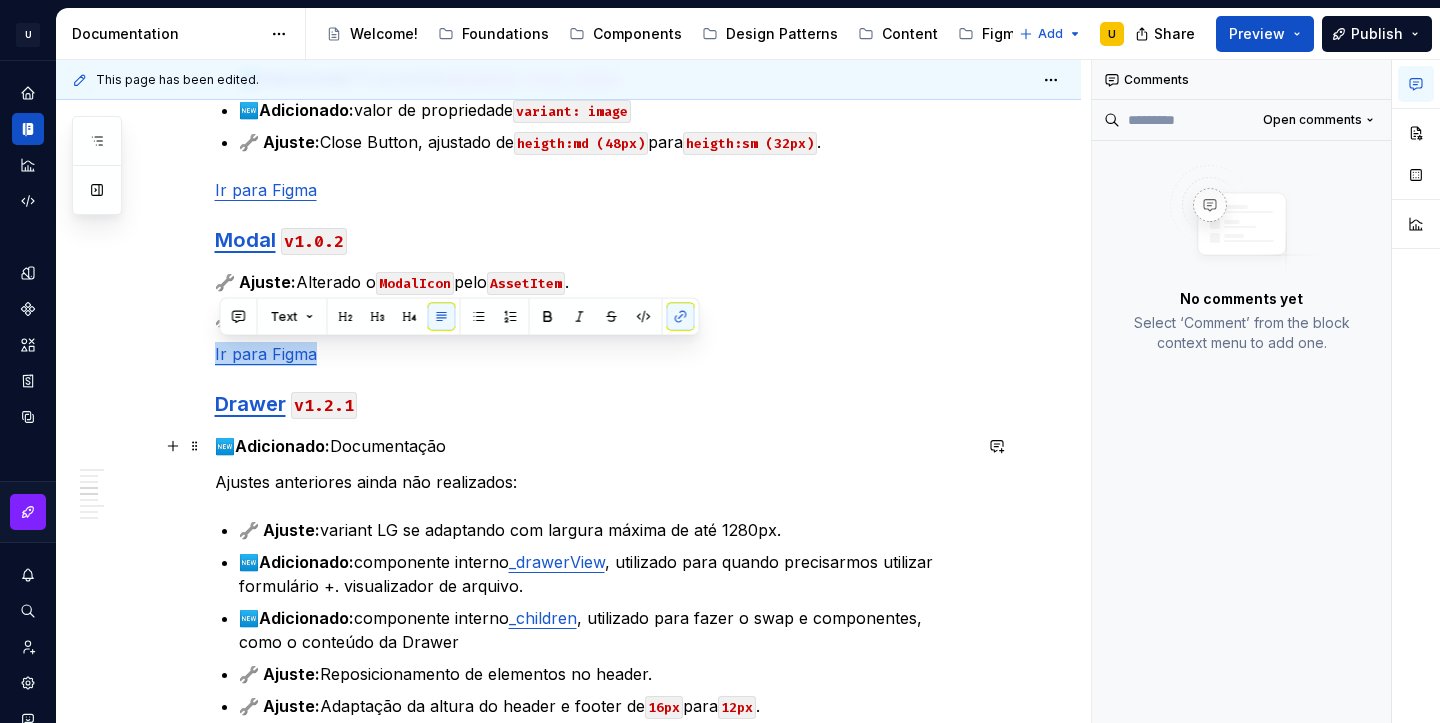 click on "🆕 Adicionado: Documentação" at bounding box center [593, 446] 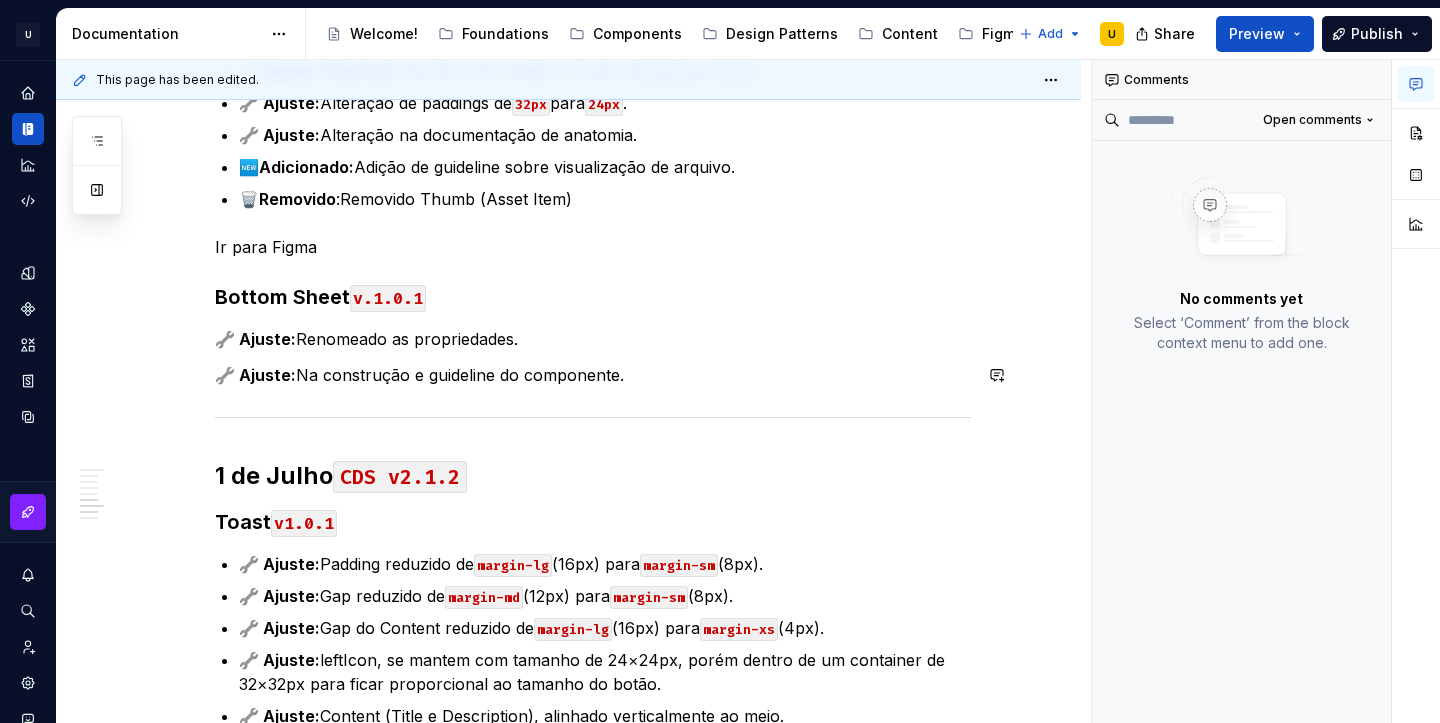 scroll, scrollTop: 3673, scrollLeft: 0, axis: vertical 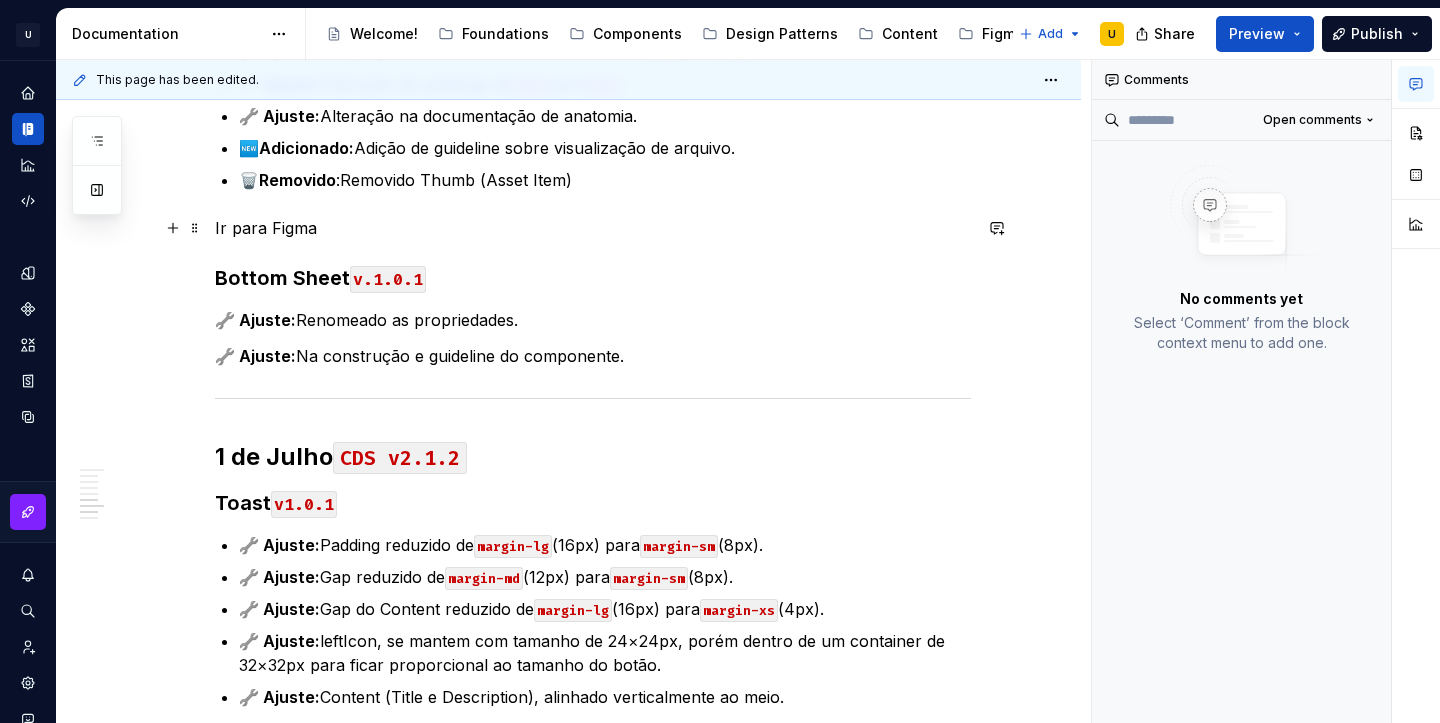 click on "Ir para Figma" at bounding box center (593, 228) 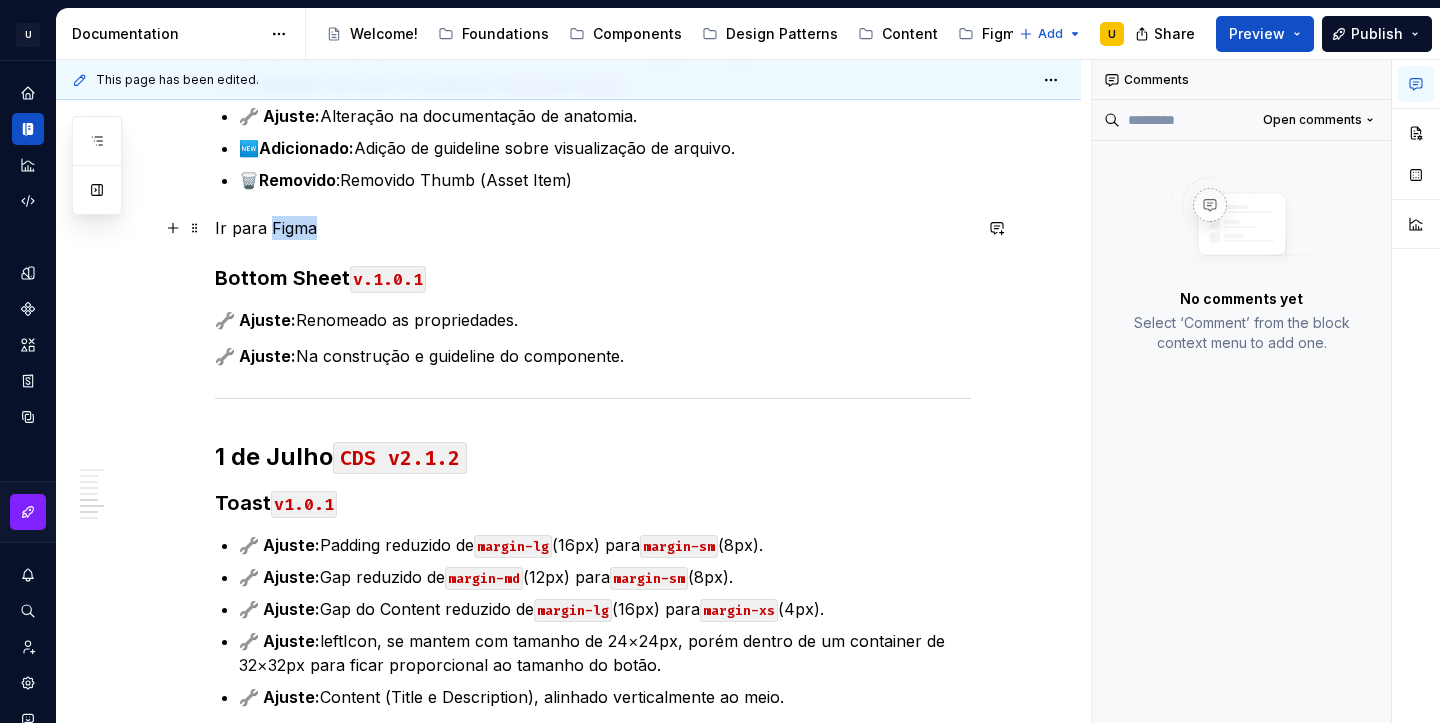 click on "Ir para Figma" at bounding box center [593, 228] 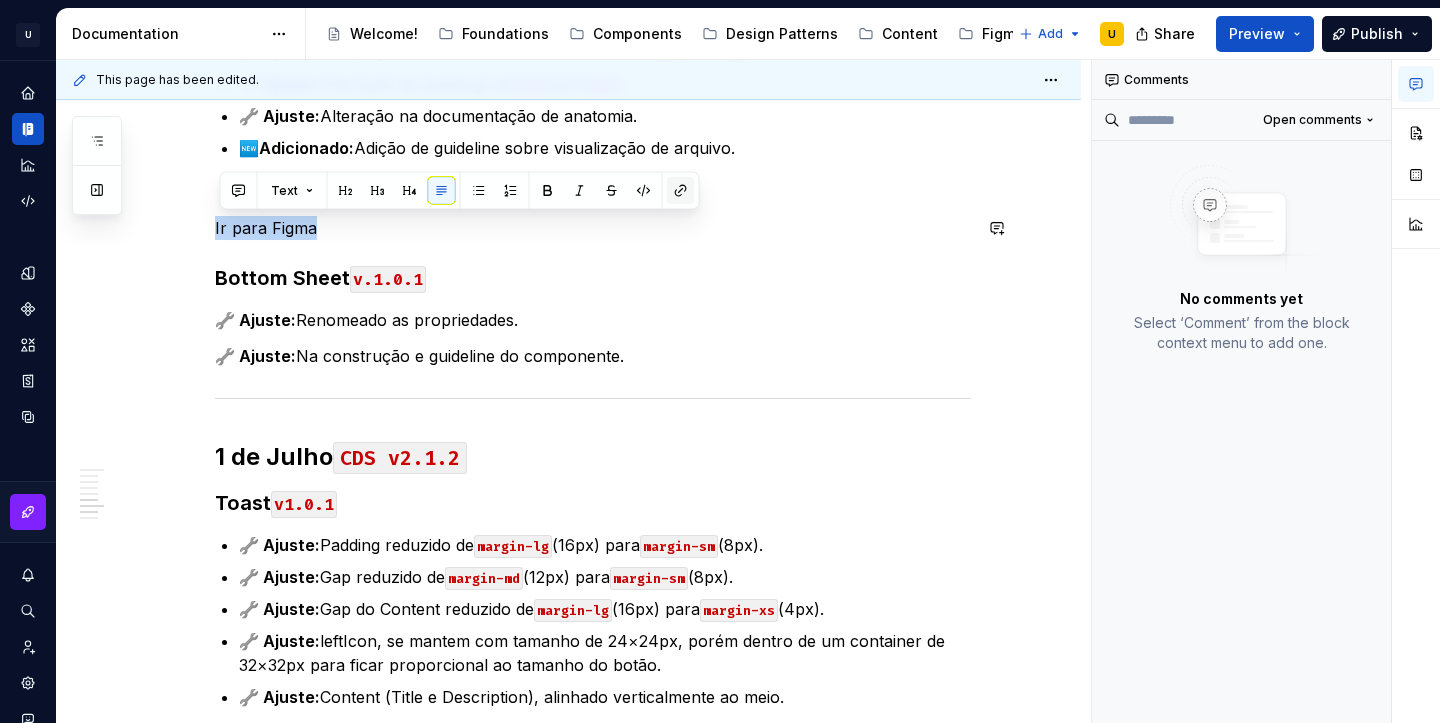 click at bounding box center (681, 191) 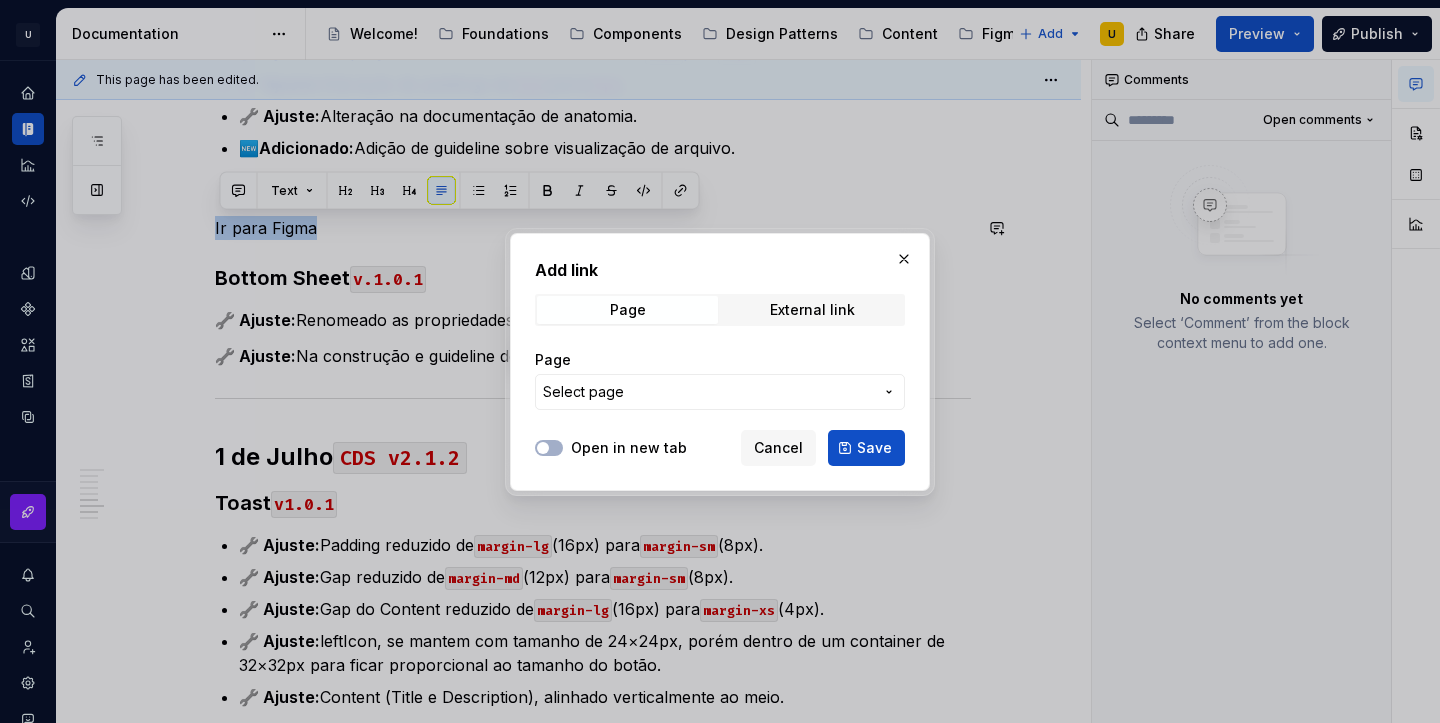 click on "Page External link" at bounding box center [720, 310] 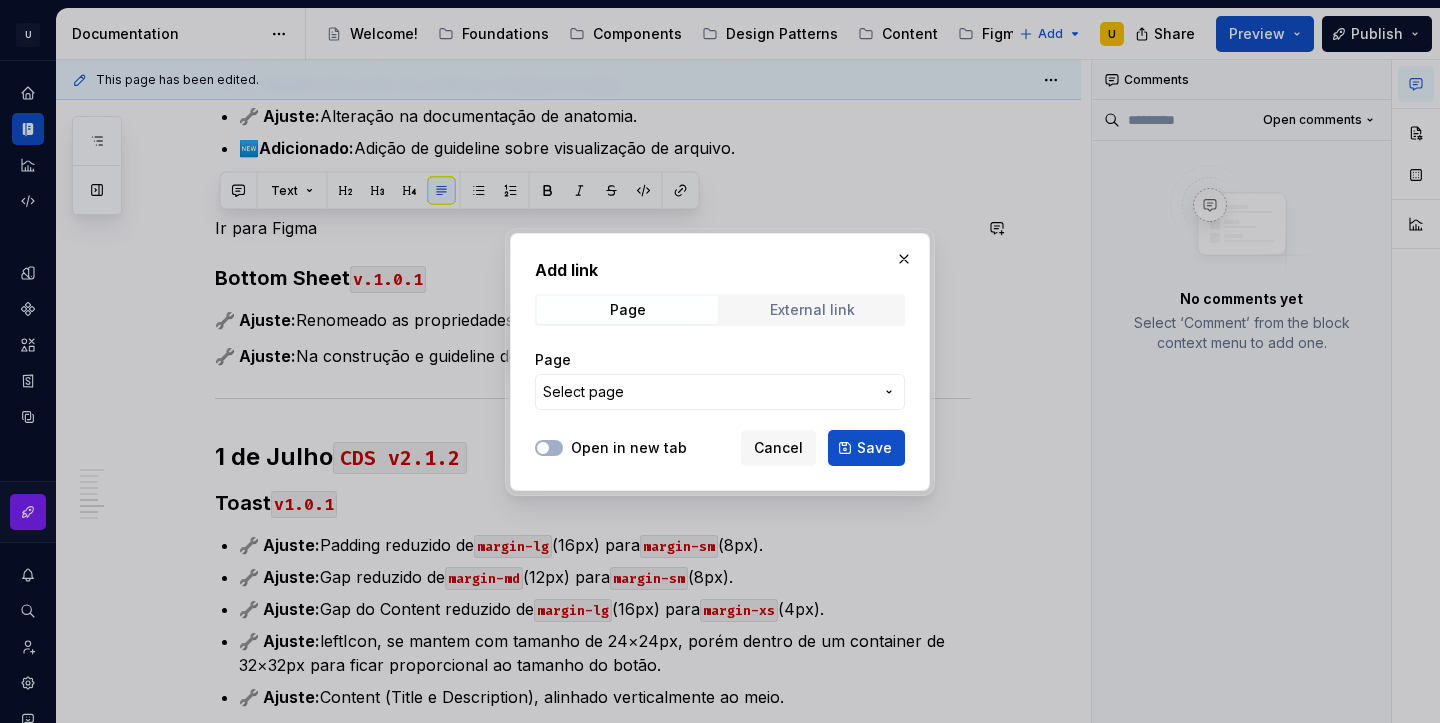 click on "External link" at bounding box center [812, 310] 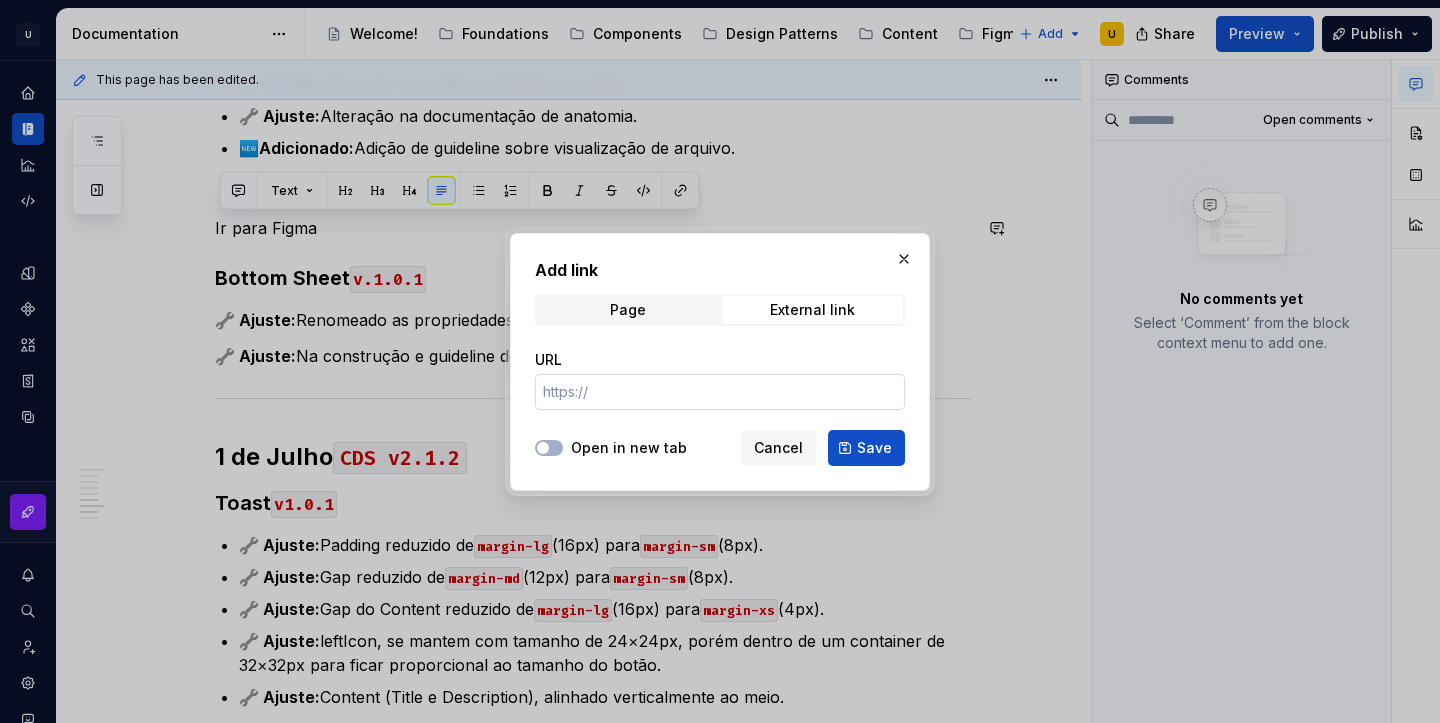 click on "URL" at bounding box center (720, 392) 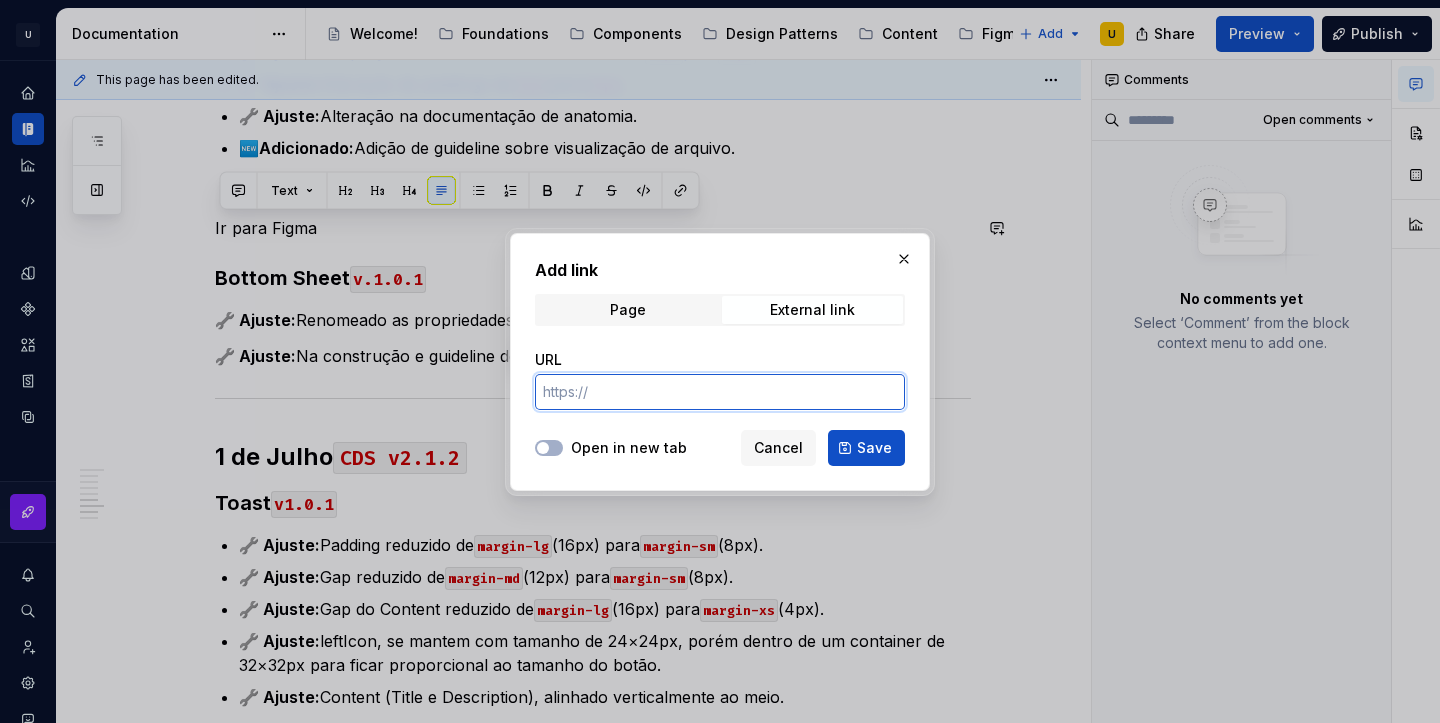 paste on "https://www.figma.com/design/RDvZUTXY7plQd3eKW82LFA/CDS-v2.1.2---uCondo%C2%AE?node-id=6505-1107&t=YmpYzegSwJfGhLE5-4" 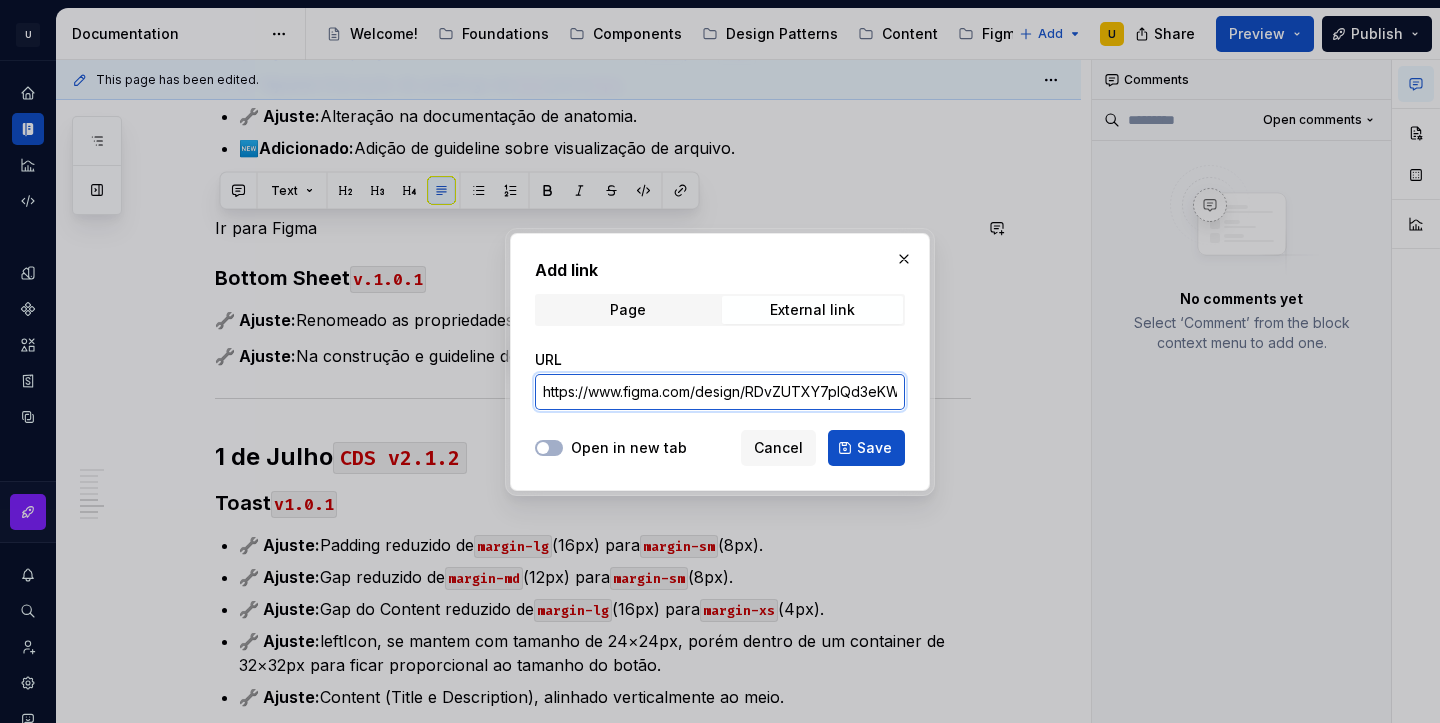 scroll, scrollTop: 0, scrollLeft: 575, axis: horizontal 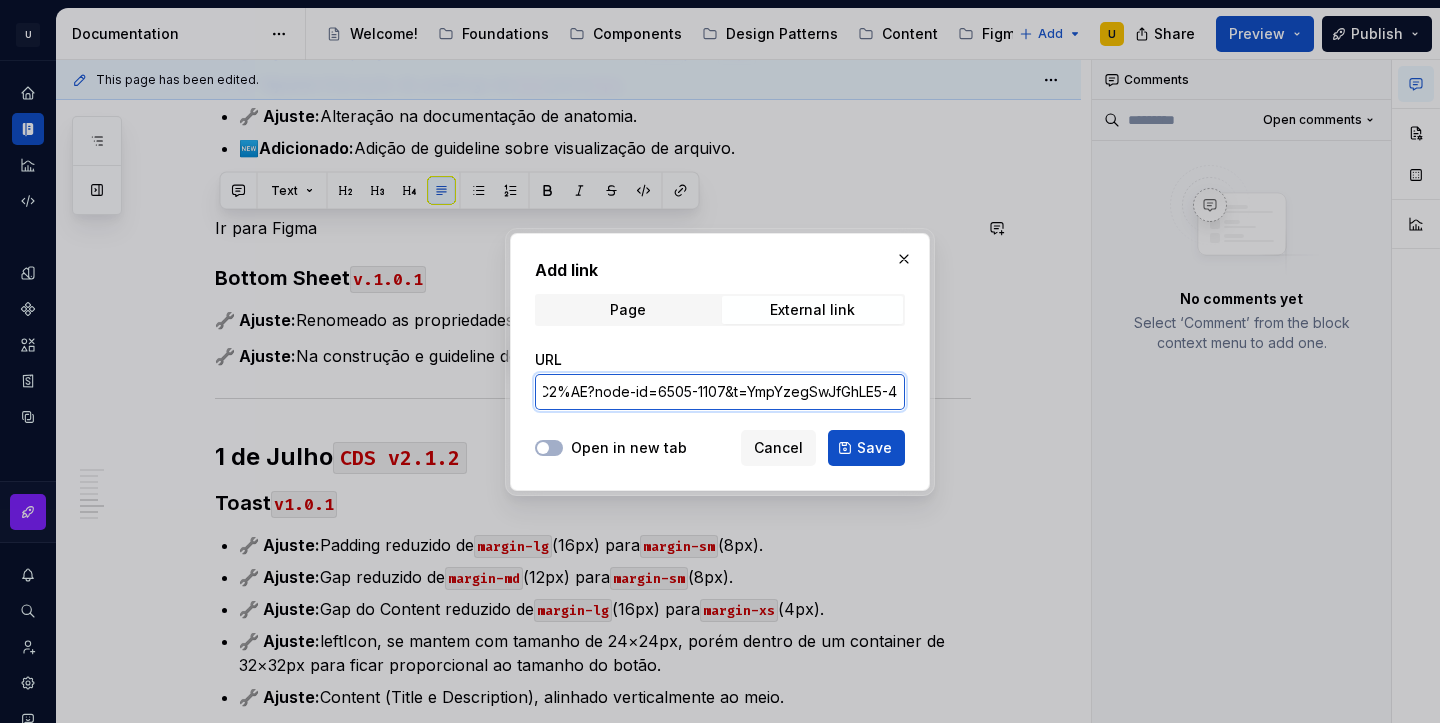 type on "https://www.figma.com/design/RDvZUTXY7plQd3eKW82LFA/CDS-v2.1.2---uCondo%C2%AE?node-id=6505-1107&t=YmpYzegSwJfGhLE5-4" 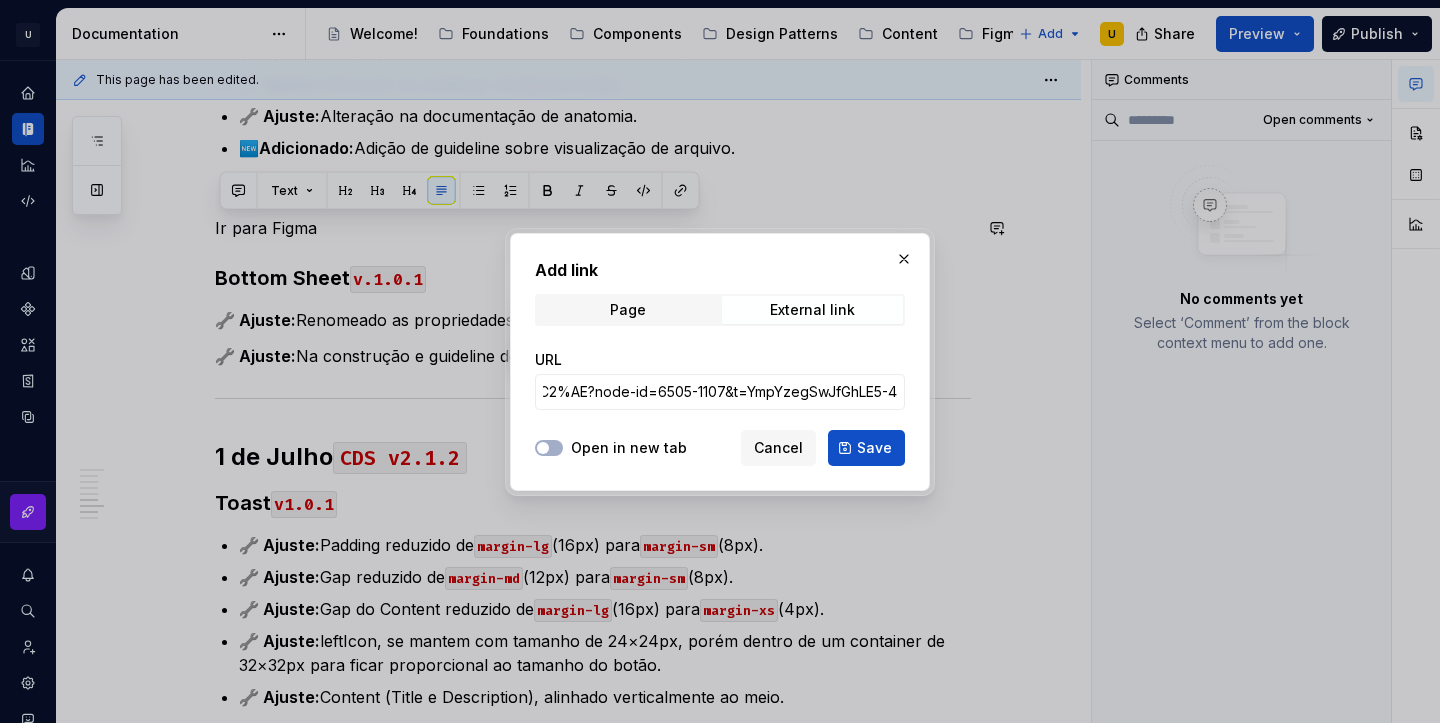 click on "Open in new tab" at bounding box center (629, 448) 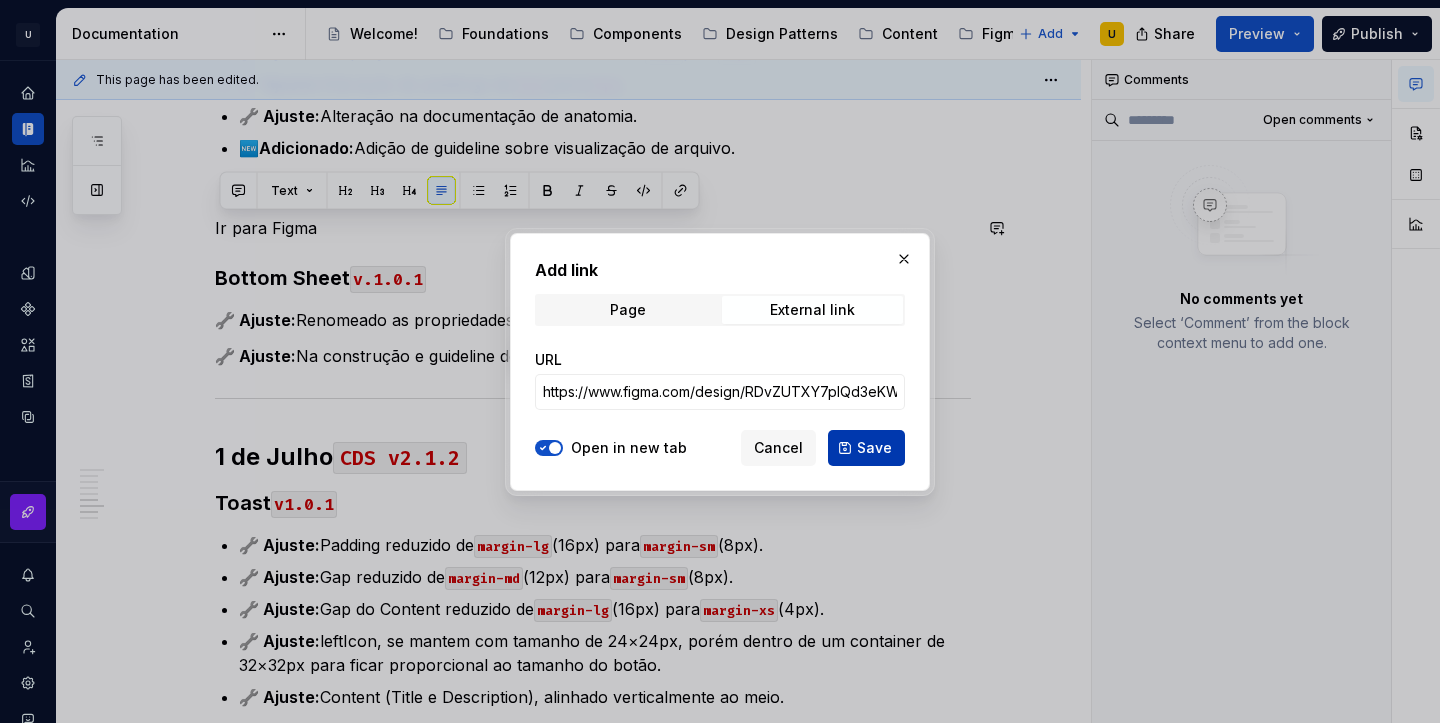click on "Save" at bounding box center (866, 448) 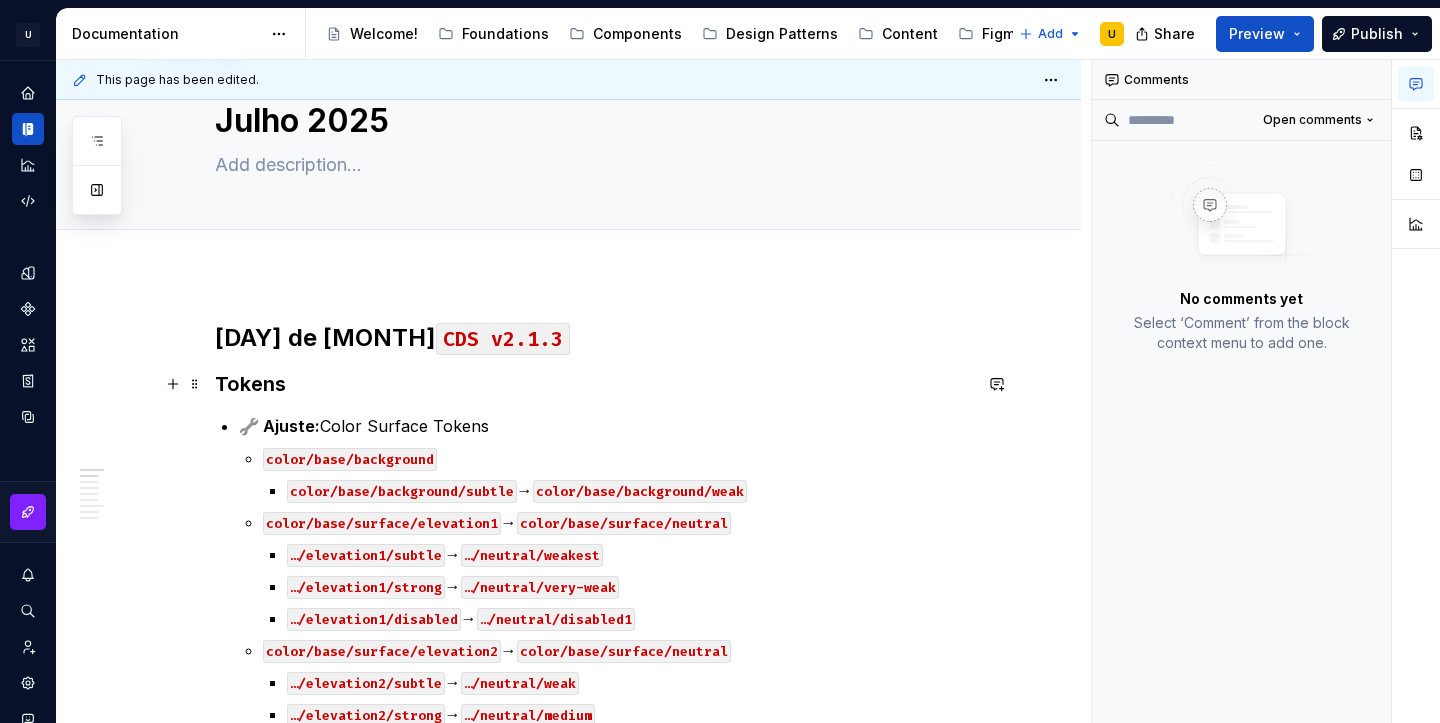 scroll, scrollTop: 21, scrollLeft: 0, axis: vertical 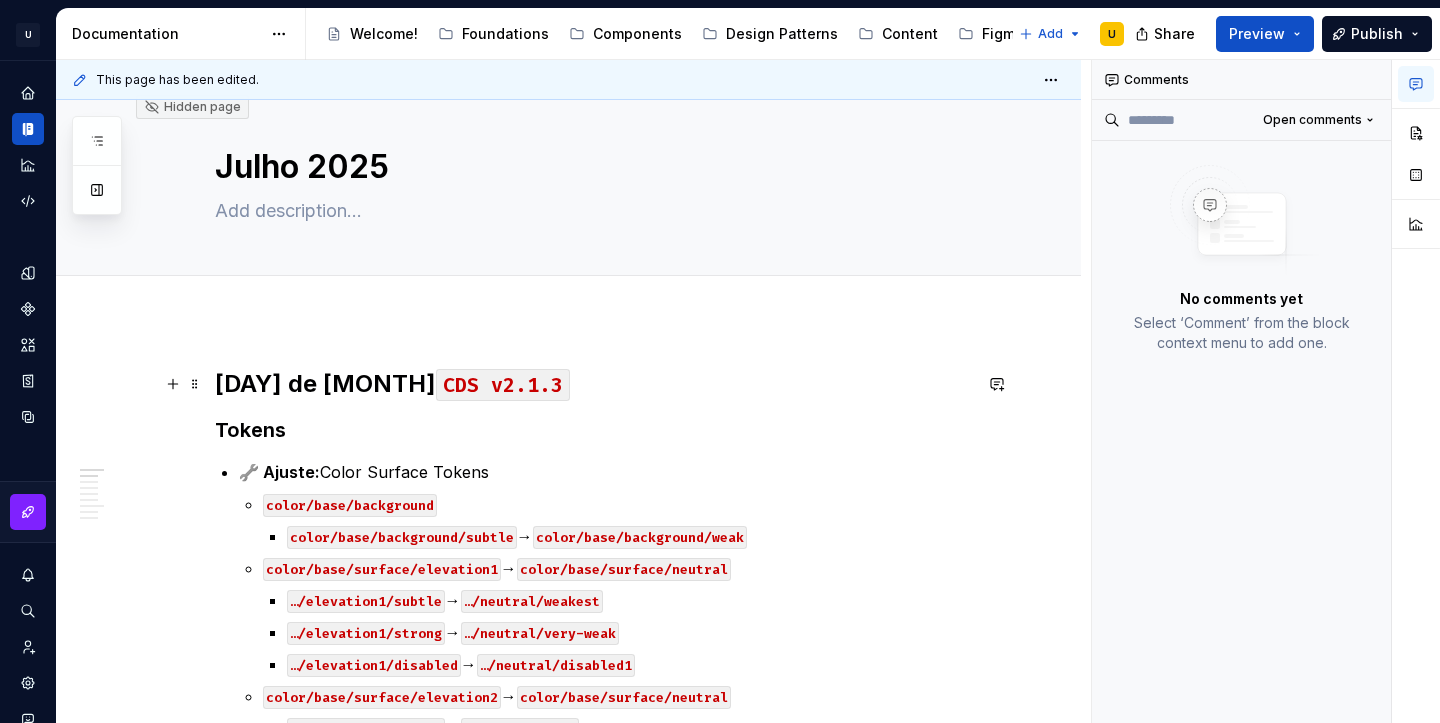 click on "[DAY] de [MONTH]" at bounding box center (325, 383) 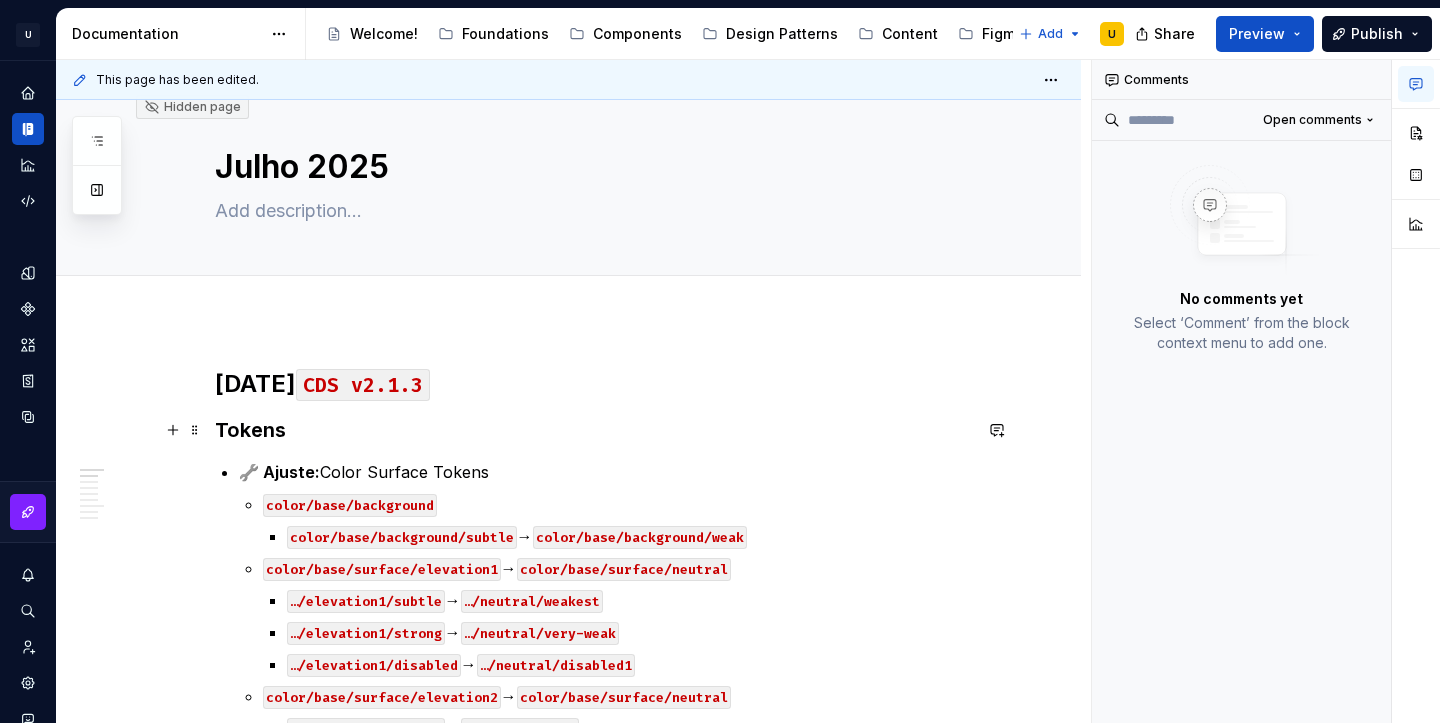 click on "Tokens" at bounding box center (593, 430) 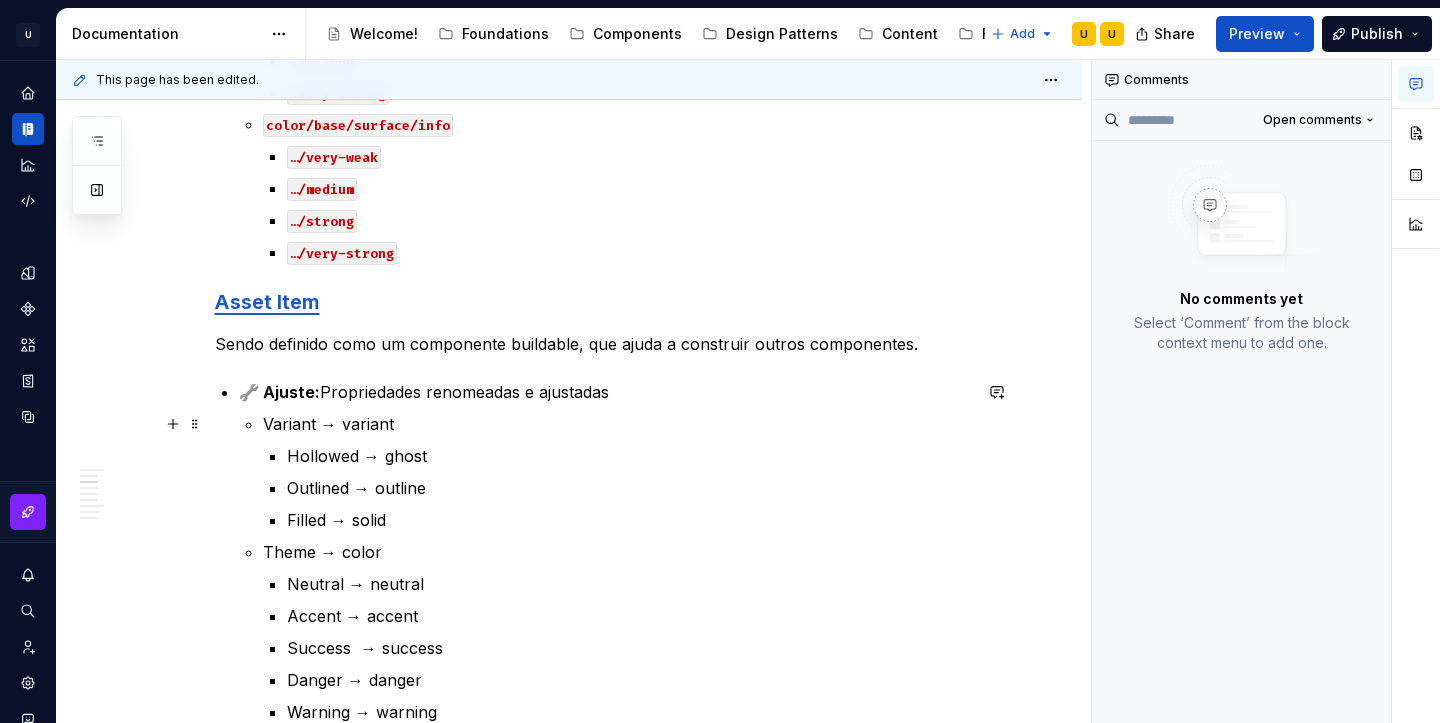 scroll, scrollTop: 1990, scrollLeft: 0, axis: vertical 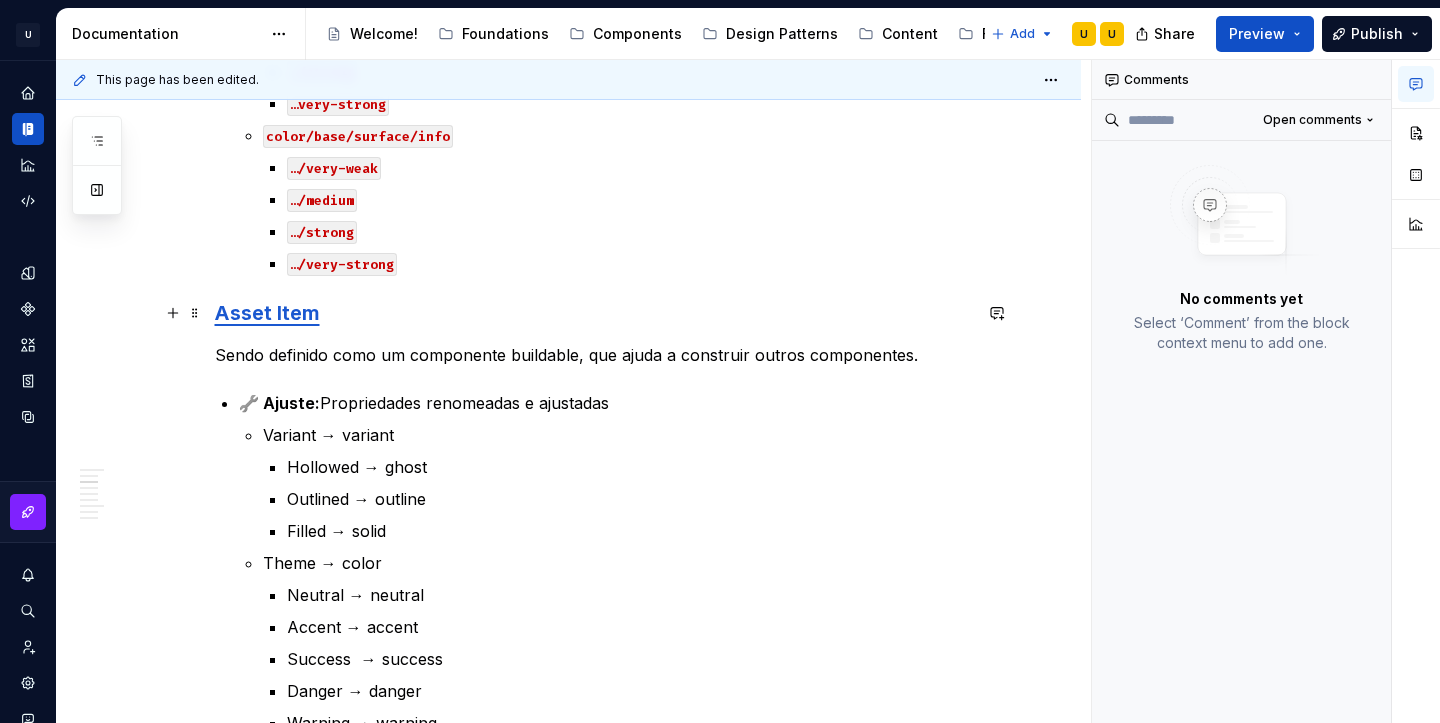 click on "Asset Item" at bounding box center [593, 313] 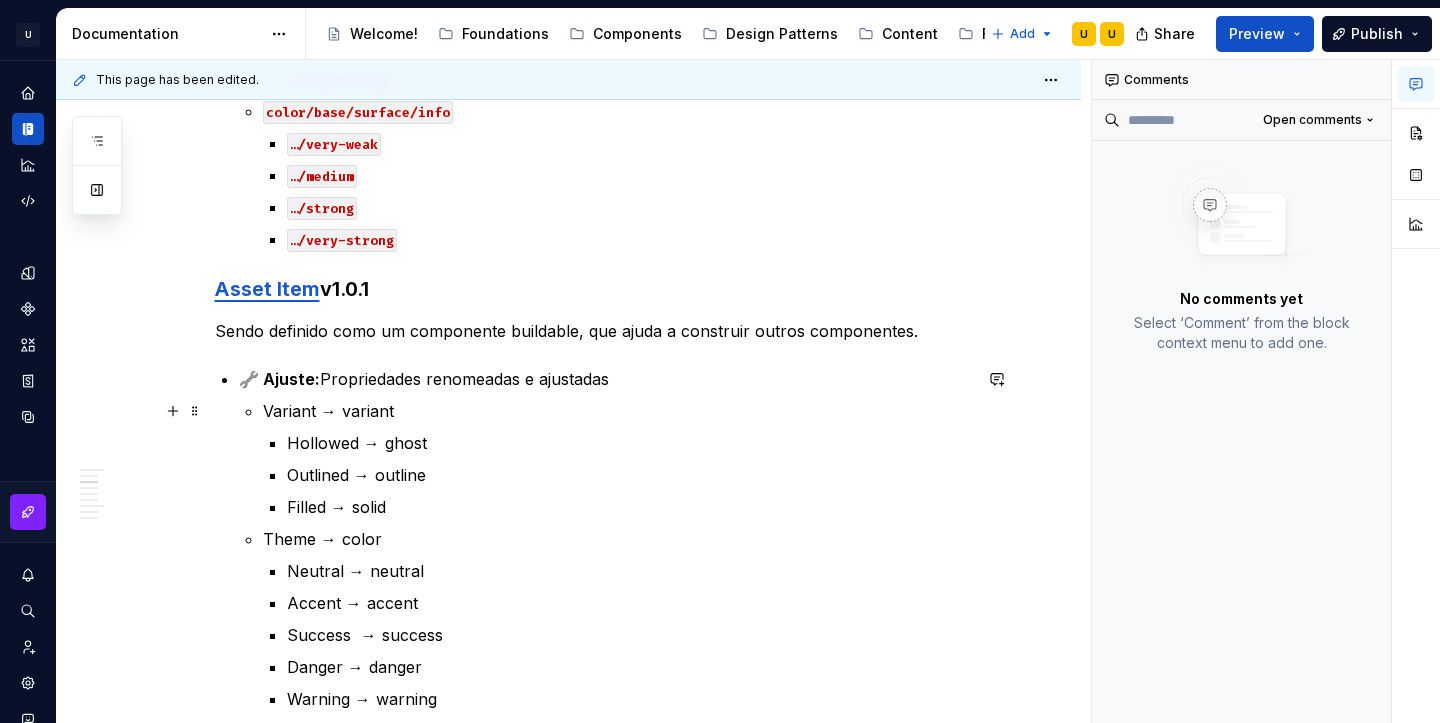 scroll, scrollTop: 1982, scrollLeft: 0, axis: vertical 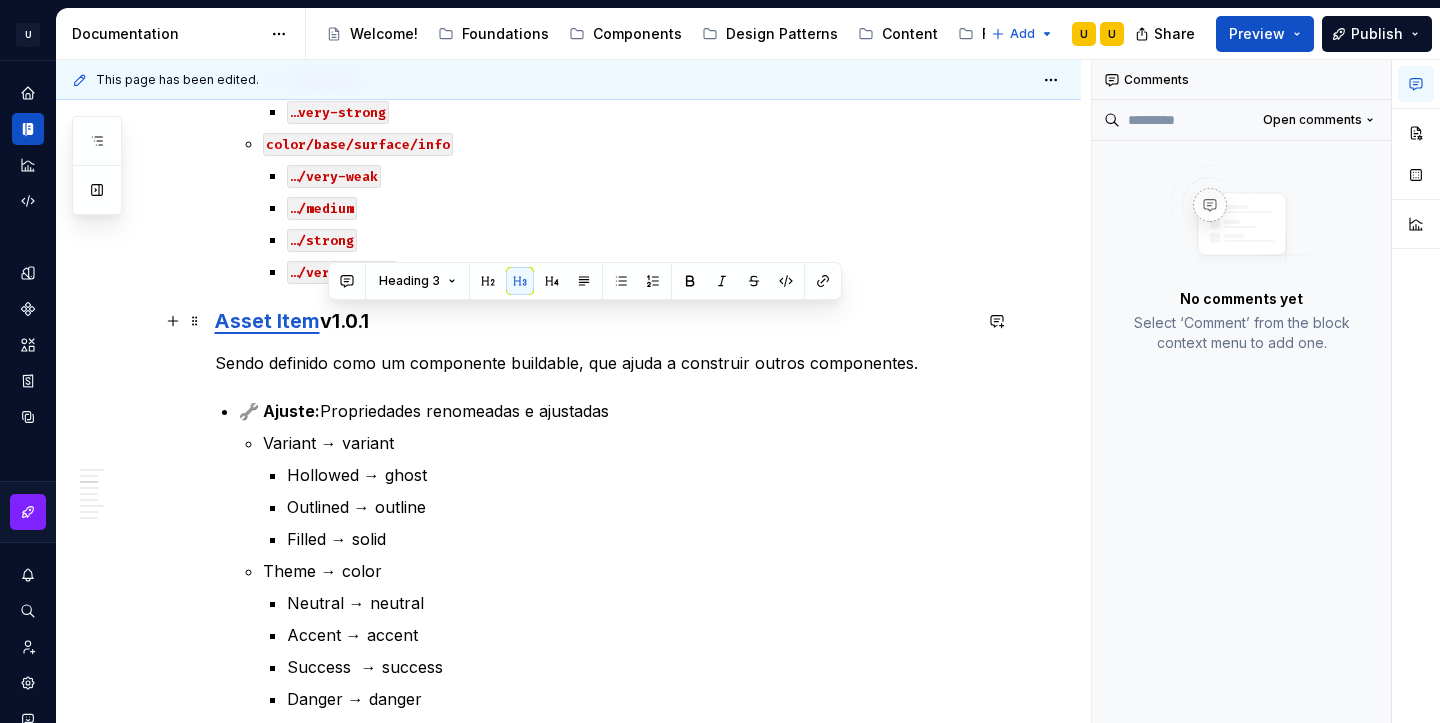 drag, startPoint x: 384, startPoint y: 325, endPoint x: 328, endPoint y: 322, distance: 56.0803 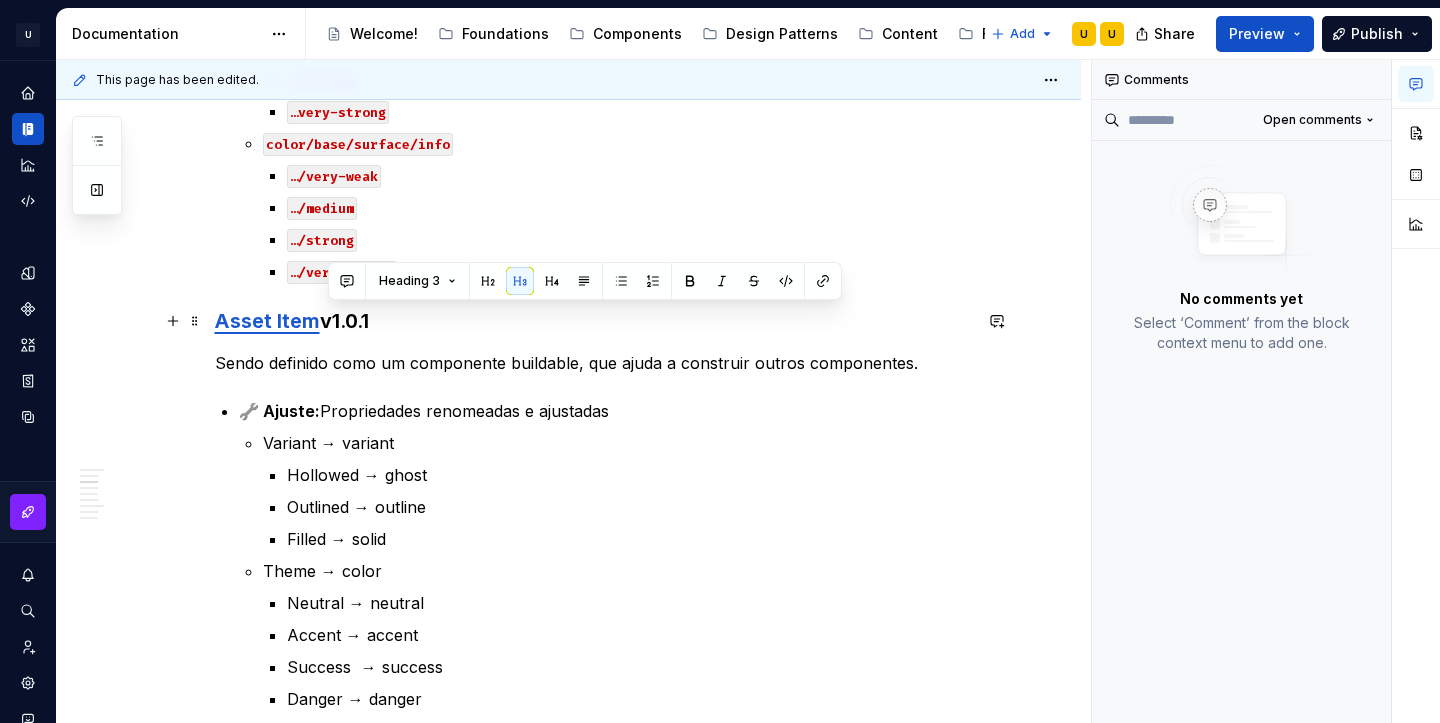 click on "Asset Item  v1.0.1" at bounding box center (593, 321) 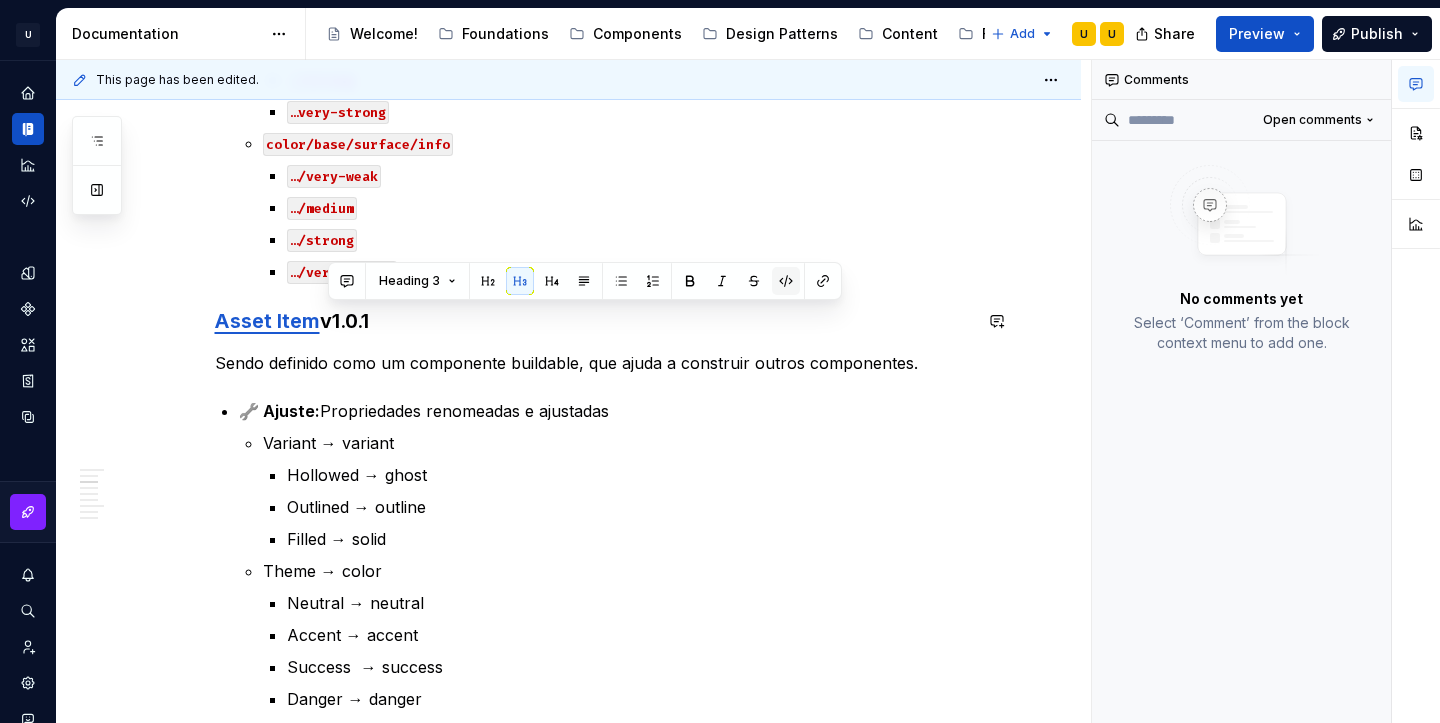 click at bounding box center (786, 281) 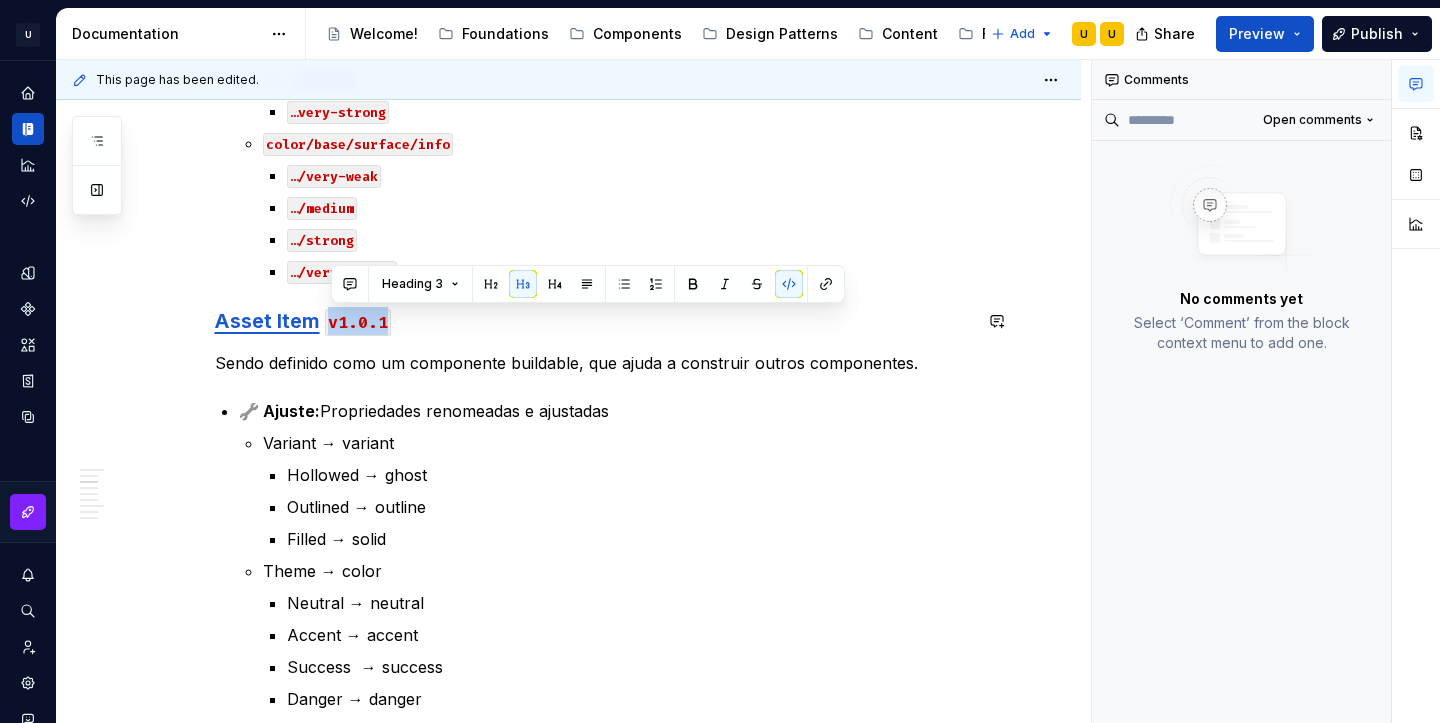 click on "Sendo definido como um componente buildable, que ajuda a construir outros componentes." at bounding box center [593, 363] 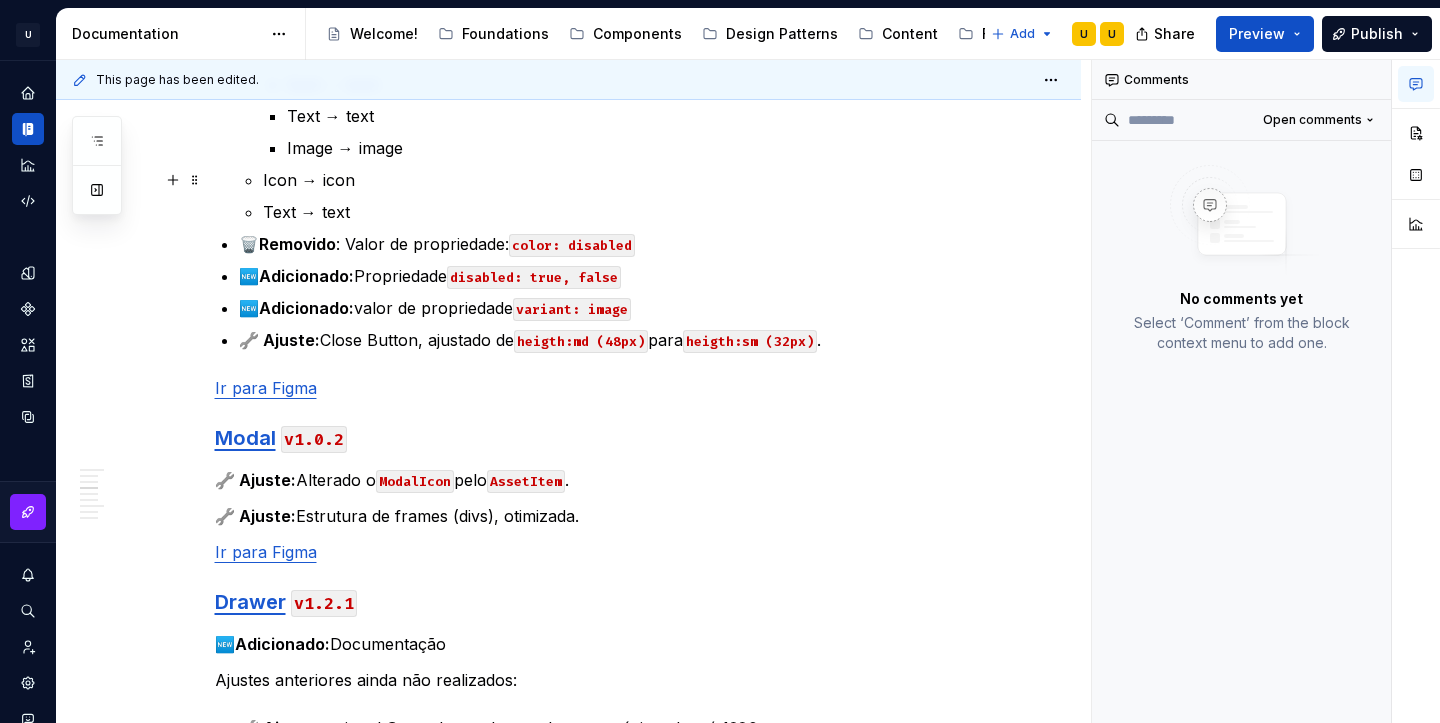 scroll, scrollTop: 2877, scrollLeft: 0, axis: vertical 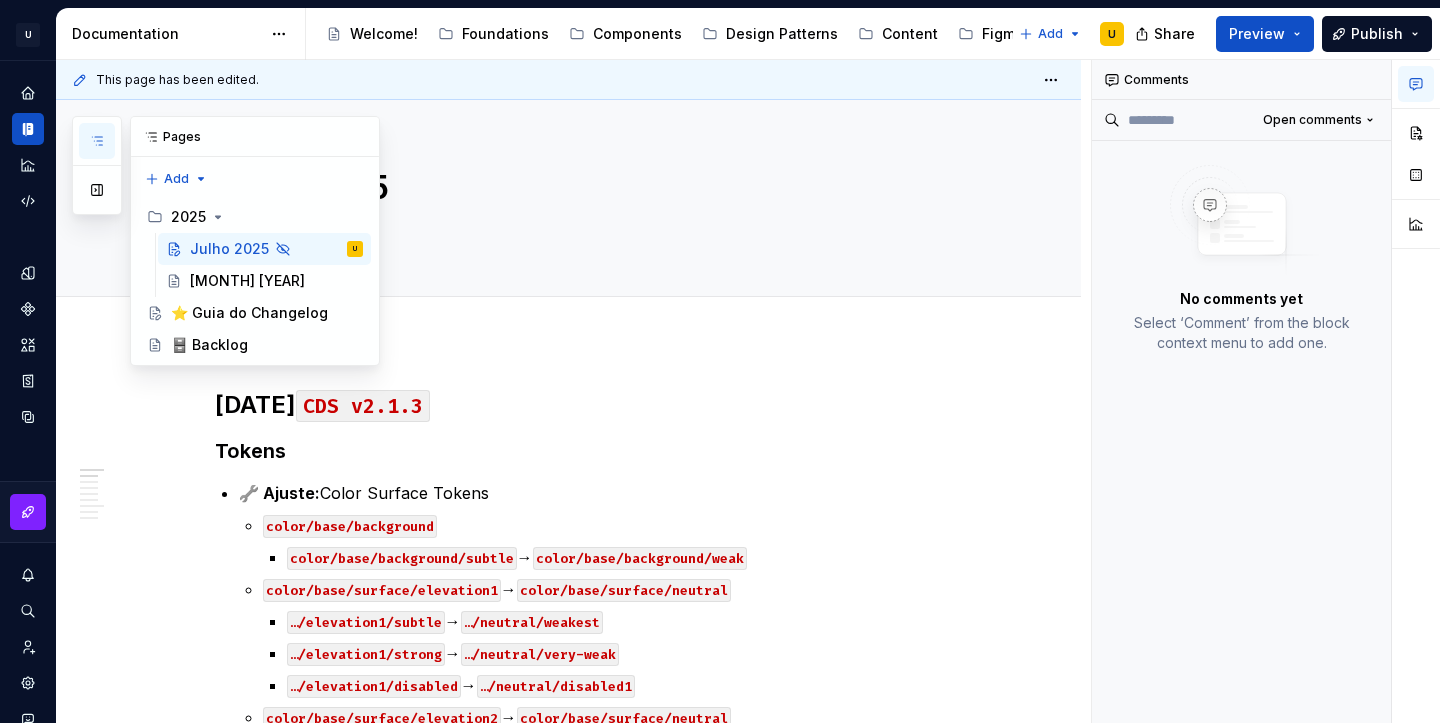 click 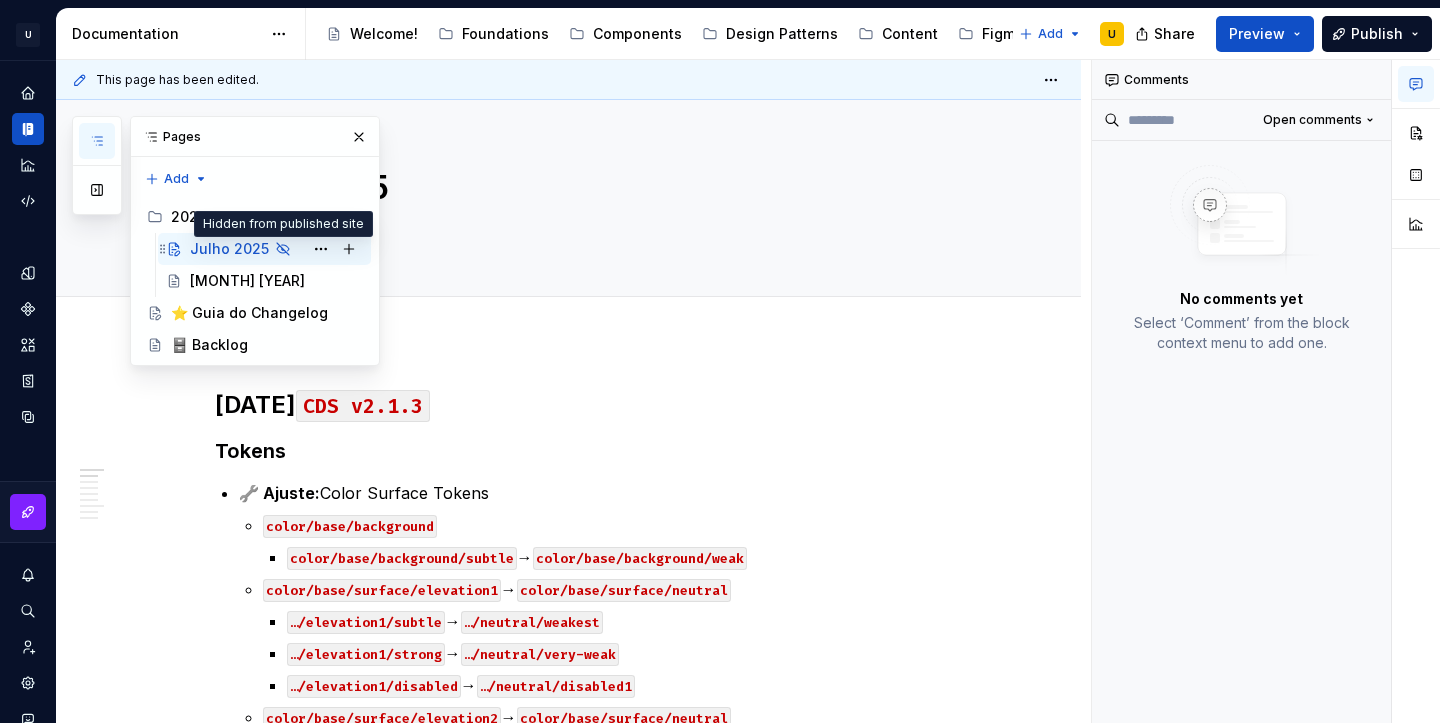 click 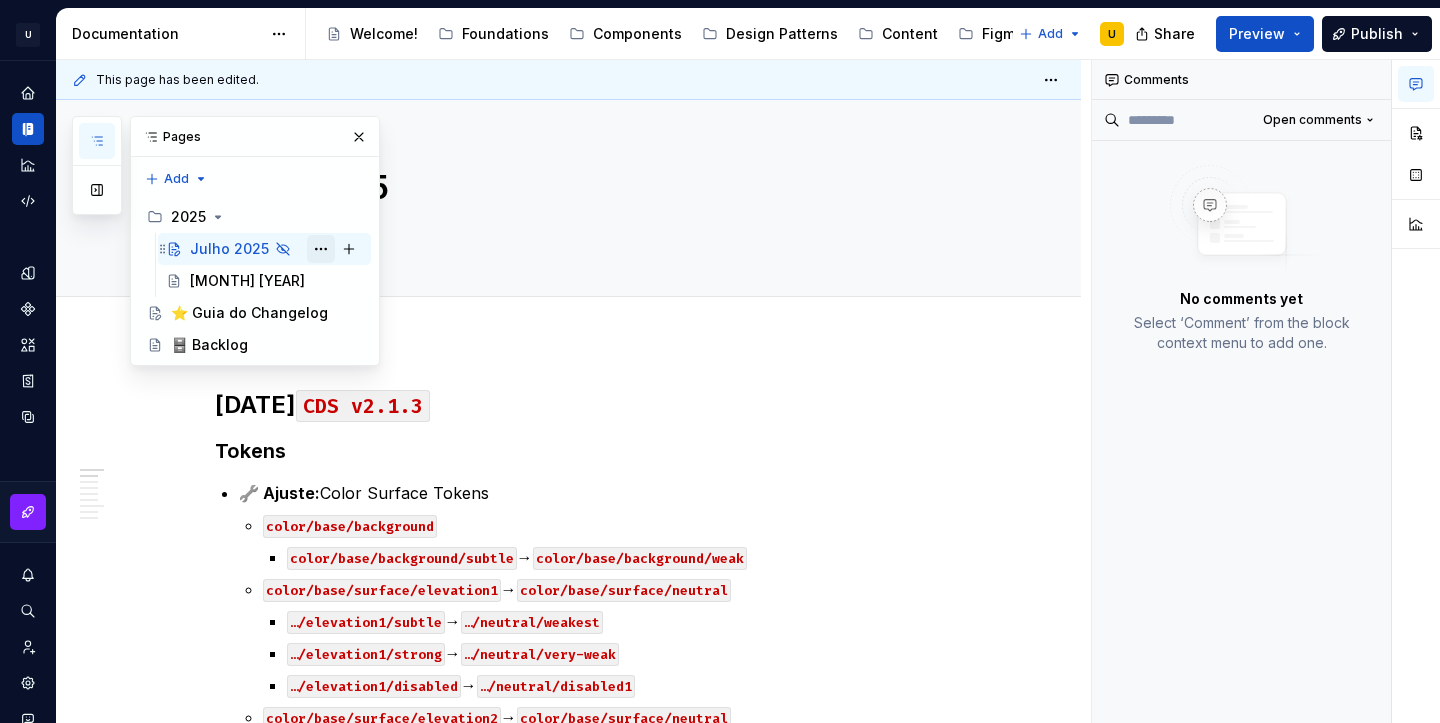 click at bounding box center [321, 249] 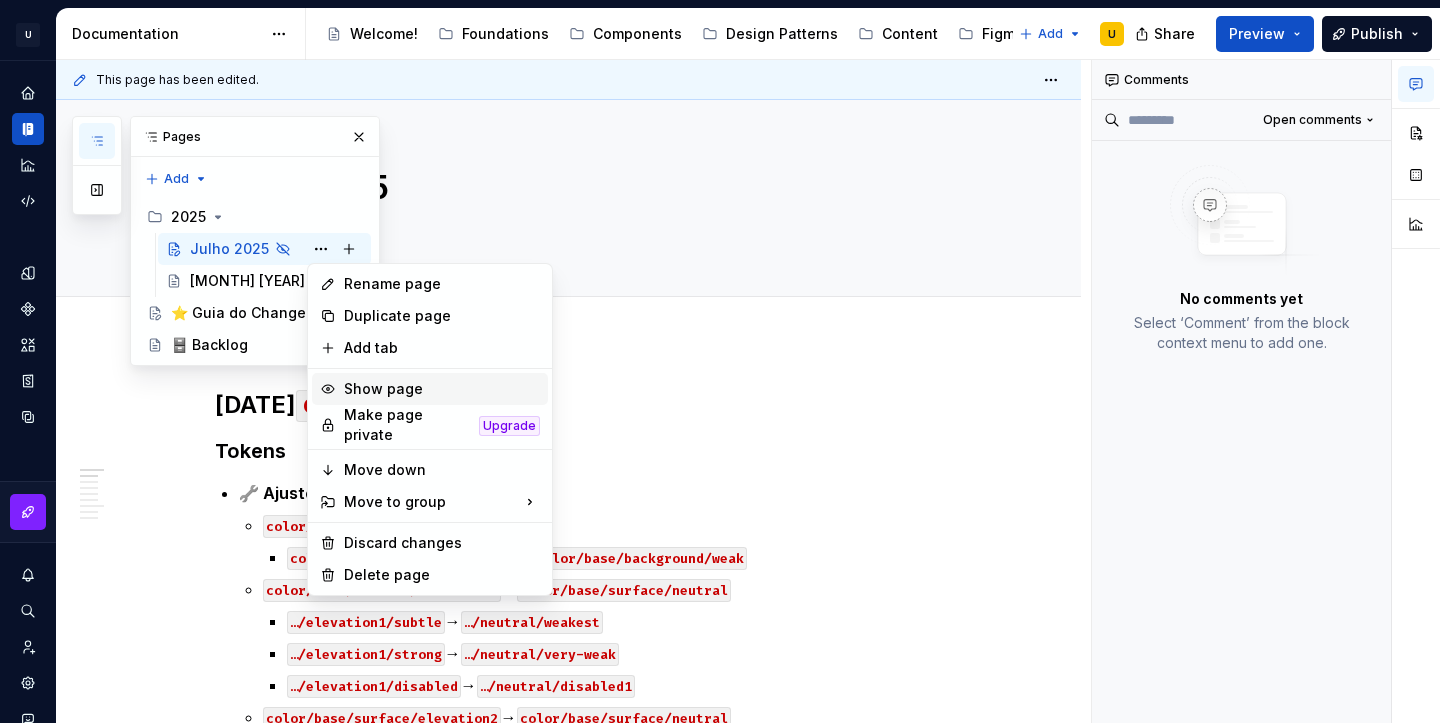 click on "Show page" at bounding box center [442, 389] 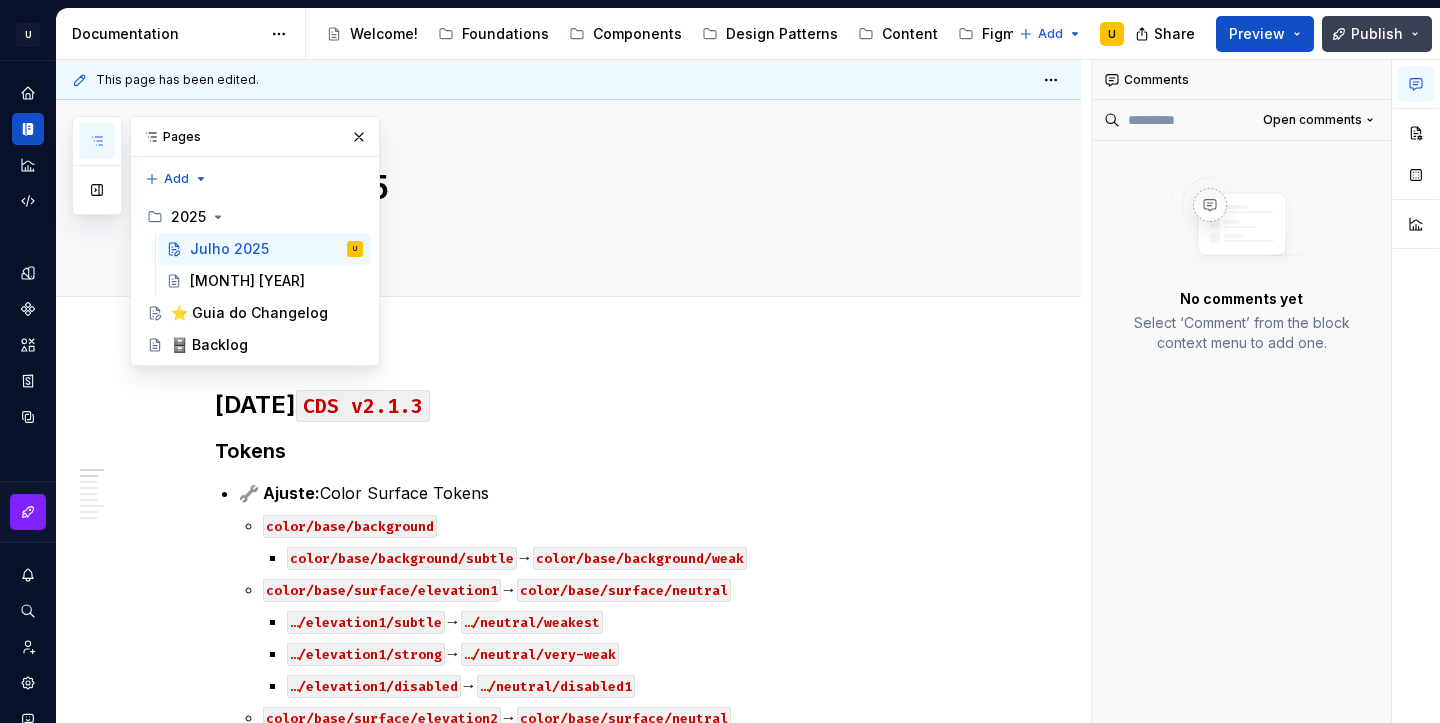 click on "Publish" at bounding box center (1377, 34) 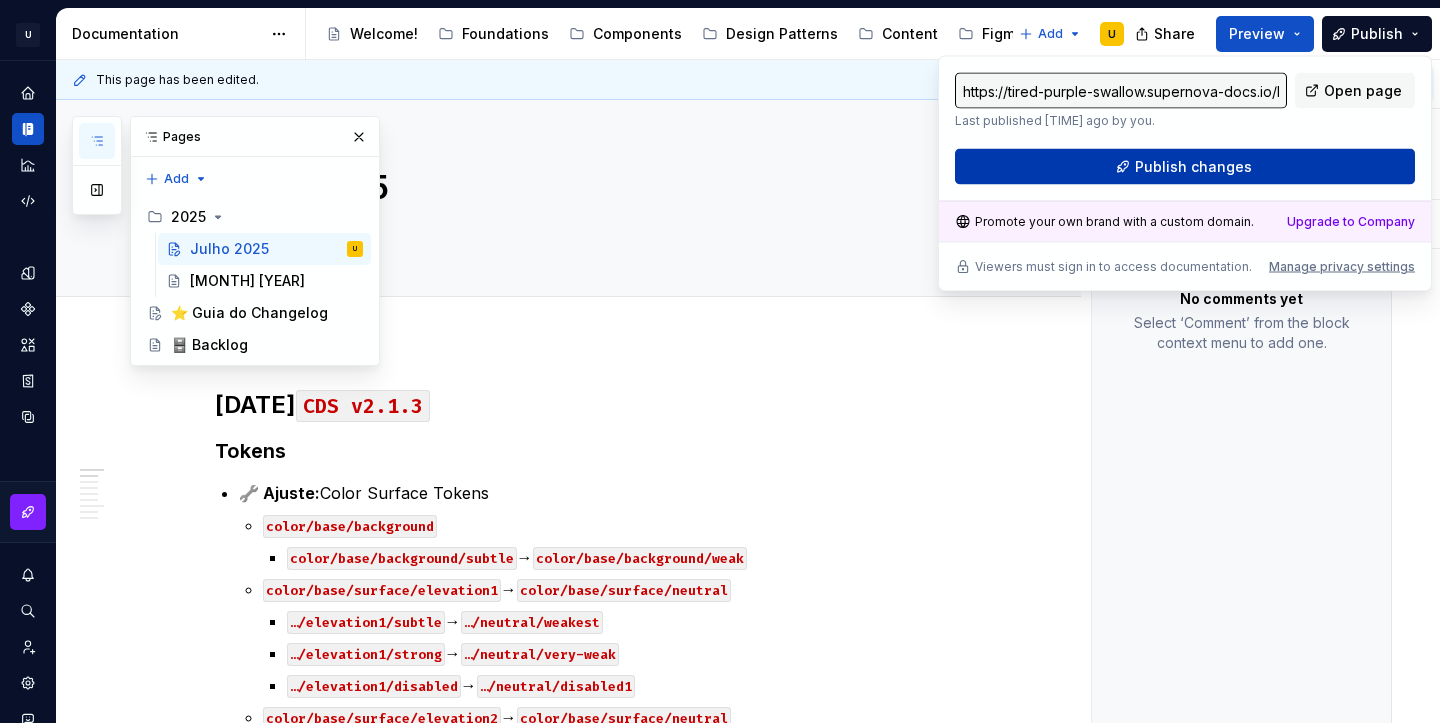 click on "Publish changes" at bounding box center (1193, 167) 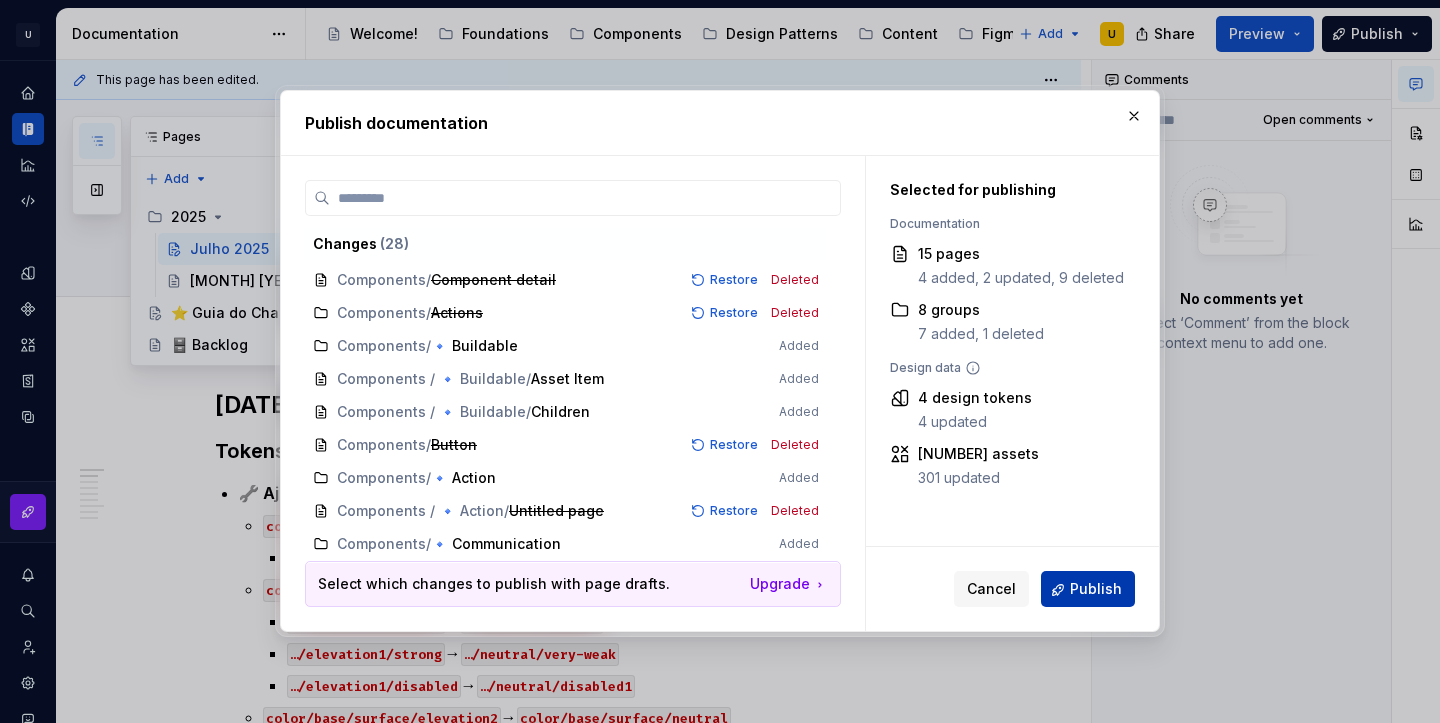 click on "Publish" at bounding box center (1096, 590) 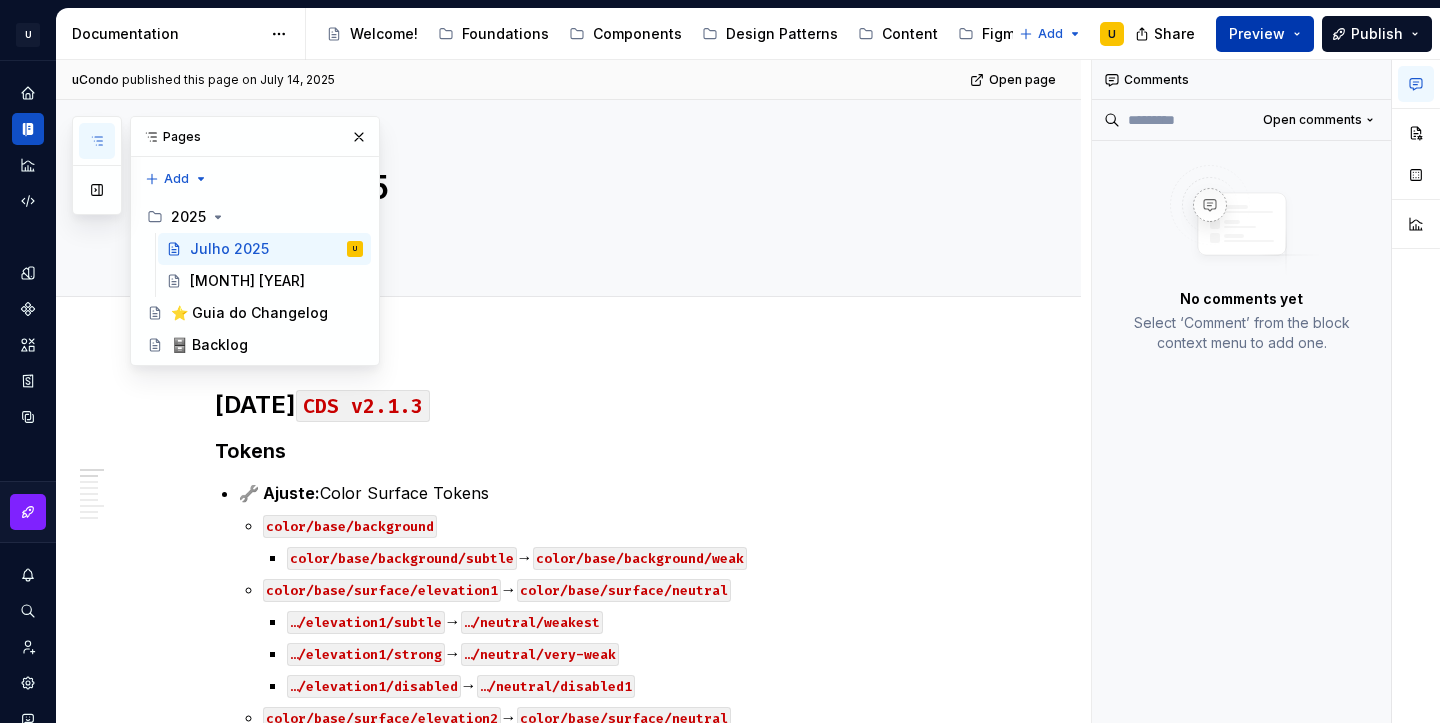 click on "Preview" at bounding box center [1257, 34] 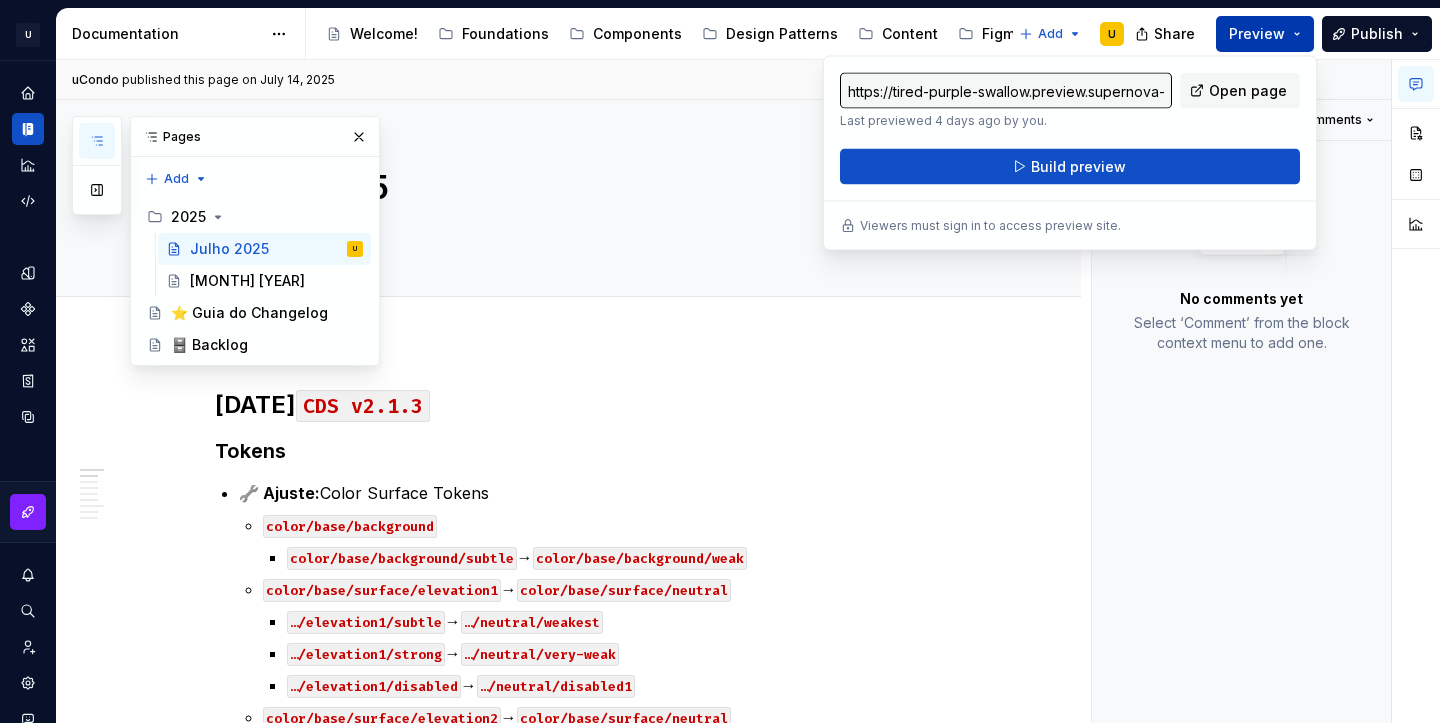 click on "Preview" at bounding box center (1257, 34) 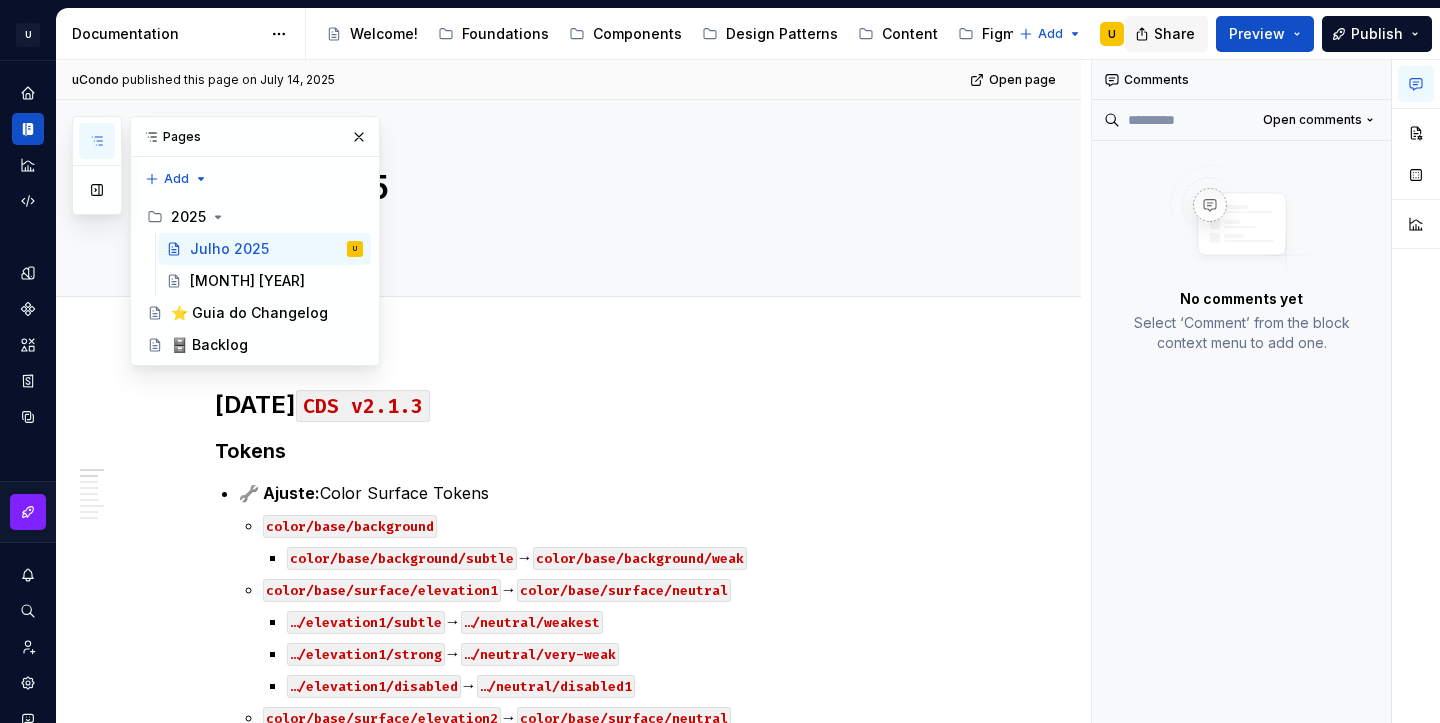 click on "Share" at bounding box center [1174, 34] 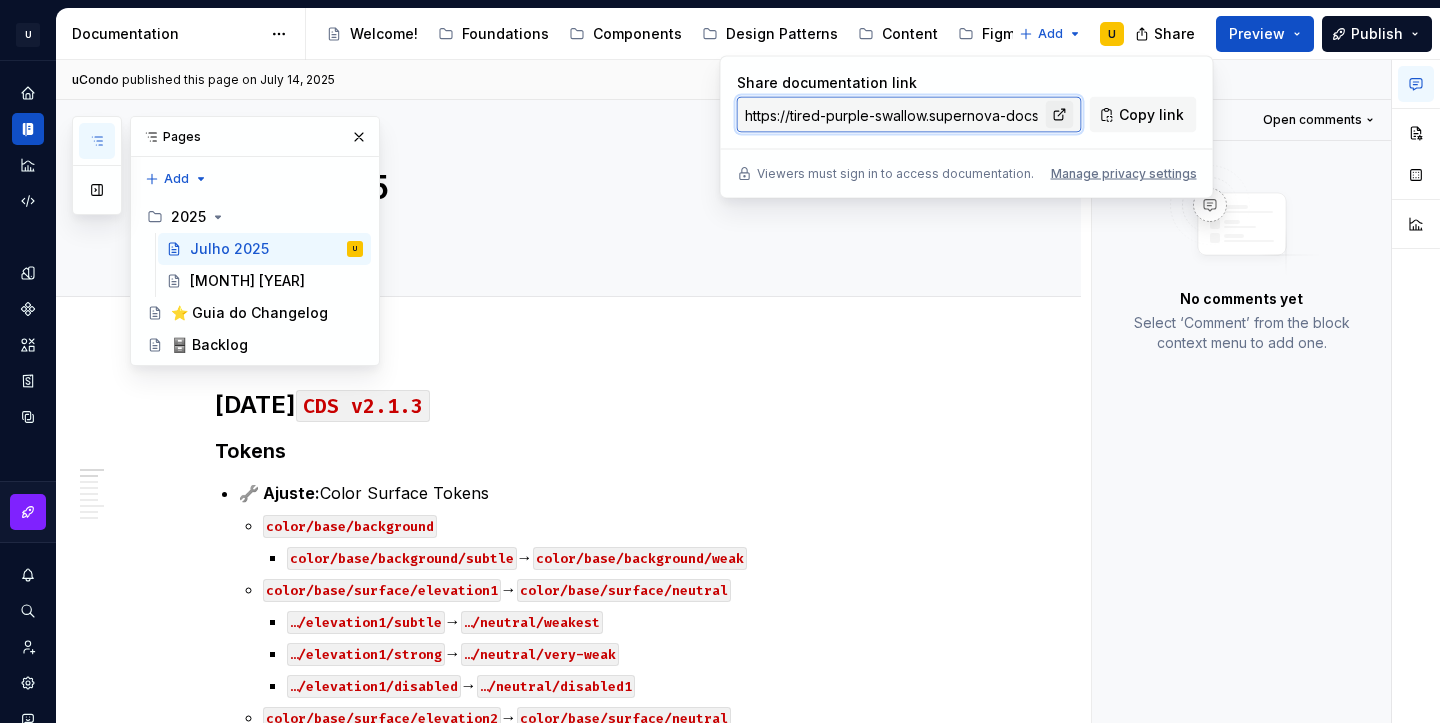 click at bounding box center [1060, 115] 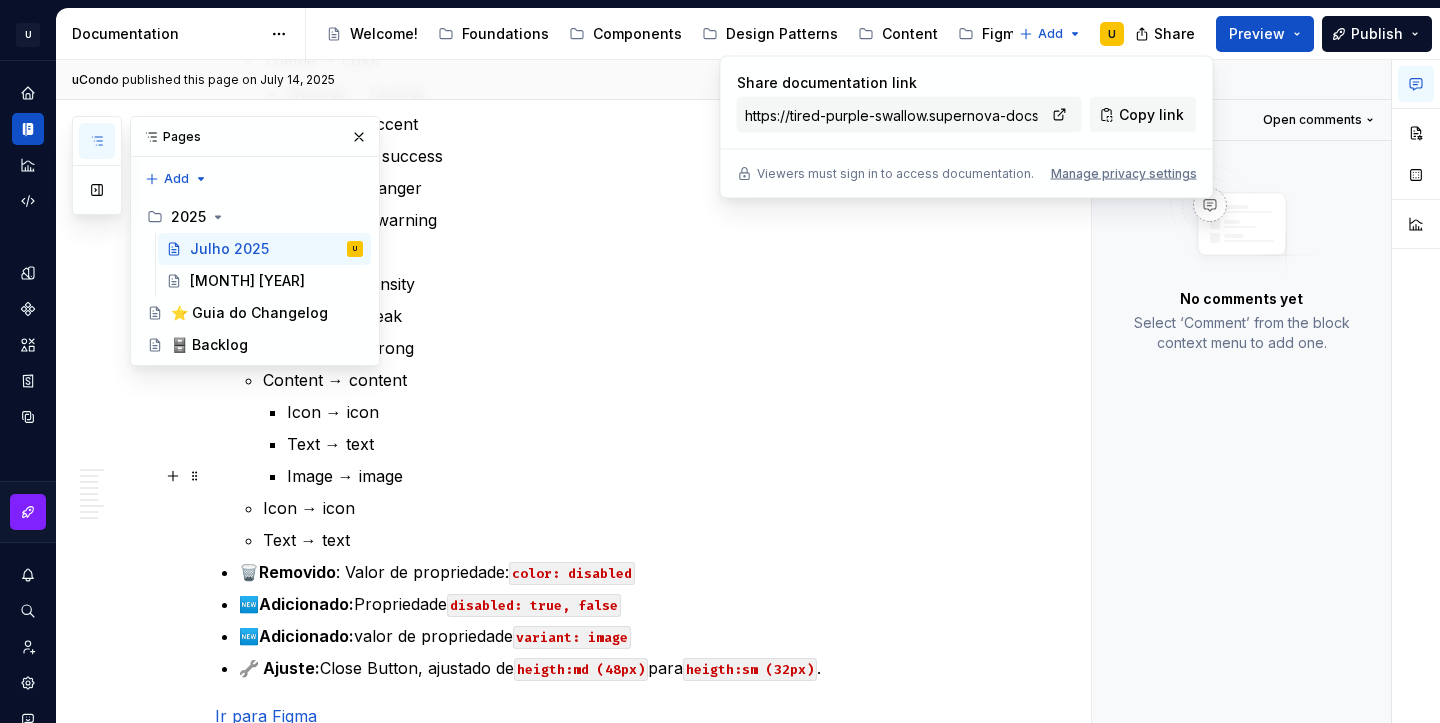 scroll, scrollTop: 2527, scrollLeft: 0, axis: vertical 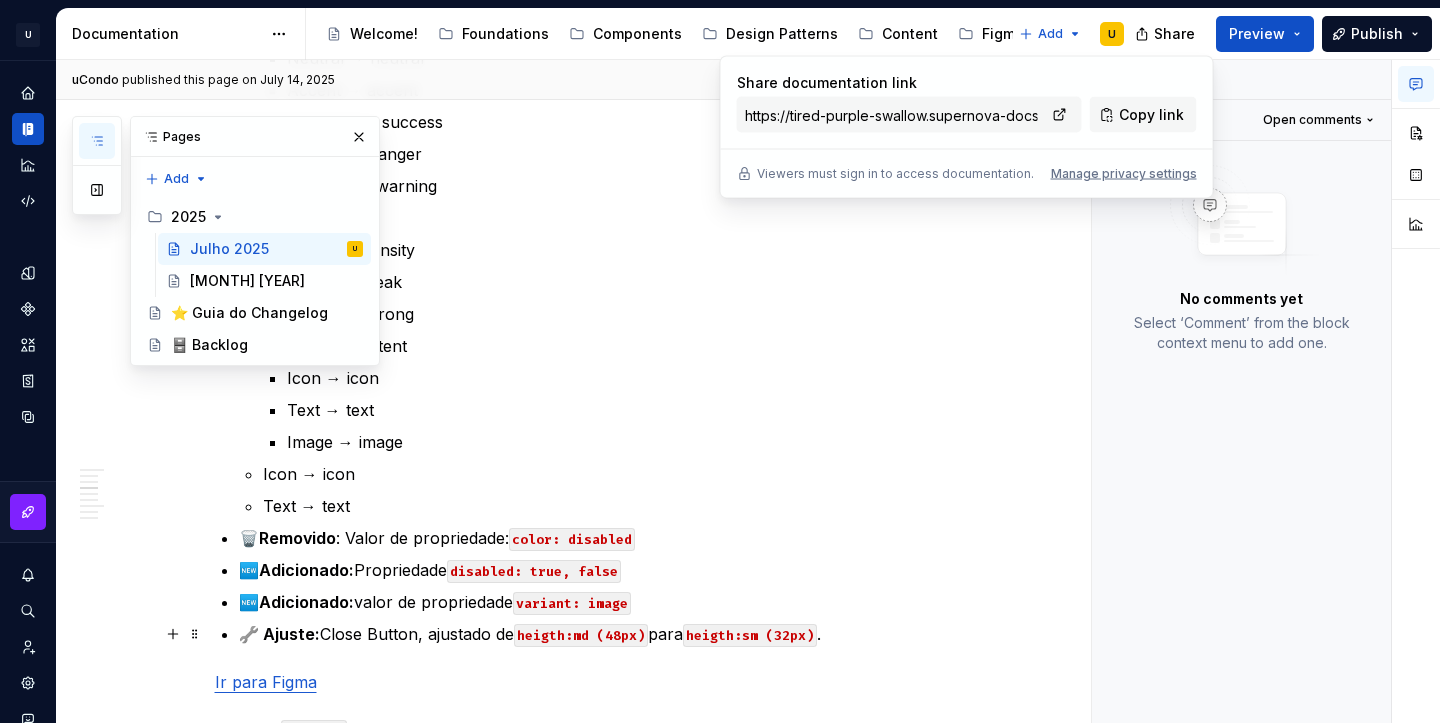 click on "🔧 Ajuste: Close Button, ajustado de heigth:md (48px) para heigth:sm (32px) ." at bounding box center (605, 634) 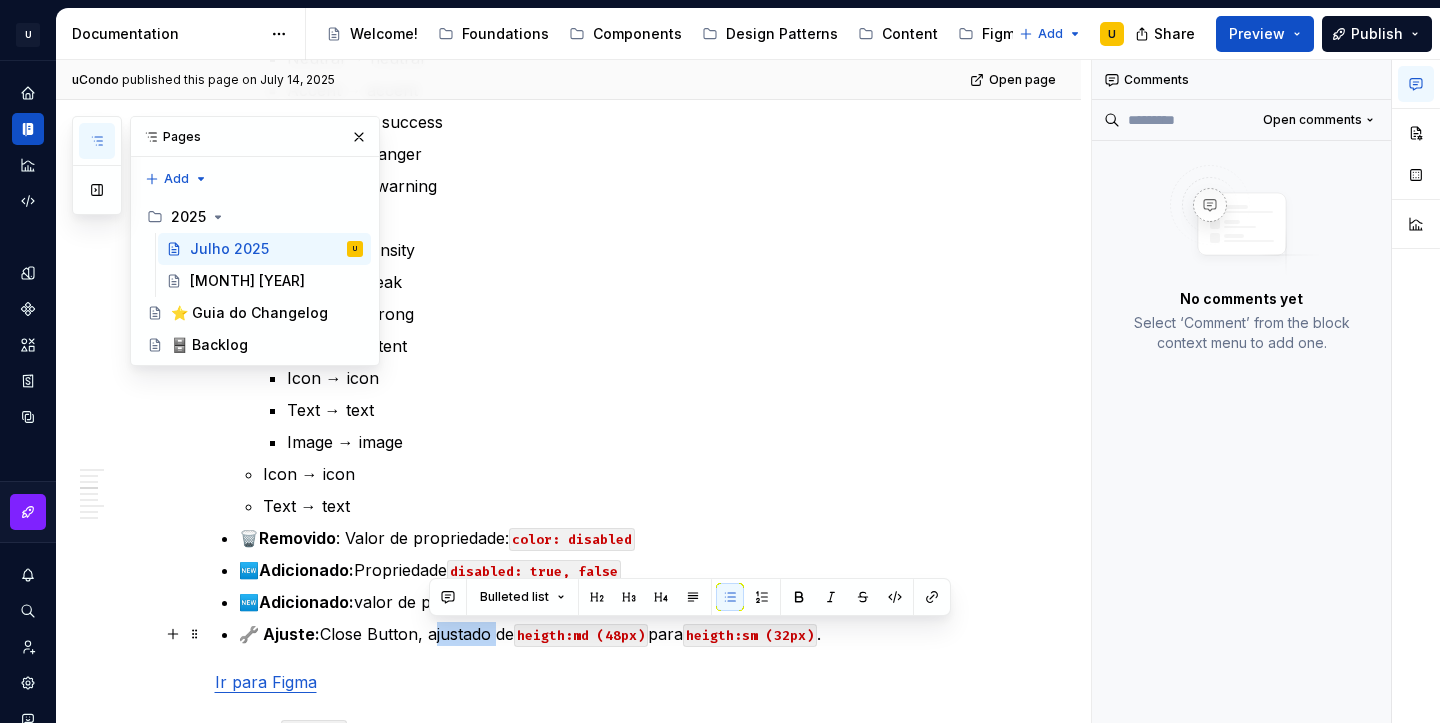 click on "🔧 Ajuste: Close Button, ajustado de heigth:md (48px) para heigth:sm (32px) ." at bounding box center [605, 634] 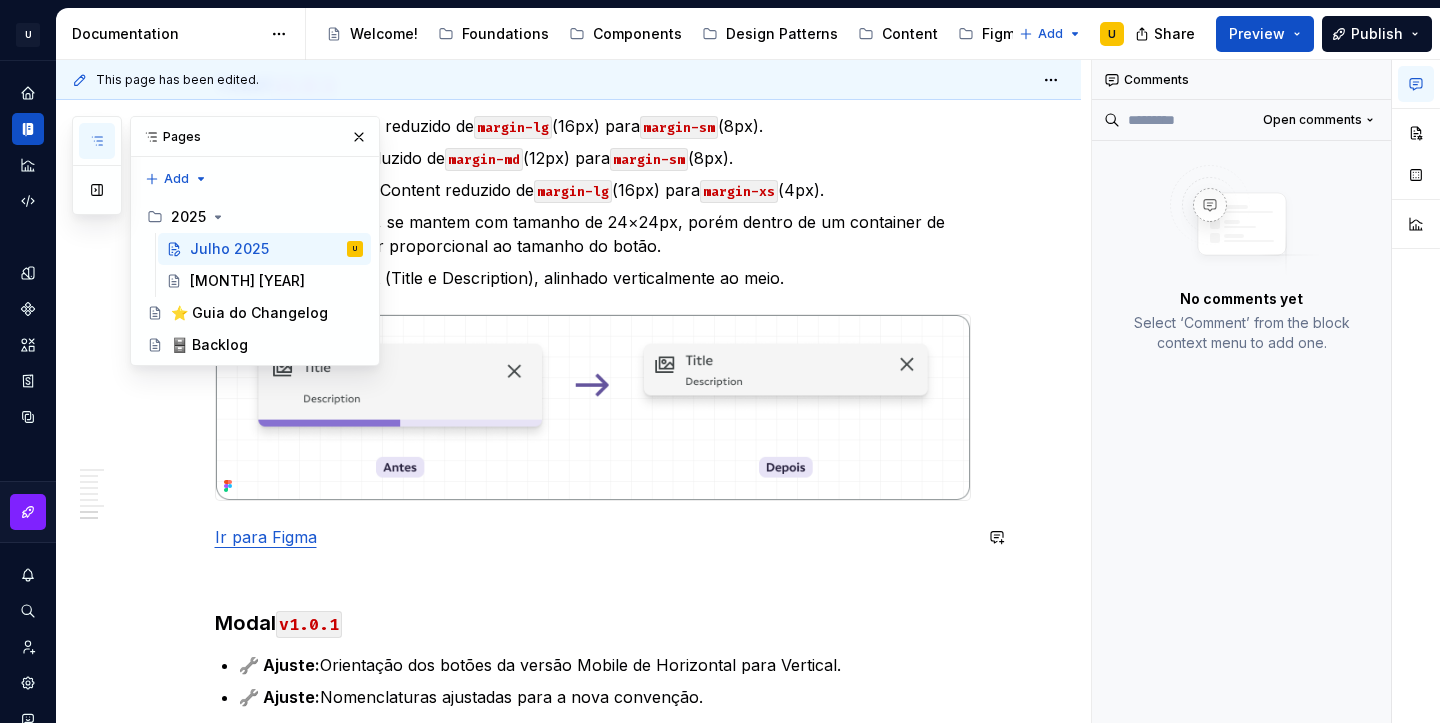 scroll, scrollTop: 3976, scrollLeft: 0, axis: vertical 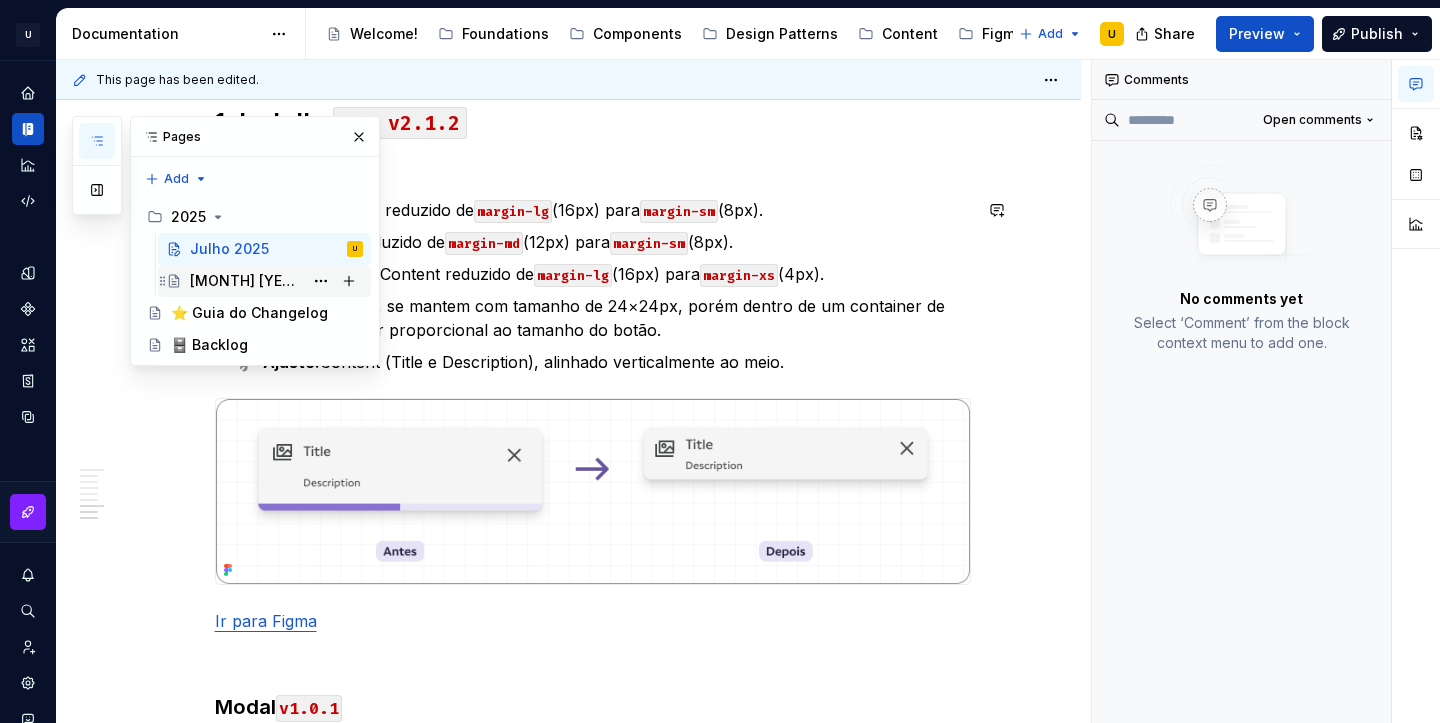 click on "[MONTH] [YEAR]" at bounding box center (246, 281) 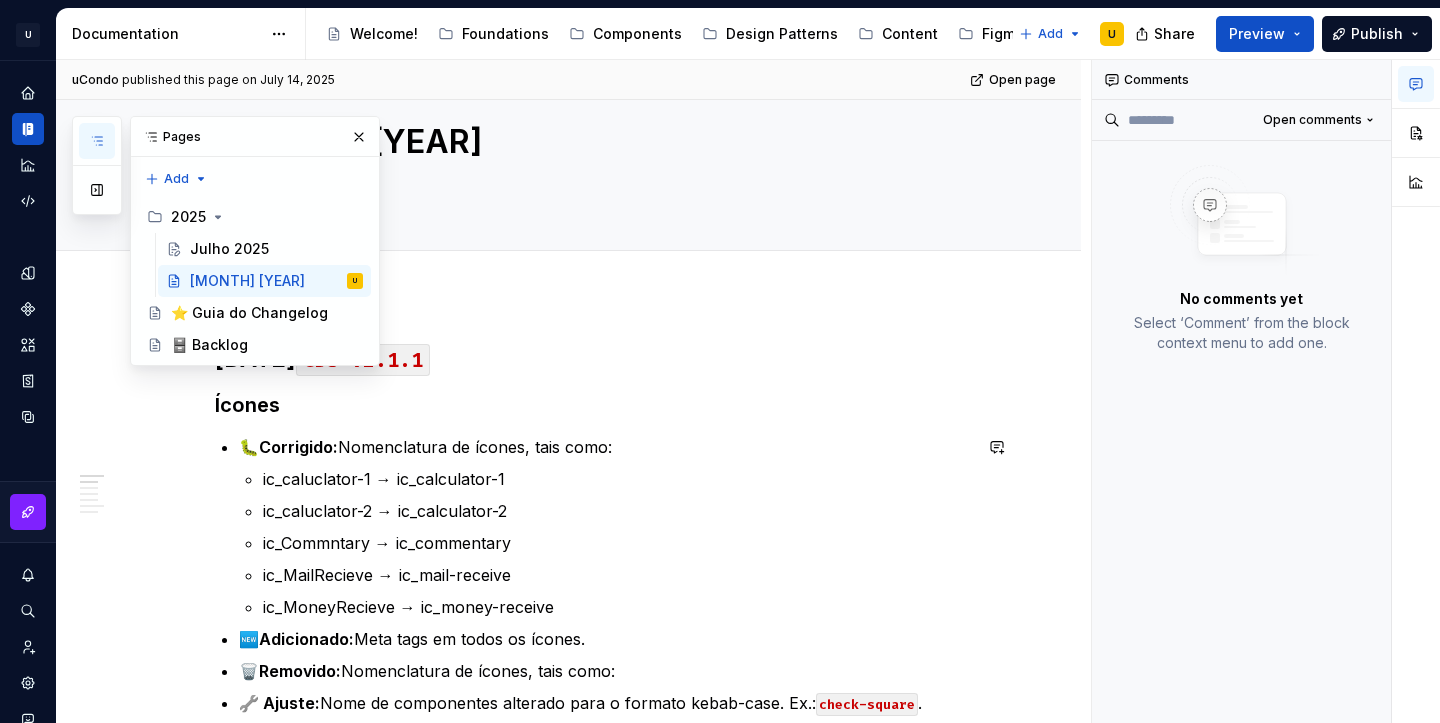 scroll, scrollTop: 0, scrollLeft: 0, axis: both 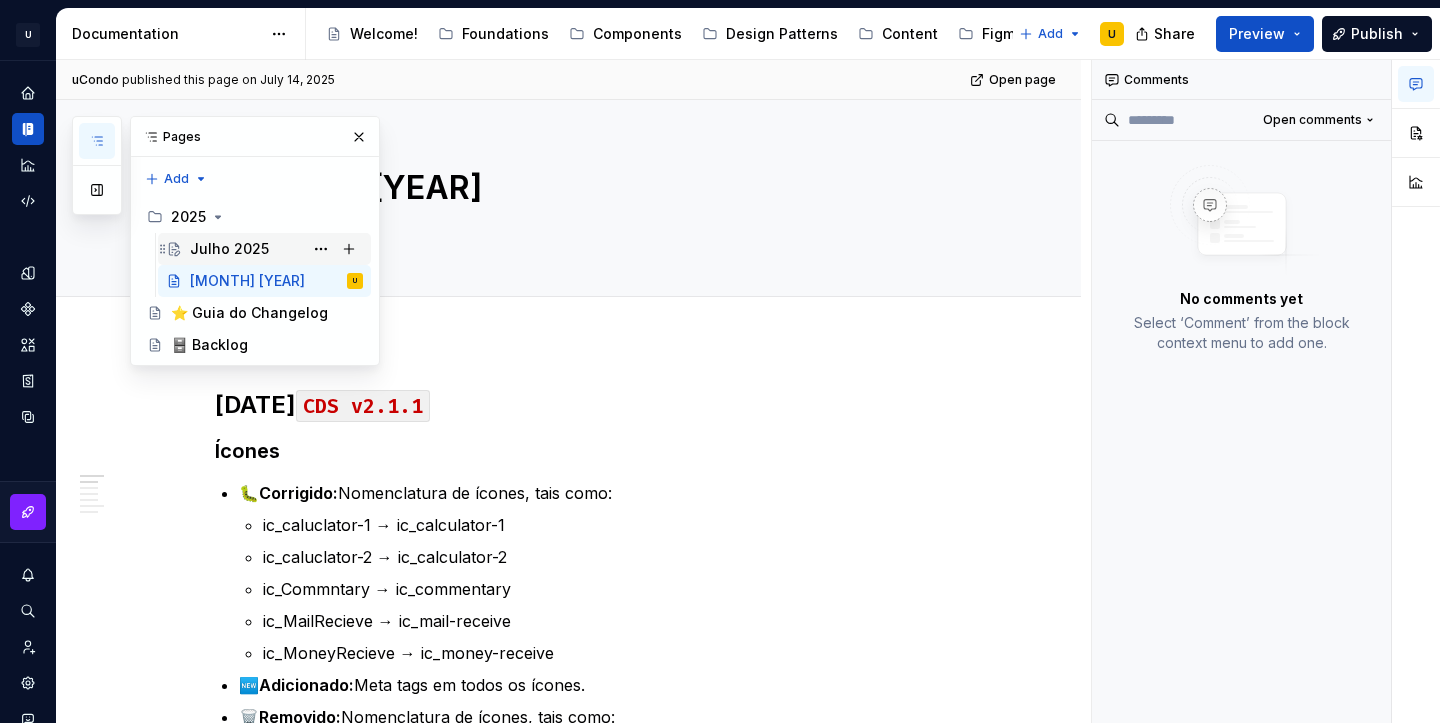 click on "Julho 2025" at bounding box center [229, 249] 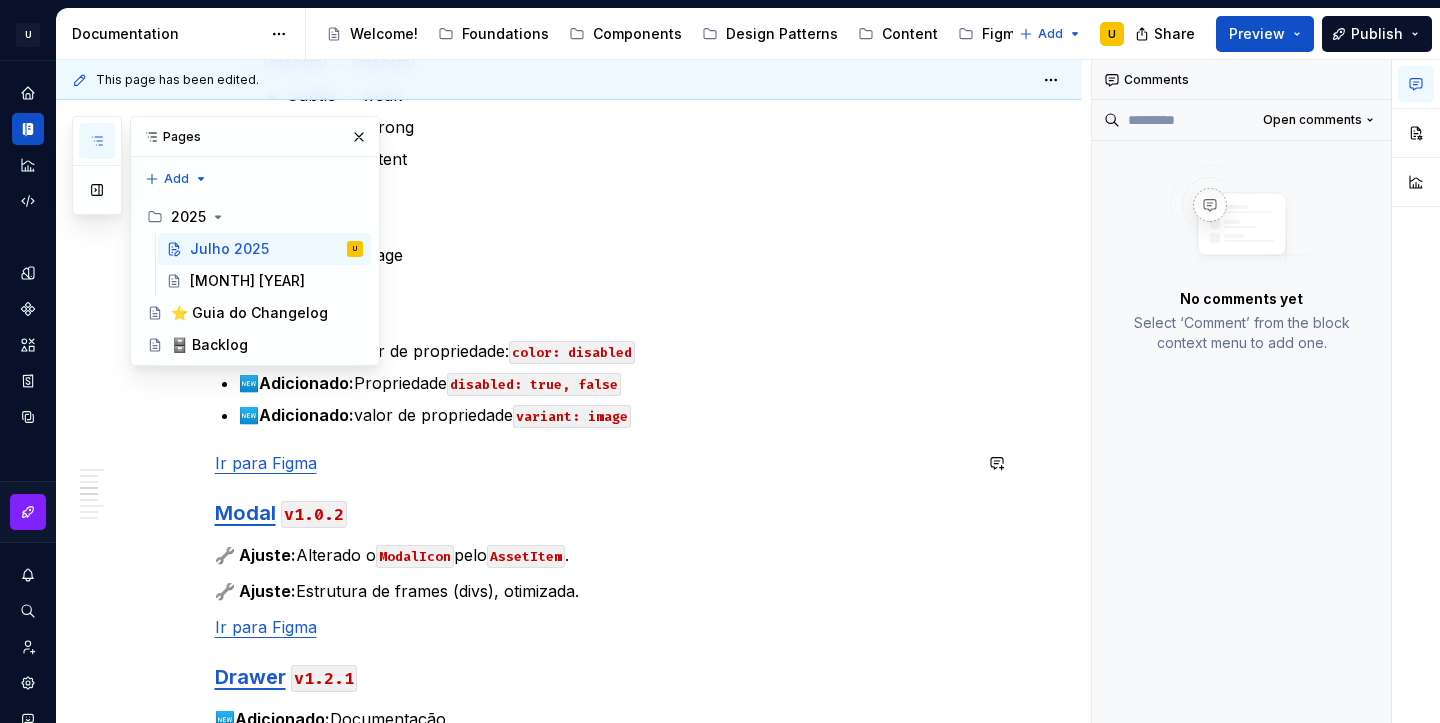 scroll, scrollTop: 2718, scrollLeft: 0, axis: vertical 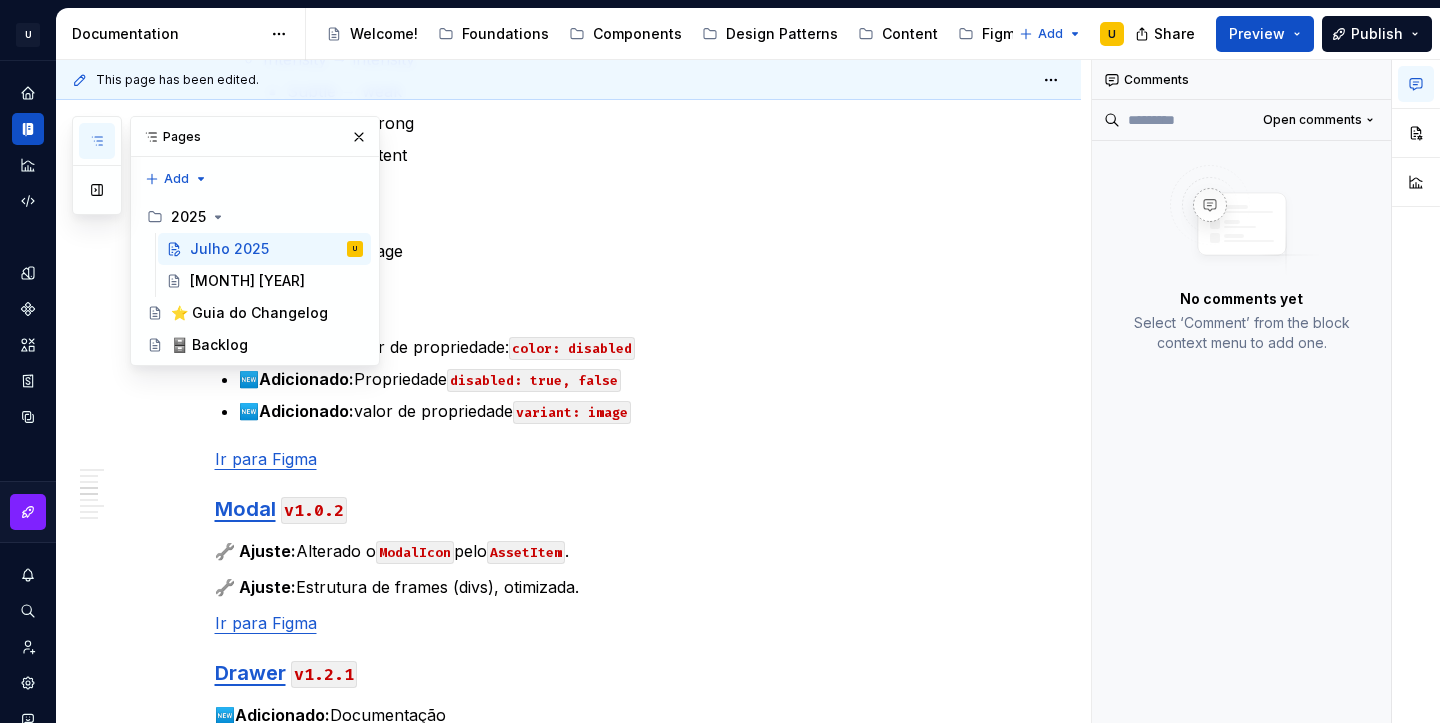 click on "Text → text" at bounding box center [629, 219] 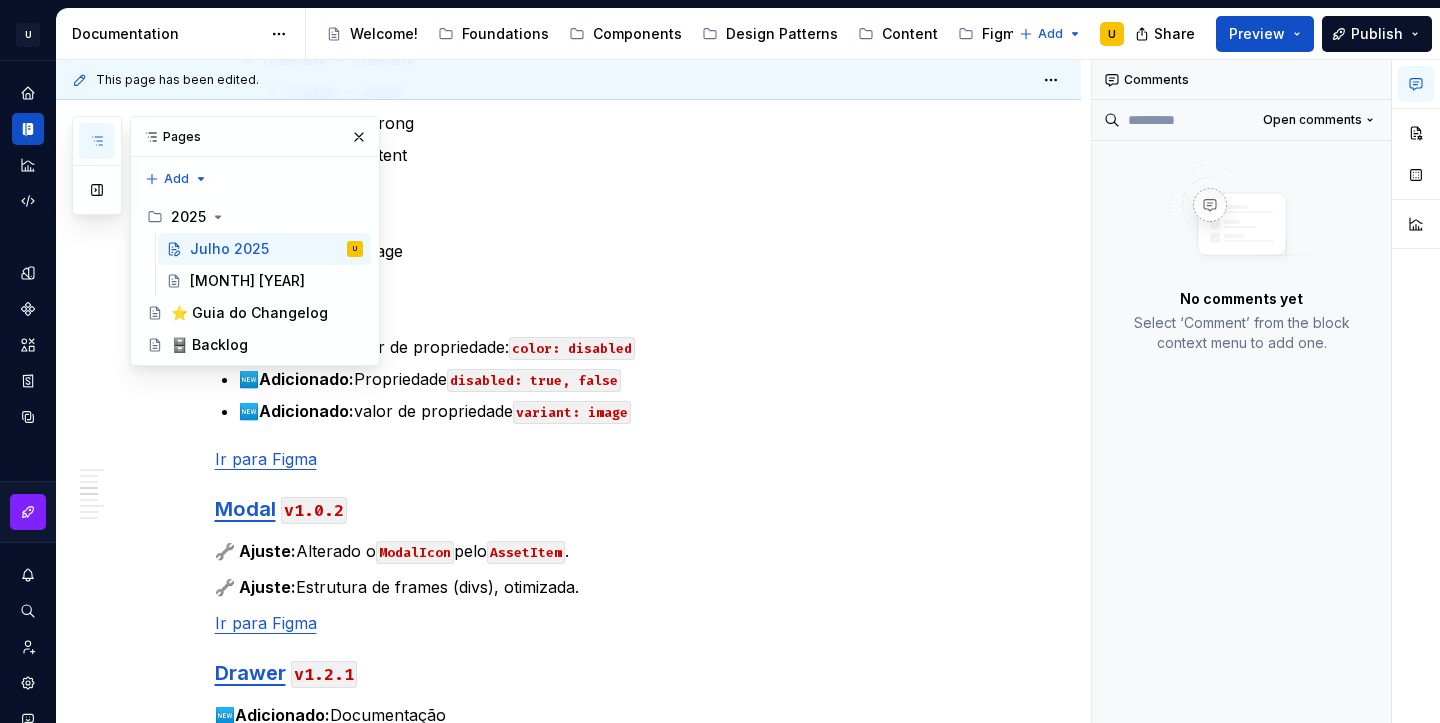 click on "🆕 Adicionado: Propriedade disabled: true, false" at bounding box center (605, 379) 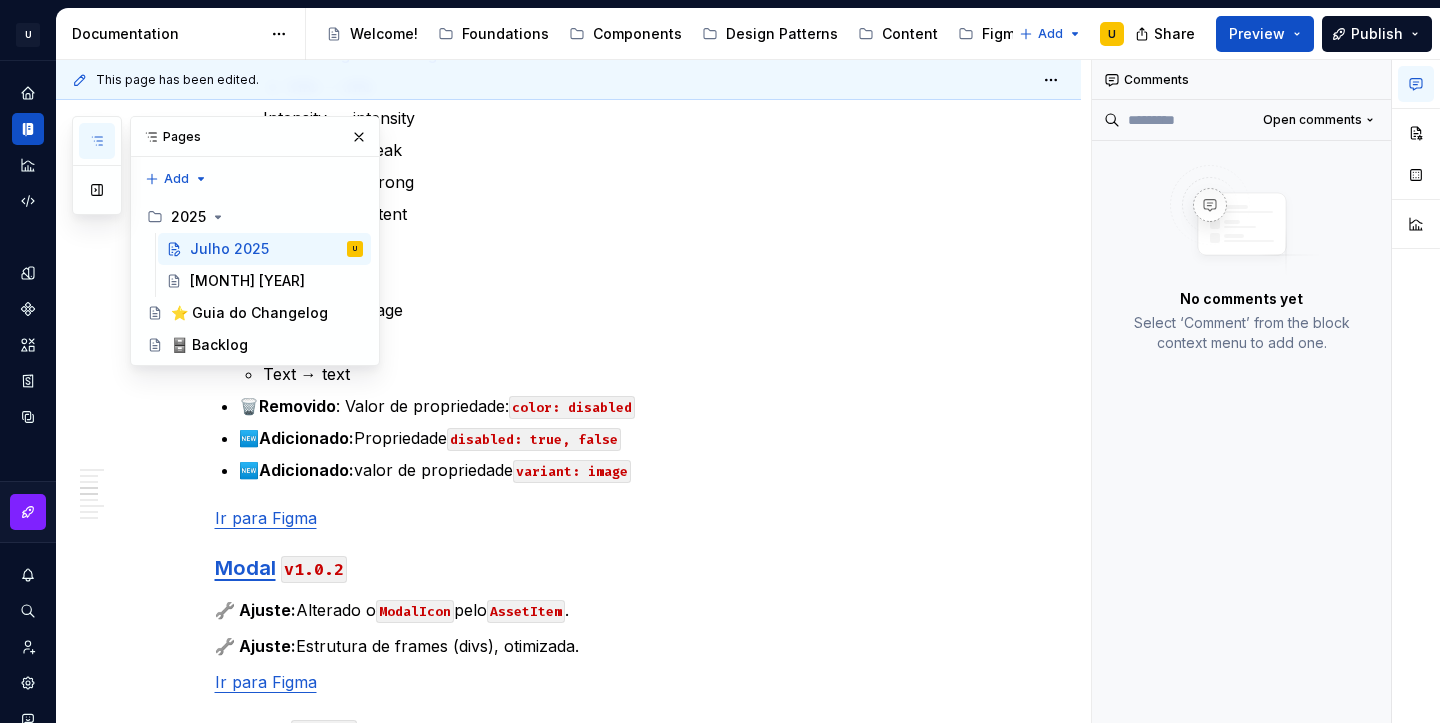 scroll, scrollTop: 2730, scrollLeft: 0, axis: vertical 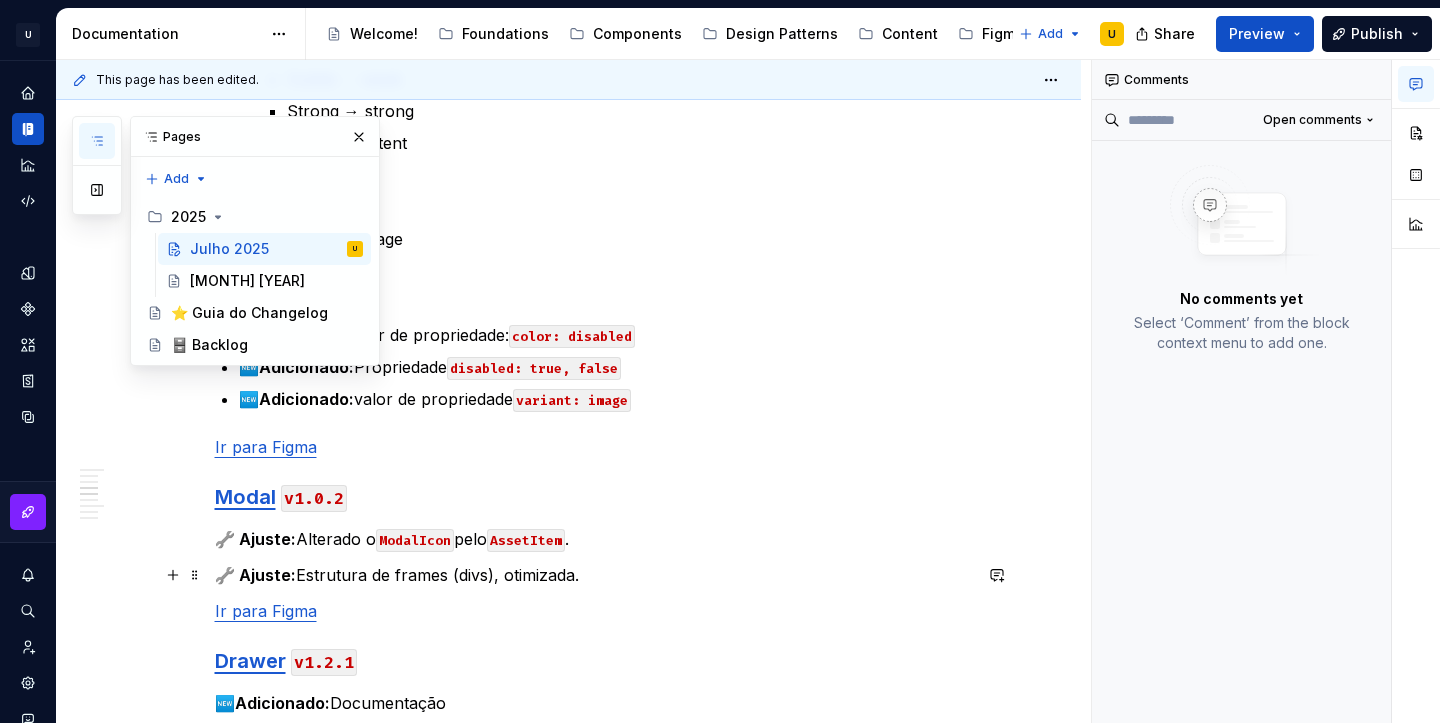 click on "🔧 Ajuste:  Estrutura de frames (divs), otimizada." at bounding box center (593, 575) 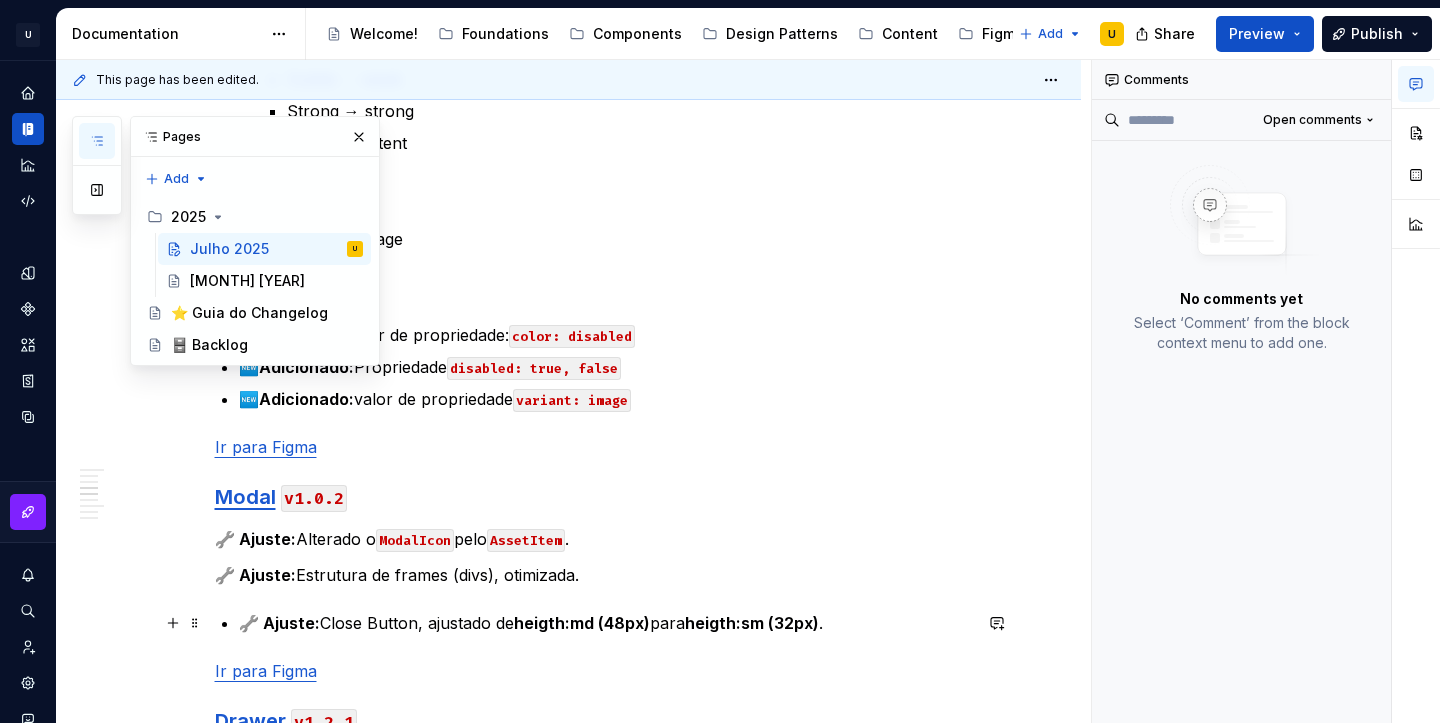click on "[DAY] de [MONTH] CDS v2.1.3 Tokens 🔧 Ajuste: Color Surface Tokens color/base/background color/base/background/subtle → color/base/background/weak color/base/surface/elevation1 → color/base/surface/neutral …/elevation1/subtle → …/neutral/weakest …/elevation1/strong → …/neutral/very-weak …/elevation1/disabled → …/neutral/disabled1 color/base/surface/elevation2 → color/base/surface/neutral …/elevation2/subtle → …/neutral/weak …/elevation2/strong → …/neutral/medium …/elevation2/disabled → …/neutral/disabled2 color/base/surface/accent …/accent/subtle → …/accent/weakest …/accent/strong → …/accent/very-weak color/base/surface/success …/success/subtle → …/success/weakest …/success/strong → …/success/weak color/base/surface/danger …/danger/subtle → …/danger/weakest …/danger/strong → …/danger/weak color/base/surface/warning …/waring/subtle → …/warning/weakest …/warning/strong → …/warning/weak" at bounding box center (593, 95) 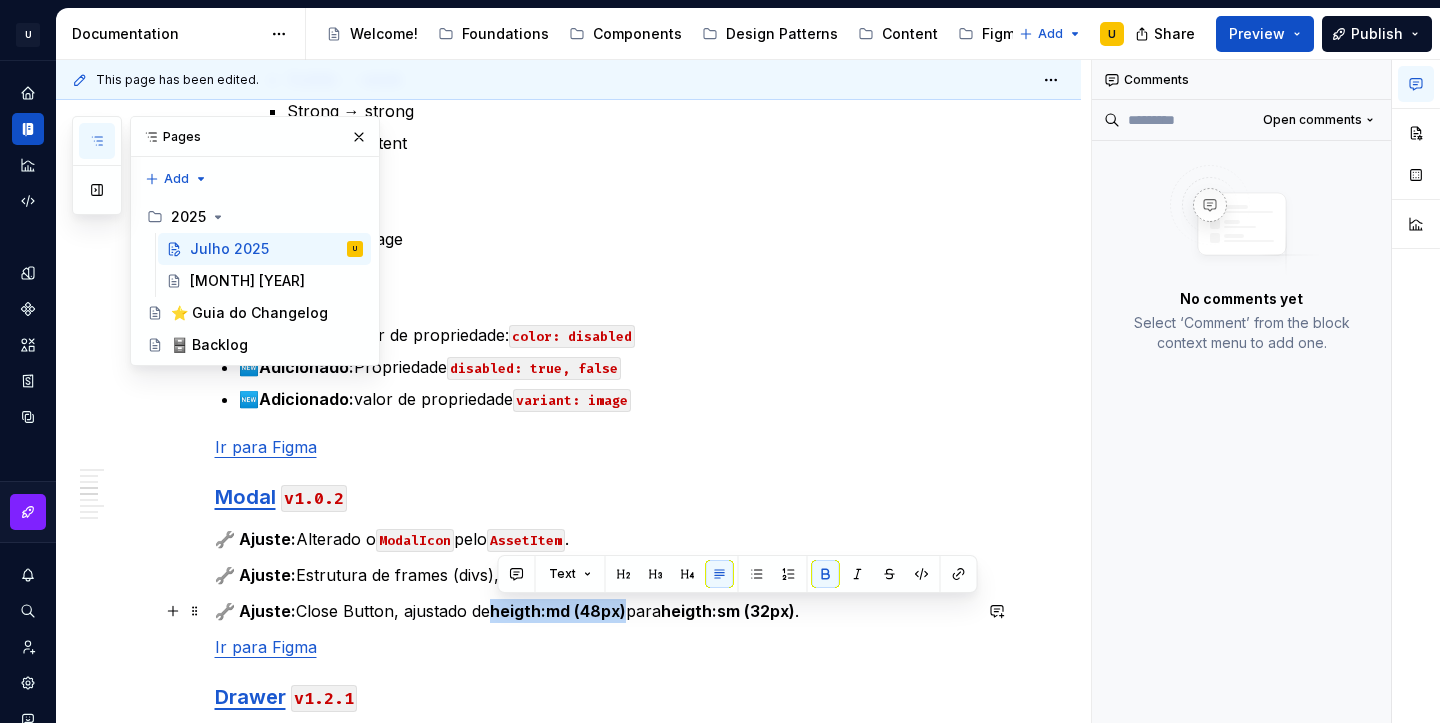drag, startPoint x: 631, startPoint y: 610, endPoint x: 498, endPoint y: 612, distance: 133.01503 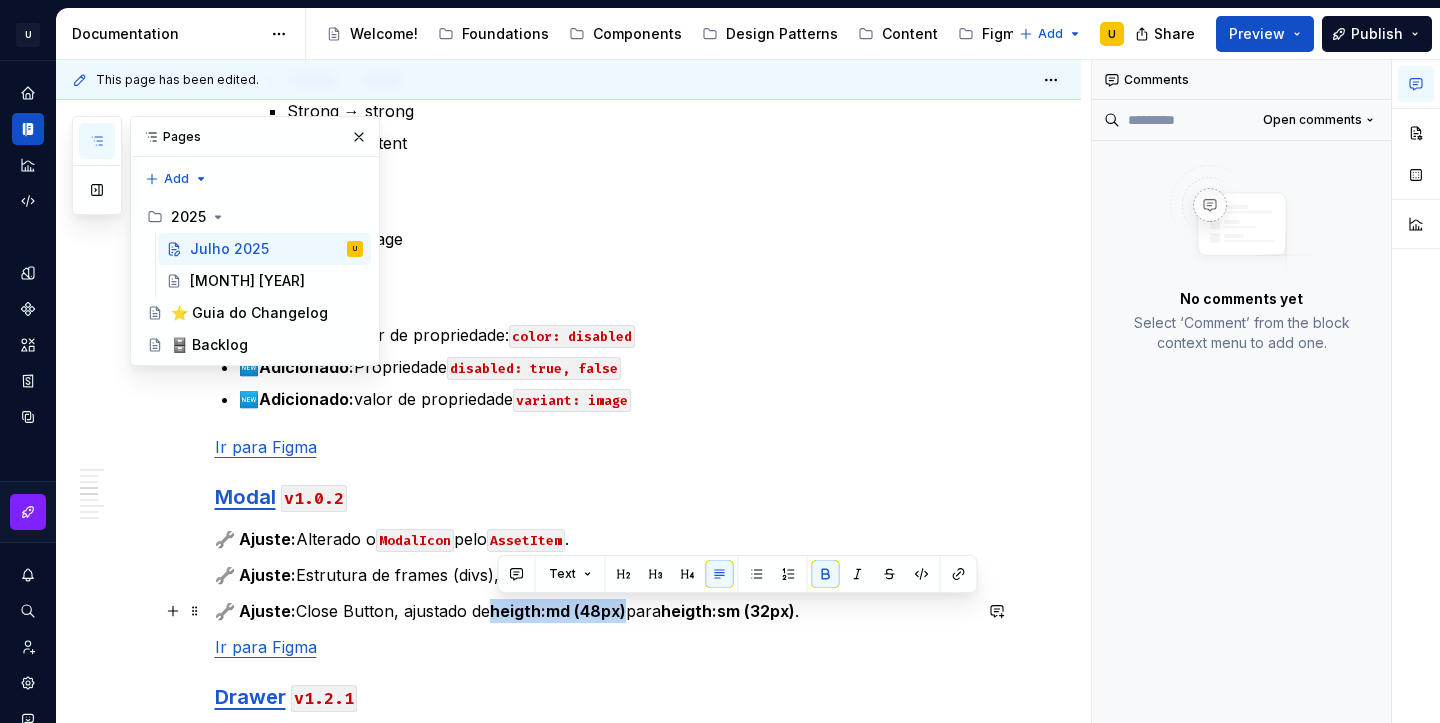 click on "heigth:md (48px)" at bounding box center (558, 611) 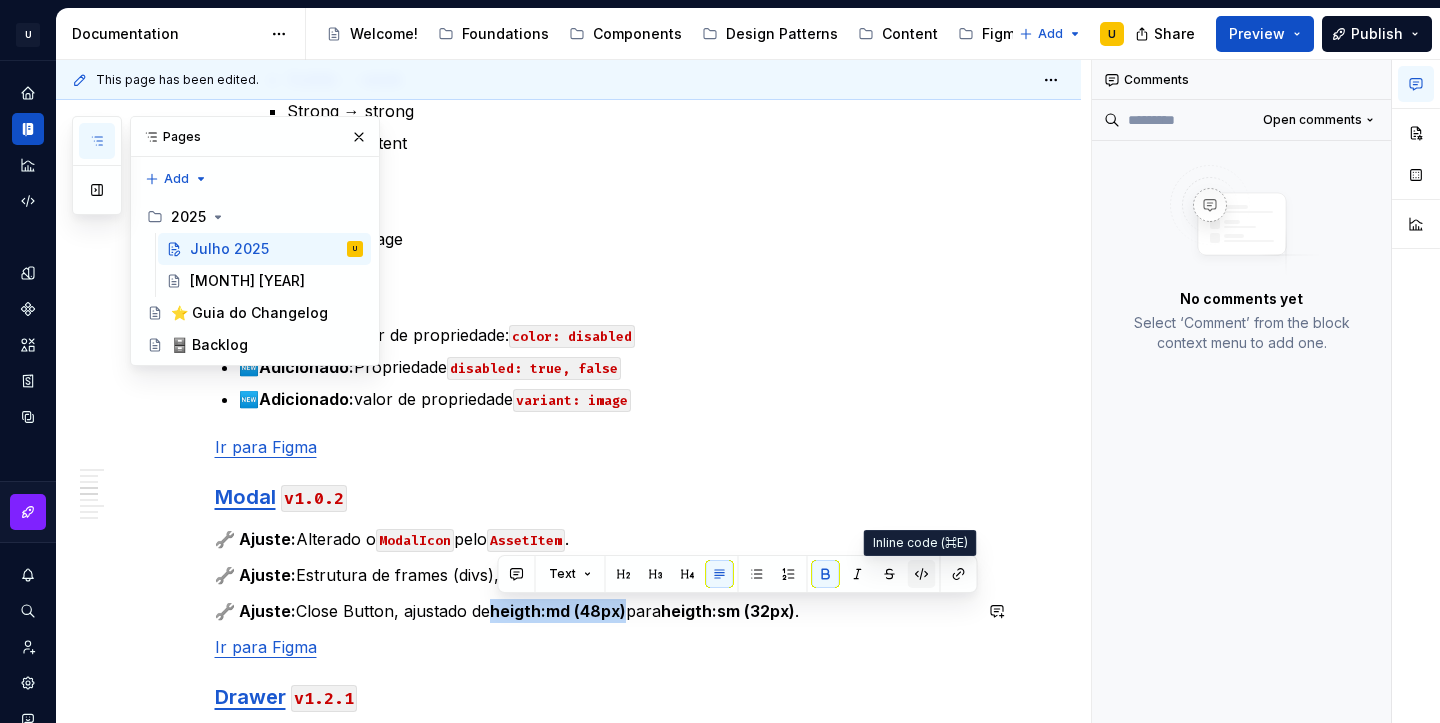 click at bounding box center (922, 574) 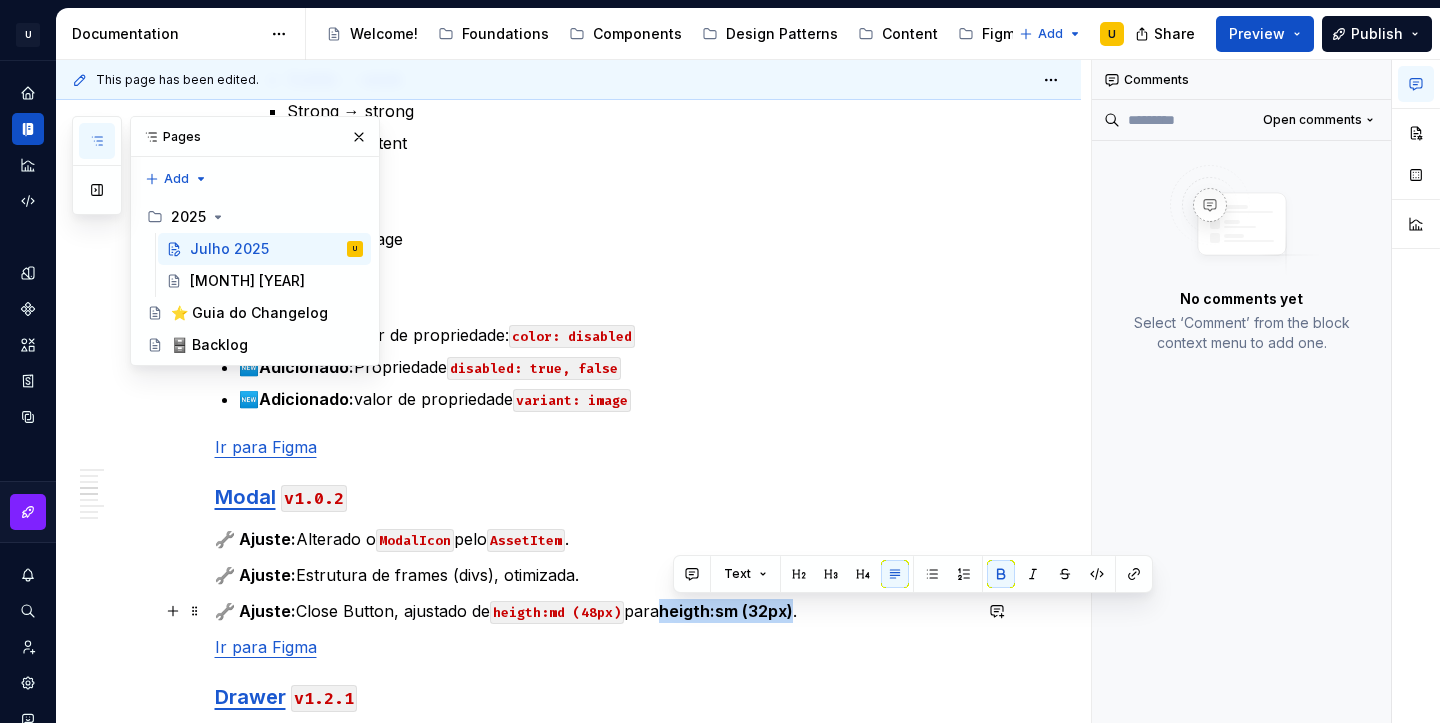 drag, startPoint x: 805, startPoint y: 618, endPoint x: 675, endPoint y: 610, distance: 130.24593 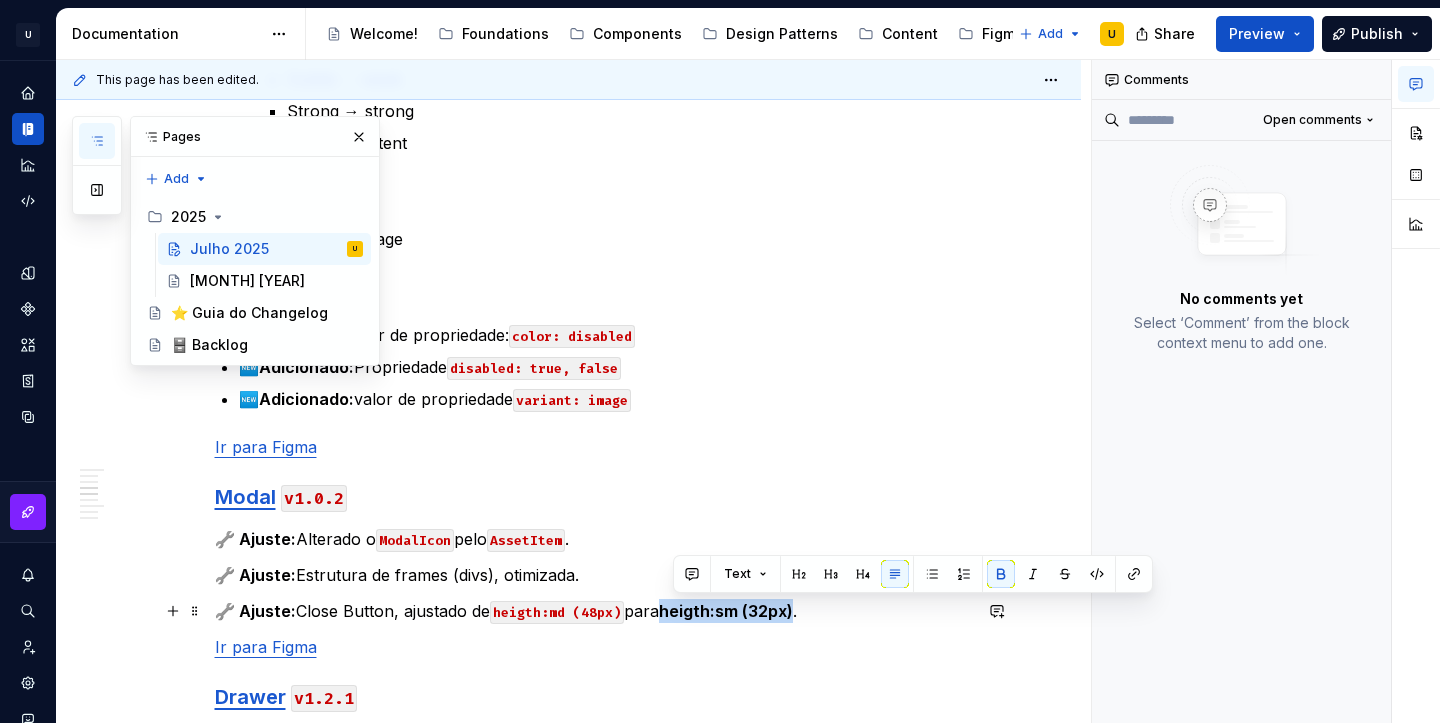 click on "heigth:sm (32px)" at bounding box center (726, 611) 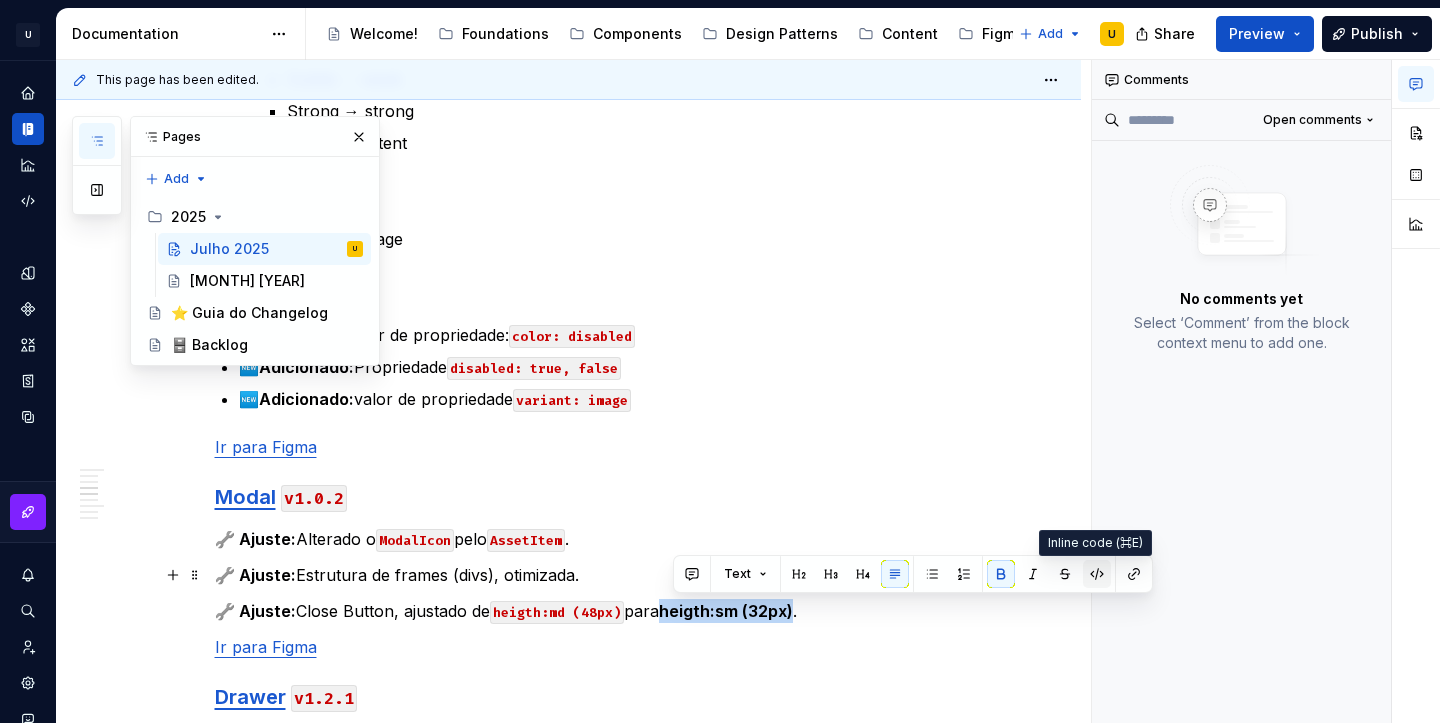 click at bounding box center (1097, 574) 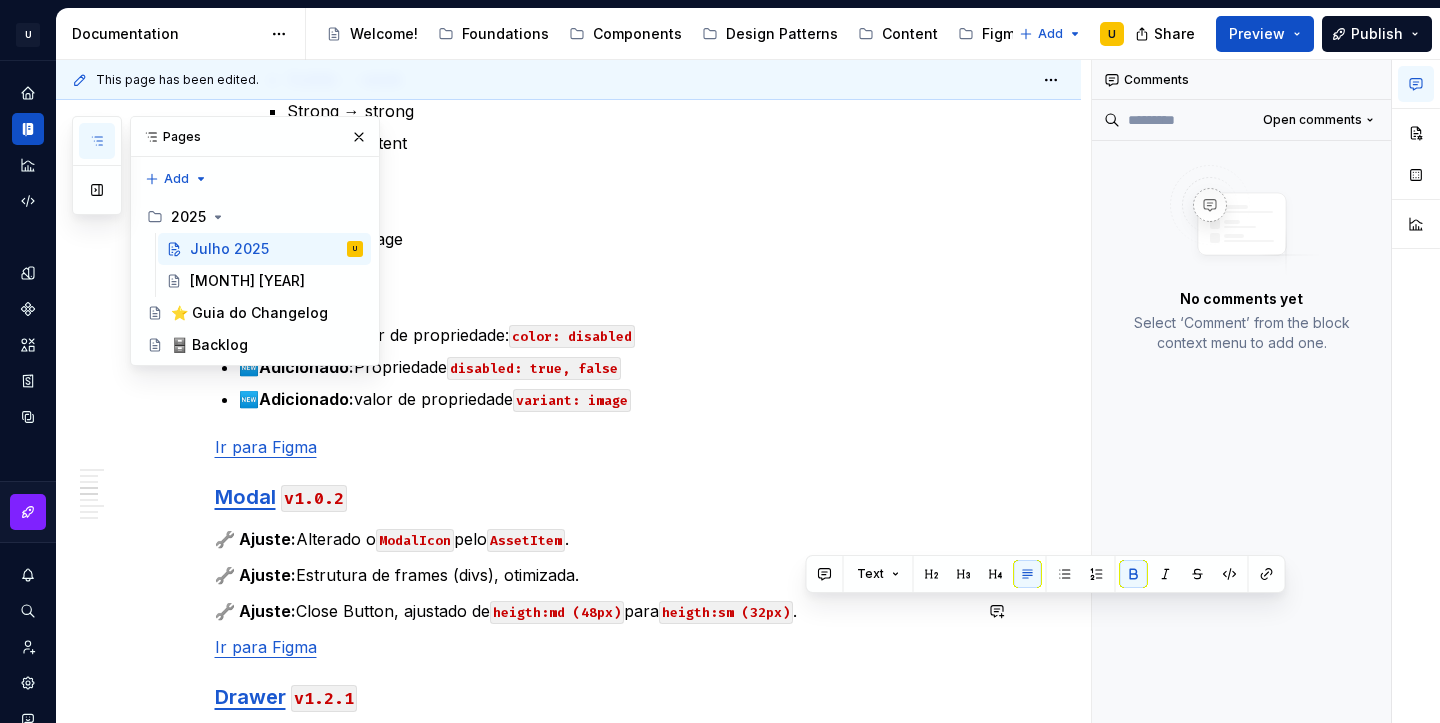 click on "[DAY] de [MONTH] CDS v2.1.3 Tokens 🔧 Ajuste: Color Surface Tokens color/base/background color/base/background/subtle → color/base/background/weak color/base/surface/elevation1 → color/base/surface/neutral …/elevation1/subtle → …/neutral/weakest …/elevation1/strong → …/neutral/very-weak …/elevation1/disabled → …/neutral/disabled1 color/base/surface/elevation2 → color/base/surface/neutral …/elevation2/subtle → …/neutral/weak …/elevation2/strong → …/neutral/medium …/elevation2/disabled → …/neutral/disabled2 color/base/surface/accent …/accent/subtle → …/accent/weakest …/accent/strong → …/accent/very-weak color/base/surface/success …/success/subtle → …/success/weakest …/success/strong → …/success/weak color/base/surface/danger …/danger/subtle → …/danger/weakest …/danger/strong → …/danger/weak color/base/surface/warning …/waring/subtle → …/warning/weakest …/warning/strong → …/warning/weak" at bounding box center (593, 83) 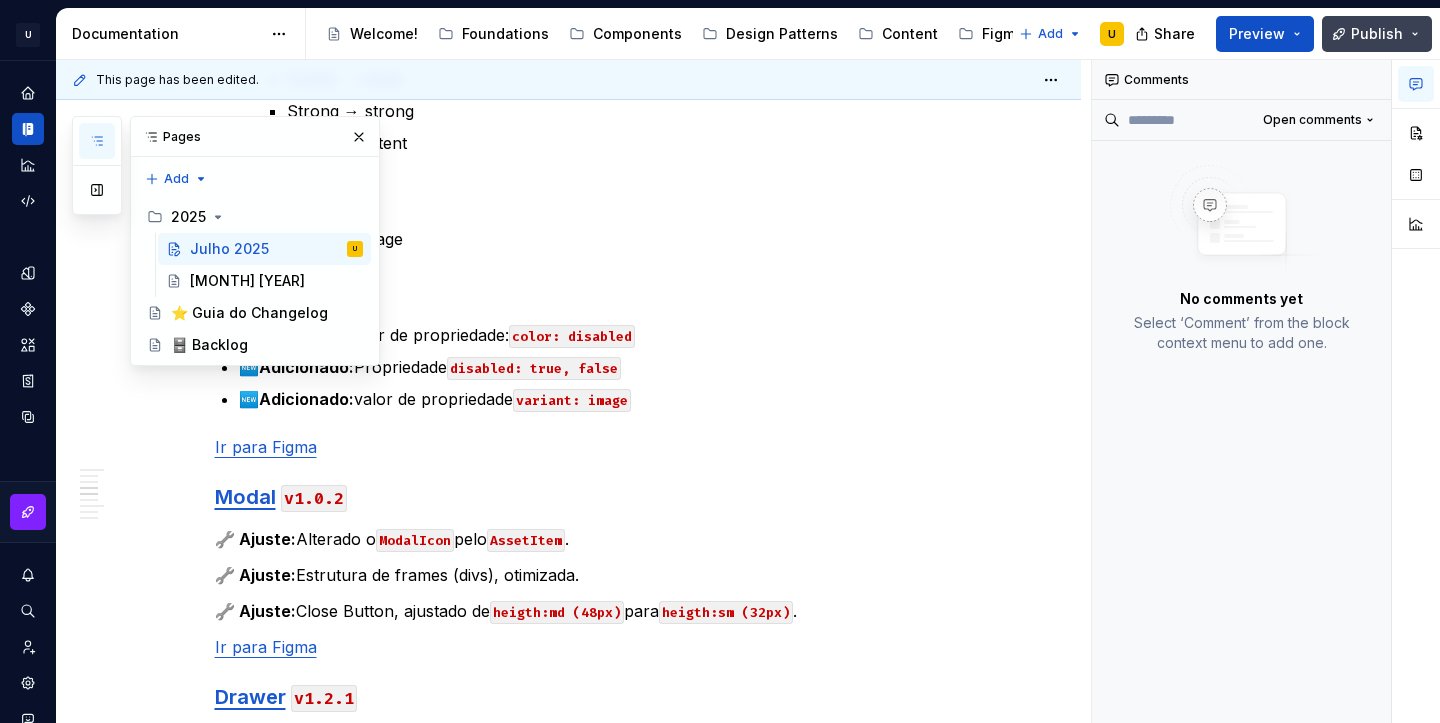 click on "Publish" at bounding box center (1377, 34) 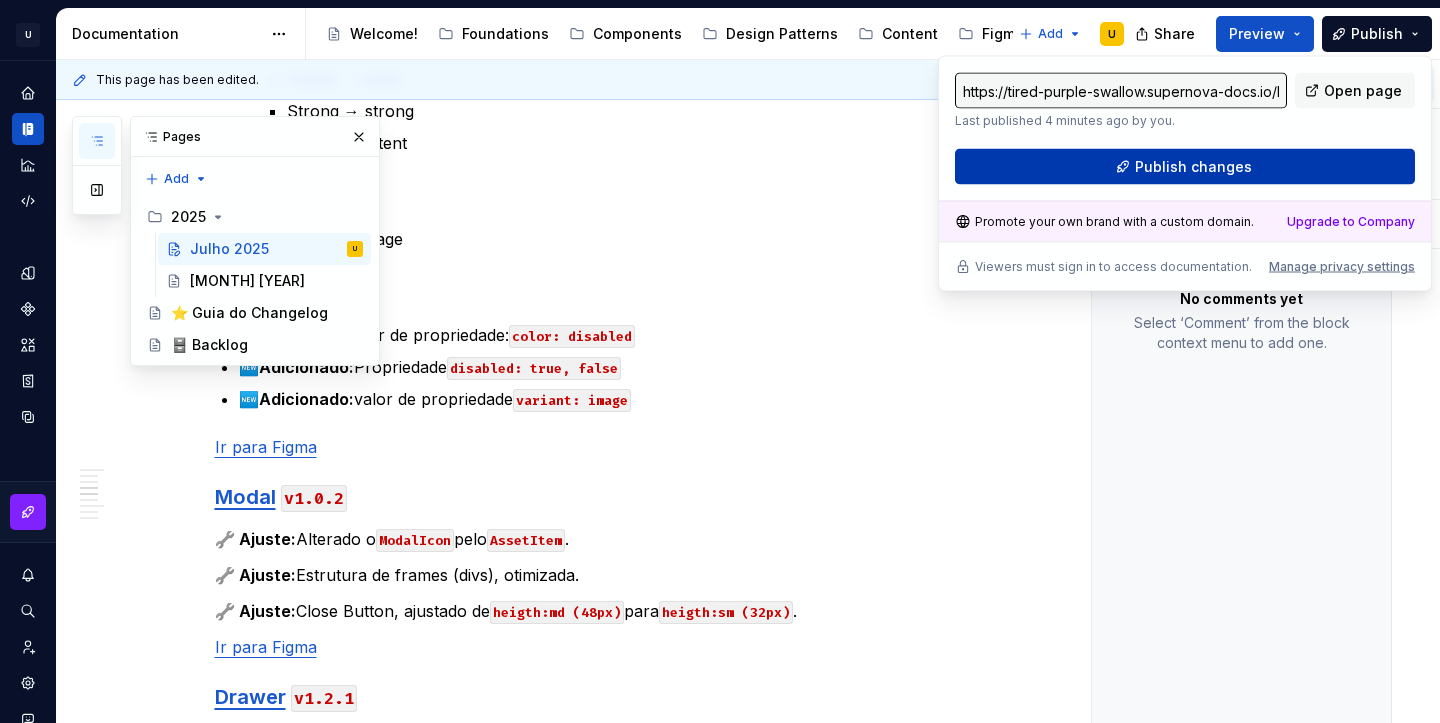click on "Publish changes" at bounding box center (1185, 167) 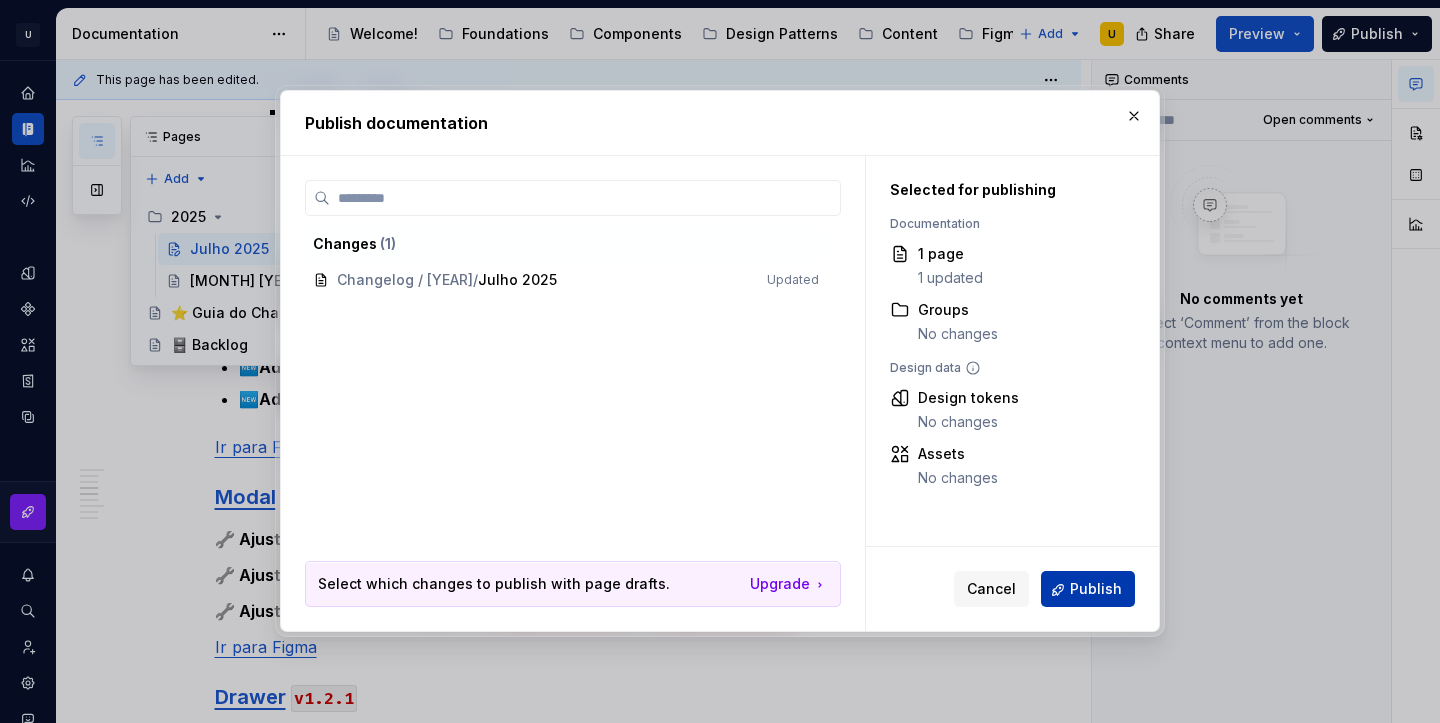 click on "Publish" at bounding box center [1096, 590] 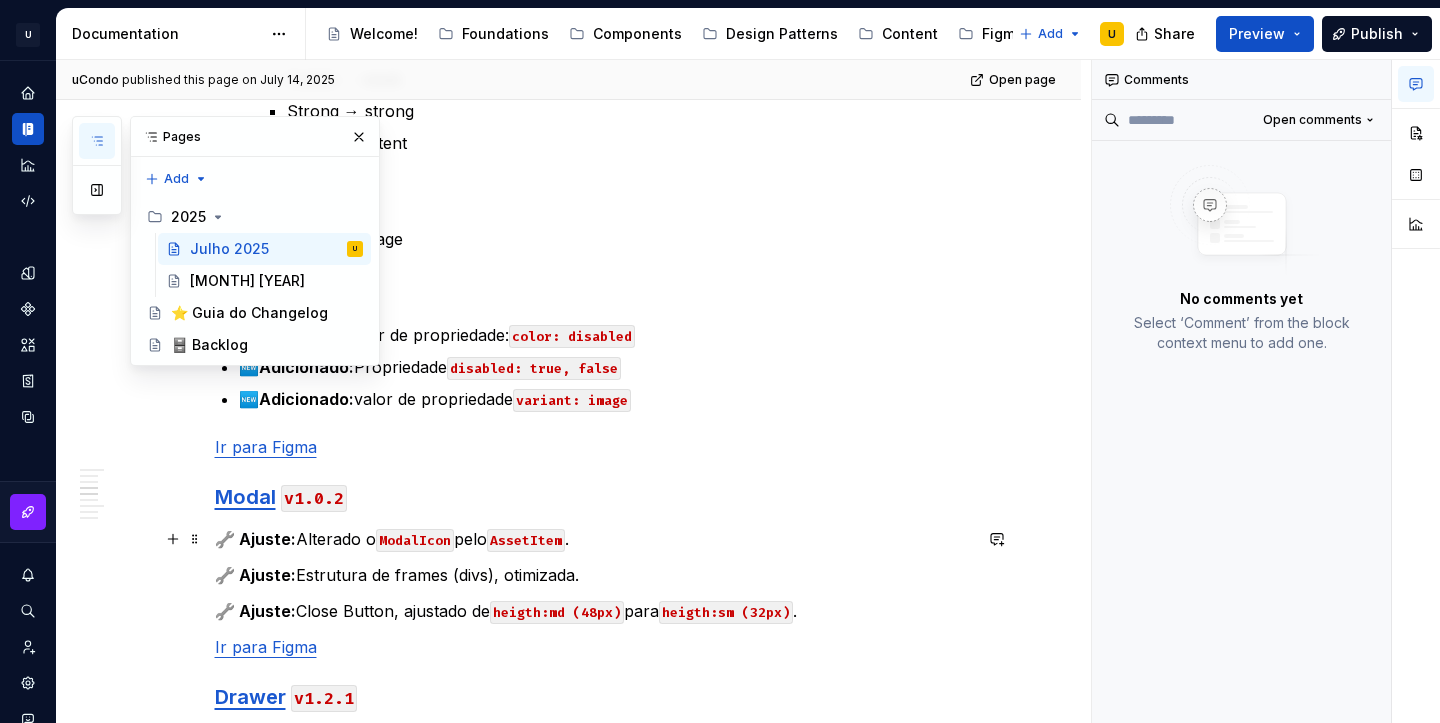 click on "🔧 Ajuste: Alterado o ModalIcon pelo AssetItem." at bounding box center [593, 539] 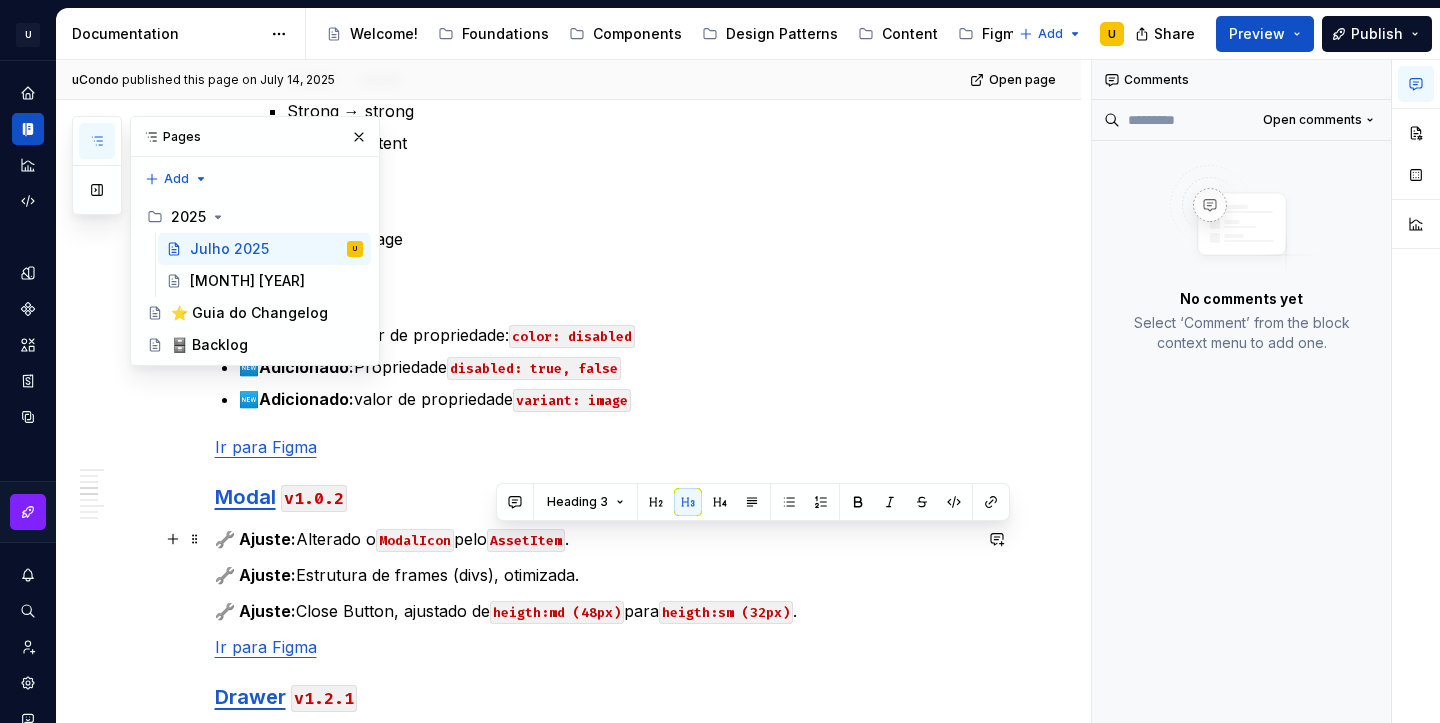 click on "🔧 Ajuste: Alterado o ModalIcon pelo AssetItem." at bounding box center [593, 539] 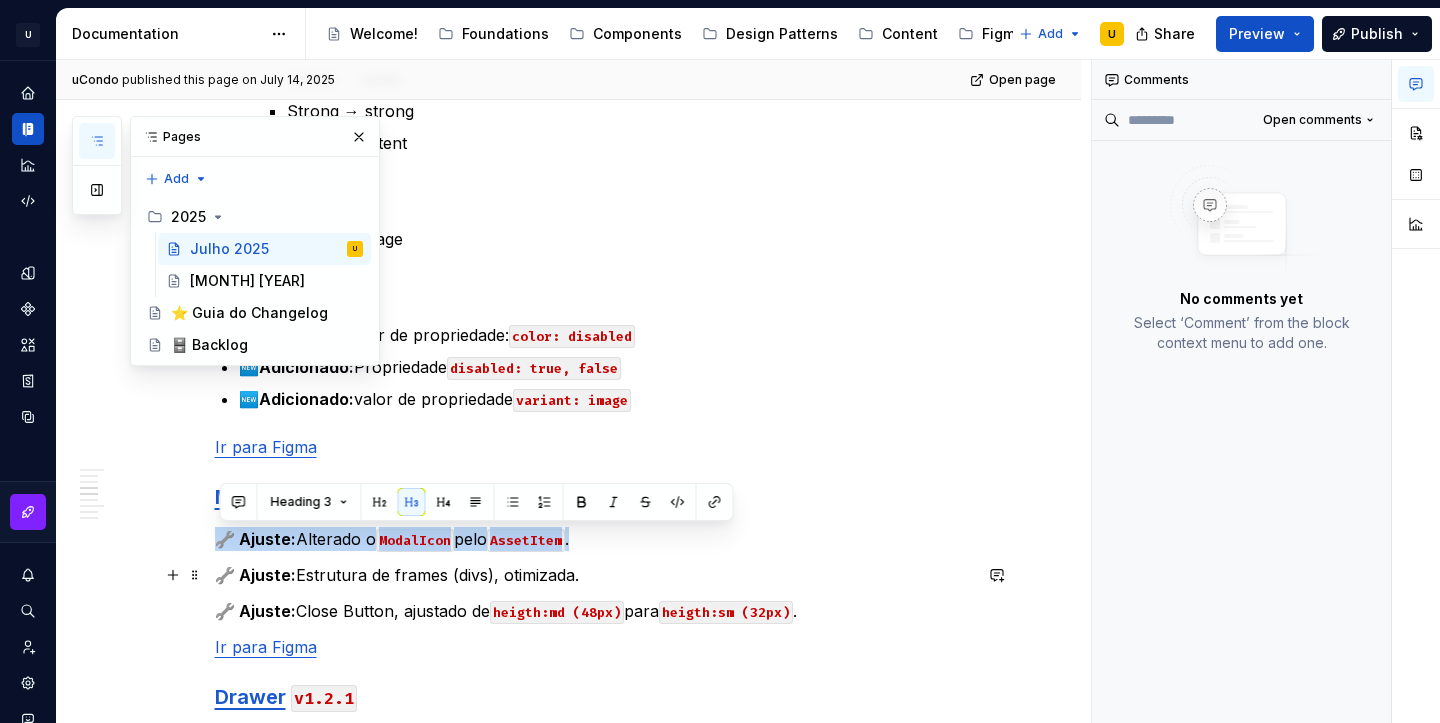 click on "🔧 Ajuste:  Estrutura de frames (divs), otimizada." at bounding box center (593, 575) 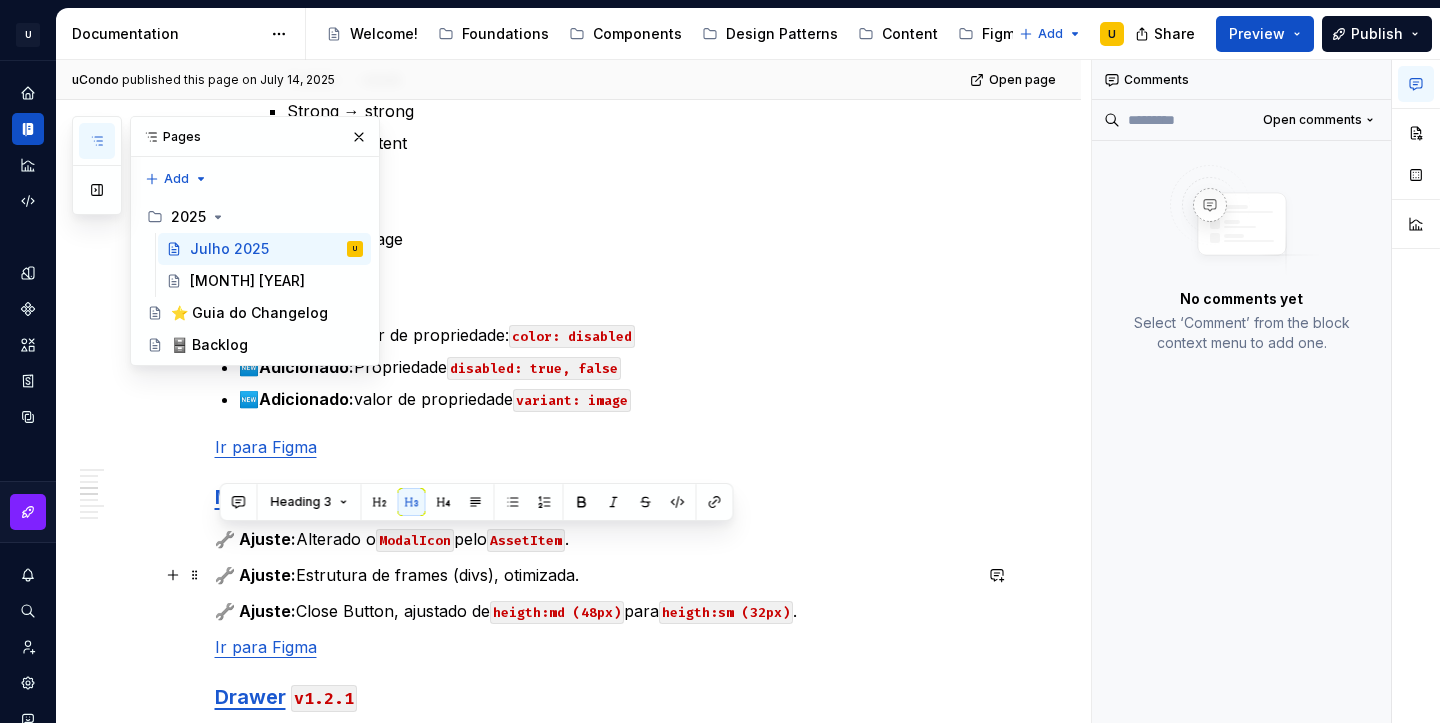 click on "🔧 Ajuste:  Estrutura de frames (divs), otimizada." at bounding box center (593, 575) 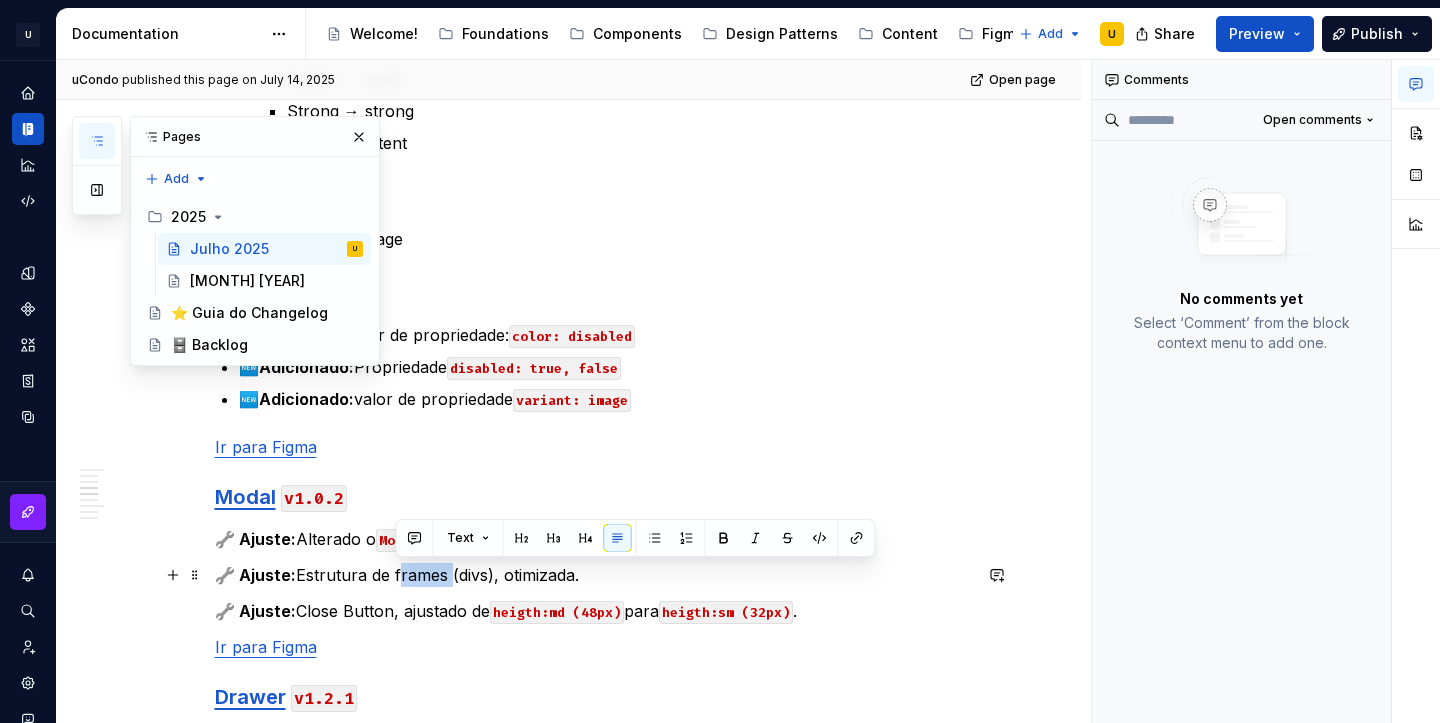 click on "🔧 Ajuste:  Estrutura de frames (divs), otimizada." at bounding box center (593, 575) 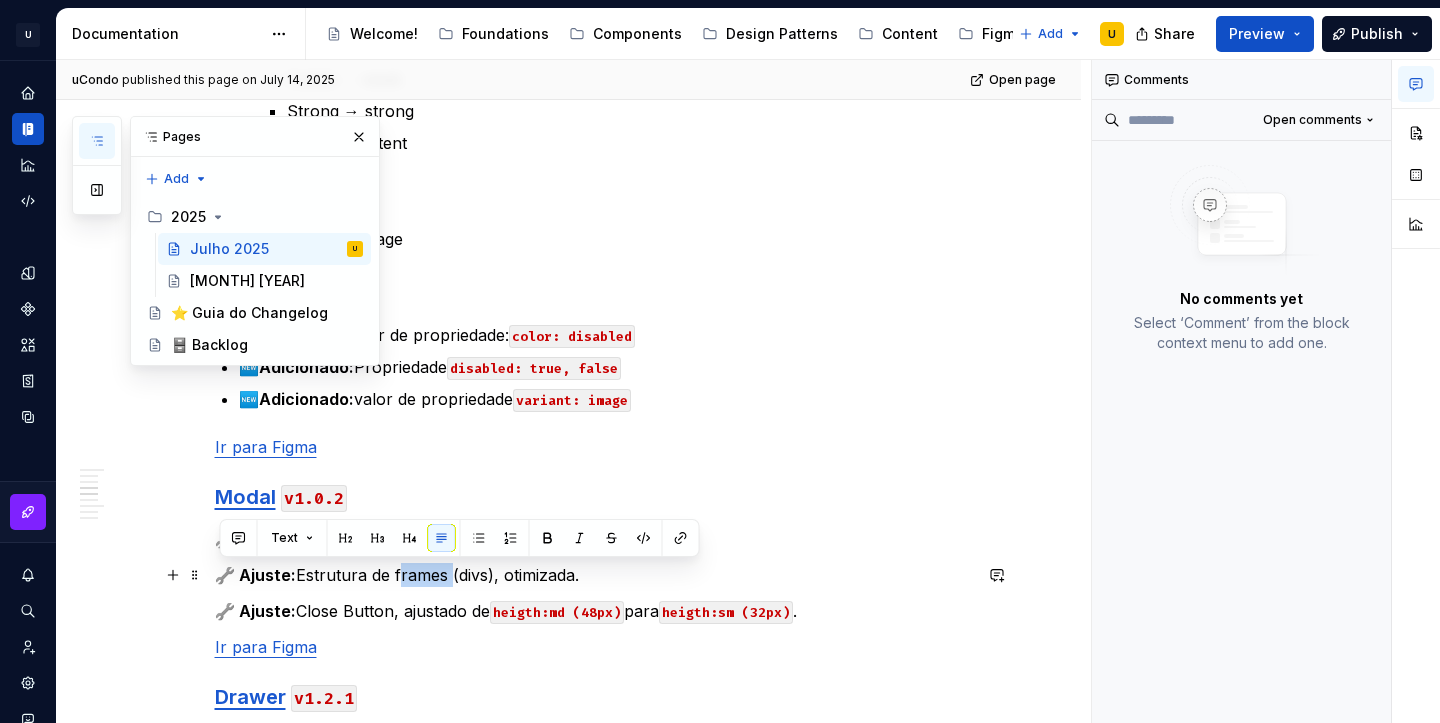 click on "🔧 Ajuste:  Estrutura de frames (divs), otimizada." at bounding box center (593, 575) 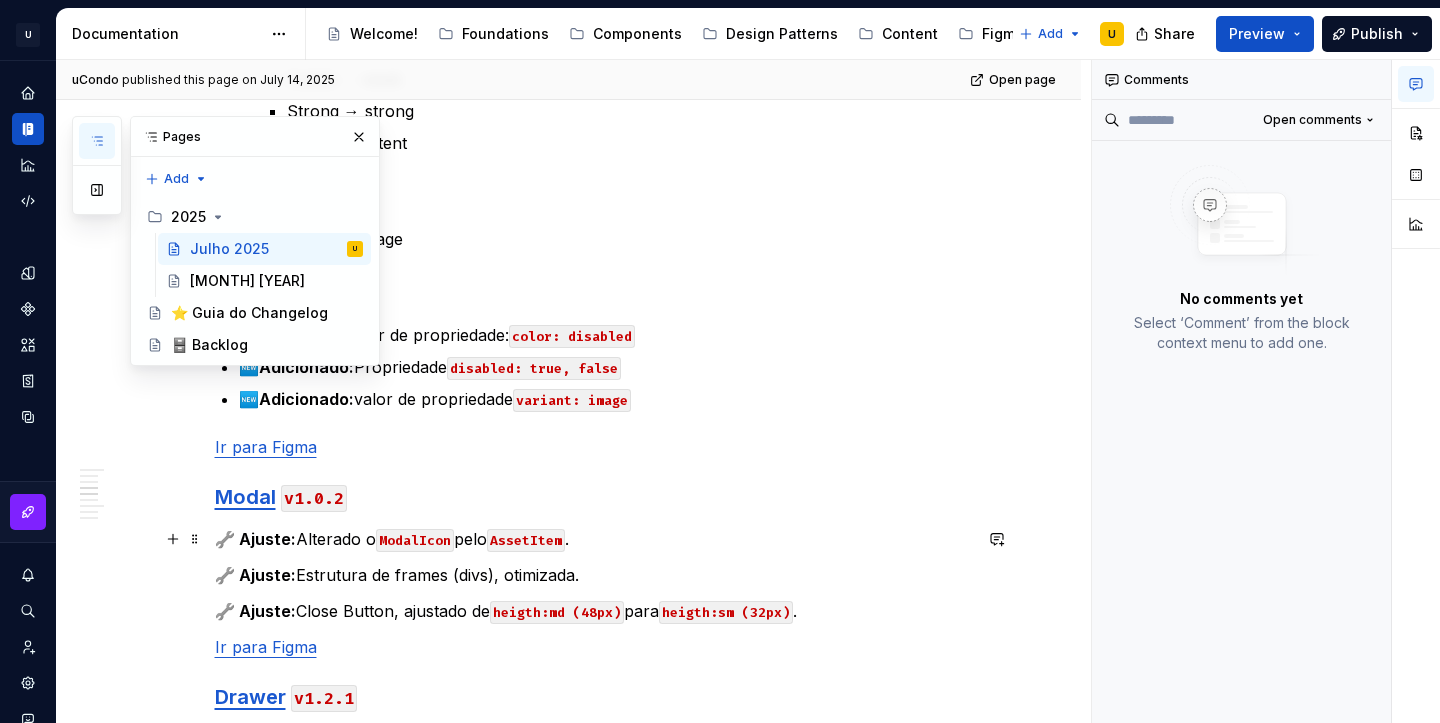 click on "🔧 Ajuste: Alterado o ModalIcon pelo AssetItem." at bounding box center (593, 539) 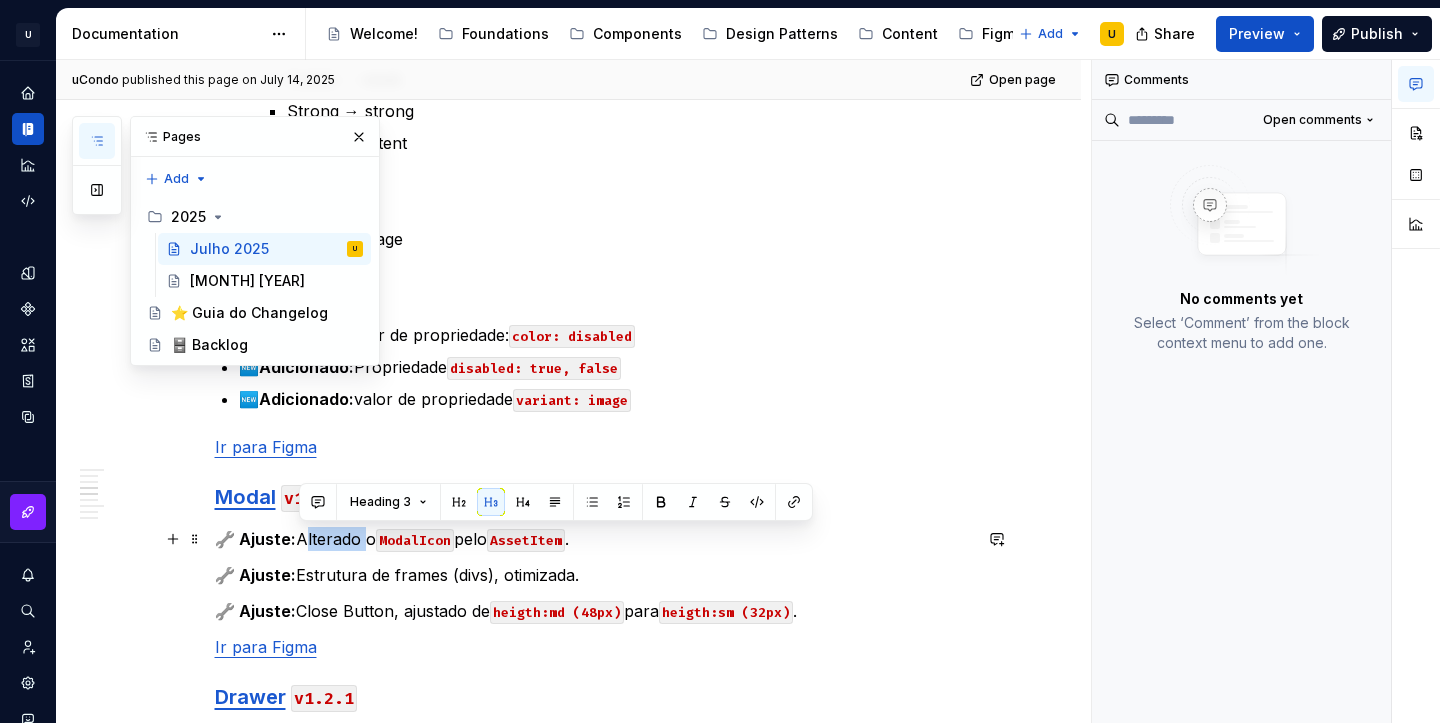 click on "🔧 Ajuste: Alterado o ModalIcon pelo AssetItem." at bounding box center [593, 539] 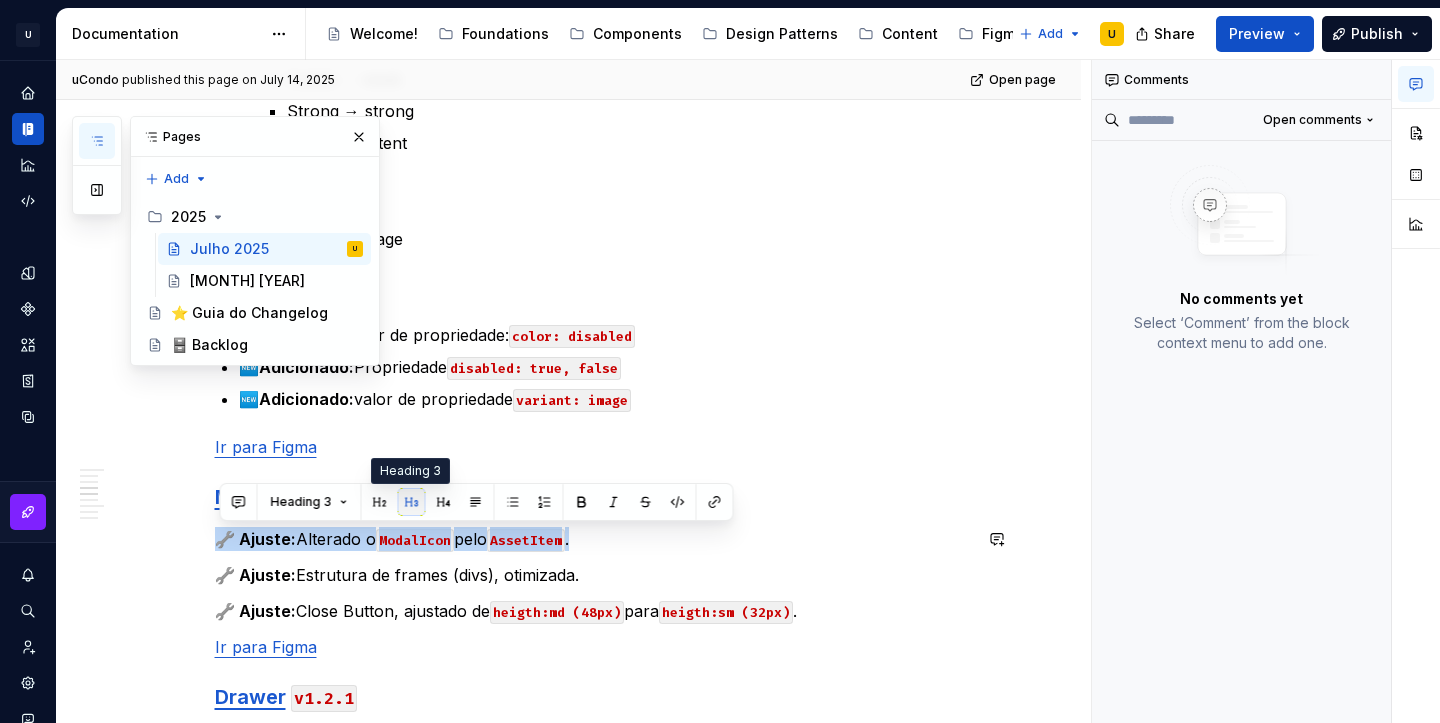 click at bounding box center [412, 502] 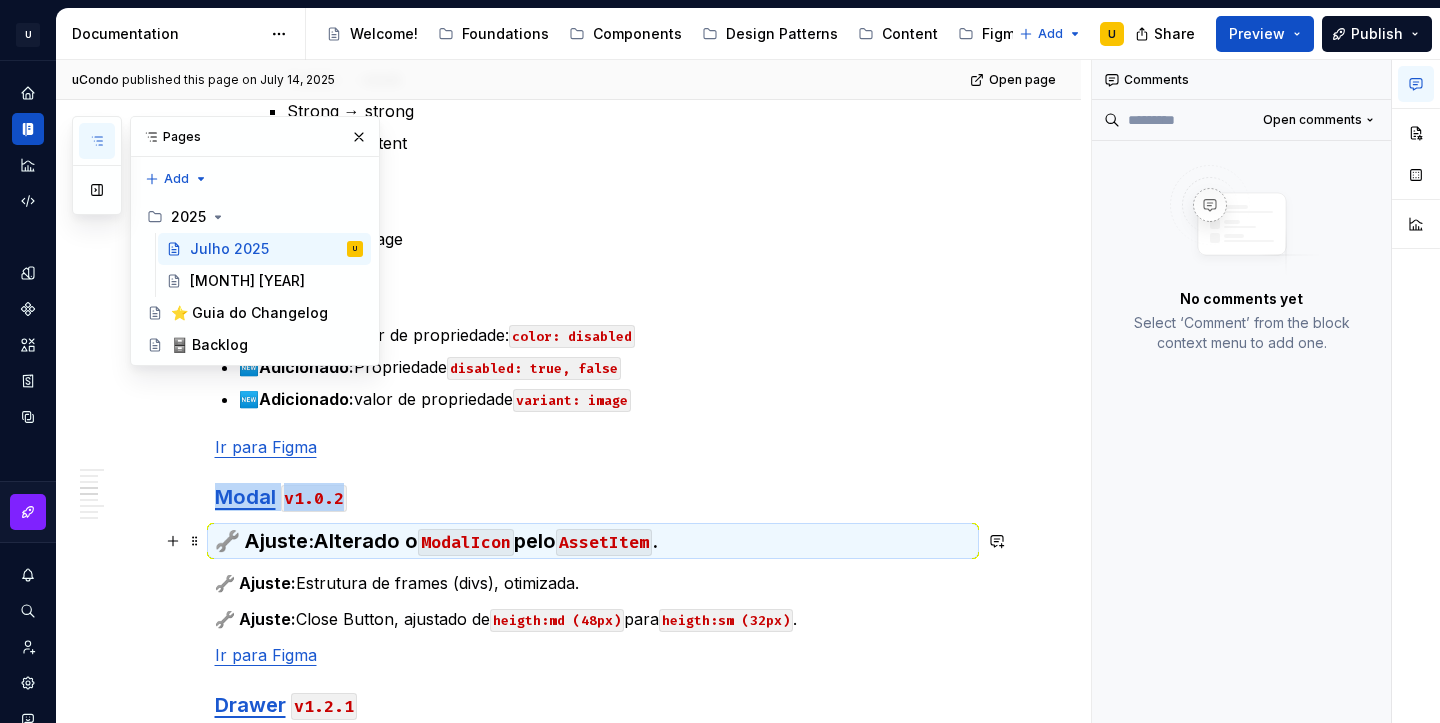 click on "🔧 Ajuste: Alterado o ModalIcon pelo AssetItem." at bounding box center [593, 541] 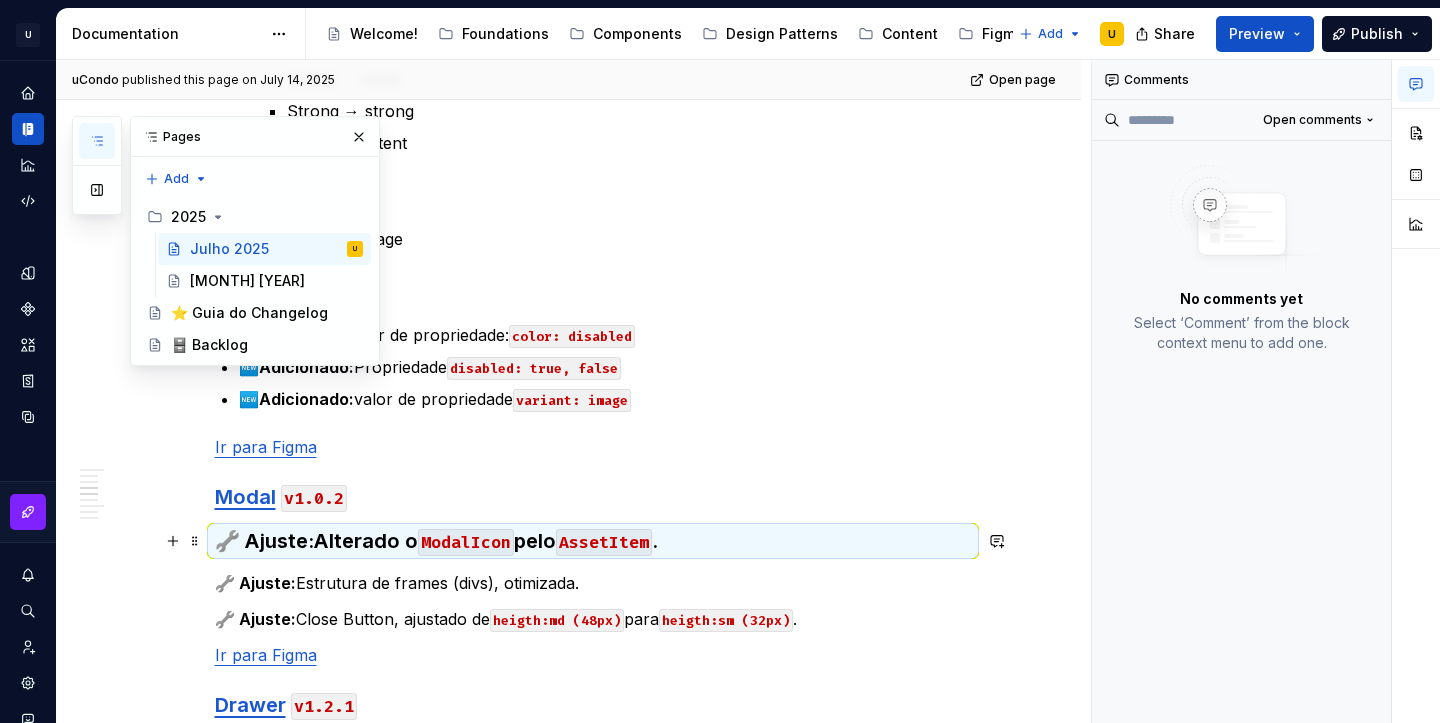 click on "🔧 Ajuste: Alterado o ModalIcon pelo AssetItem." at bounding box center (593, 541) 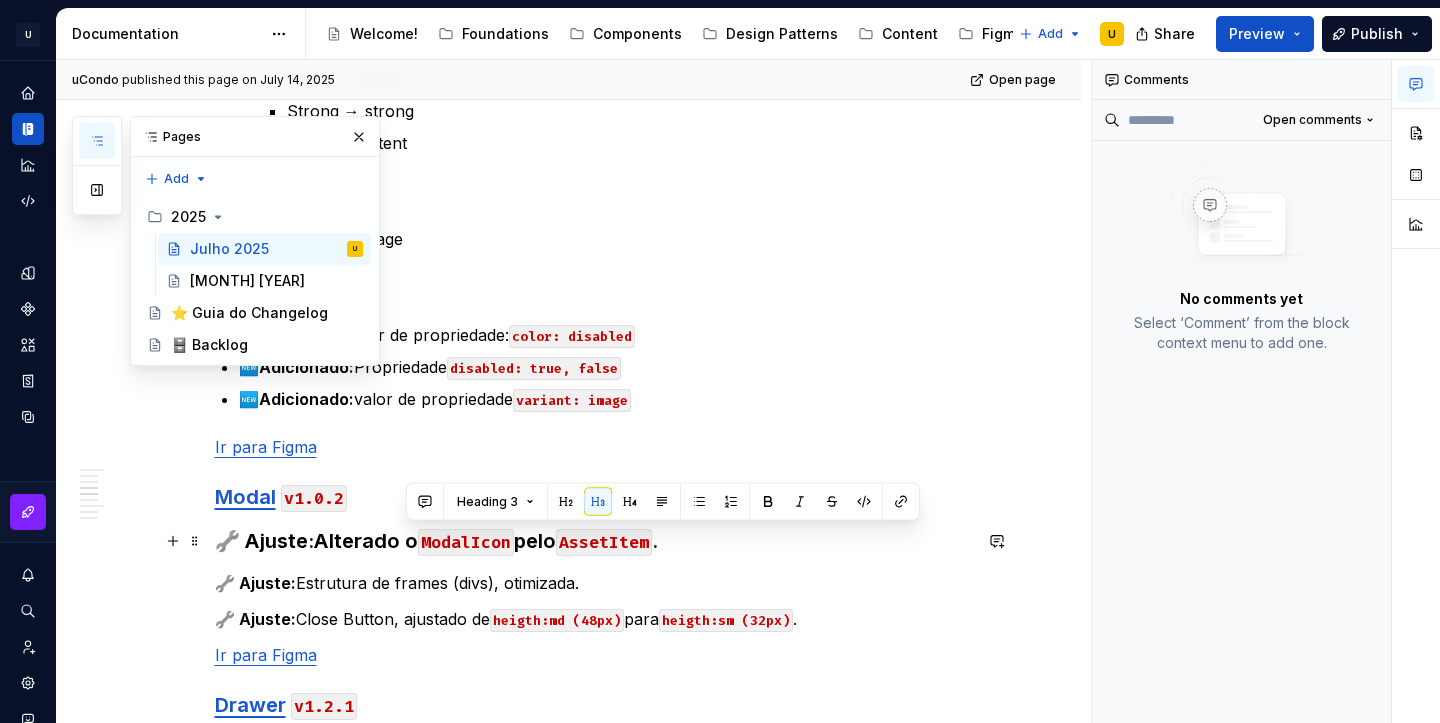 click on "🔧 Ajuste: Alterado o ModalIcon pelo AssetItem." at bounding box center [593, 541] 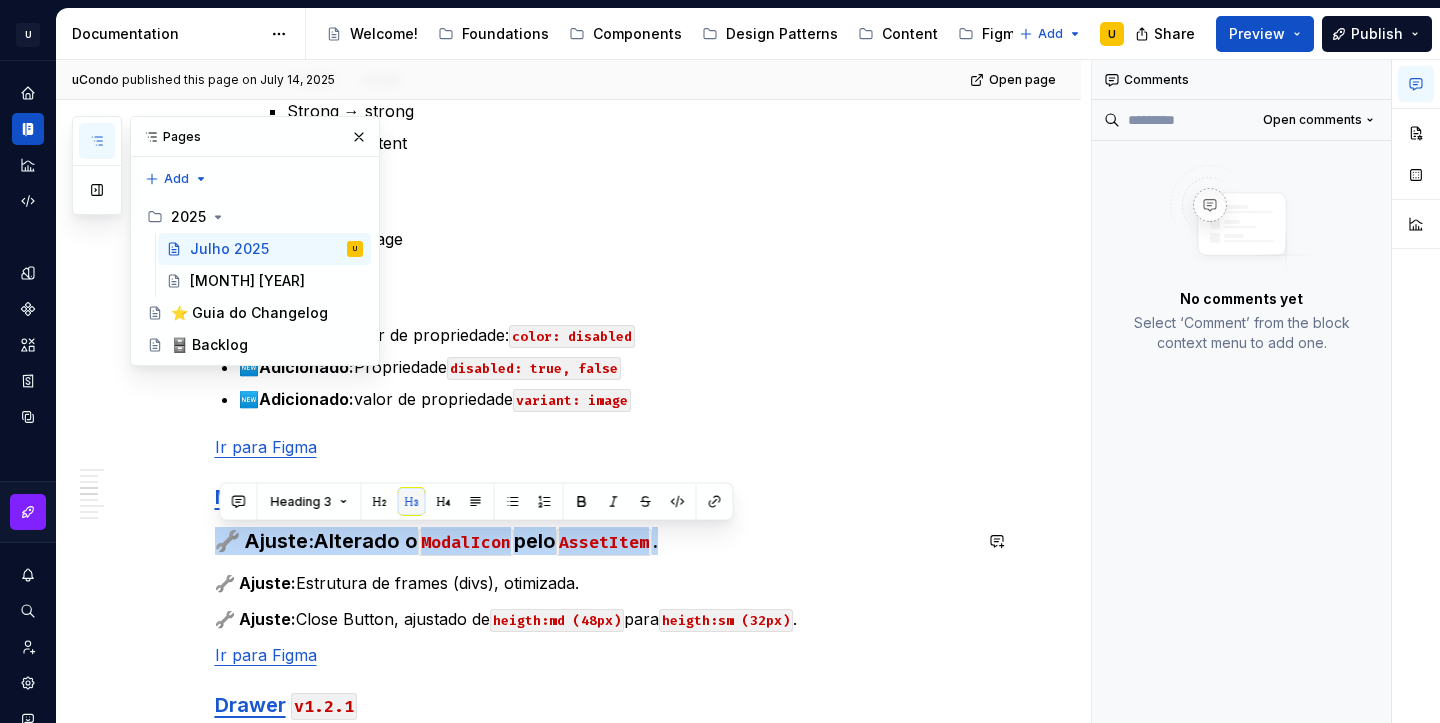 click at bounding box center [412, 502] 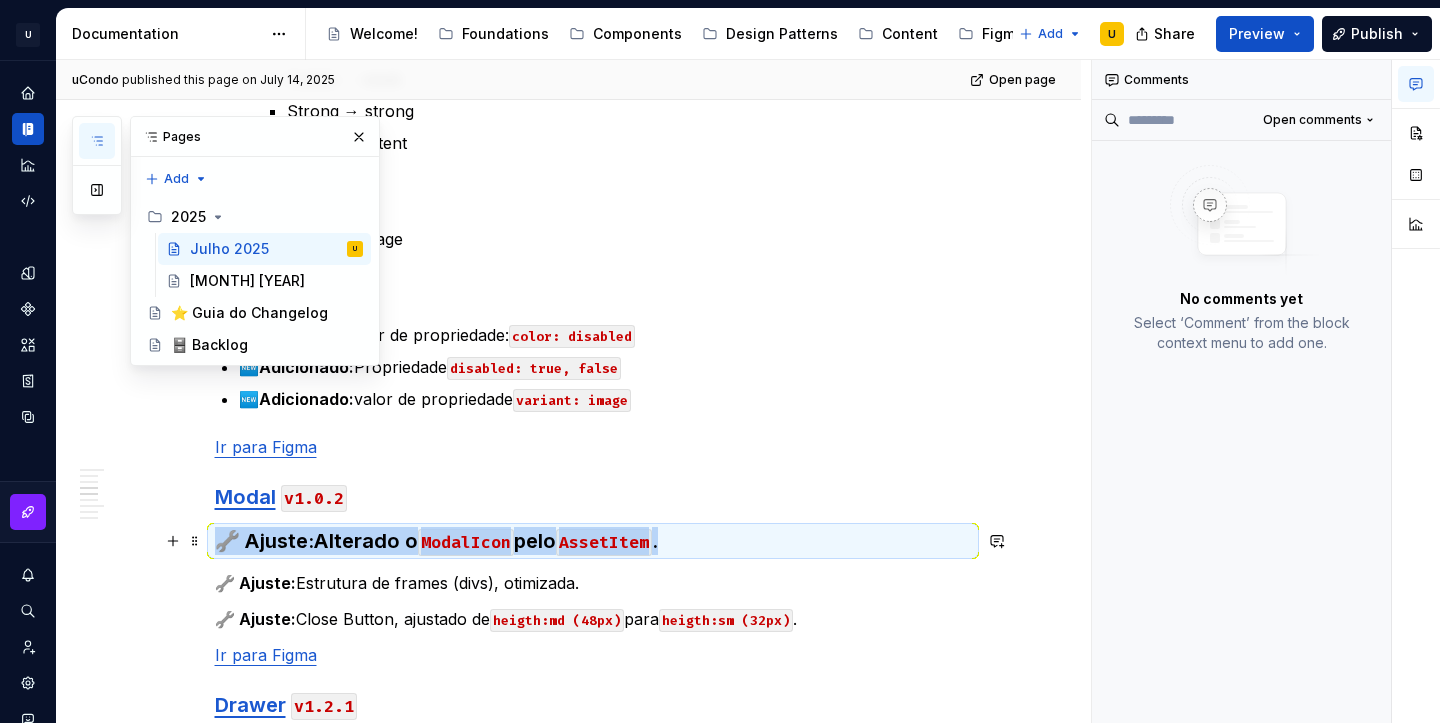 click on "🔧 Ajuste: Alterado o ModalIcon pelo AssetItem." at bounding box center [593, 541] 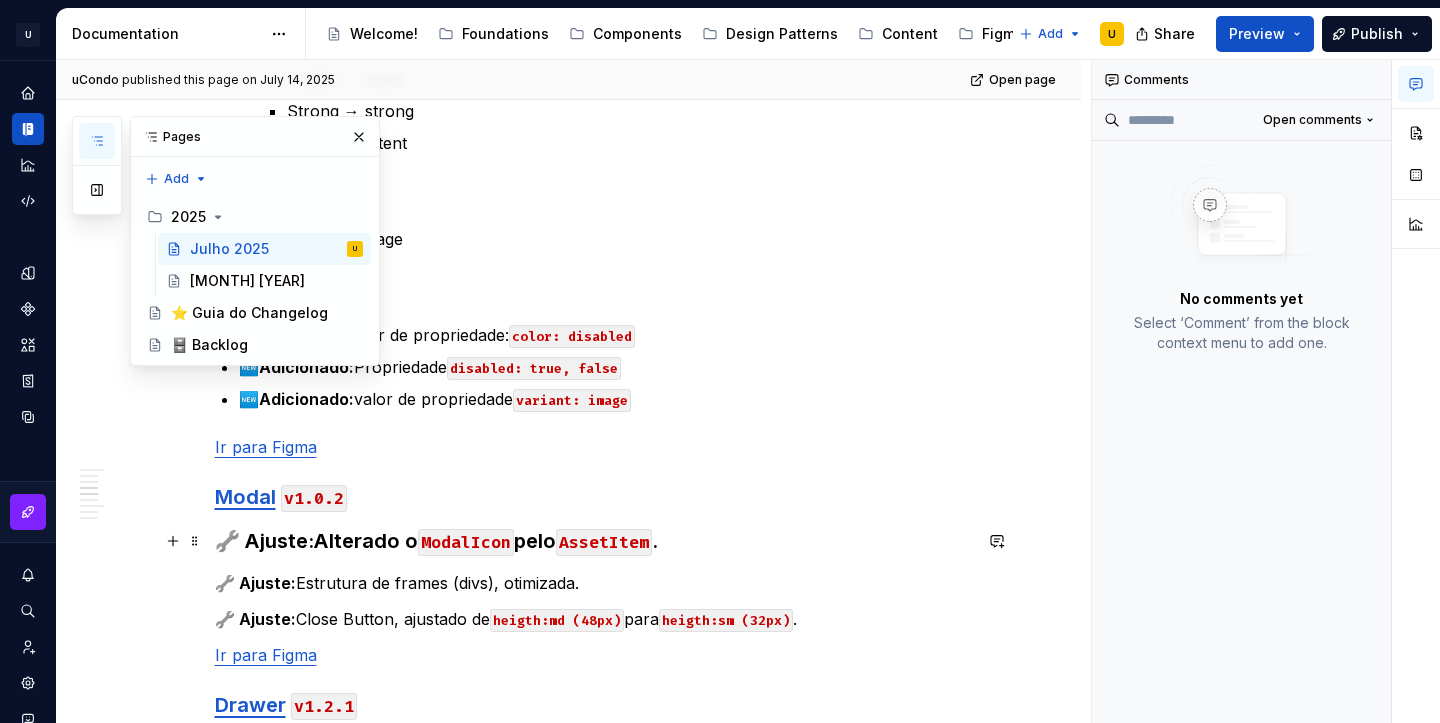 click on "🔧 Ajuste: Alterado o ModalIcon pelo AssetItem." at bounding box center [593, 541] 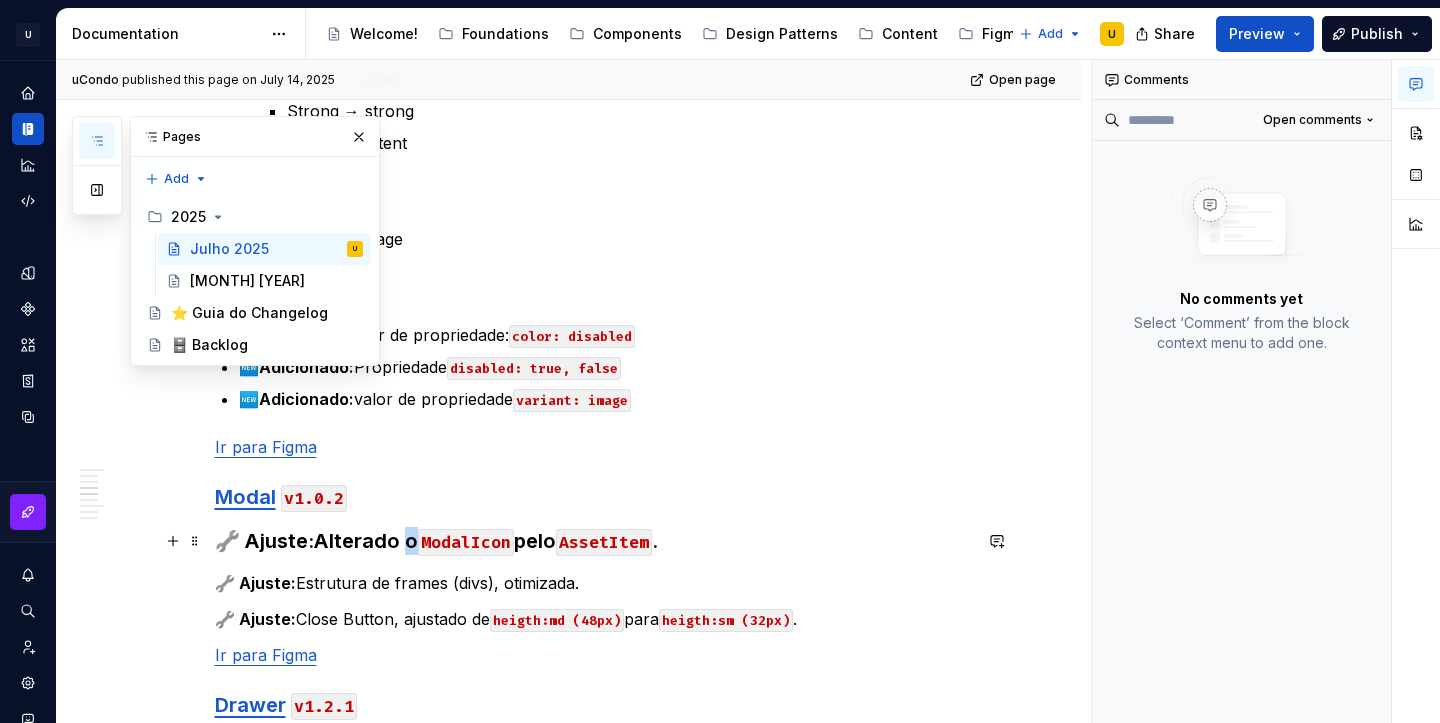click on "🔧 Ajuste: Alterado o ModalIcon pelo AssetItem." at bounding box center (593, 541) 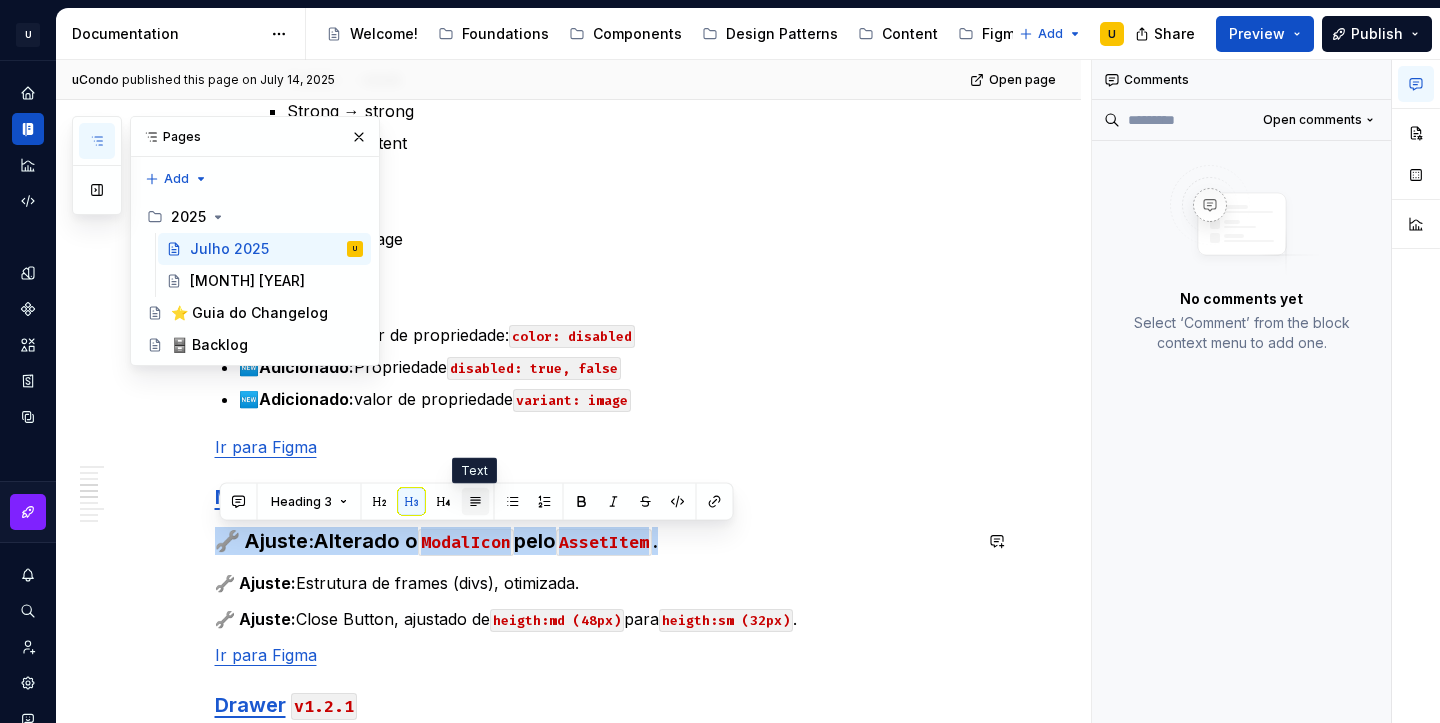 click at bounding box center (476, 502) 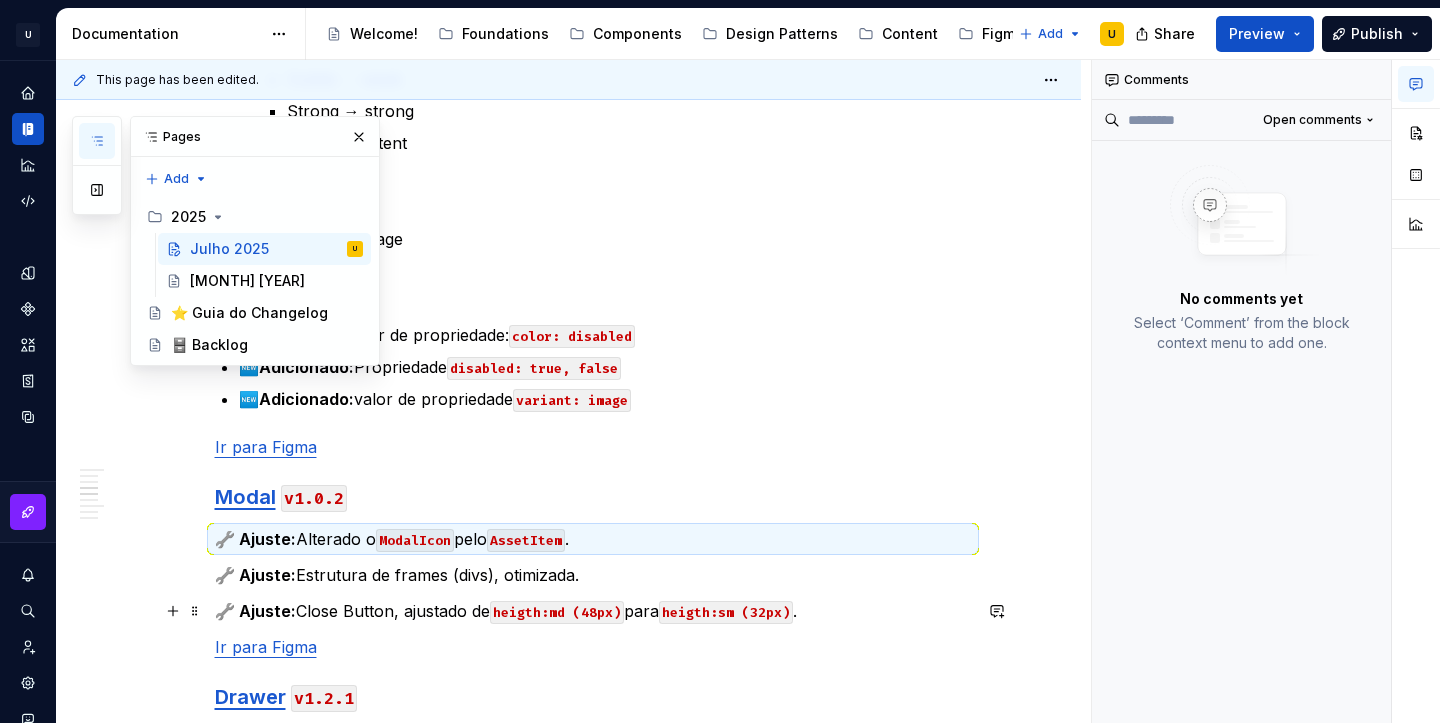 click on "🔧 Ajuste: Close Button, ajustado de heigth:md (48px) para heigth:sm (32px) ." at bounding box center (593, 611) 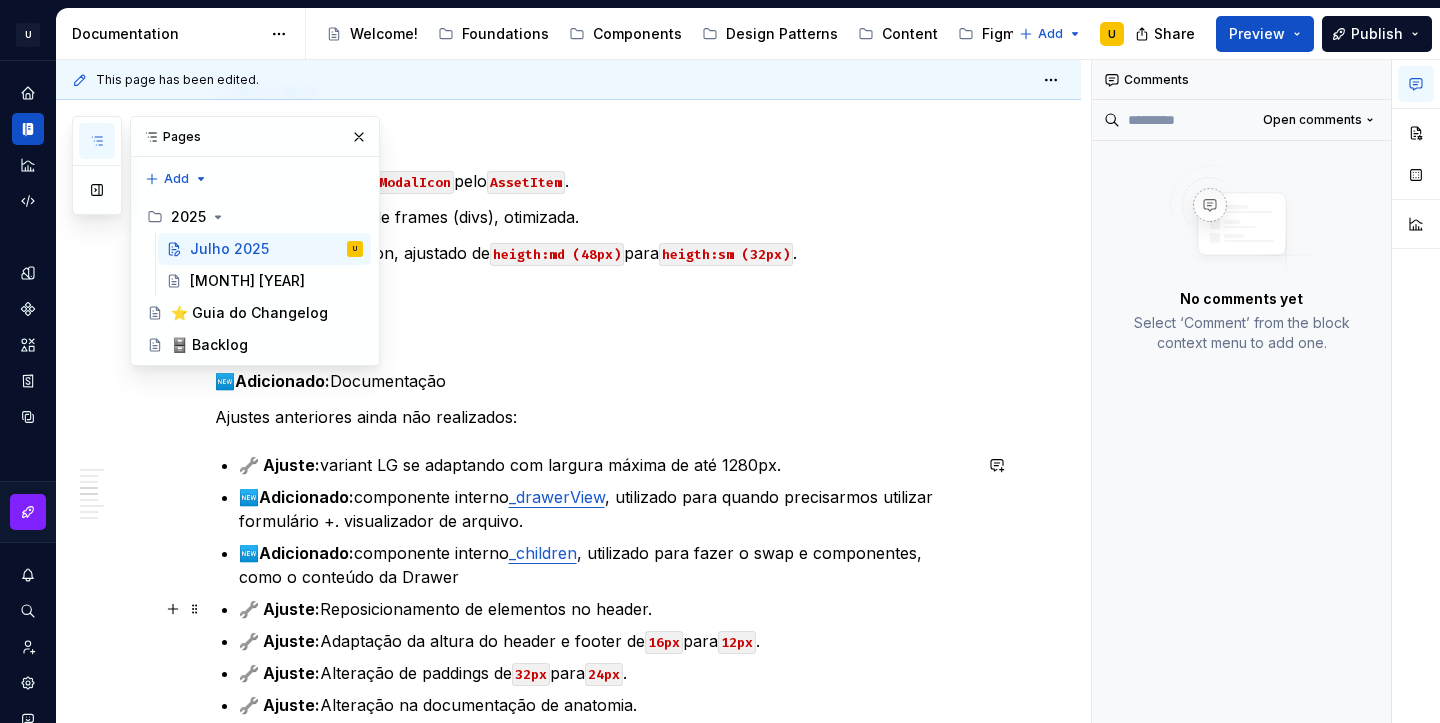 scroll, scrollTop: 3113, scrollLeft: 0, axis: vertical 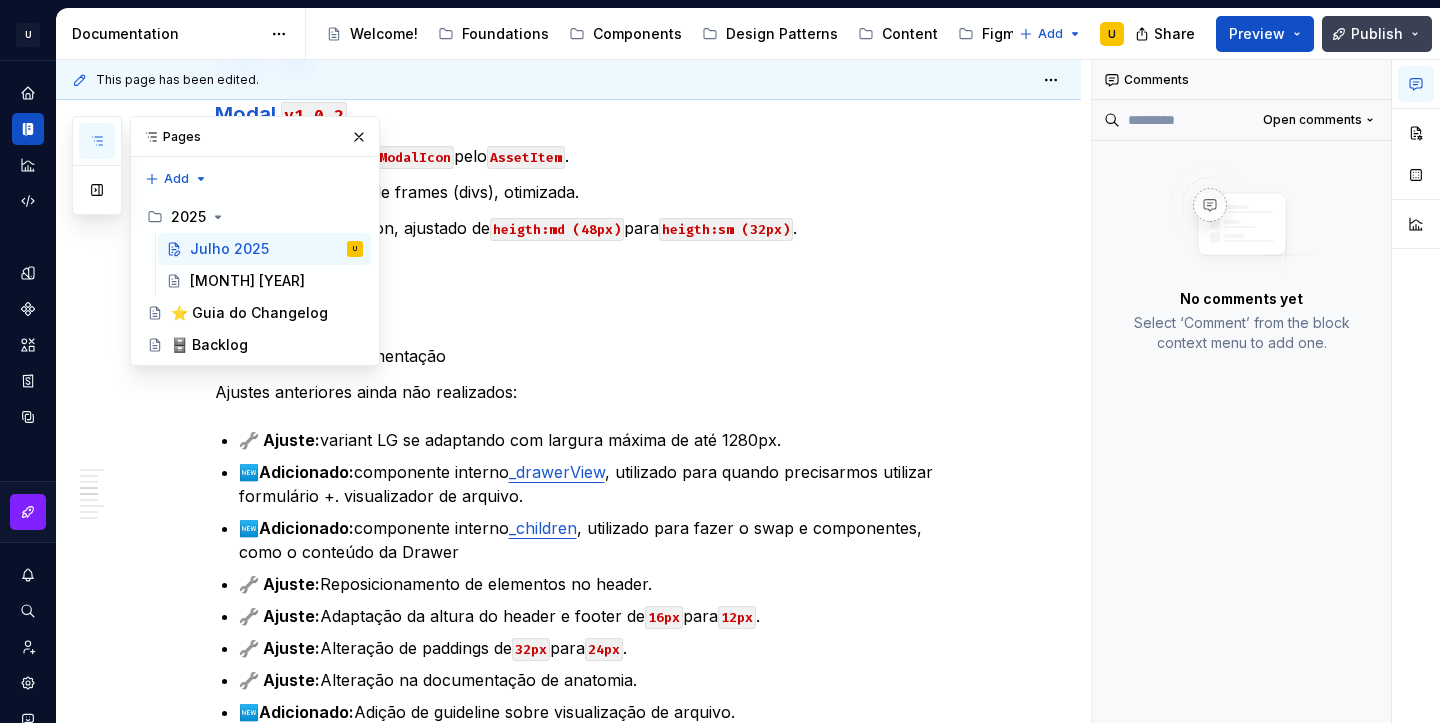 click on "Publish" at bounding box center [1377, 34] 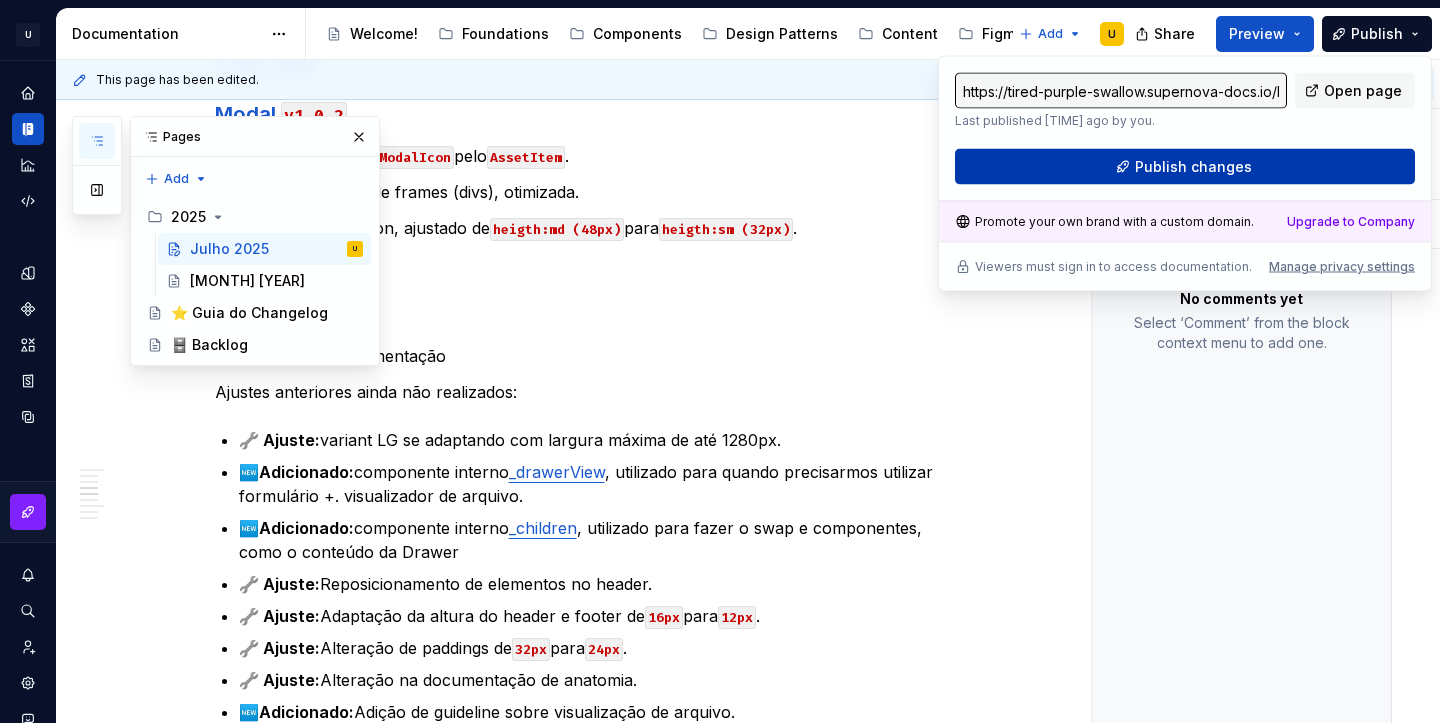 click on "Publish changes" at bounding box center [1193, 167] 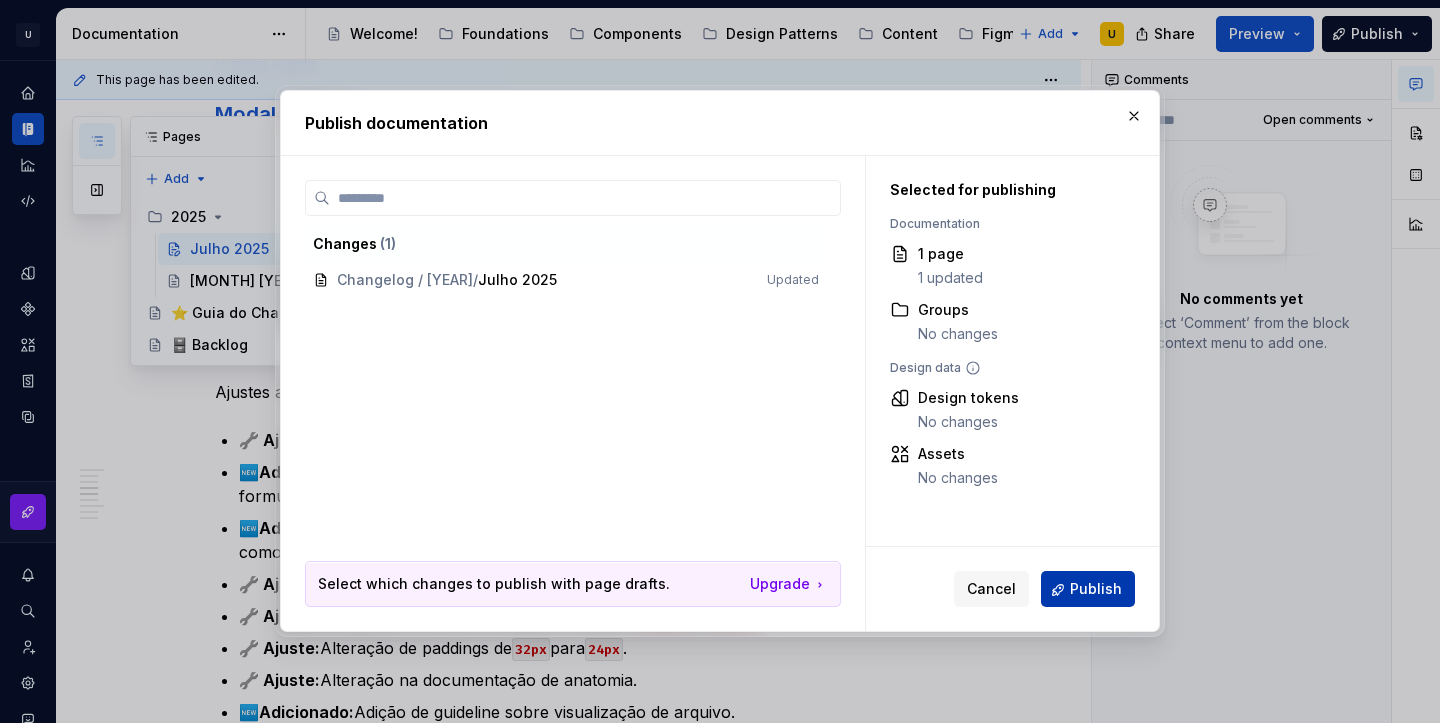 click on "Publish" at bounding box center (1096, 590) 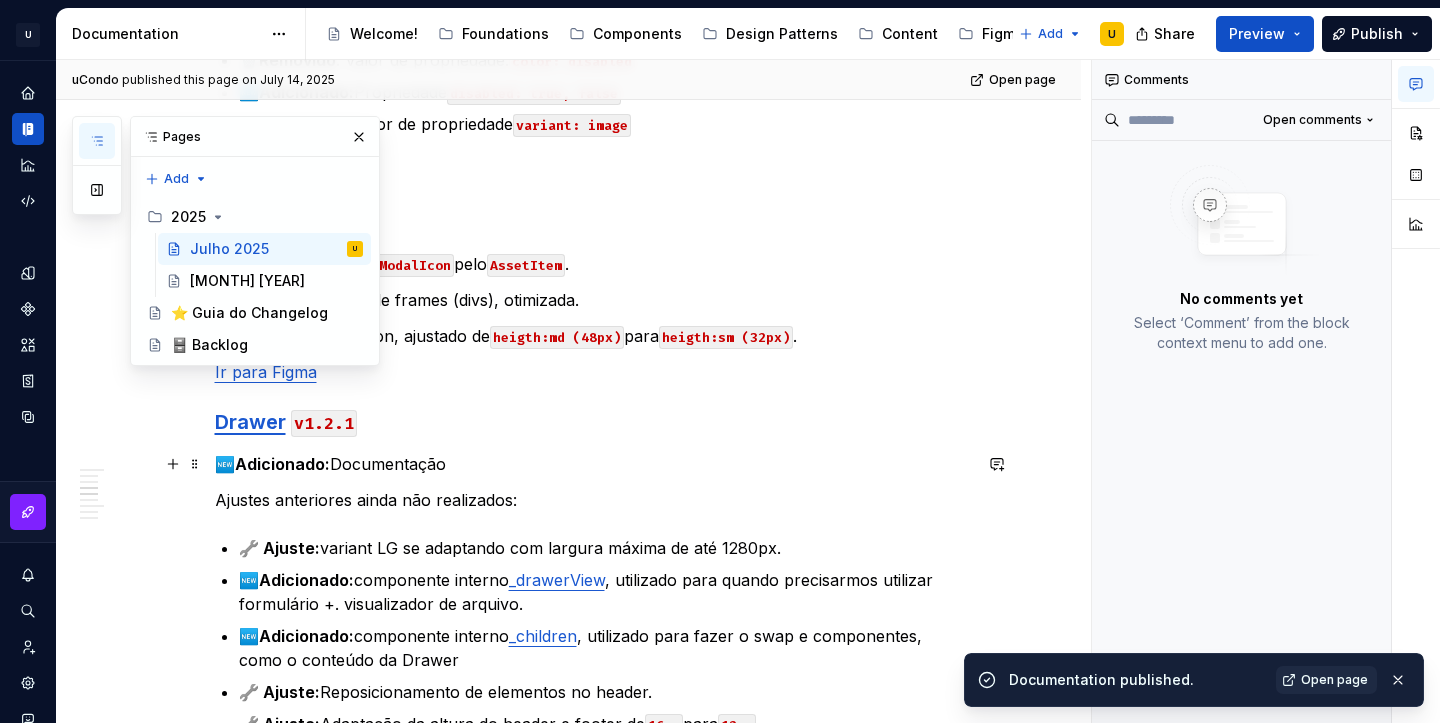 scroll, scrollTop: 3000, scrollLeft: 0, axis: vertical 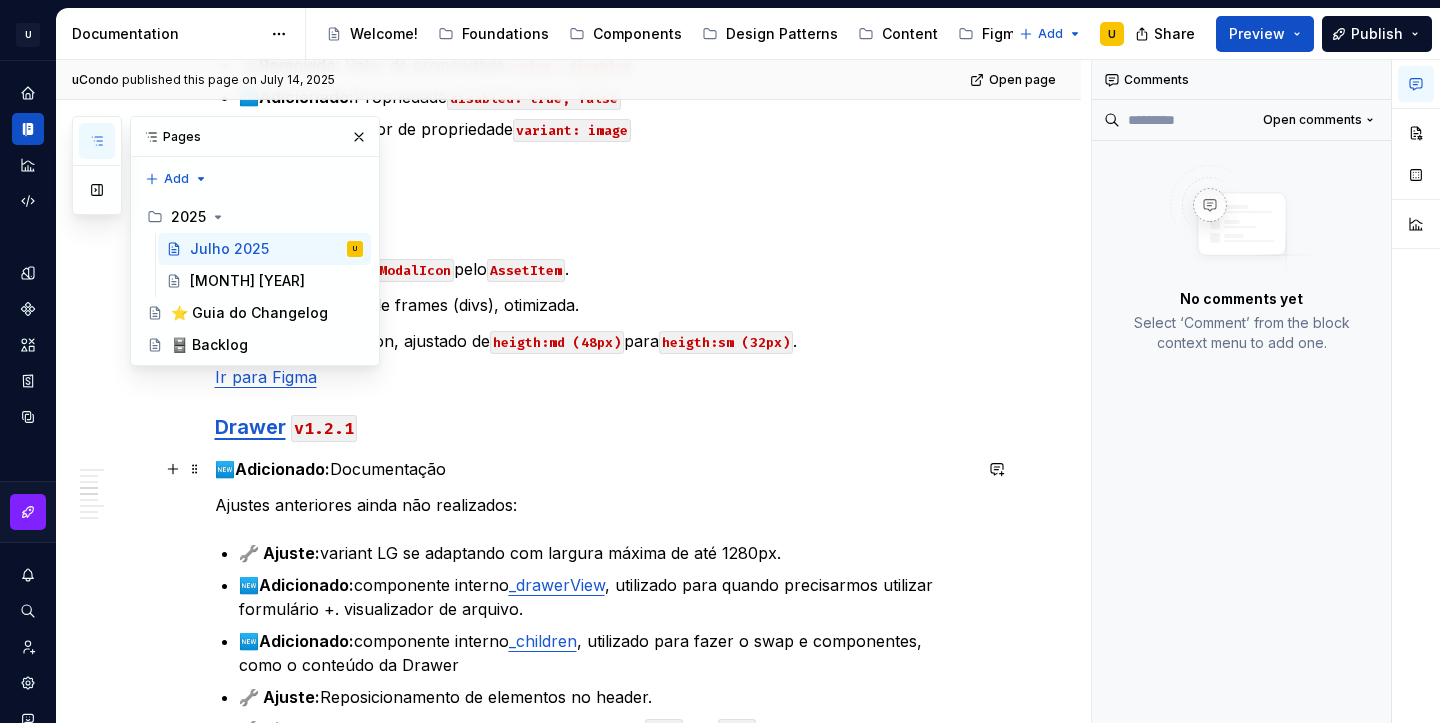 click on "Adicionado:" at bounding box center (282, 469) 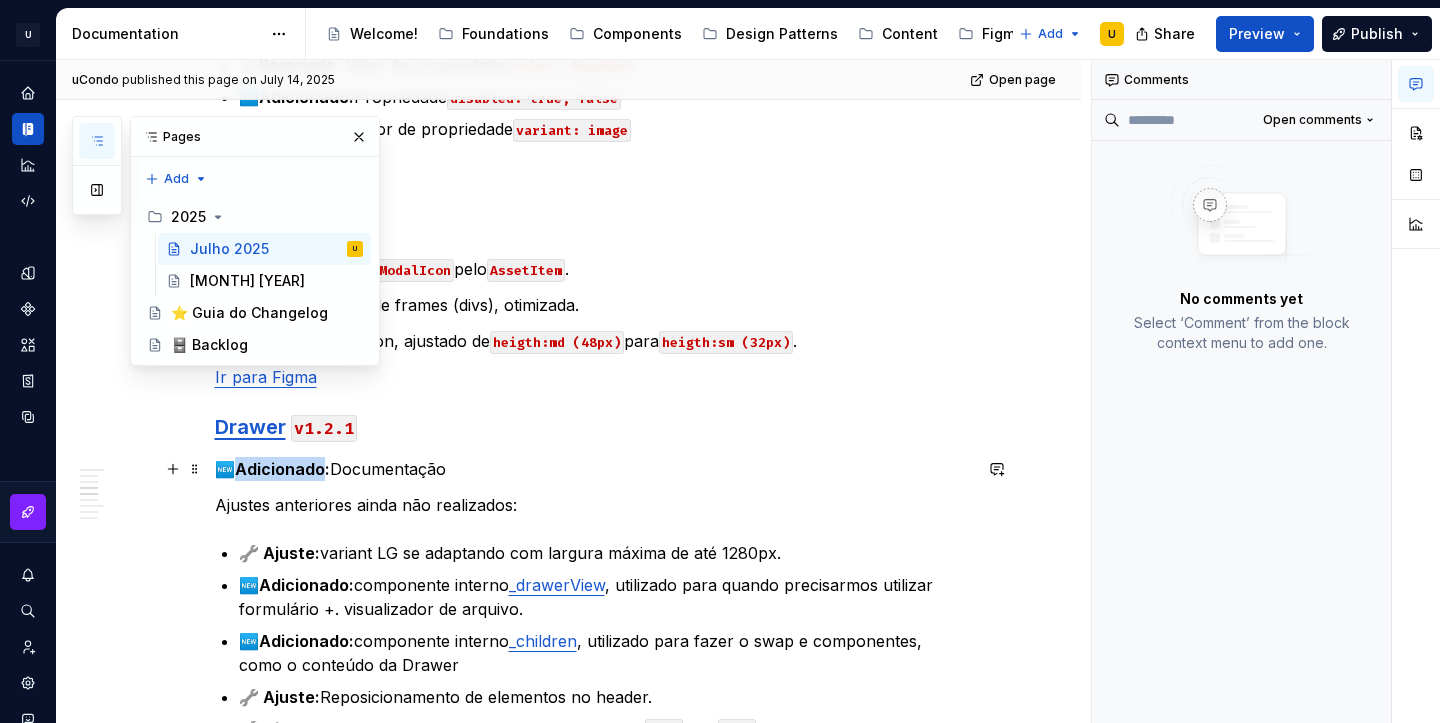 click on "Adicionado:" at bounding box center [282, 469] 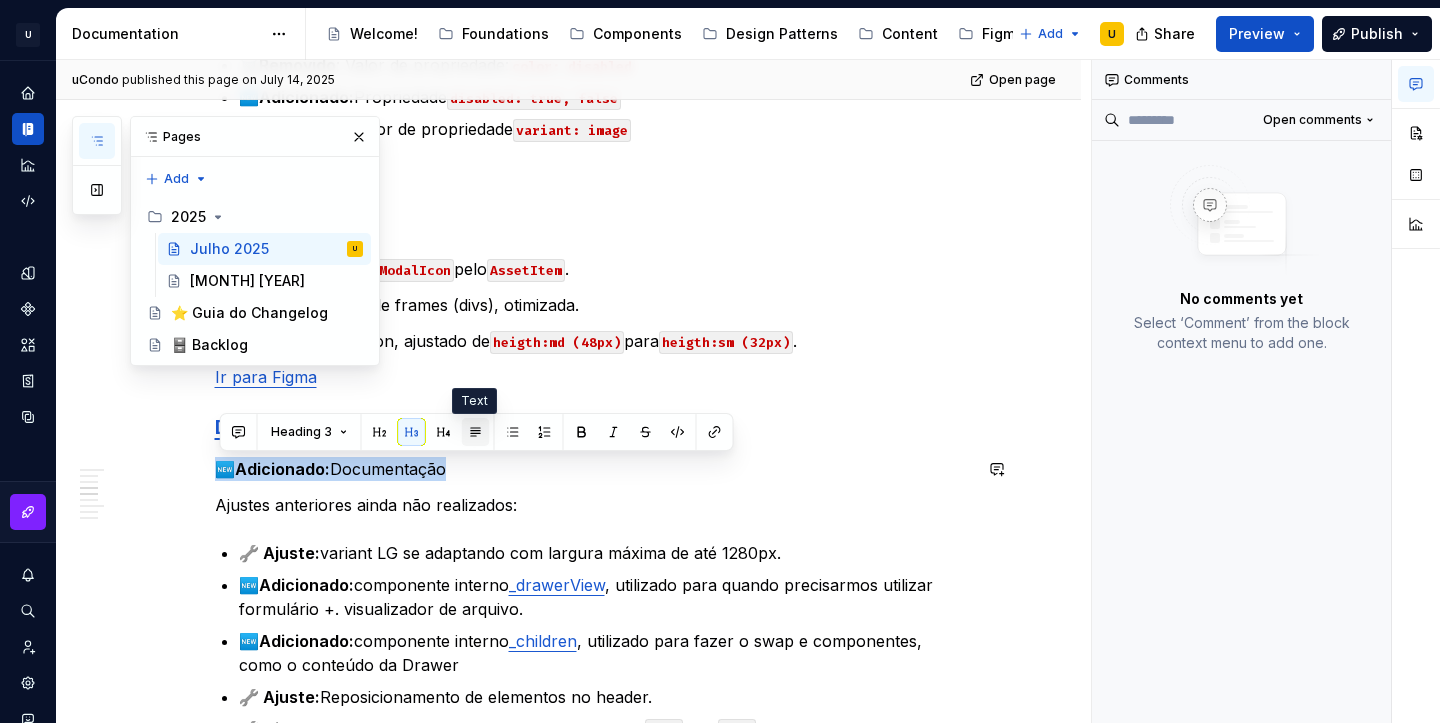 click at bounding box center (476, 432) 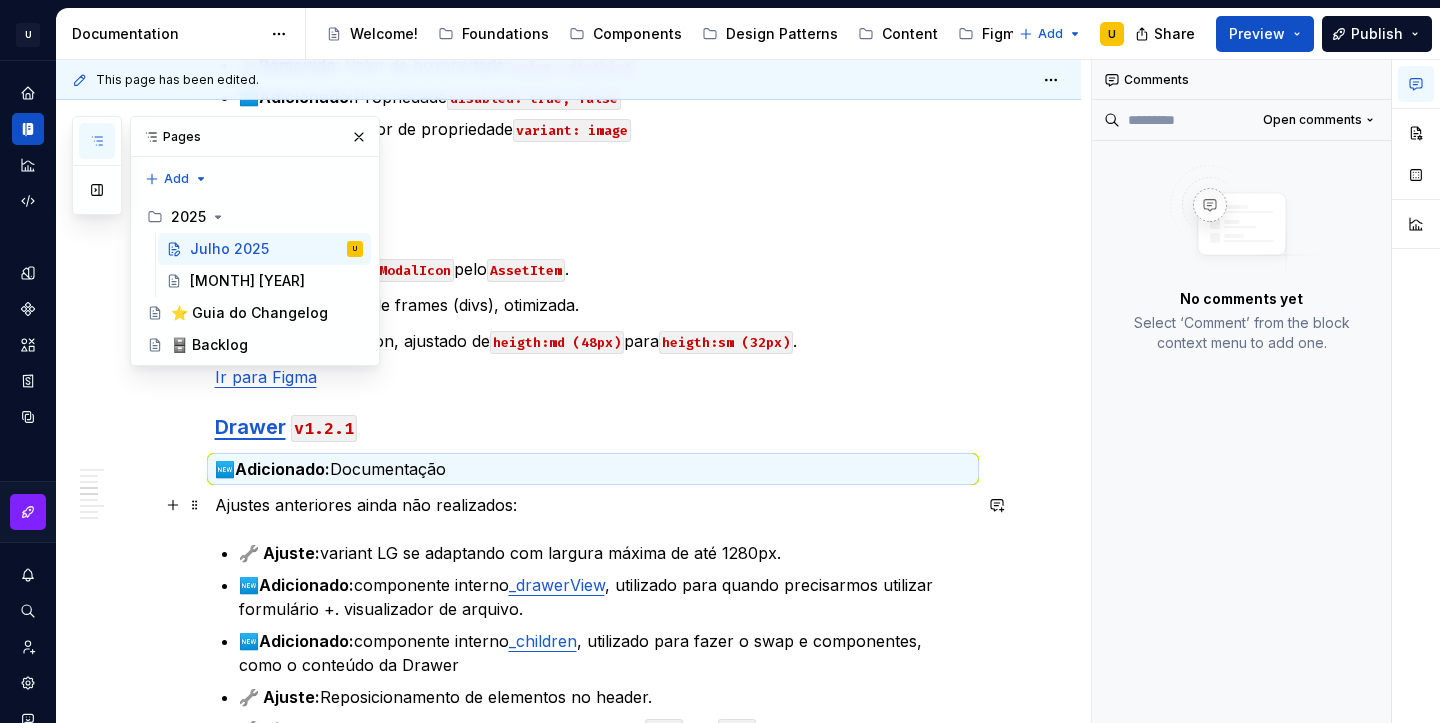 click on "Ajustes anteriores ainda não realizados:" at bounding box center [593, 505] 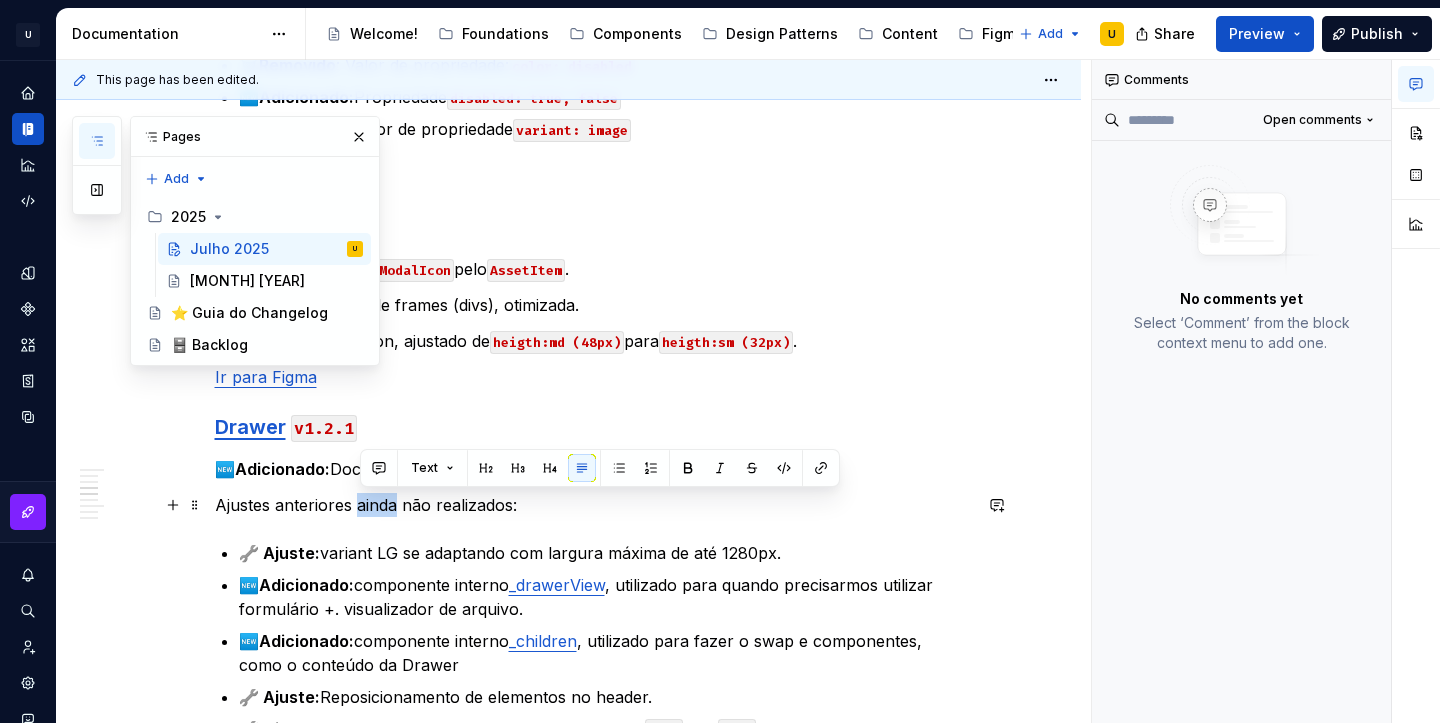 click on "Ajustes anteriores ainda não realizados:" at bounding box center (593, 505) 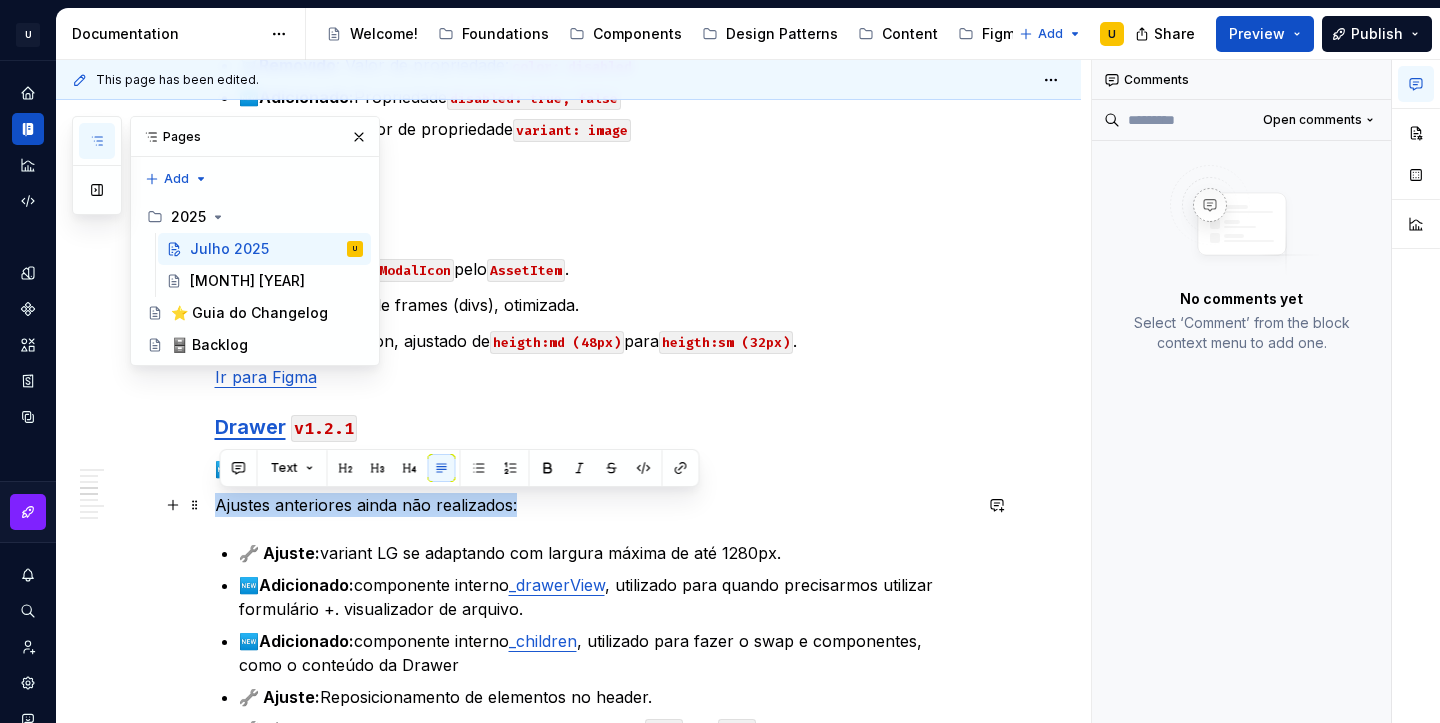 click on "Ajustes anteriores ainda não realizados:" at bounding box center [593, 505] 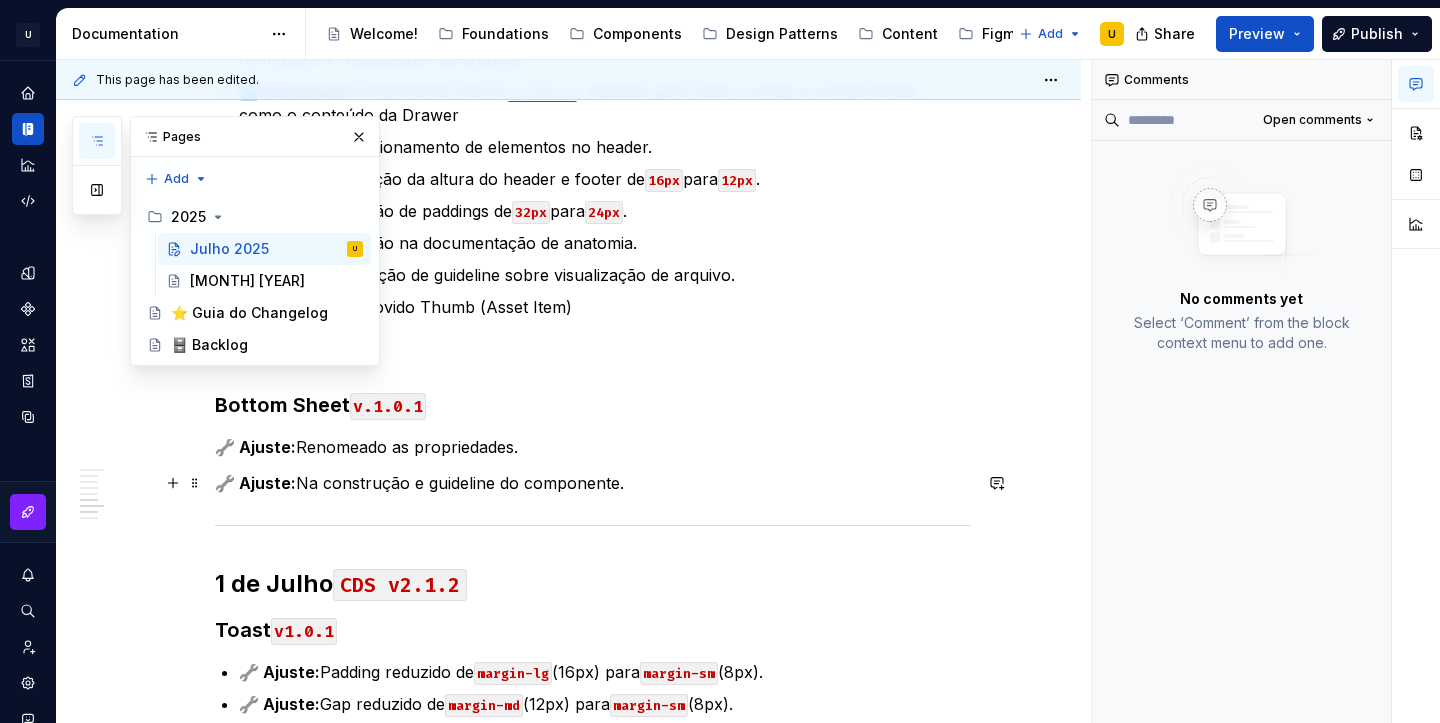 scroll, scrollTop: 3565, scrollLeft: 0, axis: vertical 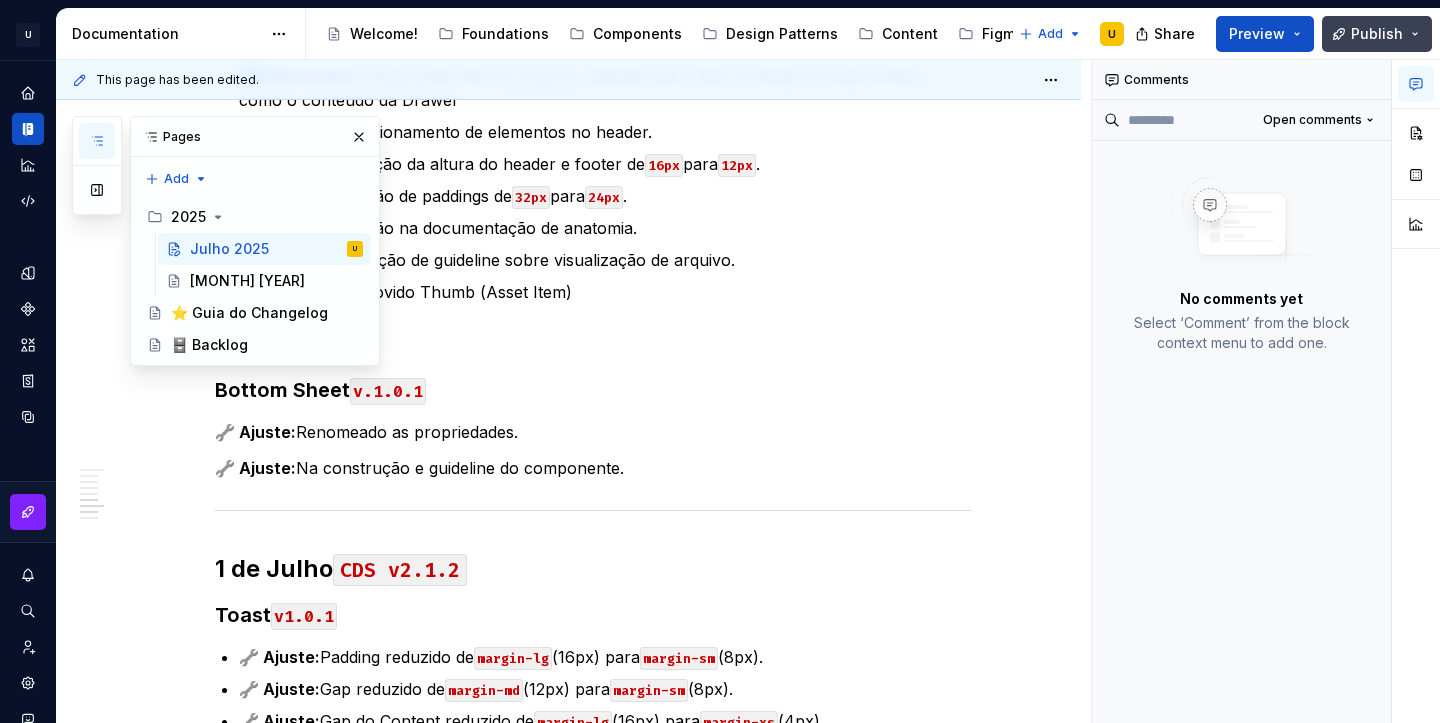 click on "Publish" at bounding box center (1377, 34) 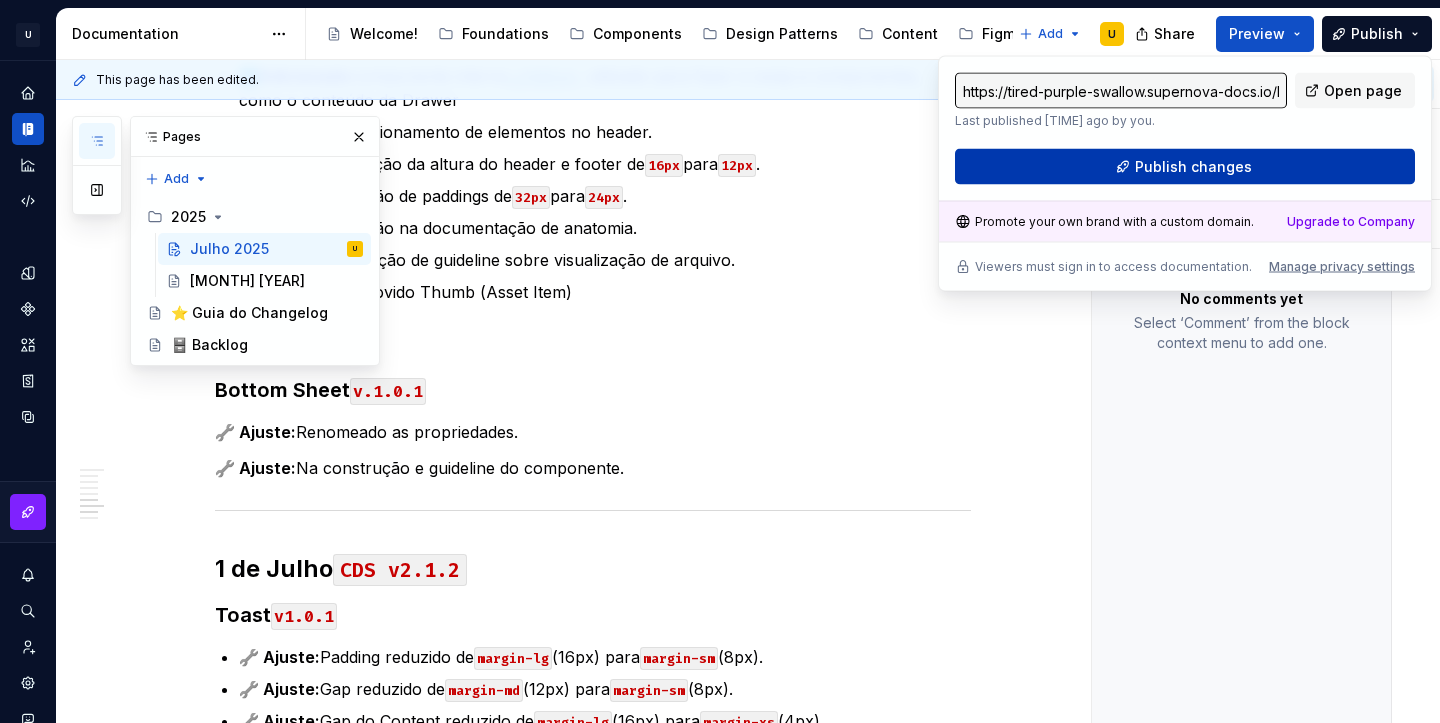 click on "Publish changes" at bounding box center (1185, 167) 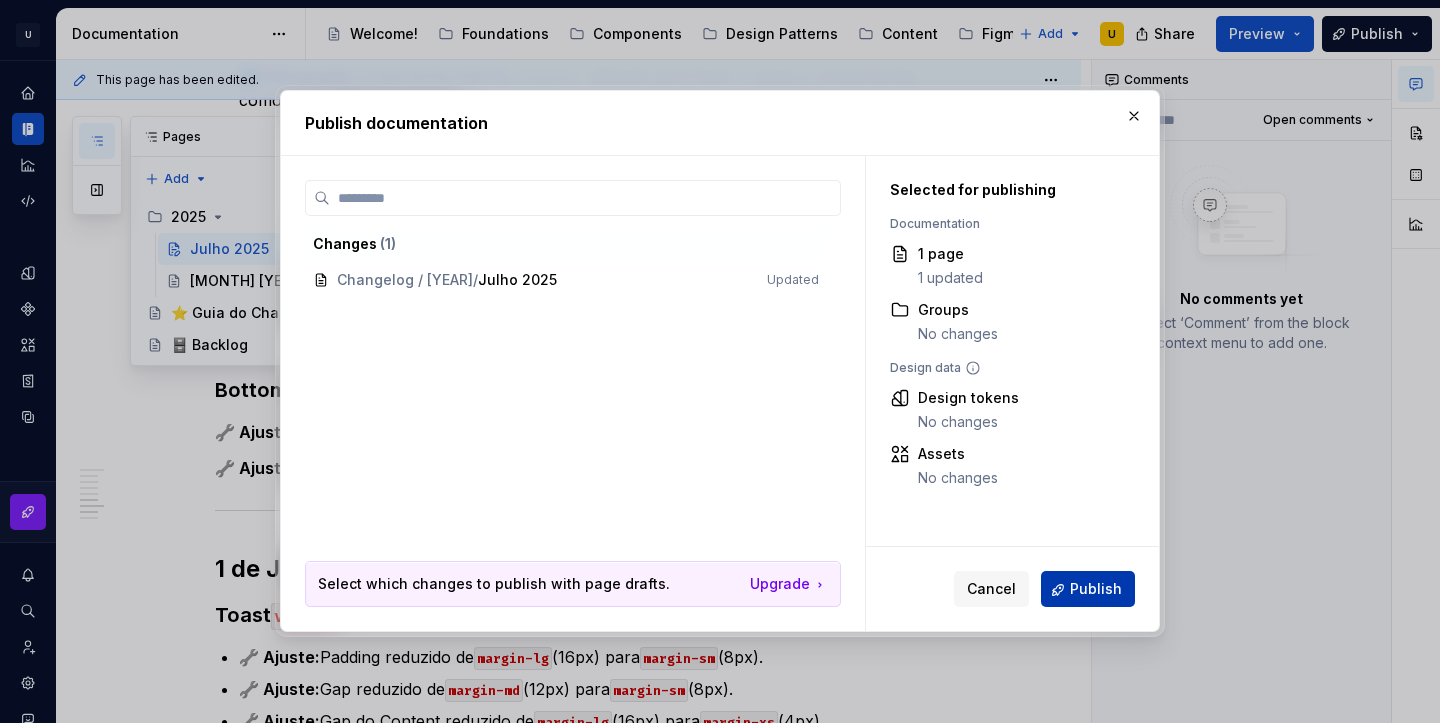 click on "Publish" at bounding box center [1088, 590] 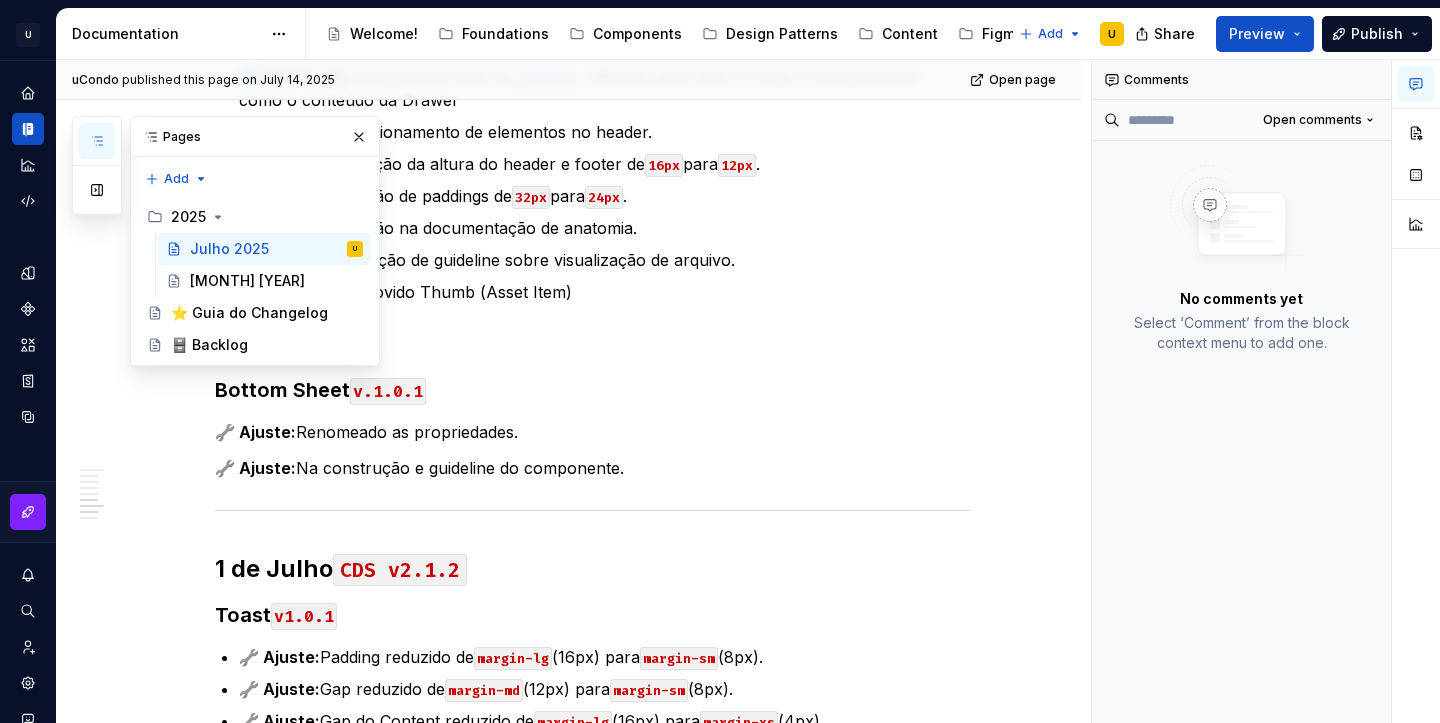 type on "*" 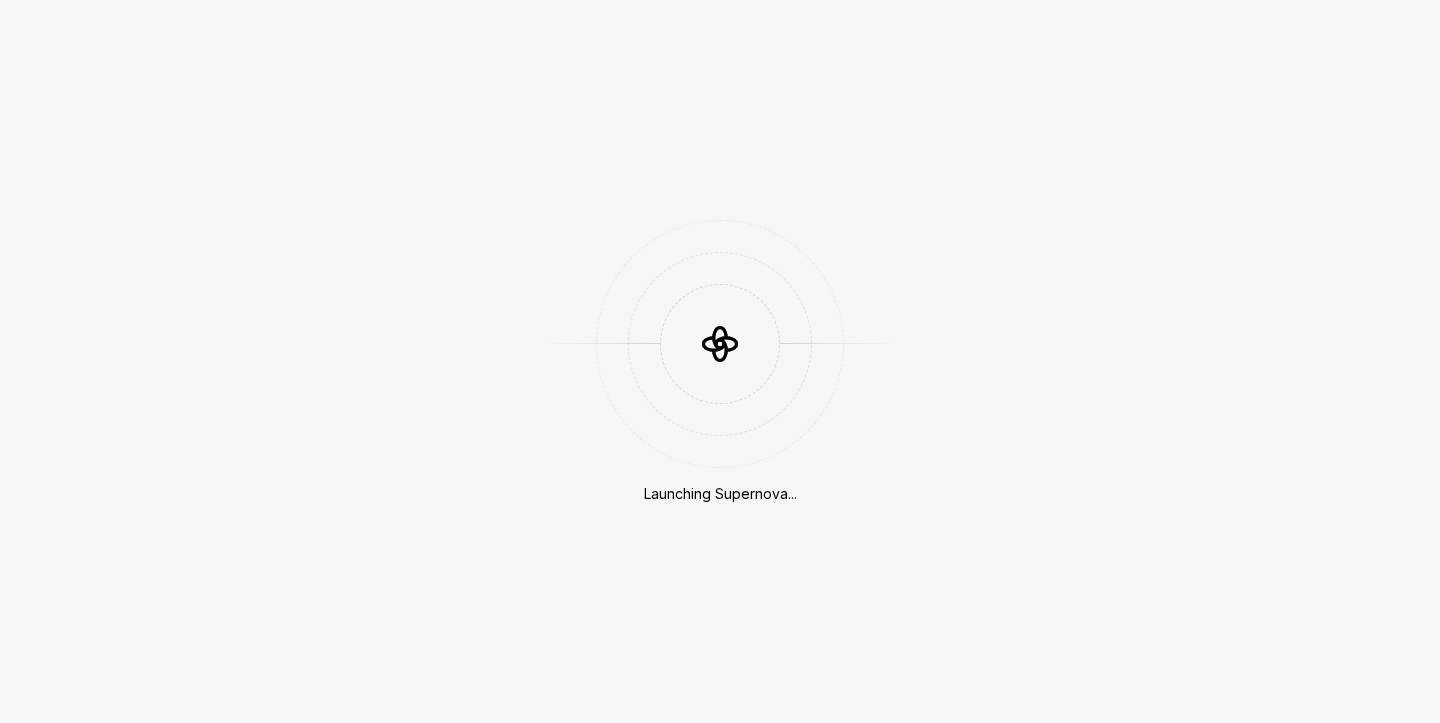 scroll, scrollTop: 0, scrollLeft: 0, axis: both 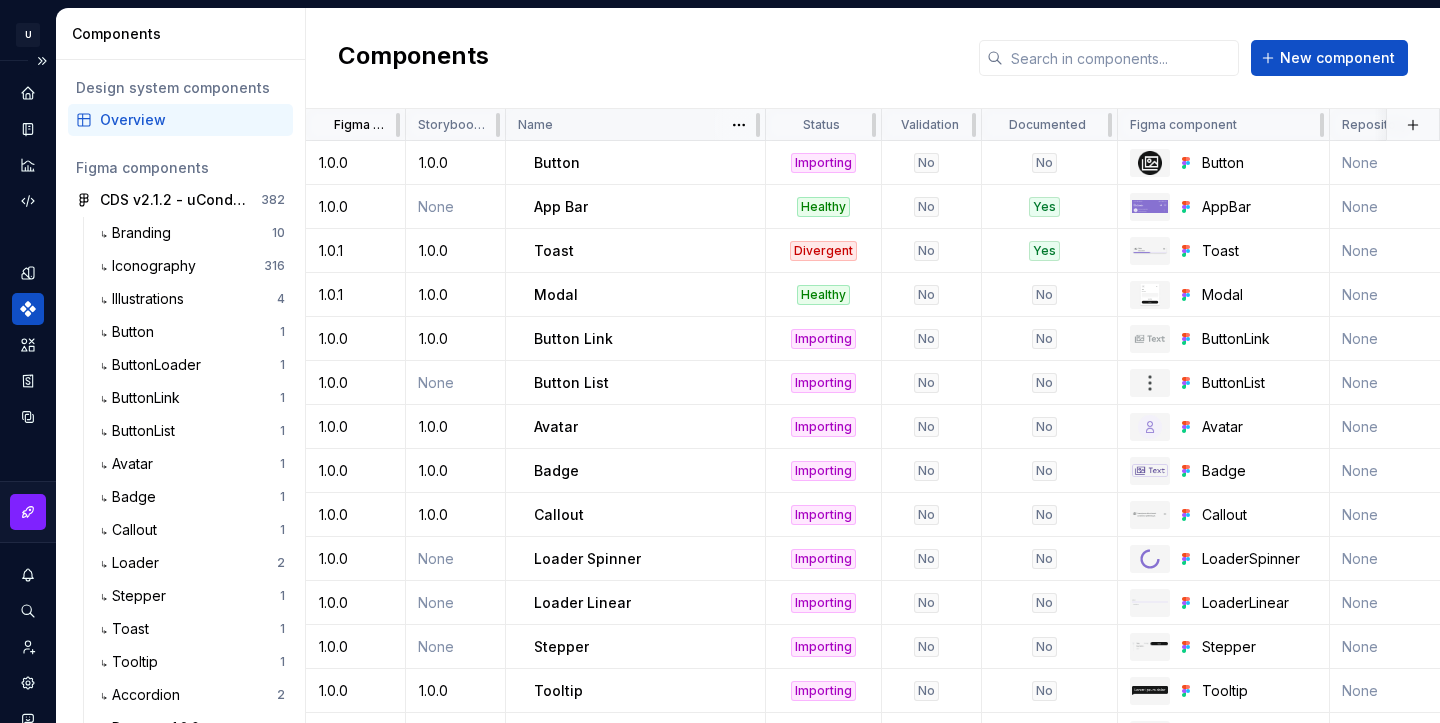 click on "Name" at bounding box center (636, 125) 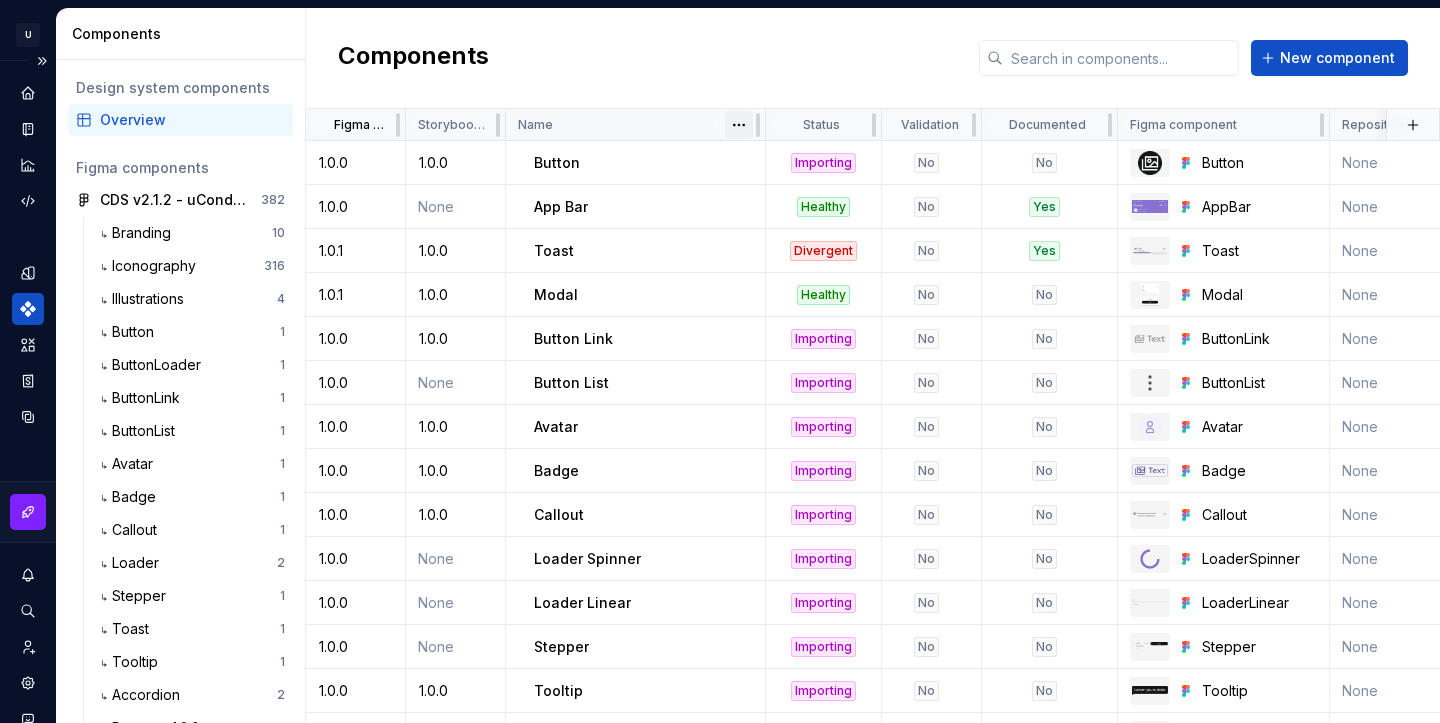 click on "U Clarice.DS U Design system data Components Design system components Overview Figma components CDS v2.1.2 - uCondo® 382 ↳ Branding 10 ↳ Iconography 316 ↳ Illustrations 4 ↳ Button 1 ↳ ButtonLoader 1 ↳ ButtonLink 1 ↳ ButtonList 1 ↳ Avatar 1 ↳ Badge 1 ↳ Callout 1 ↳ Loader 2 ↳ Stepper 1 ↳ Toast 1 ↳ Tooltip 1 ↳ Accordion 2 ↳ Drawer v1.2.0 1 ↳ Bottom Sheet 1 ↳ Card 2 ↳ Charts 1 ↳ Data Table 3 ↳ Empty State 1 ↳ Menu Toolbar 2 ↳ MenuToolbar 1 ↳ Modal 1 ↳ Suggest 1 ↳ Text Item 1 ↳ Breadcrumbs 1 ↳ Side Menu 1 ↳ Pagination 1 ↳ App Bar 1 ↳ Header Menu 1 ↳ Scrollbar 1 ↳ Tabs 1 ↳ Wizard 1 ↳ Checkbox 1 ↳ Filter Chips 1 ↳ Item Chips 1 ↳ DatePicker 1 ↳ Radio Button 1 ↳ Range Slider 1 ↳ Rating Bar 1 ↳ Toggle 1 ↳ Text Area 1 ↳ Counter Input 1 ↳ Date Input 1 ↳ Droplist Input 1 ↳ FileUploader Input 1 ↳ Text Input 1 ↳ Search Input 1 Components New component Figma Version Storybook Version Name Status Validation Documented Repository" at bounding box center (720, 361) 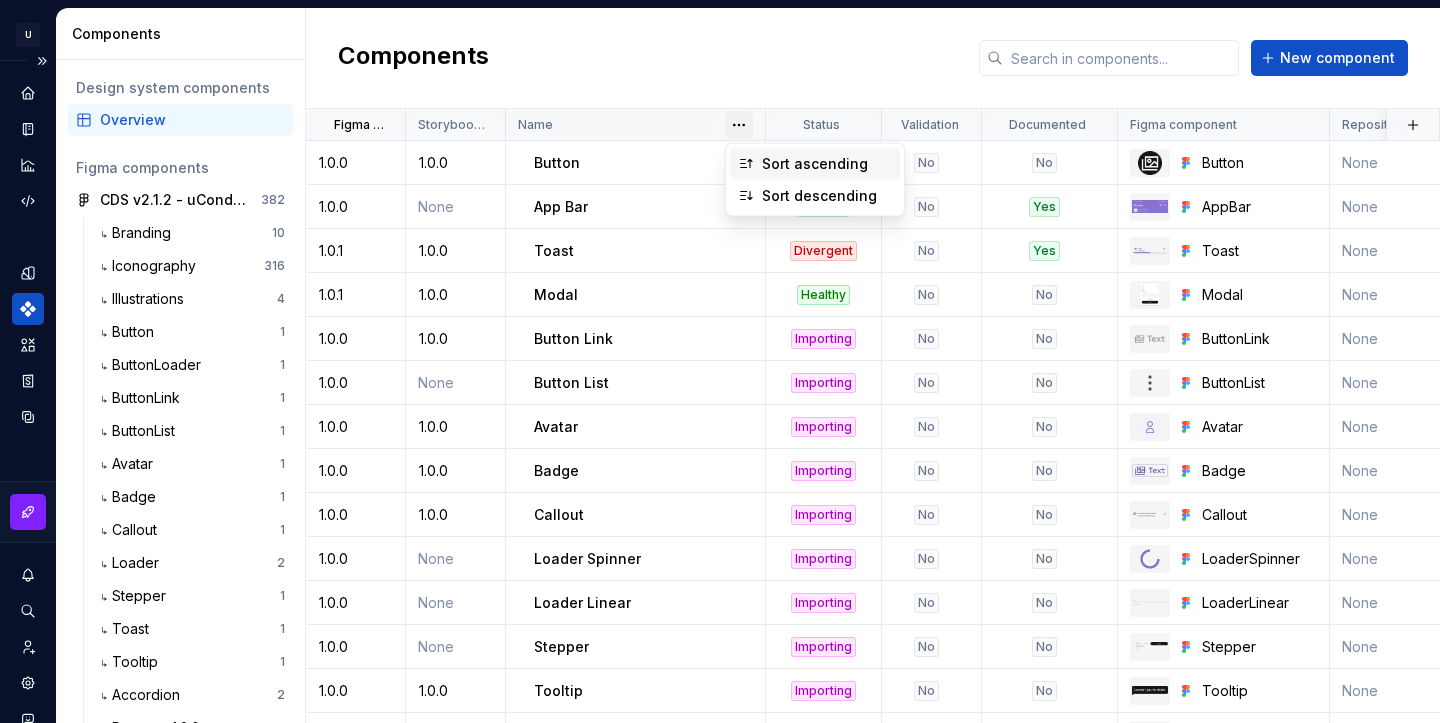 click on "Sort ascending" at bounding box center (827, 164) 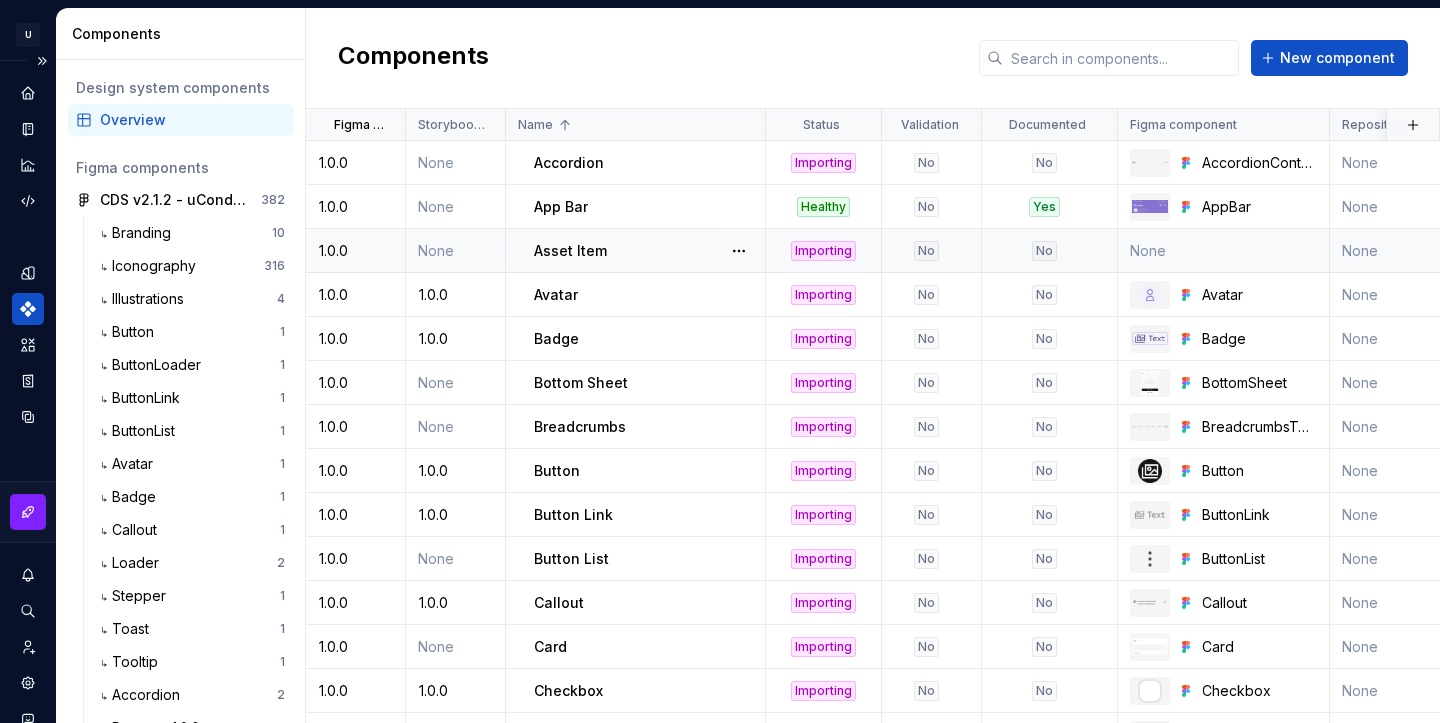 click on "1.0.0" at bounding box center (355, 251) 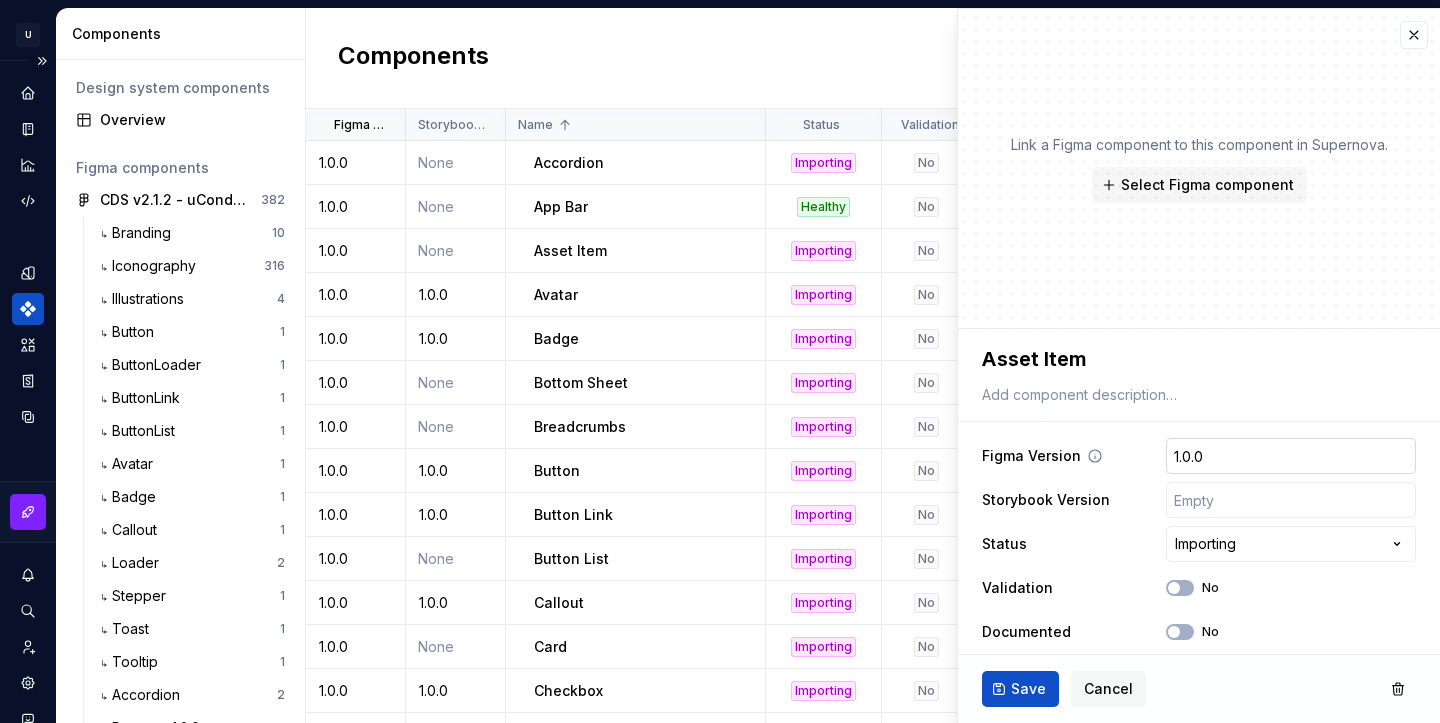 click on "1.0.0" at bounding box center (1291, 456) 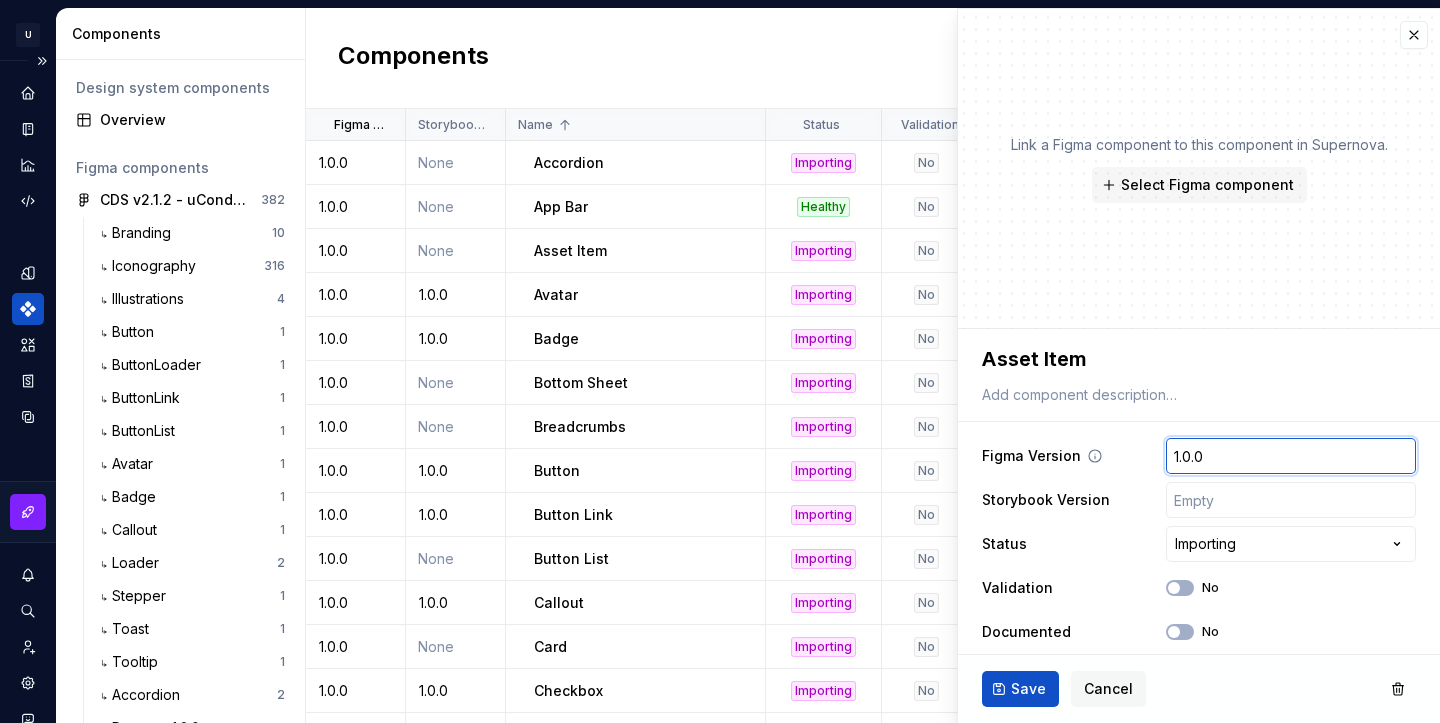 type on "*" 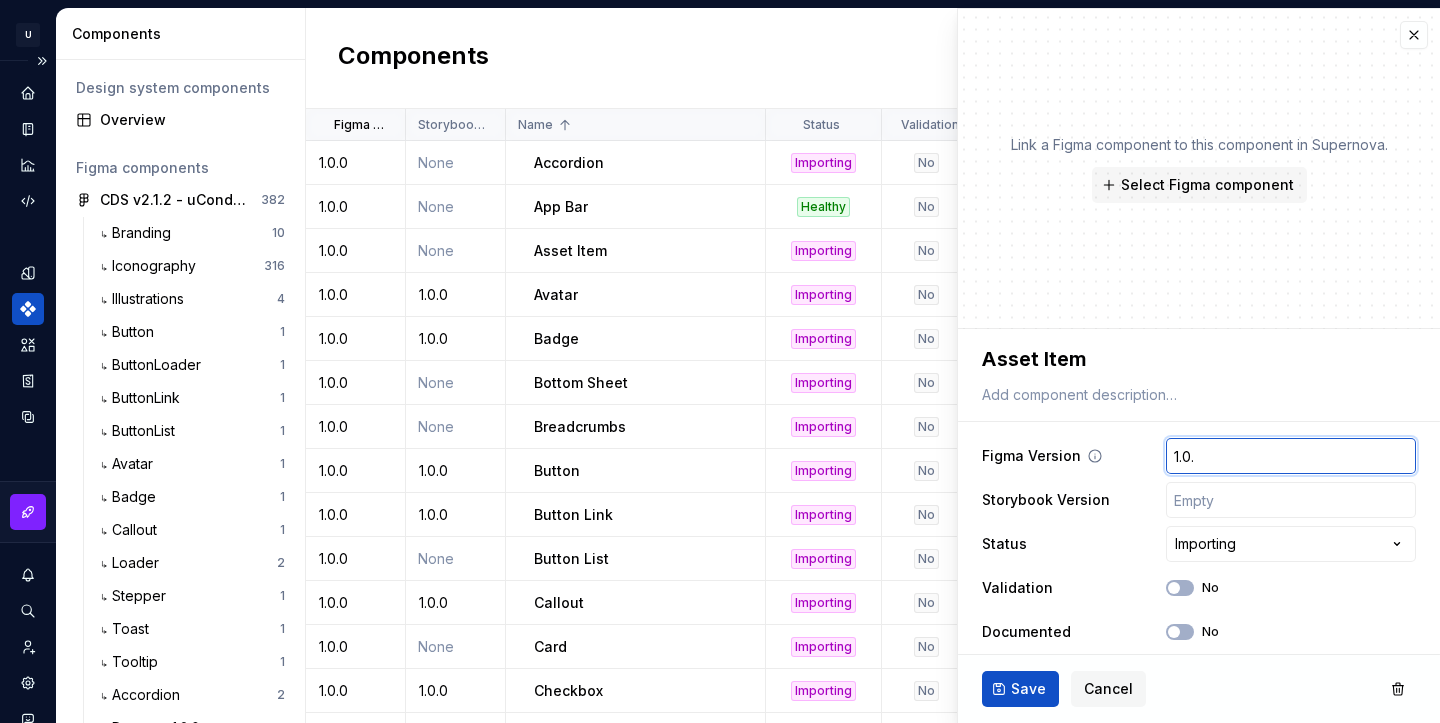 type on "*" 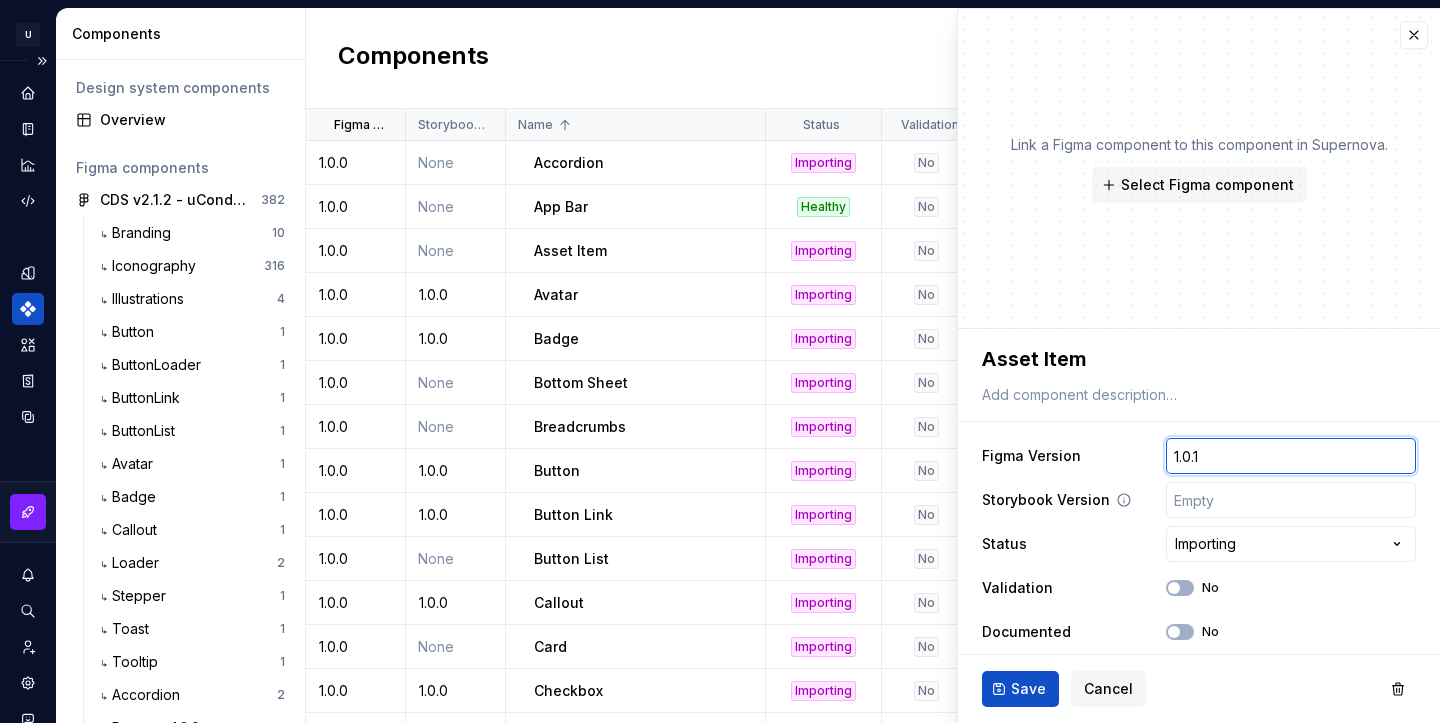 type on "1.0.1" 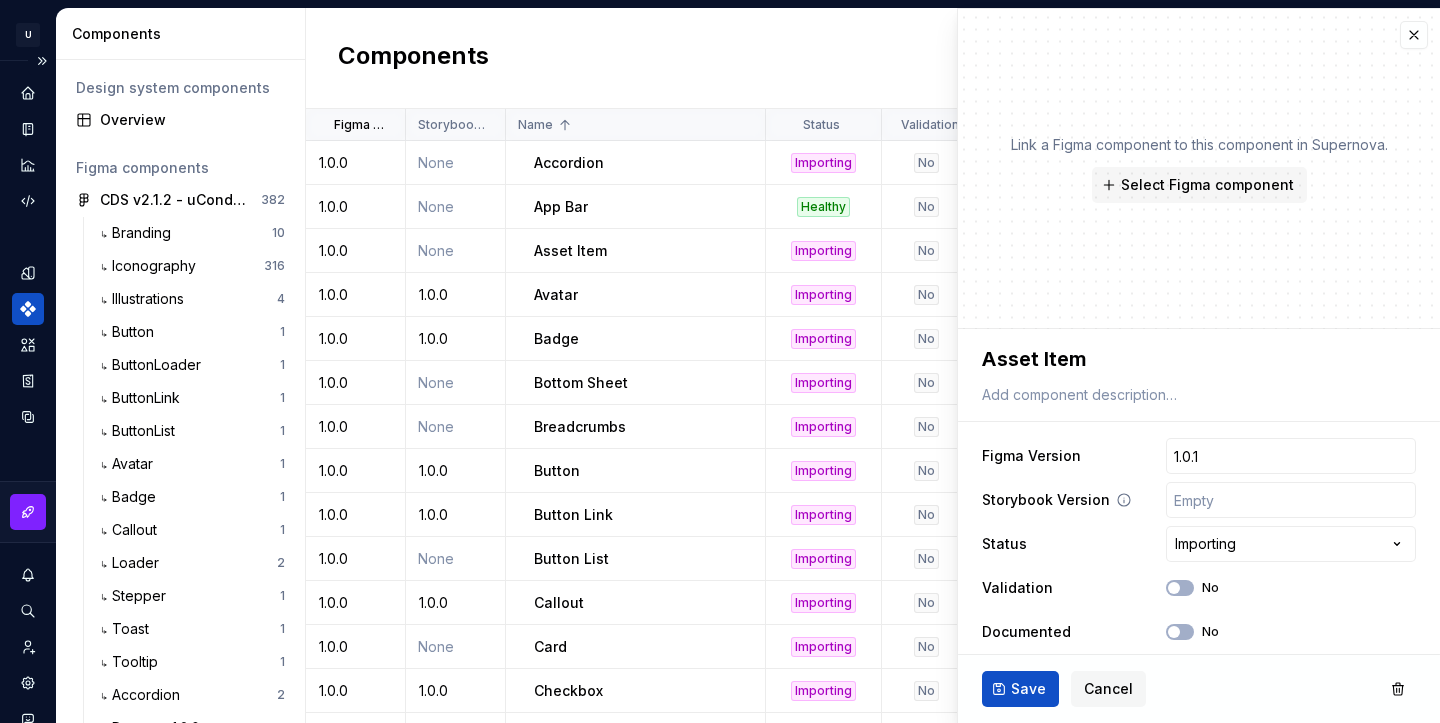 click on "Storybook Version" at bounding box center (1199, 500) 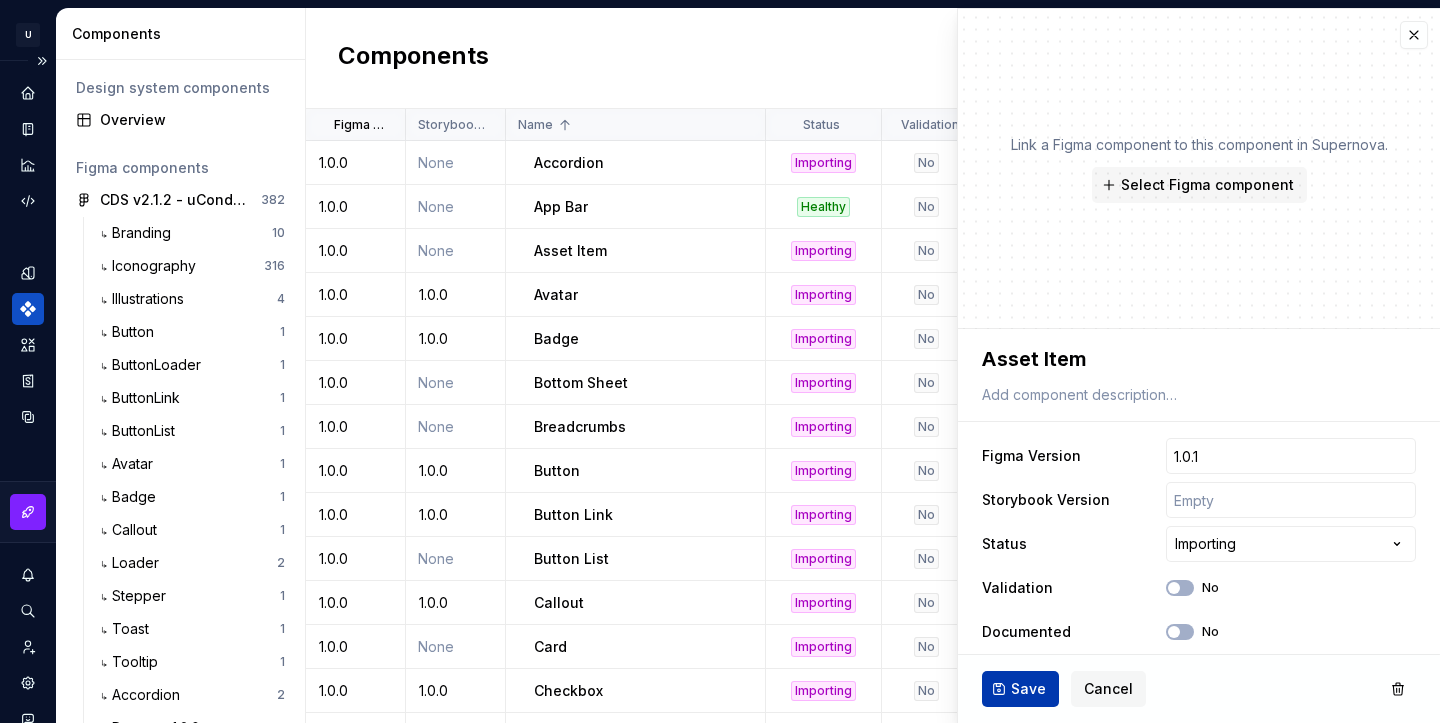 click on "Save" at bounding box center [1028, 689] 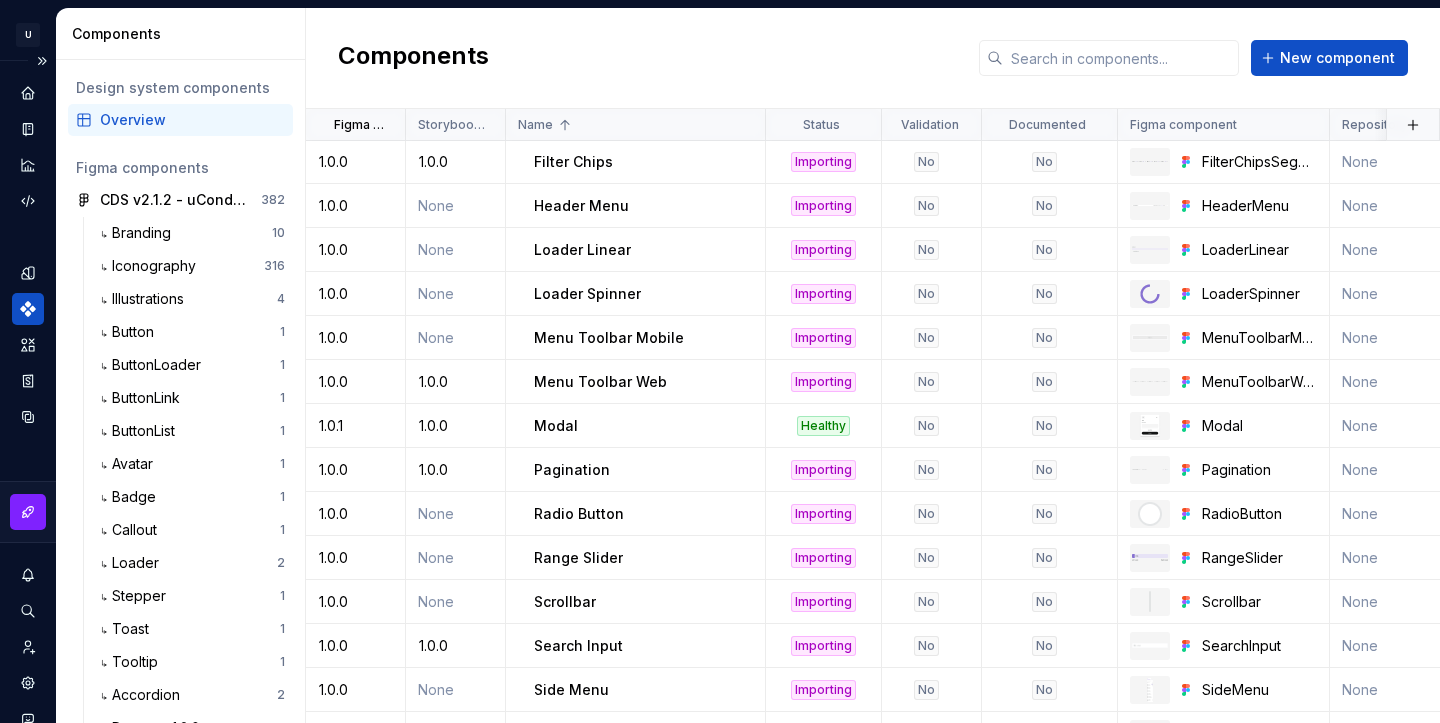scroll, scrollTop: 932, scrollLeft: 0, axis: vertical 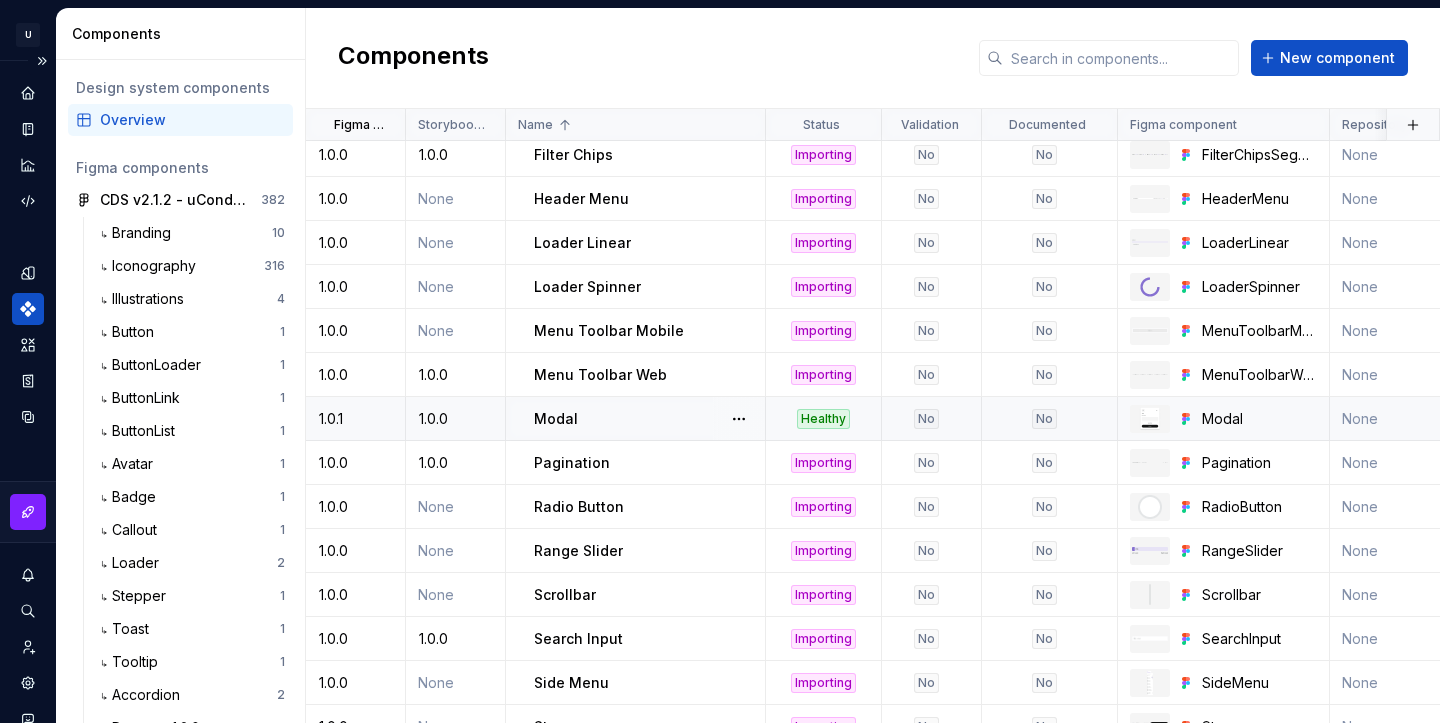 click on "1.0.1" at bounding box center [355, 419] 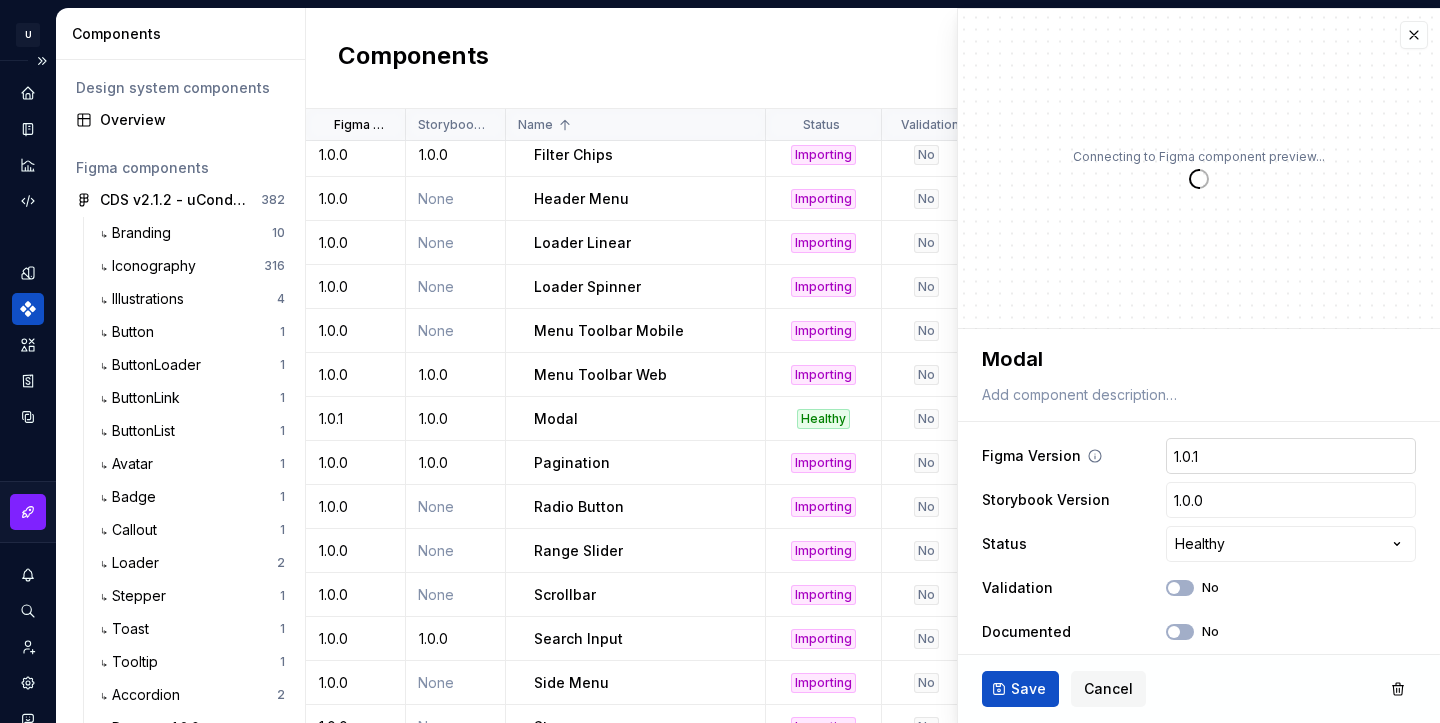 click on "1.0.1" at bounding box center [1291, 456] 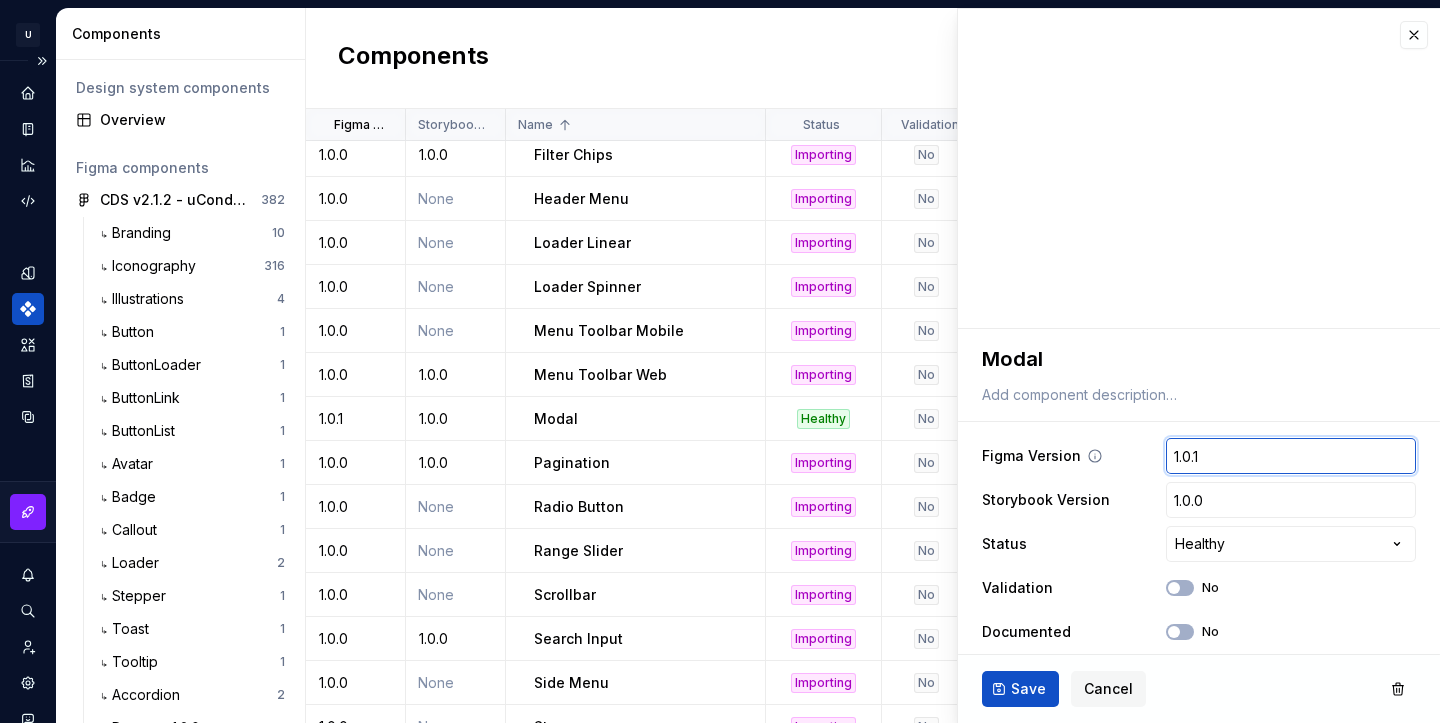 type on "*" 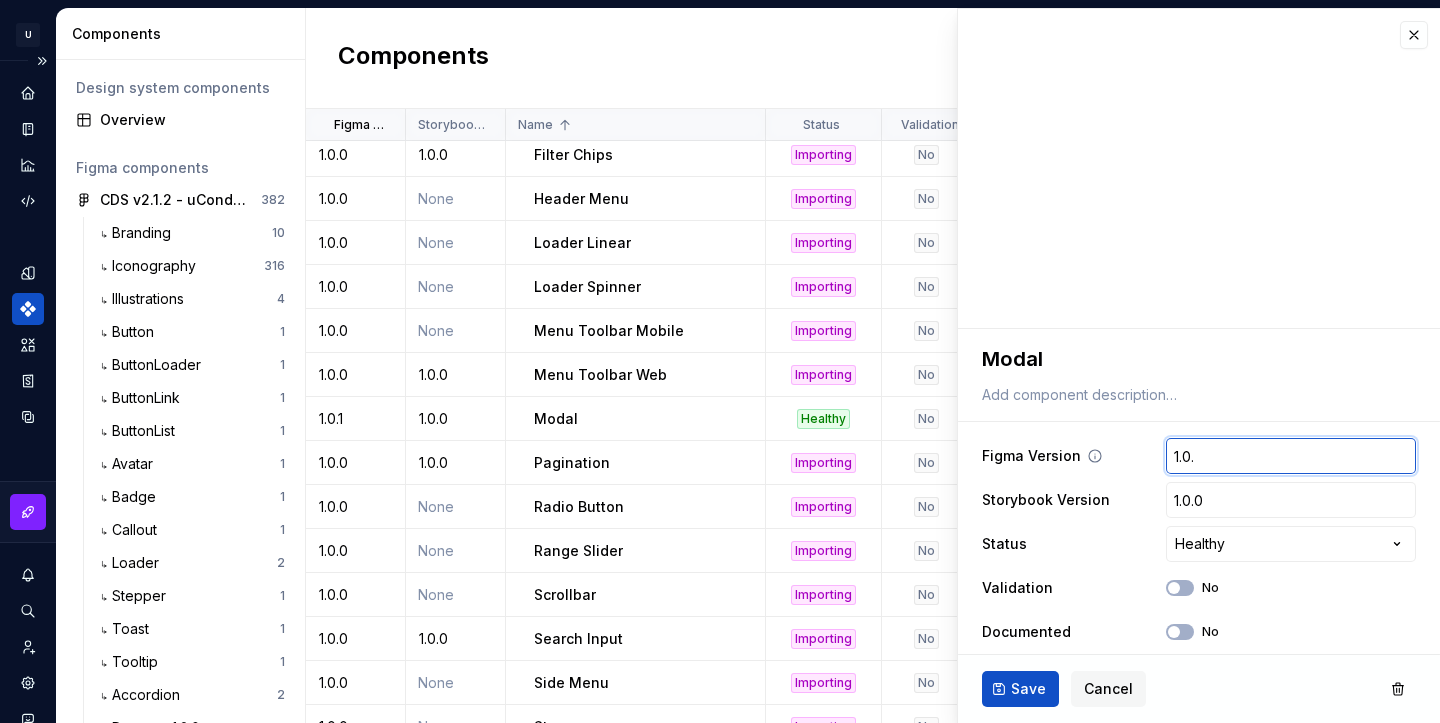 type on "*" 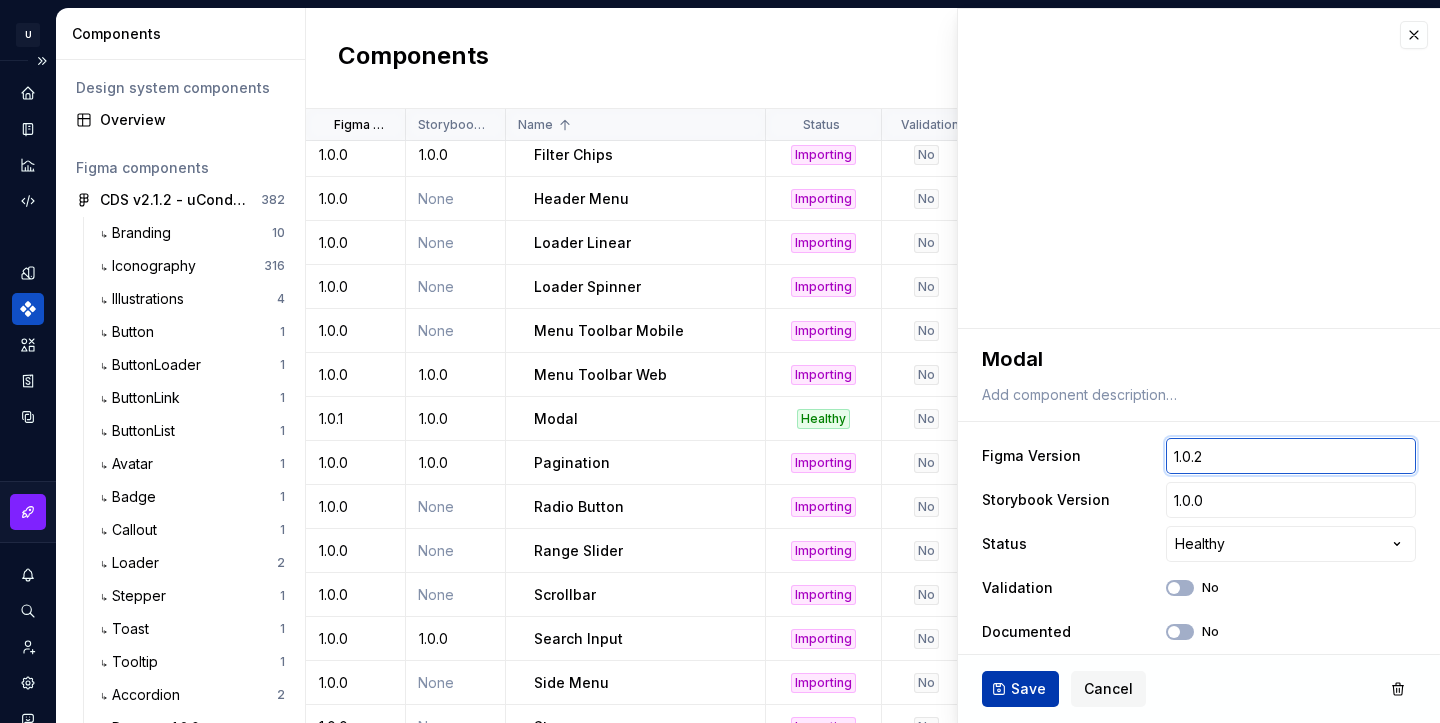 type on "1.0.2" 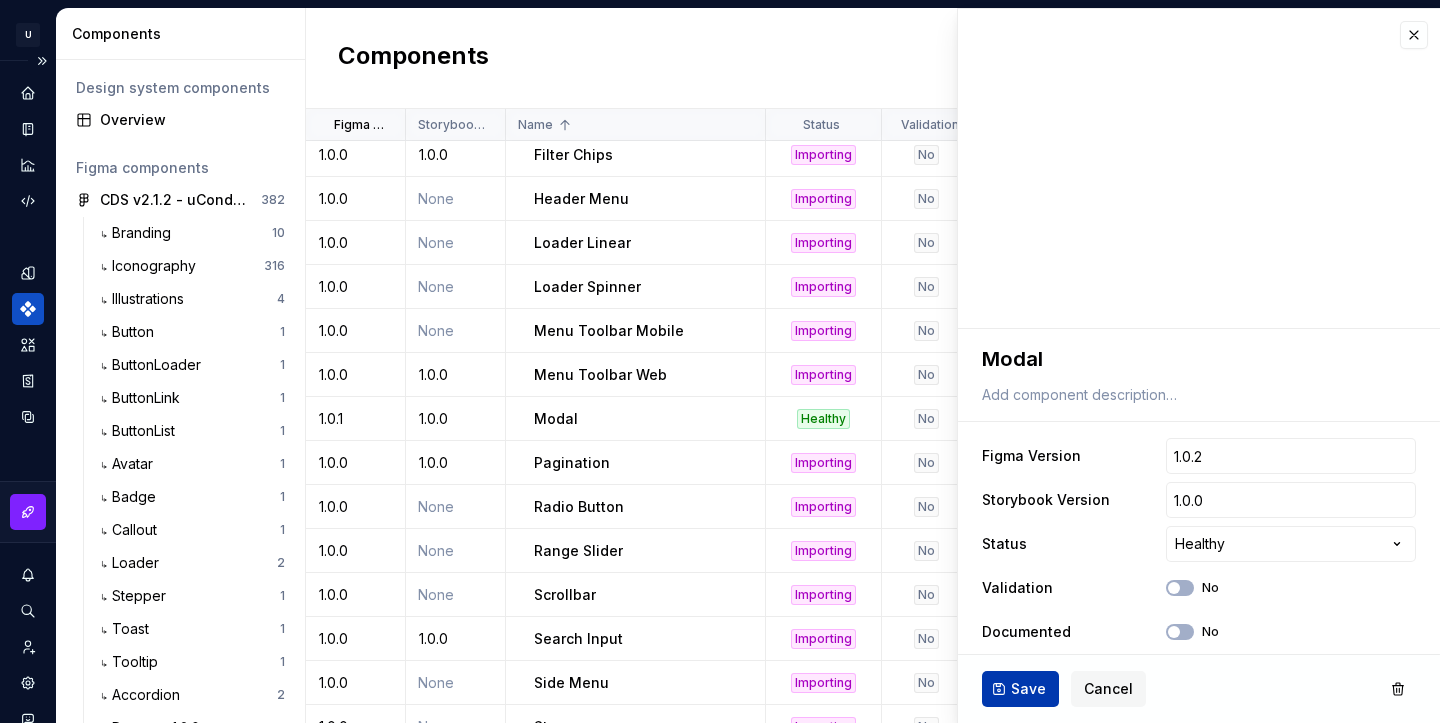click on "Save" at bounding box center [1028, 689] 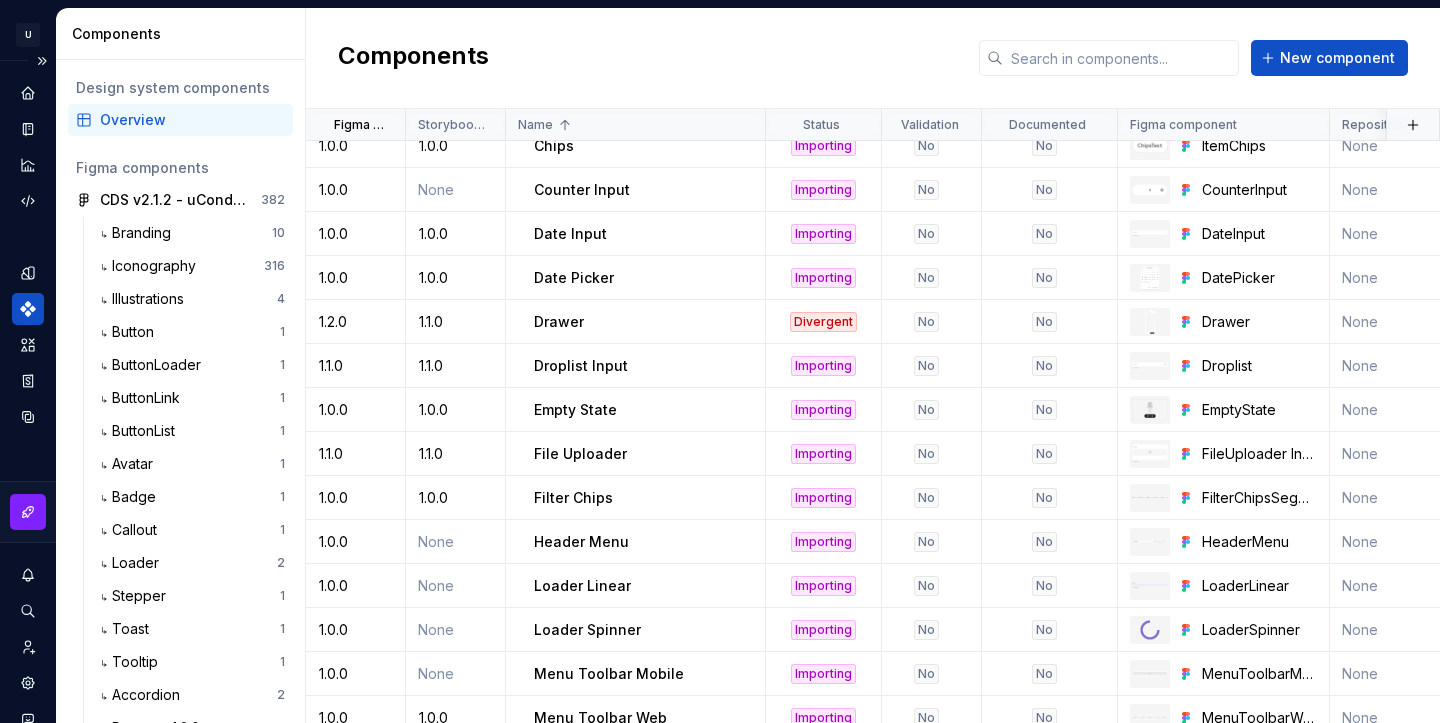 scroll, scrollTop: 588, scrollLeft: 0, axis: vertical 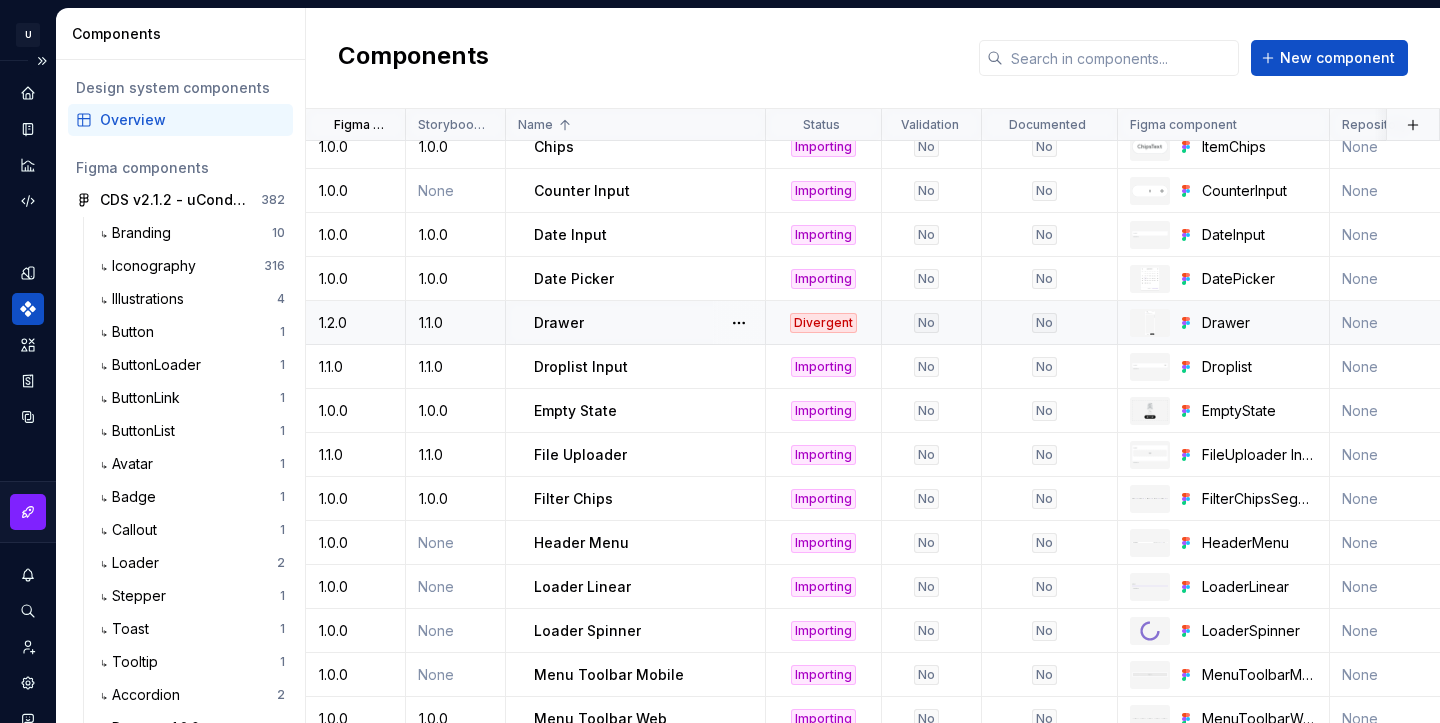 click on "1.2.0" at bounding box center [355, 323] 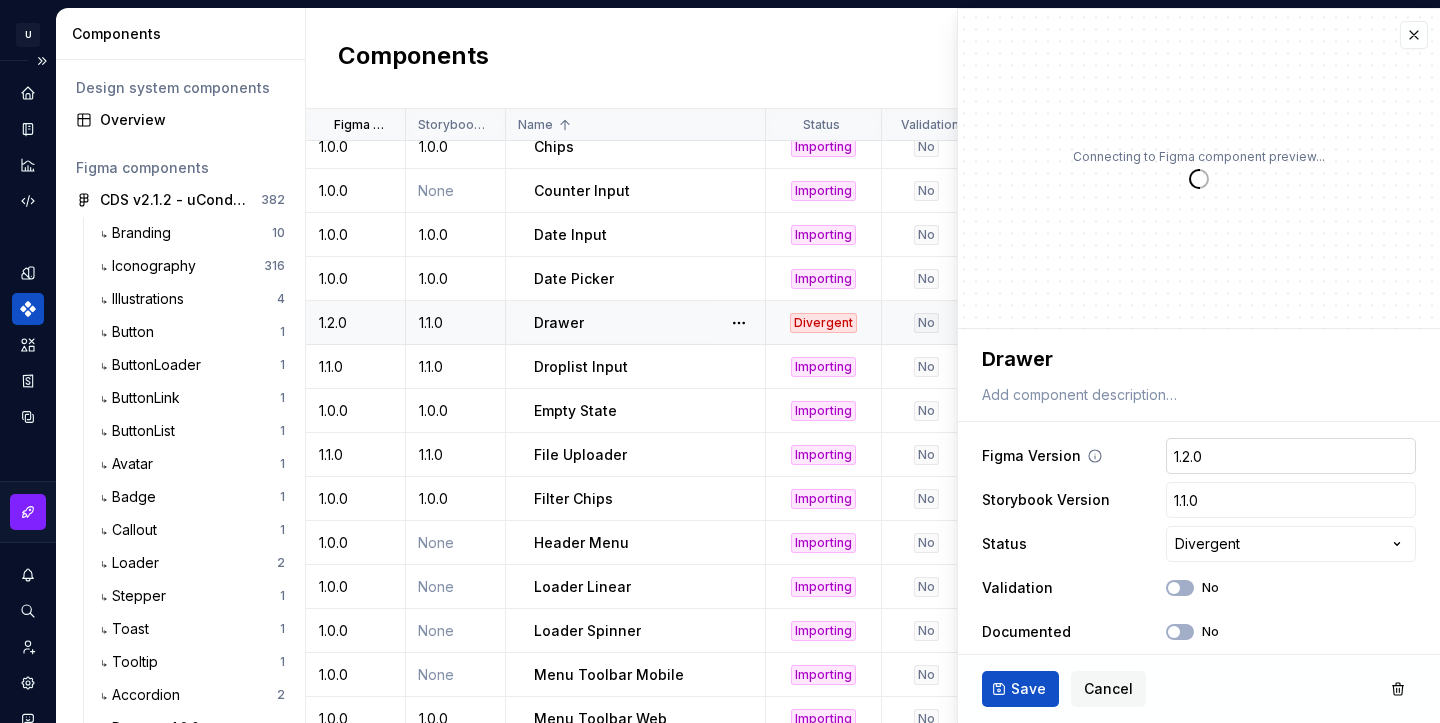 click on "1.2.0" at bounding box center [1291, 456] 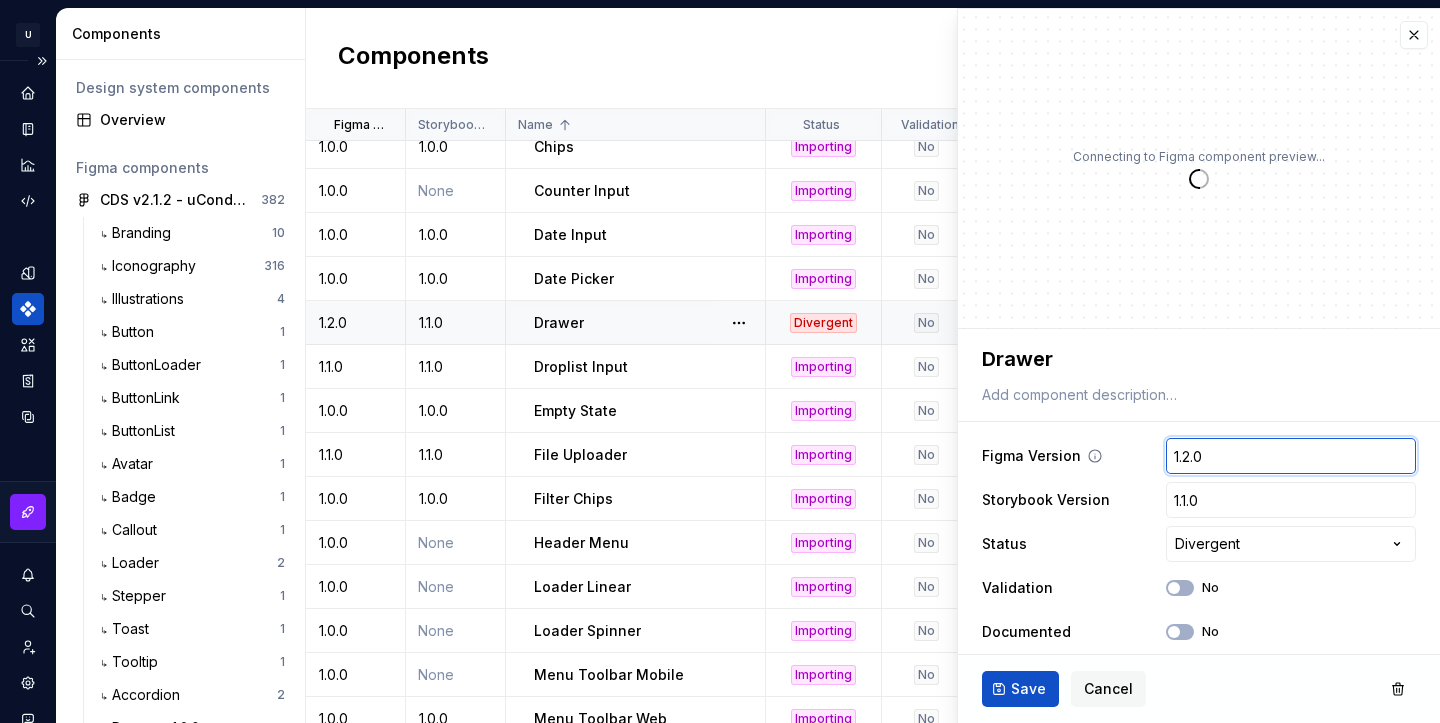 click on "1.2.0" at bounding box center (1291, 456) 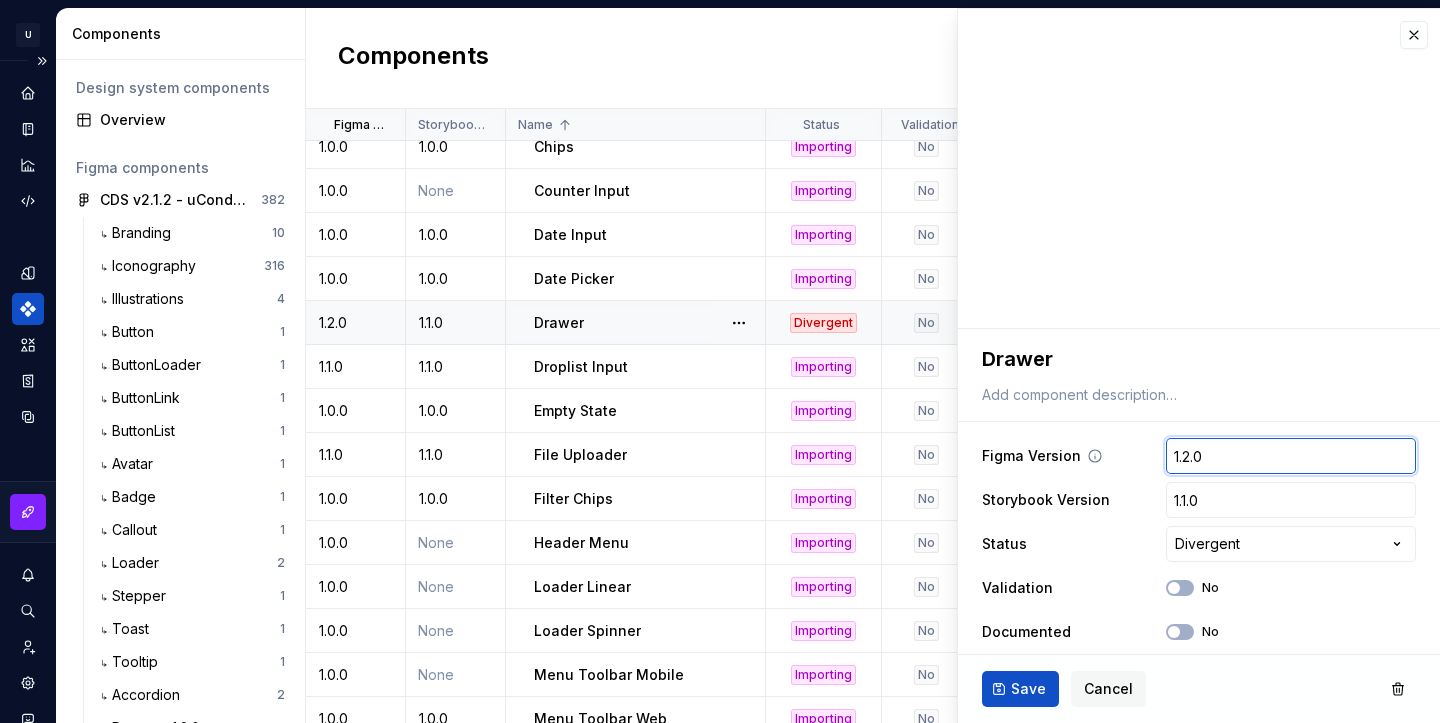 type on "1.2." 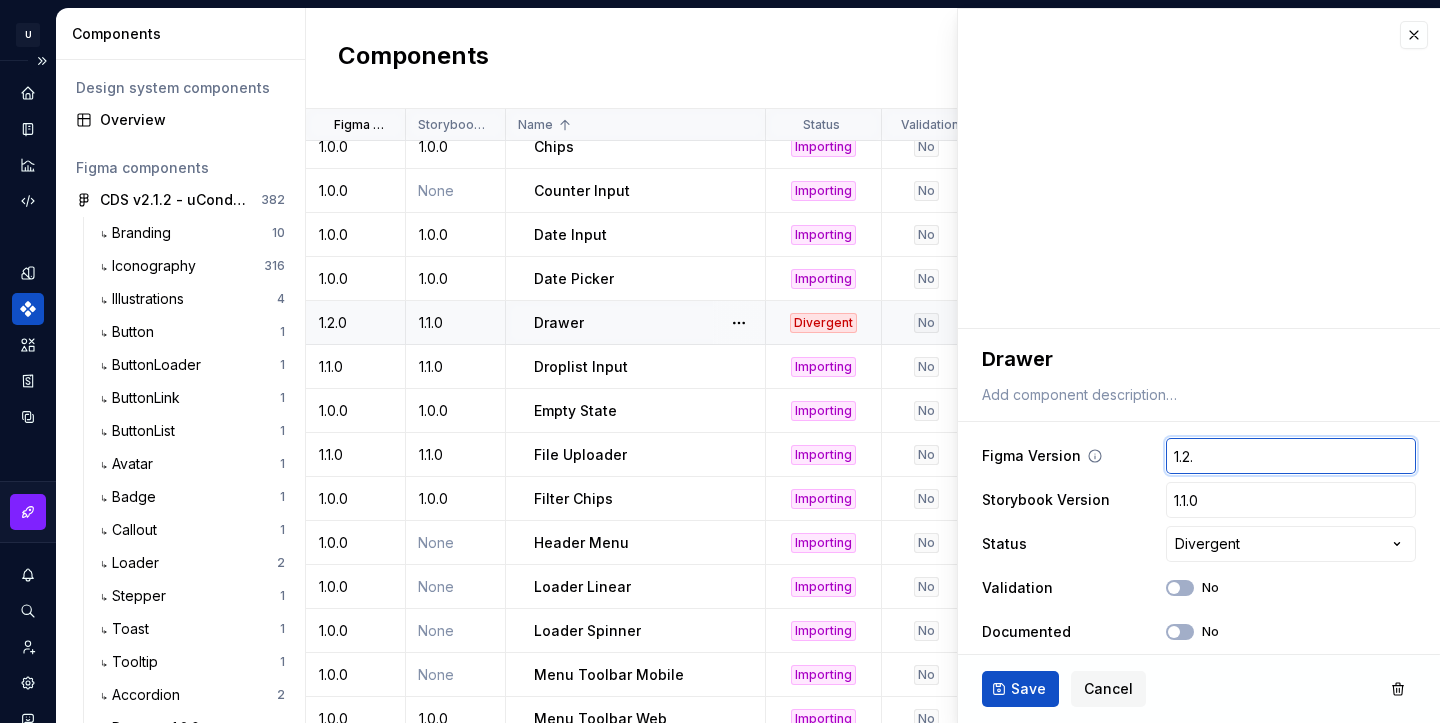 type on "*" 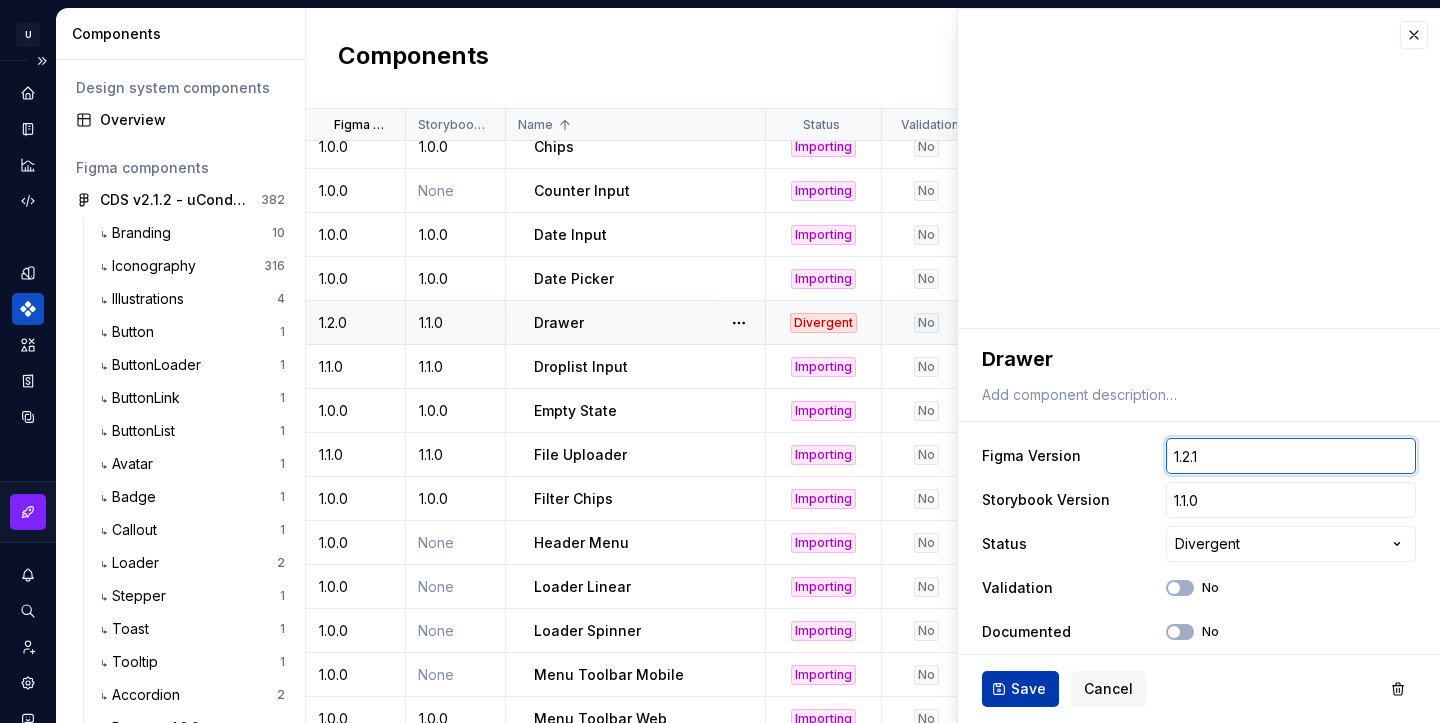 type on "1.2.1" 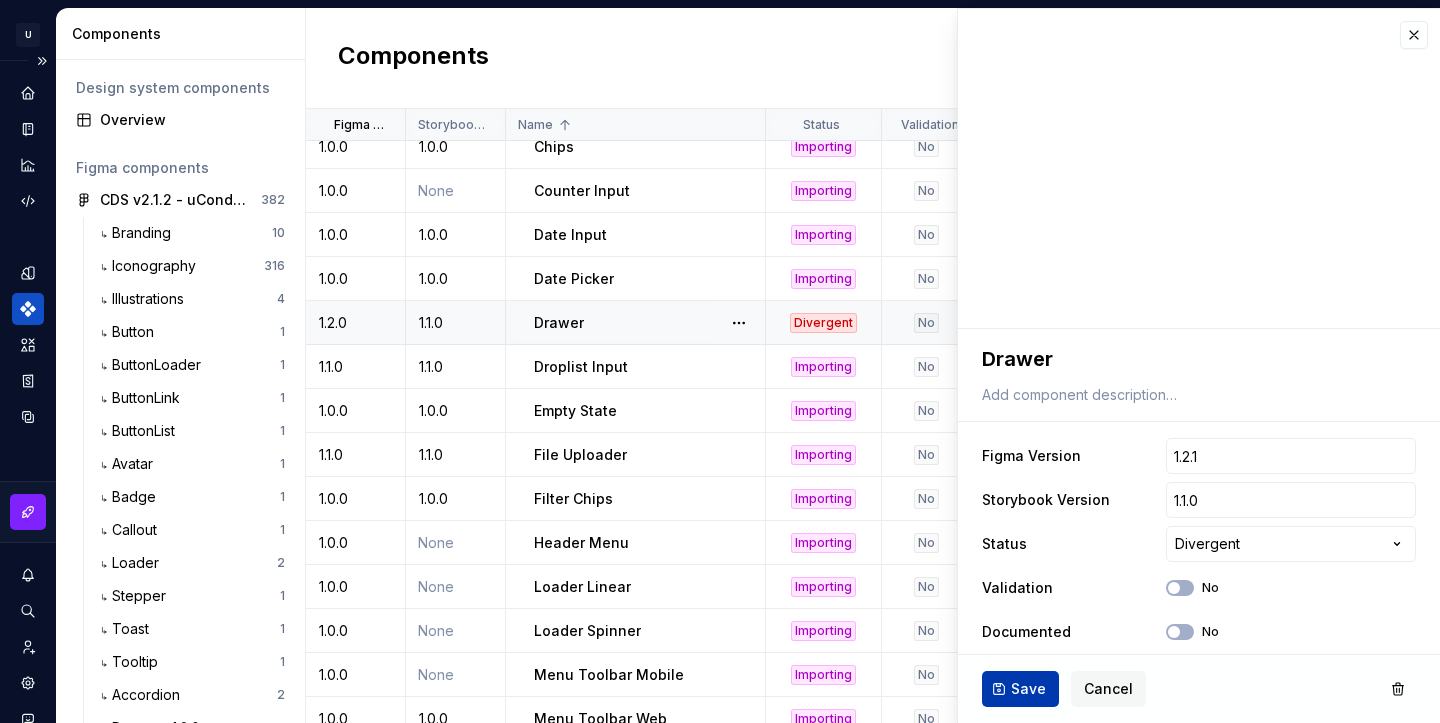 click on "Save" at bounding box center [1028, 689] 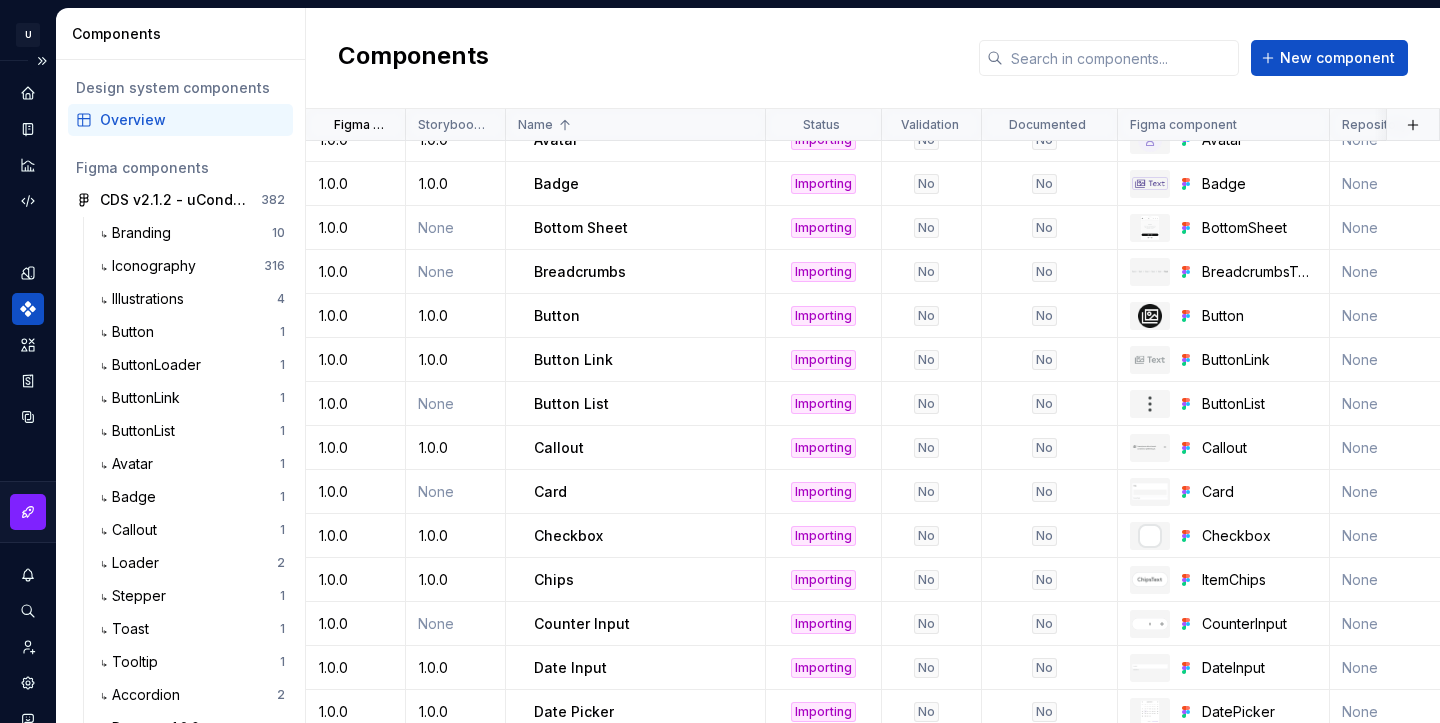 scroll, scrollTop: 153, scrollLeft: 0, axis: vertical 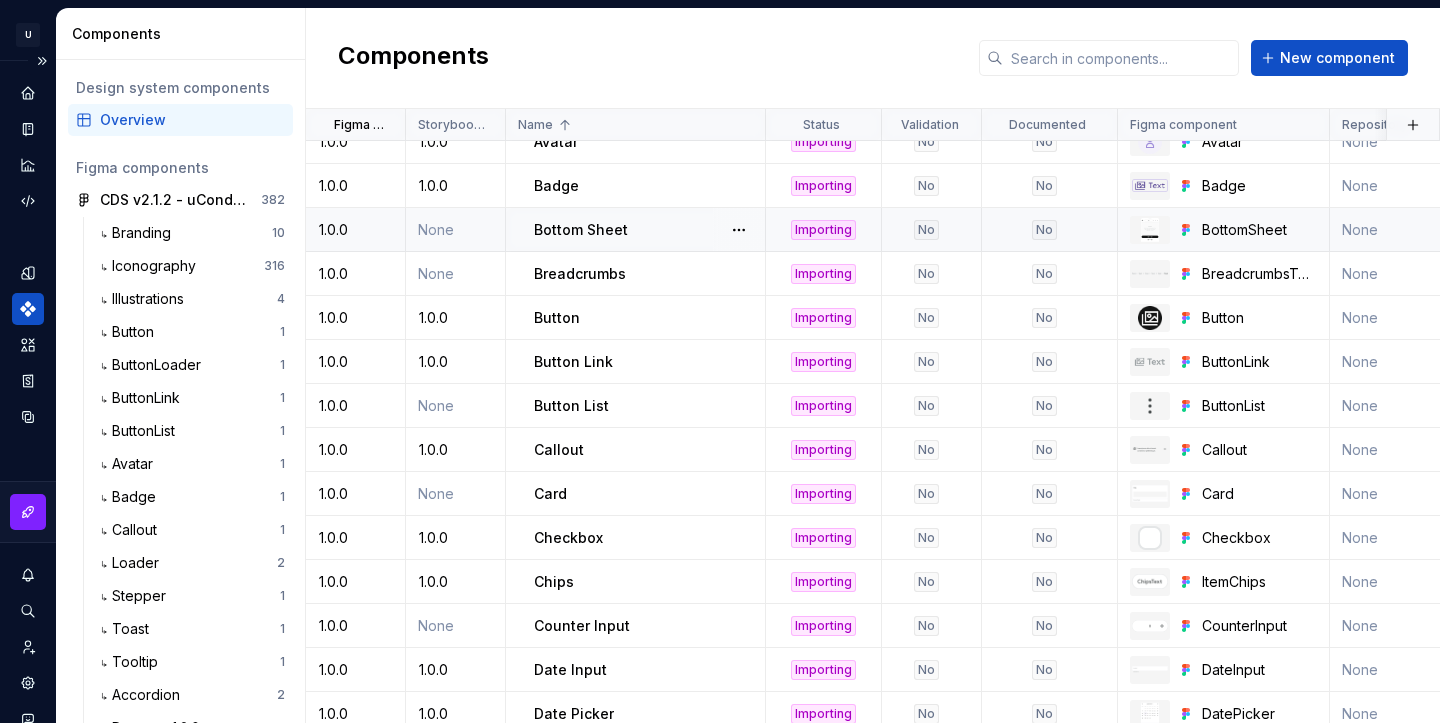 click on "1.0.0" at bounding box center (356, 230) 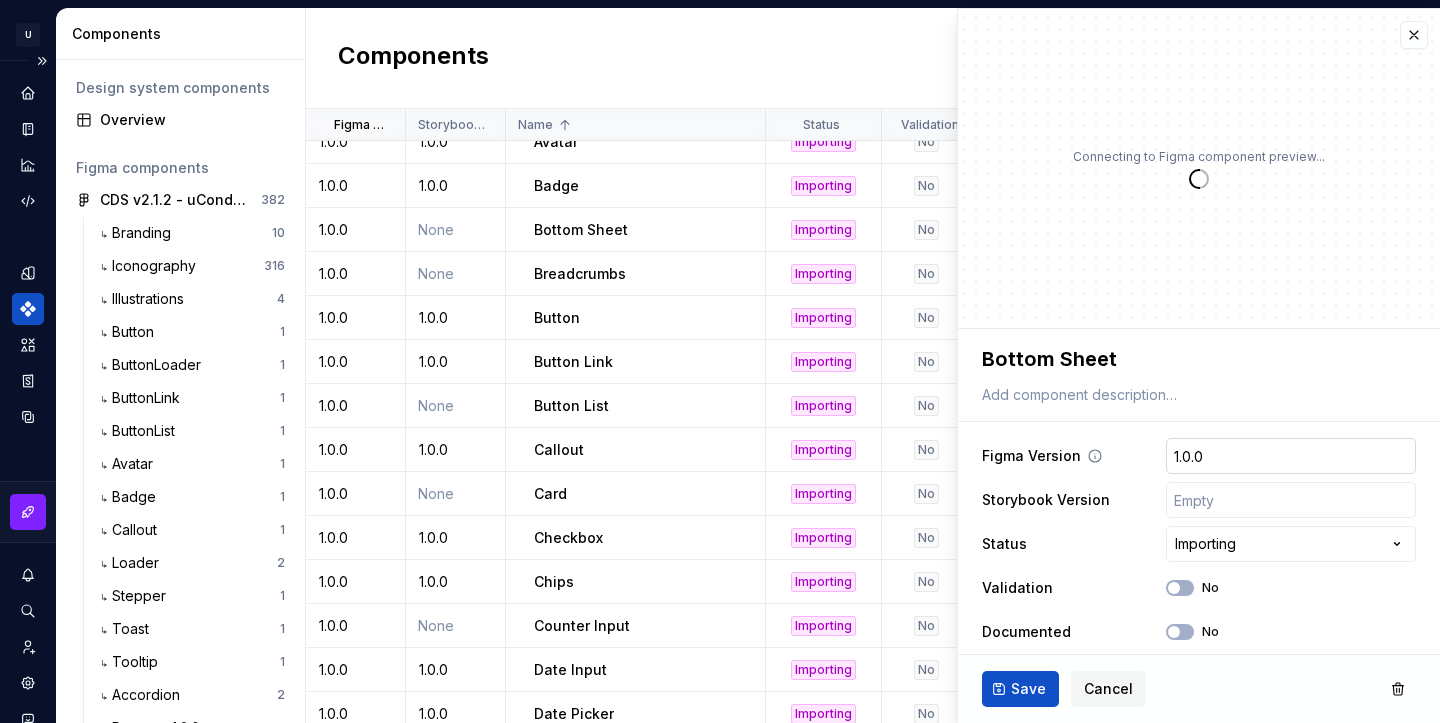 click on "1.0.0" at bounding box center (1291, 456) 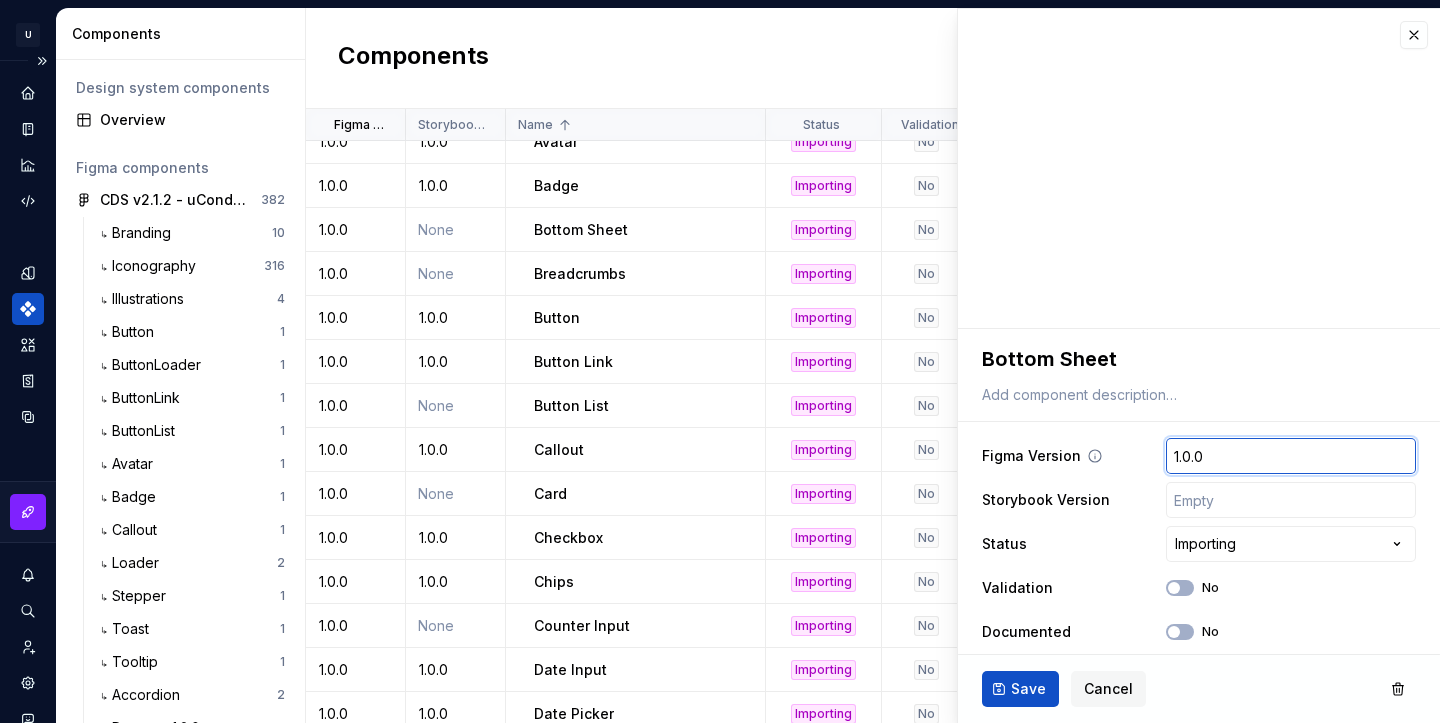 click on "1.0.0" at bounding box center [1291, 456] 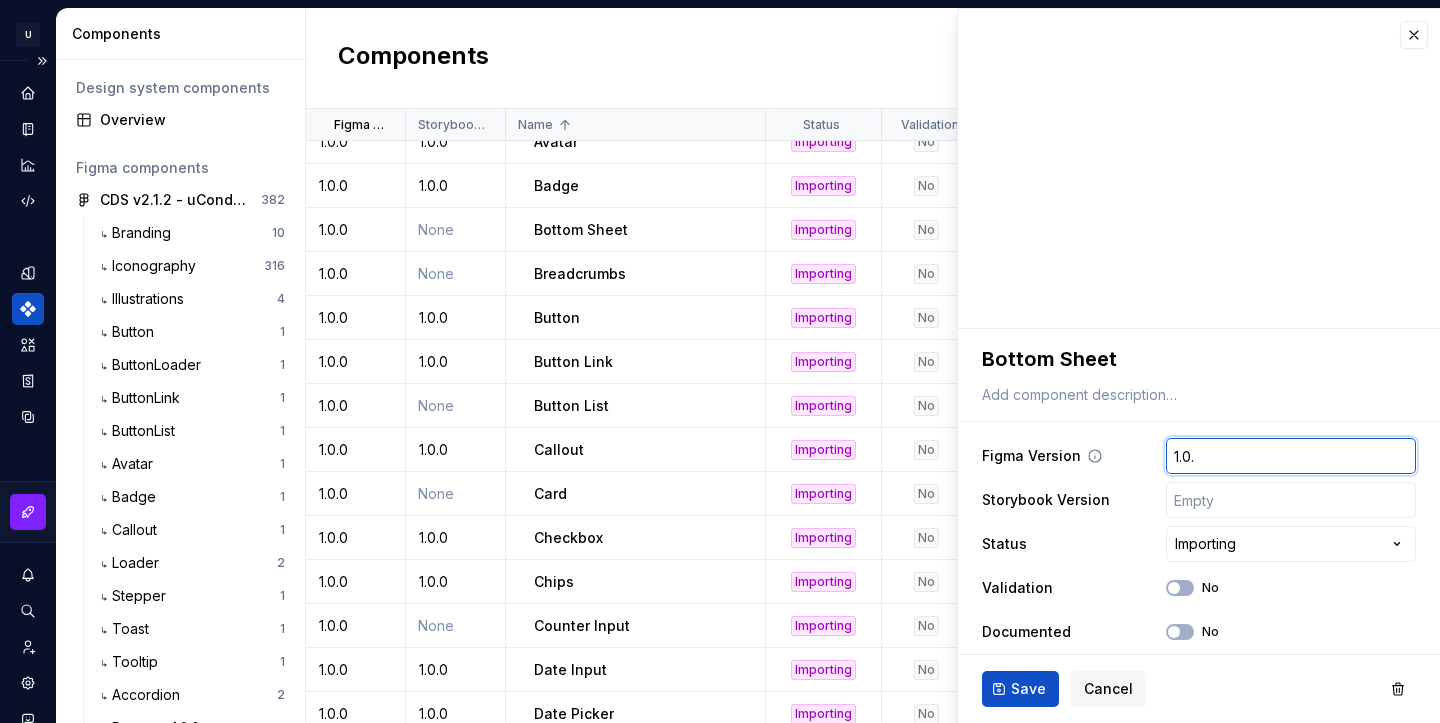 type on "1.0.1" 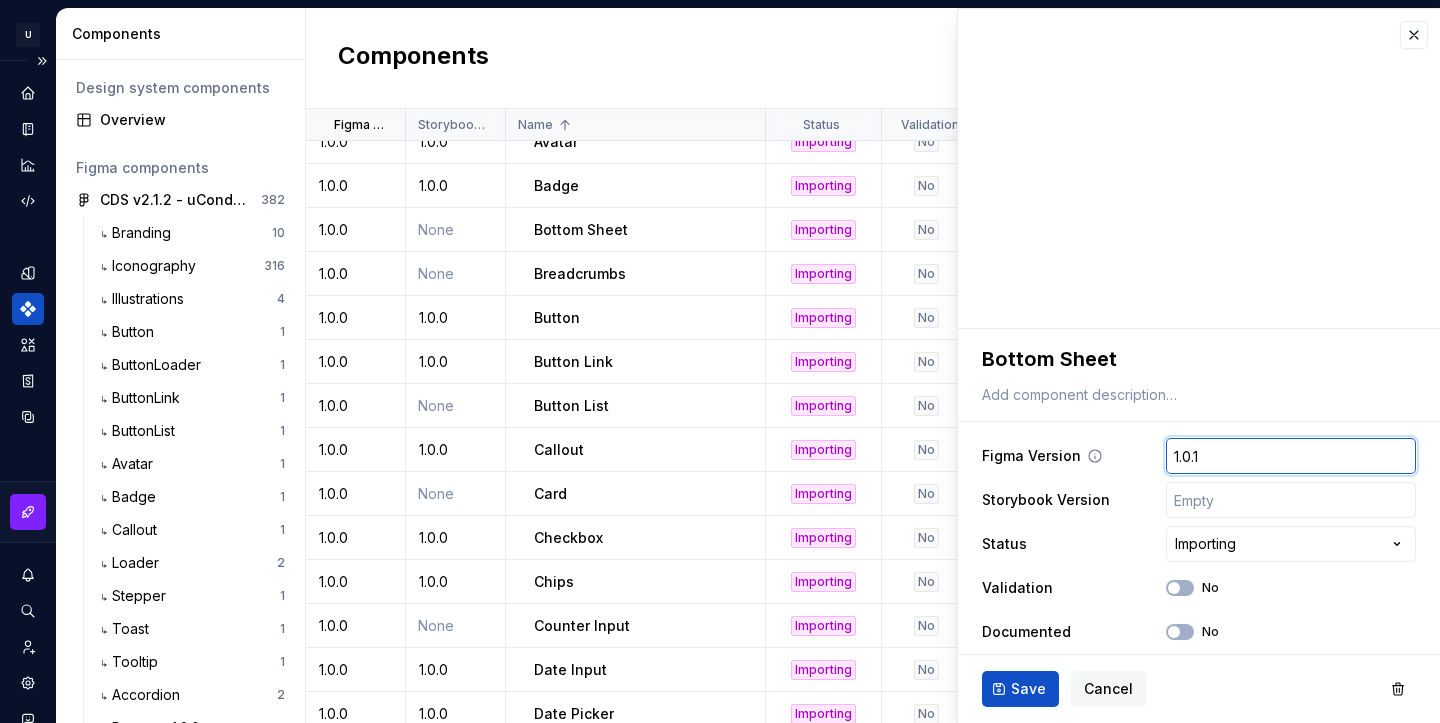 type on "*" 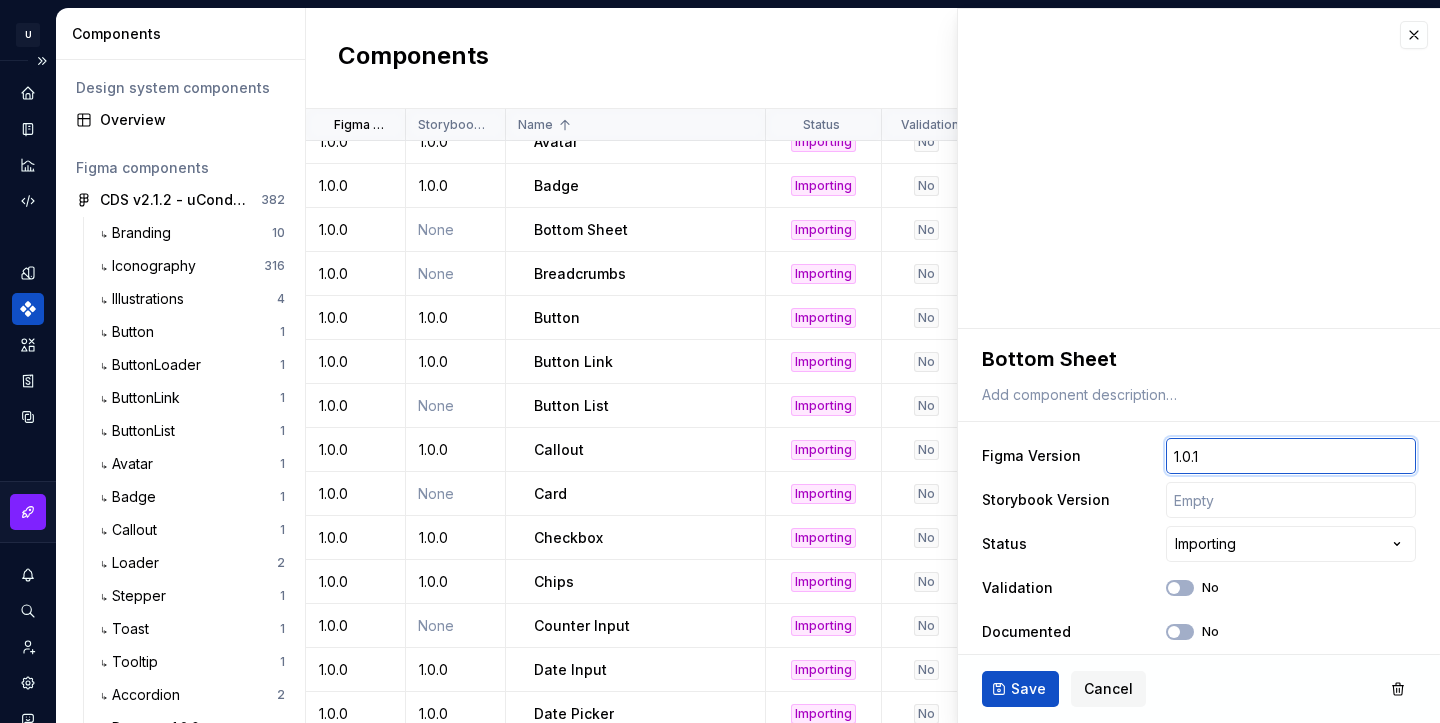 type on "1.0.1" 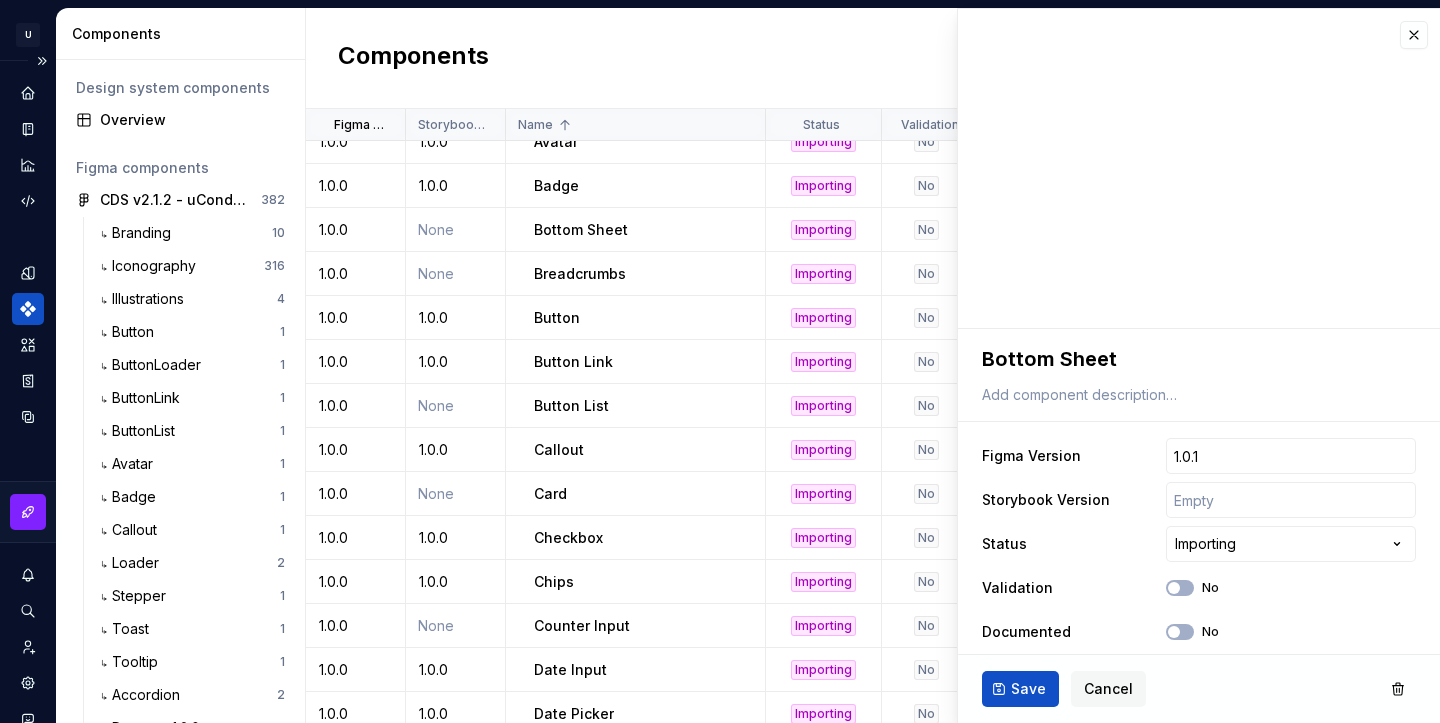 click on "Component “Drawer” saved." at bounding box center (1194, 707) 